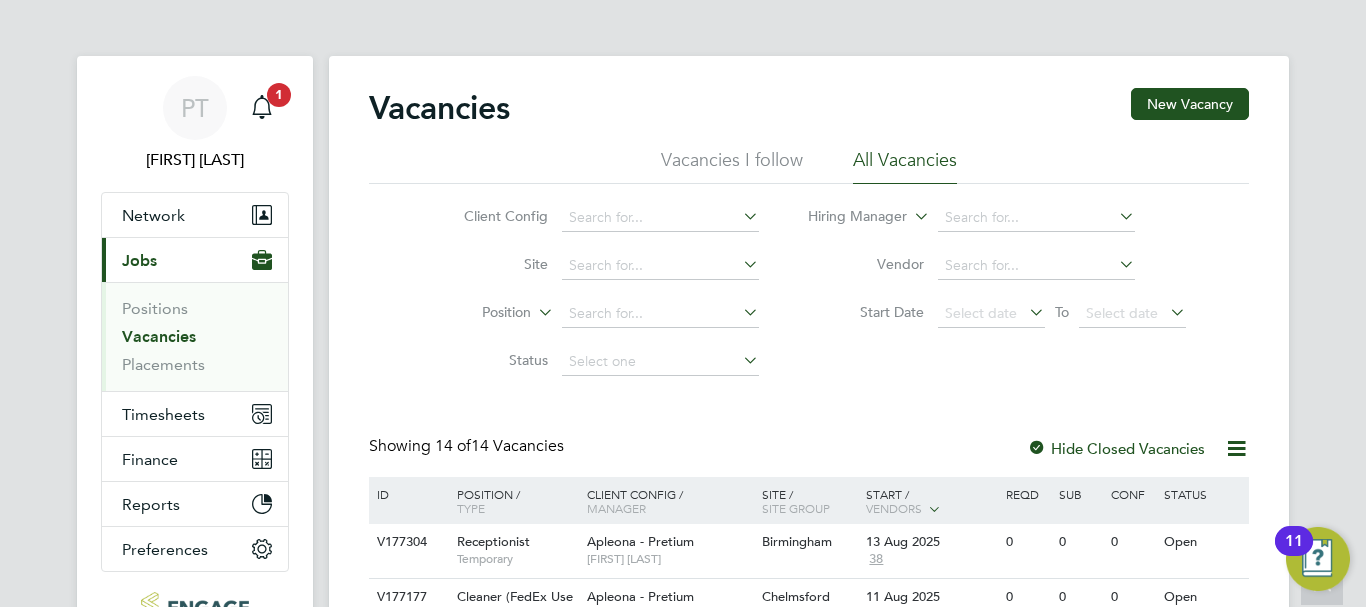 scroll, scrollTop: 0, scrollLeft: 0, axis: both 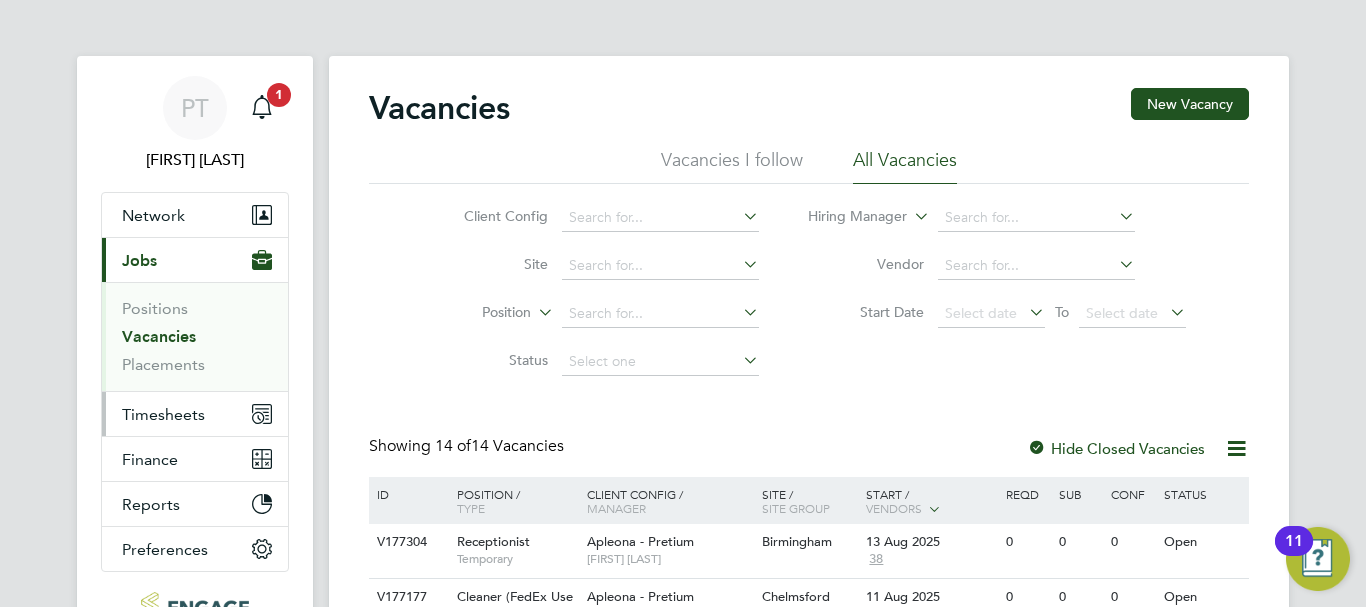 click on "Timesheets" at bounding box center (163, 414) 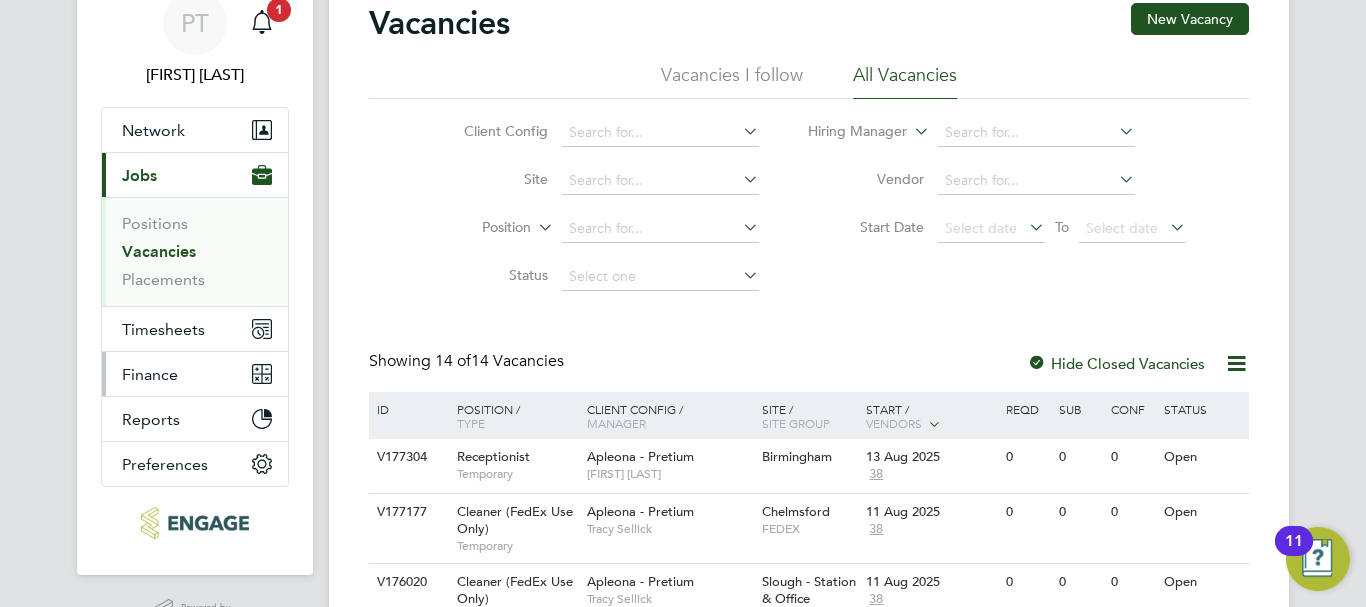scroll, scrollTop: 200, scrollLeft: 0, axis: vertical 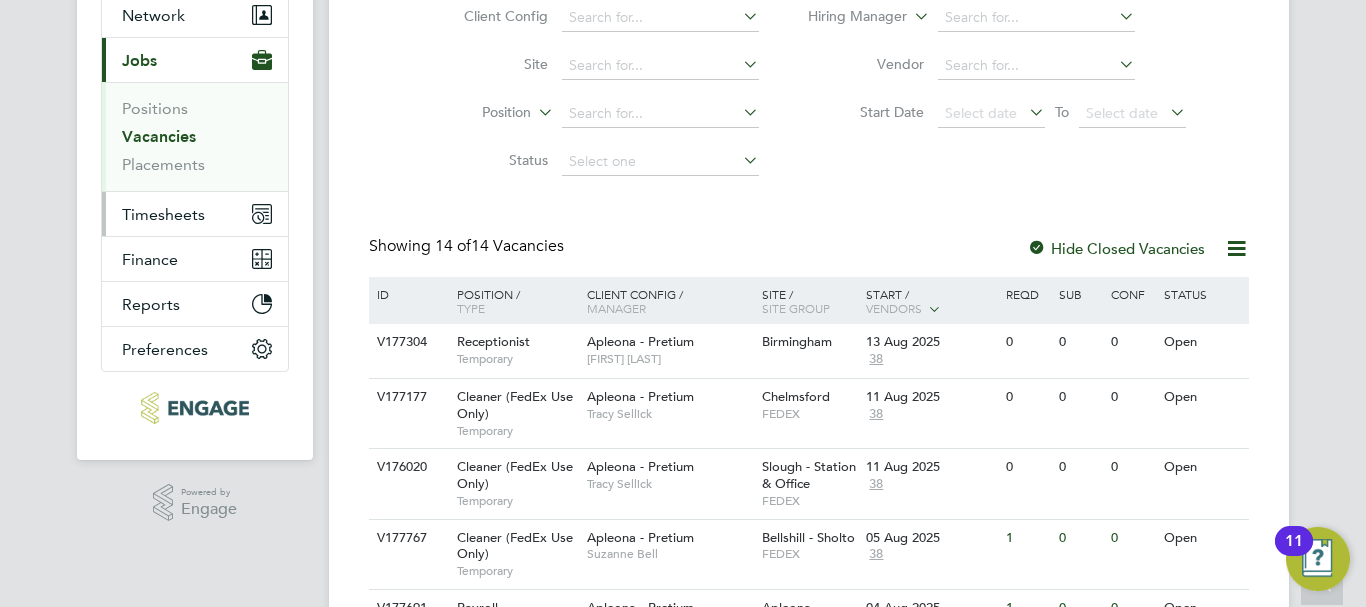click 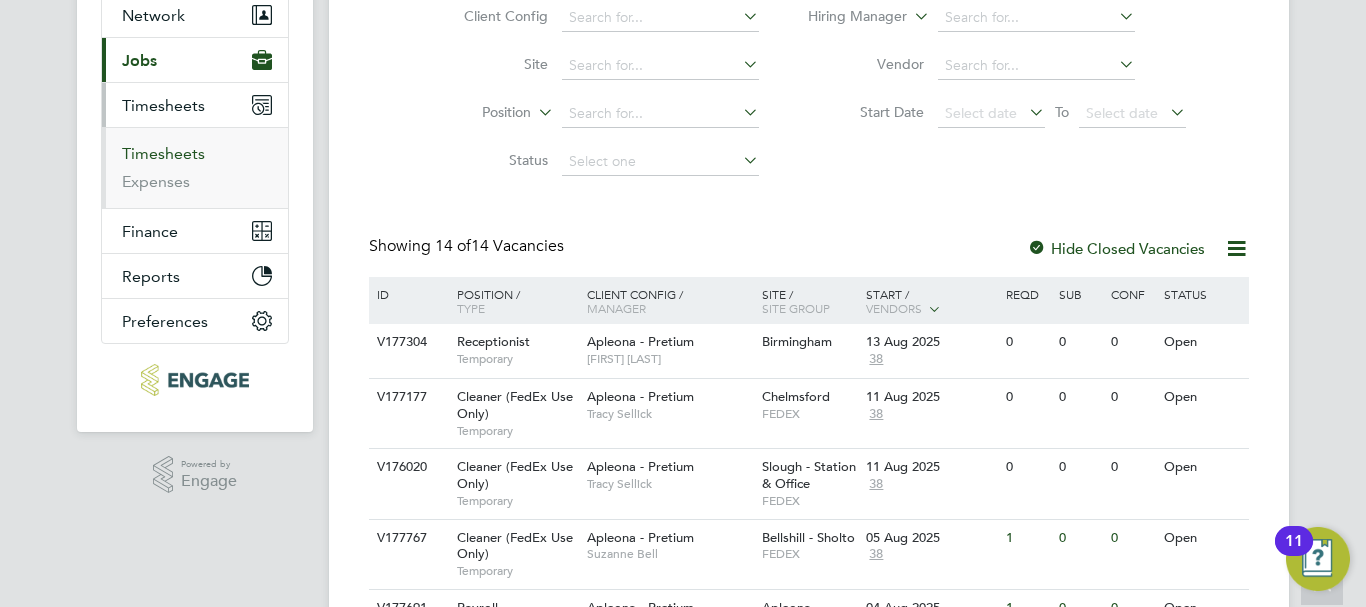 click on "Timesheets" at bounding box center (163, 153) 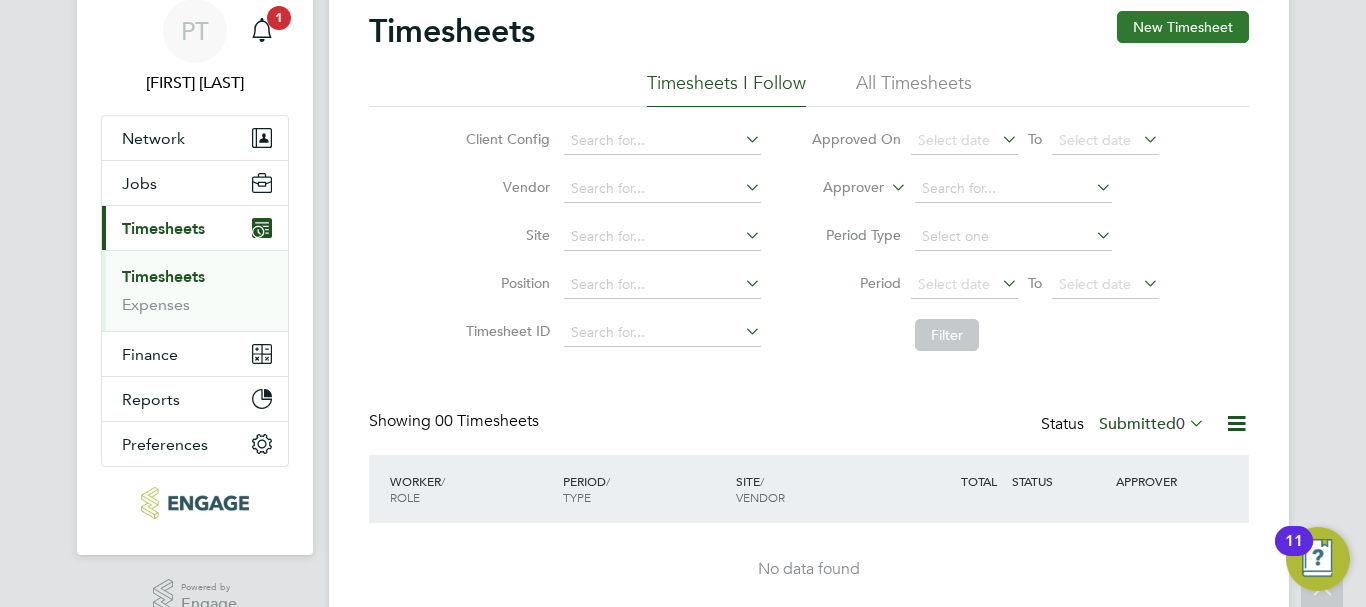 scroll, scrollTop: 0, scrollLeft: 0, axis: both 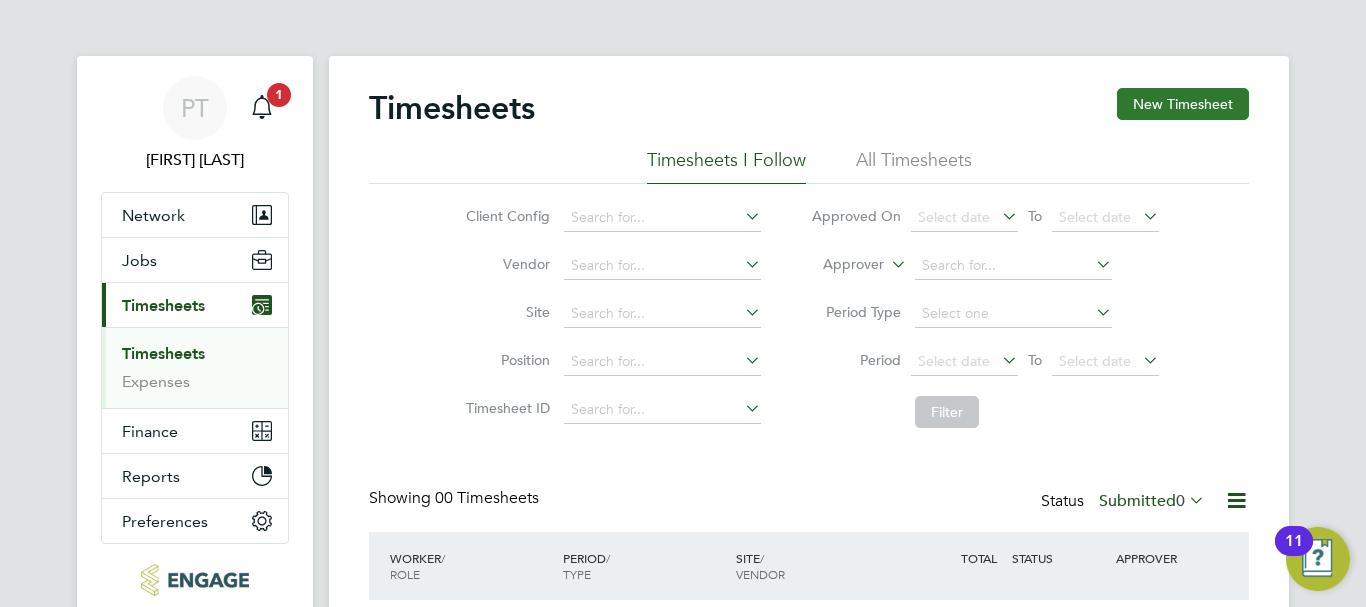 click on "New Timesheet" 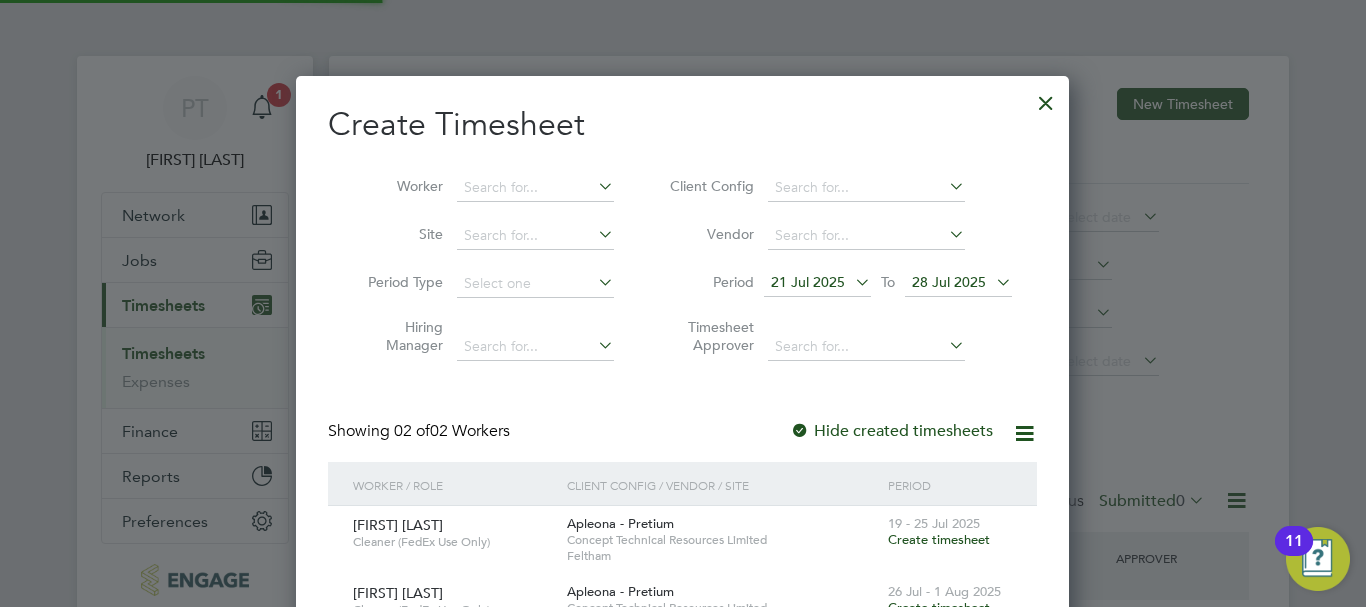 scroll, scrollTop: 10, scrollLeft: 10, axis: both 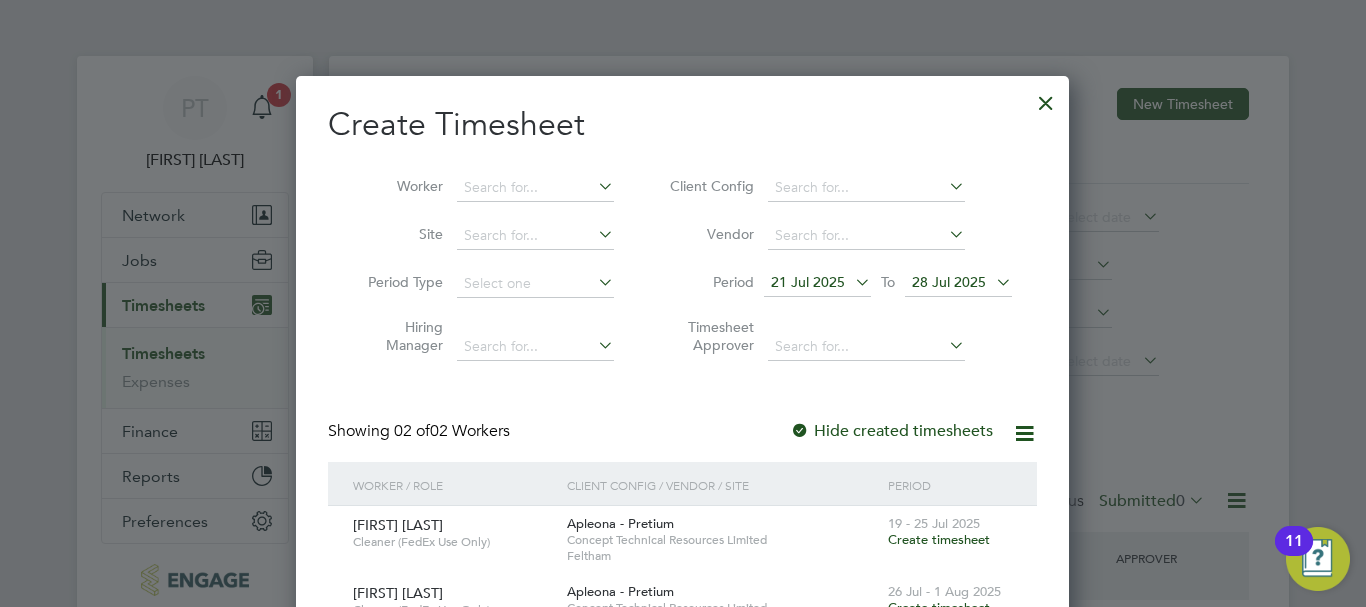 click at bounding box center [1046, 98] 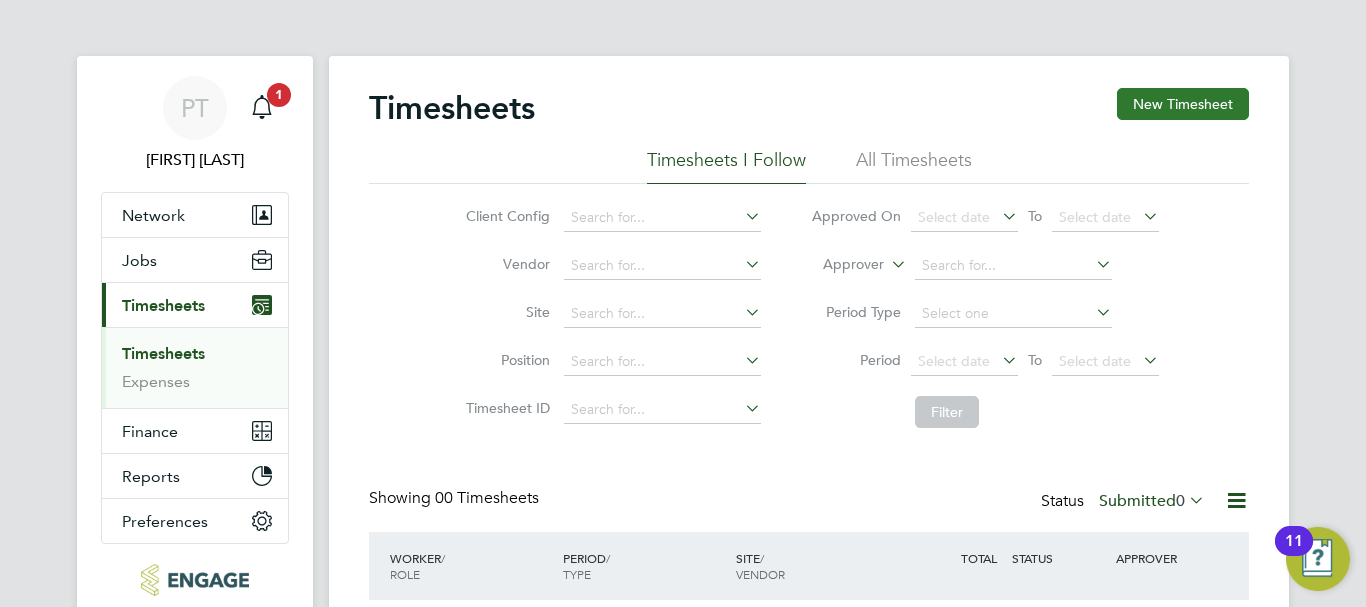 click on "New Timesheet" 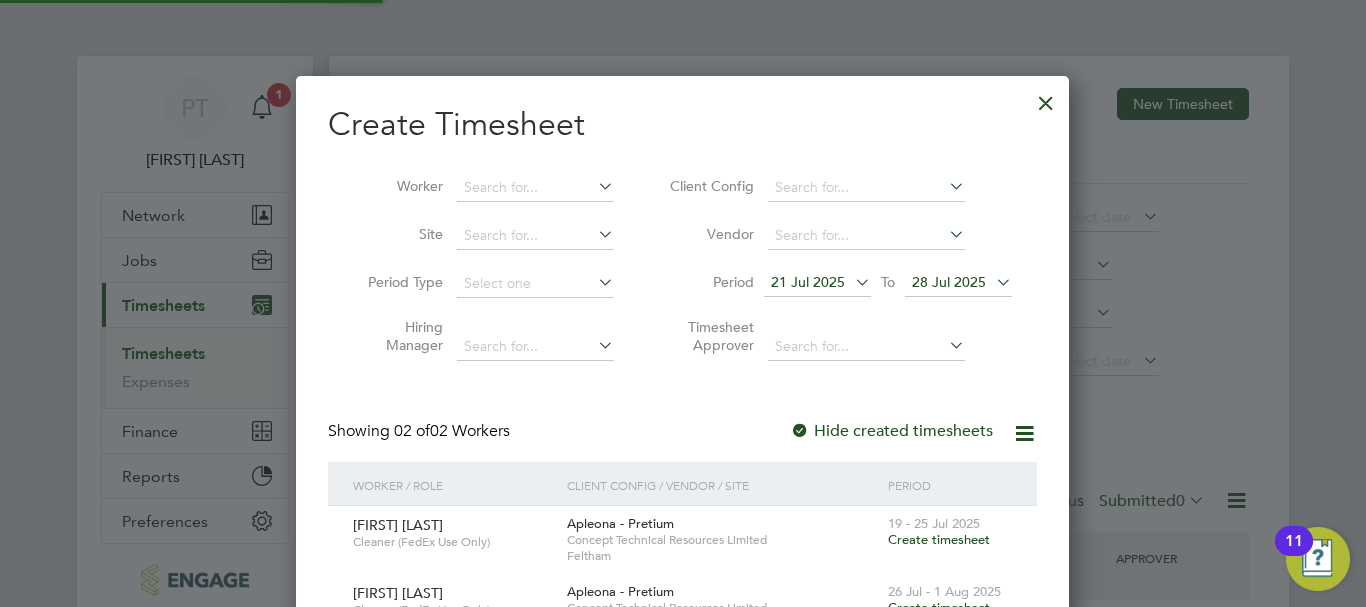 scroll, scrollTop: 10, scrollLeft: 10, axis: both 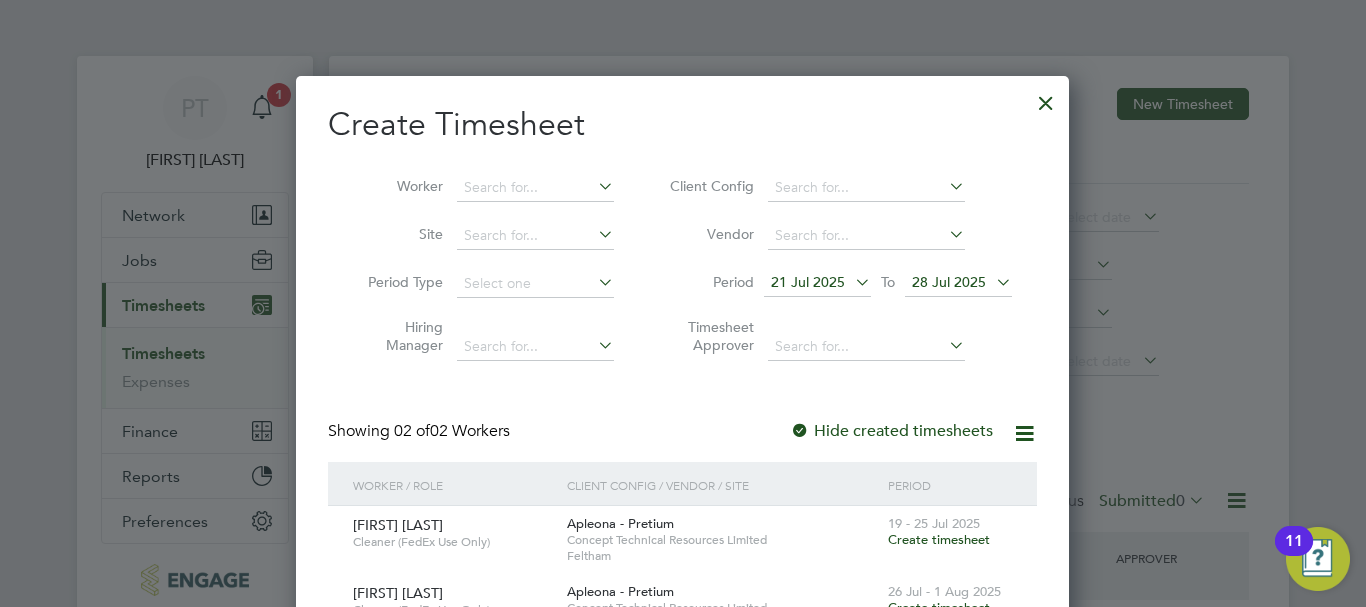 click at bounding box center [992, 282] 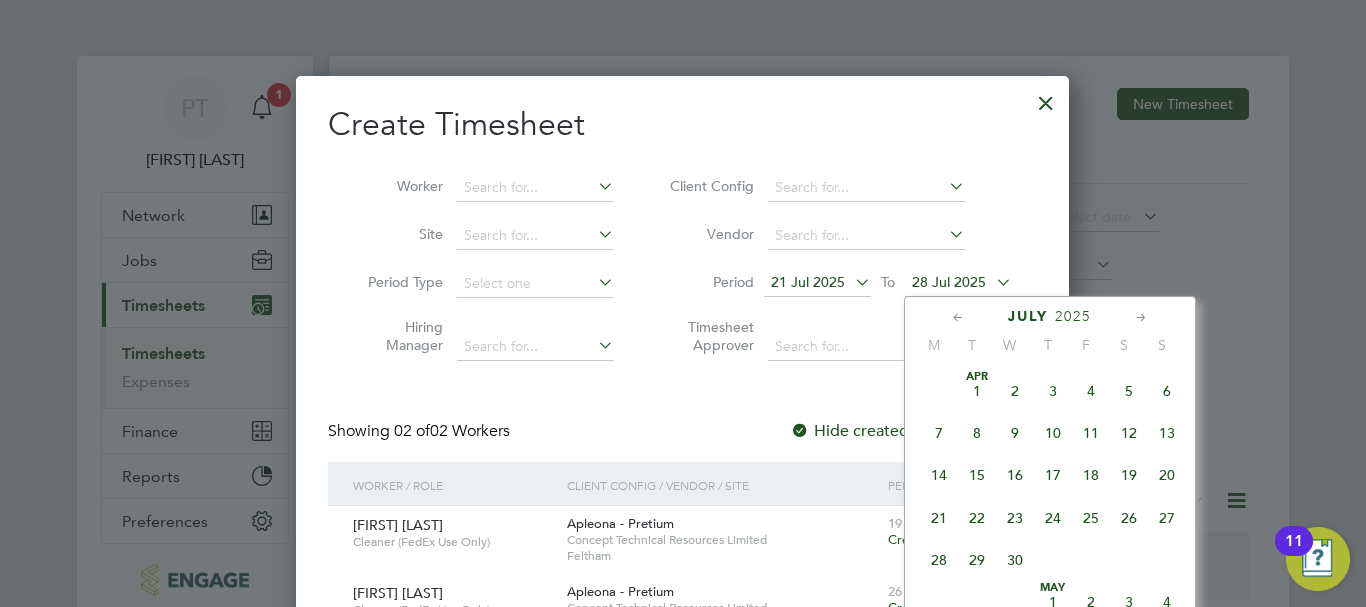 scroll, scrollTop: 779, scrollLeft: 0, axis: vertical 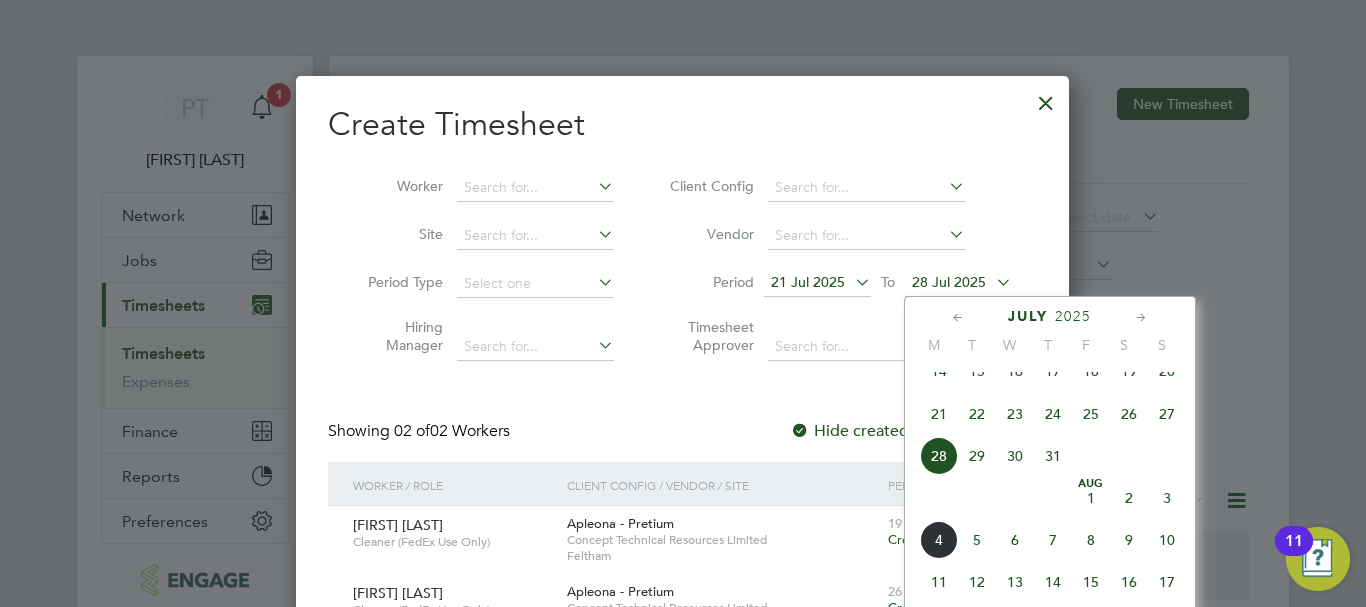 click on "3" 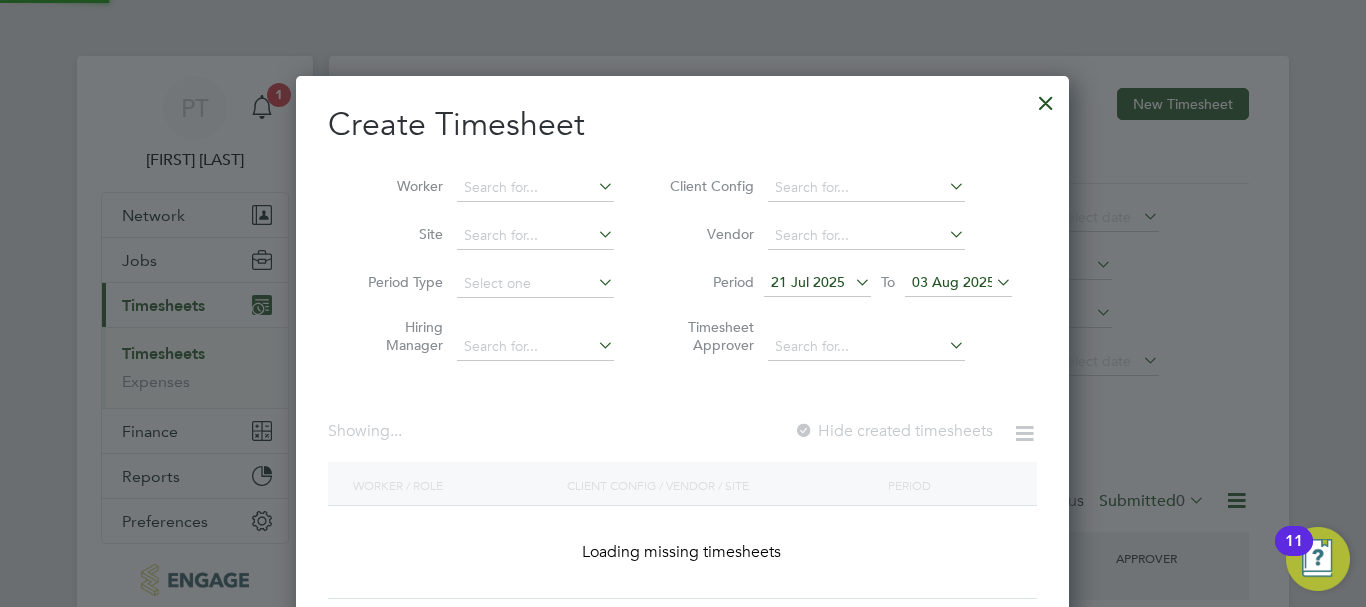 scroll, scrollTop: 10, scrollLeft: 10, axis: both 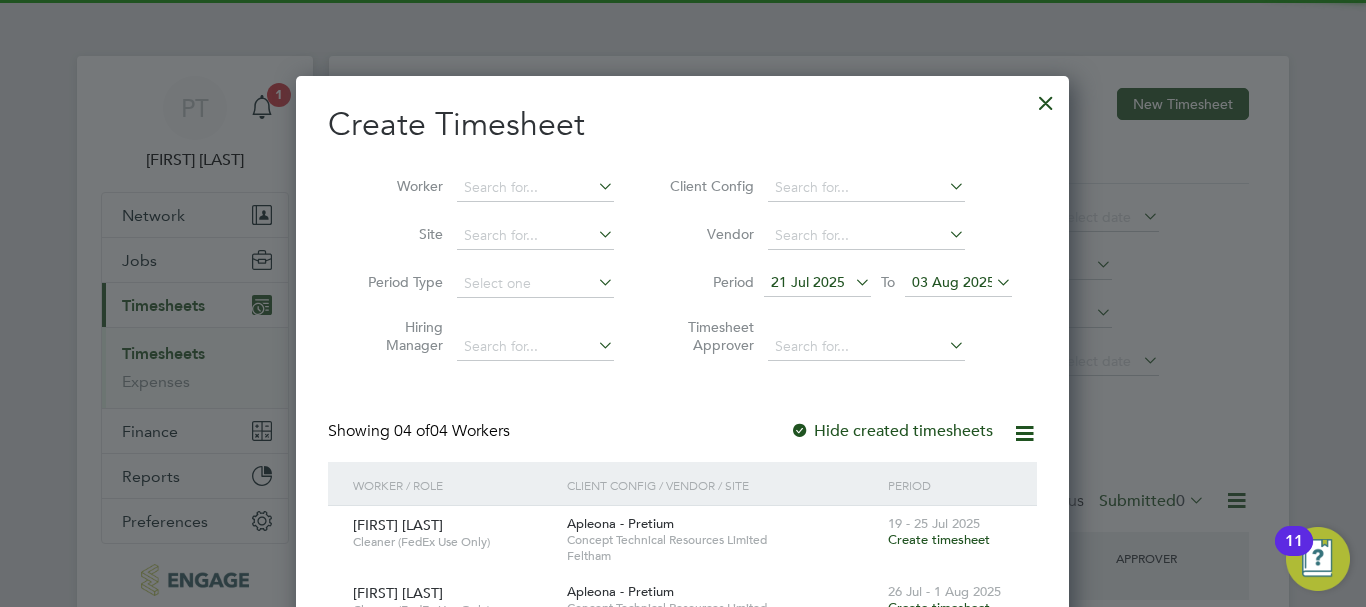 click at bounding box center (851, 282) 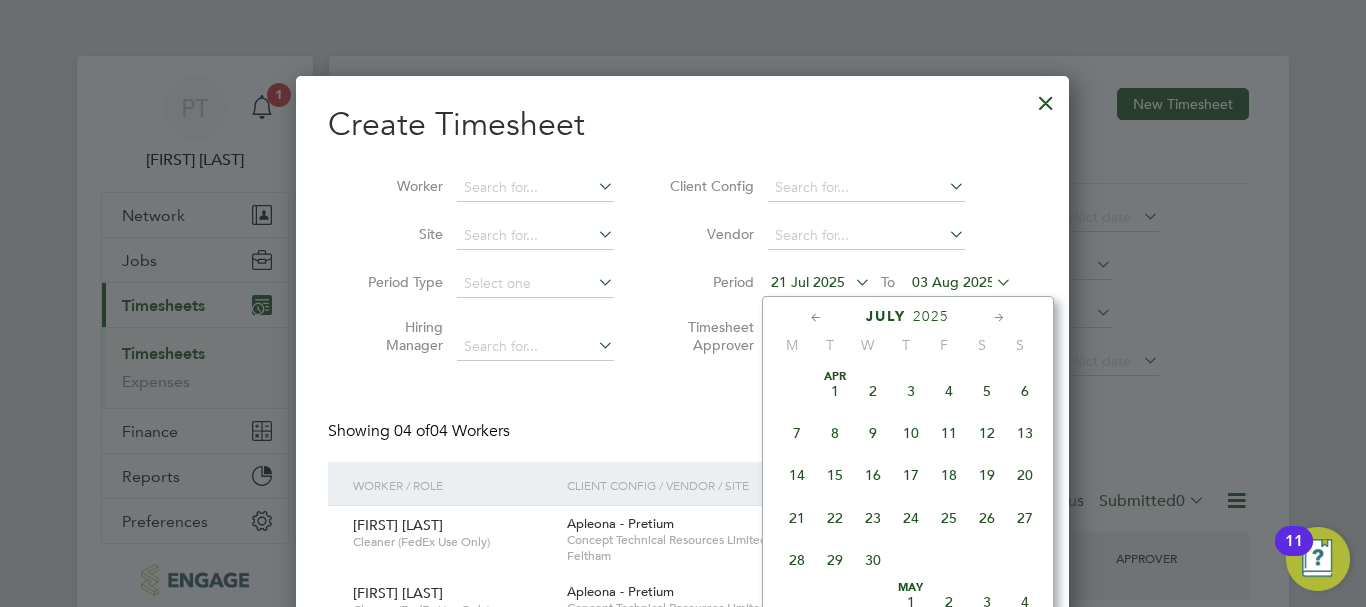 scroll, scrollTop: 736, scrollLeft: 0, axis: vertical 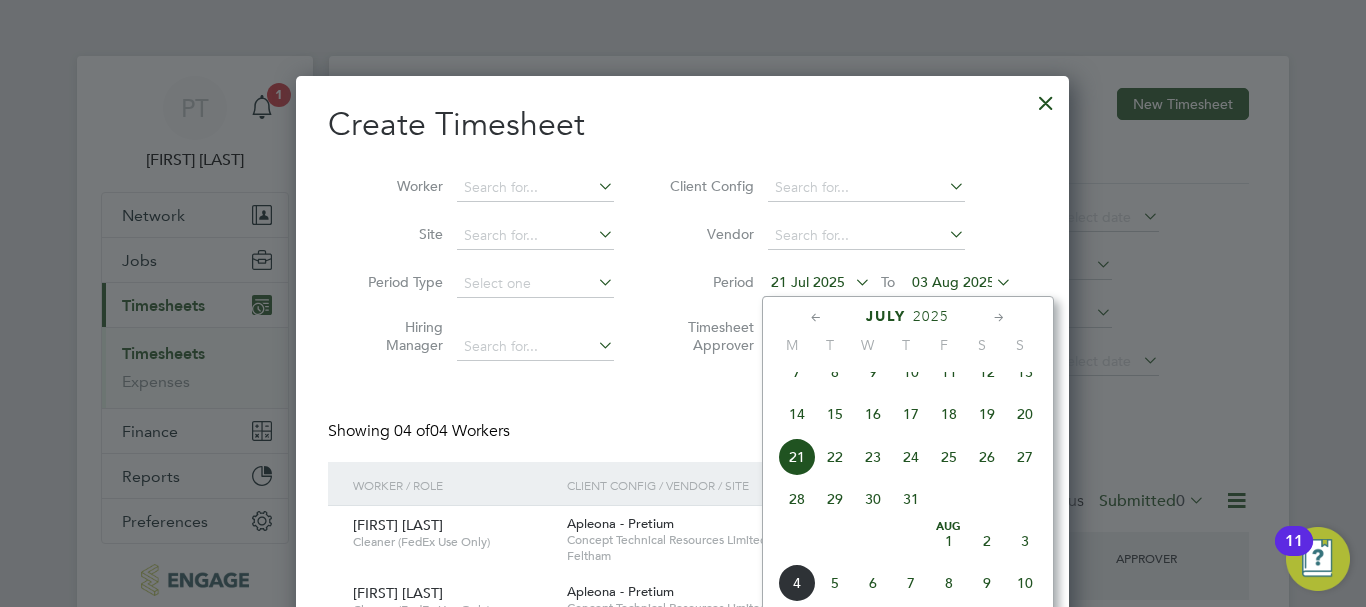 click on "28" 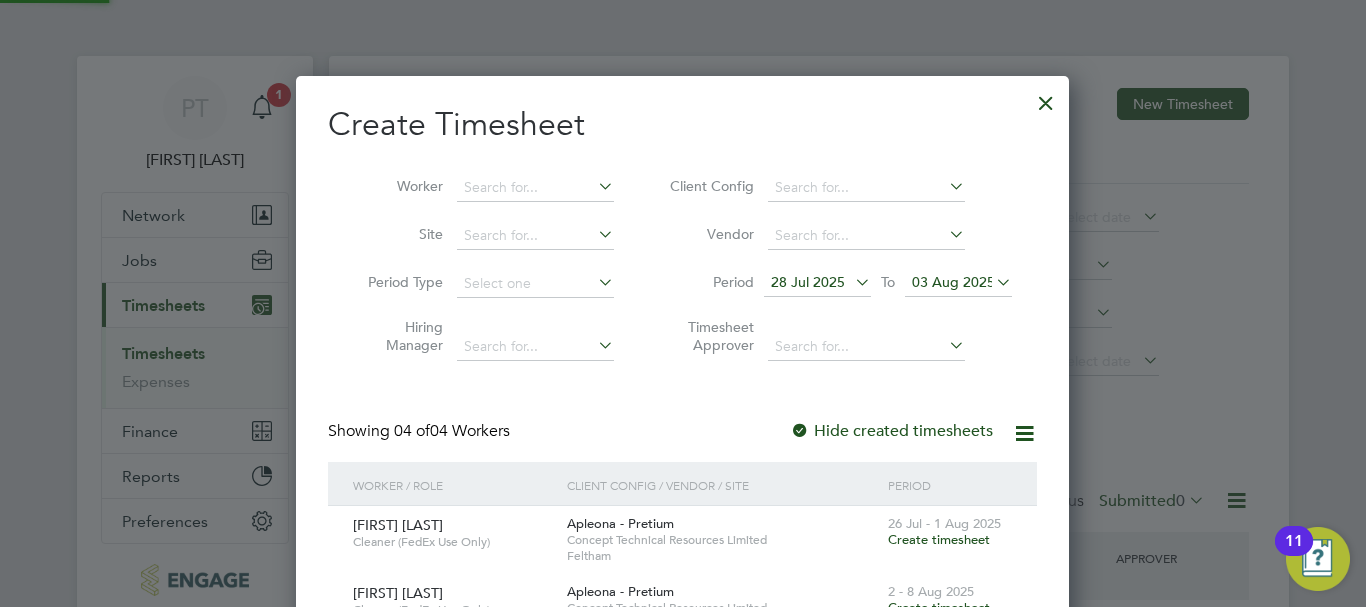scroll, scrollTop: 10, scrollLeft: 10, axis: both 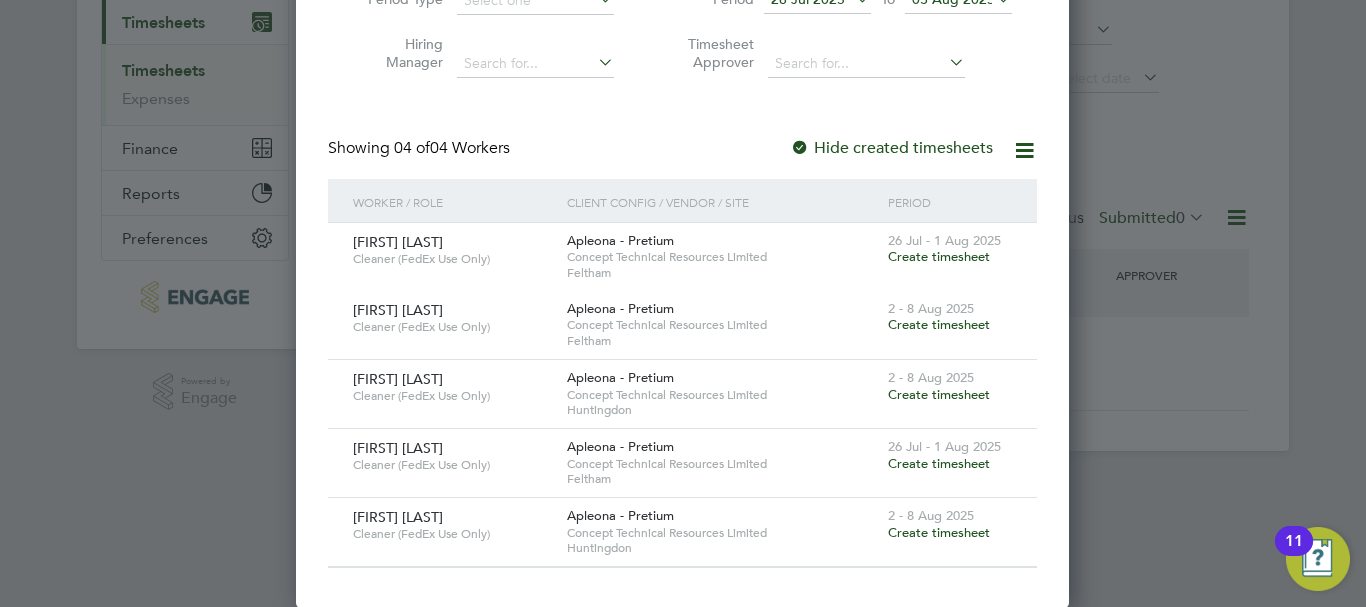 click 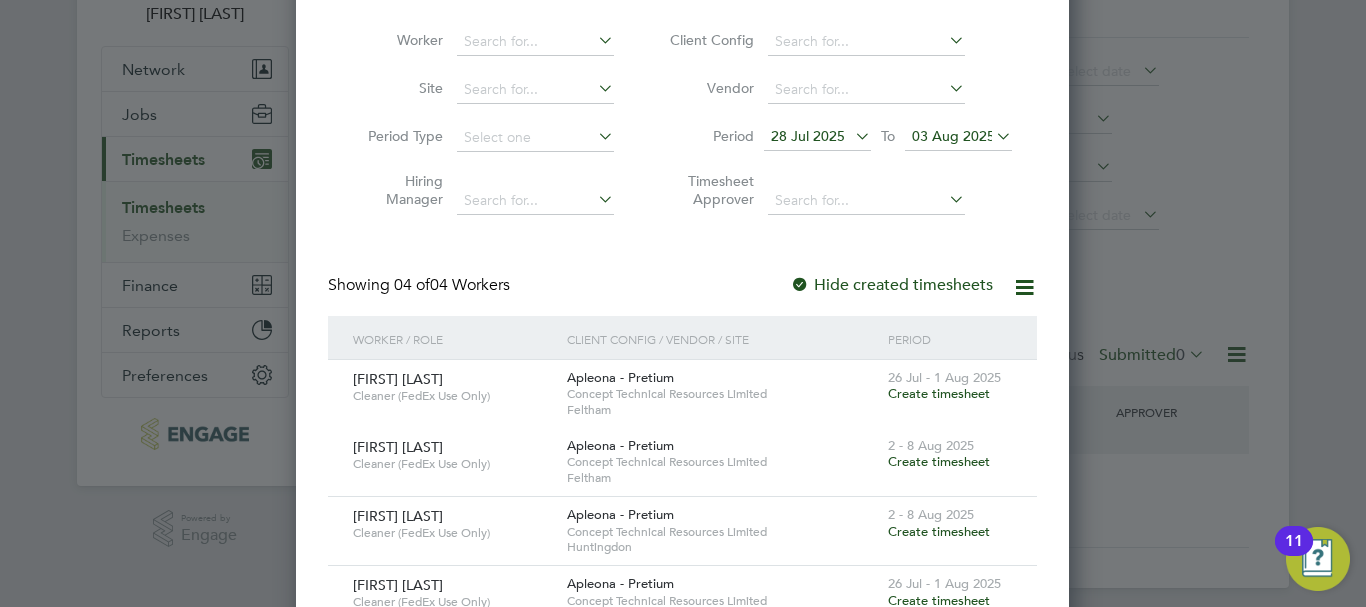 scroll, scrollTop: 0, scrollLeft: 0, axis: both 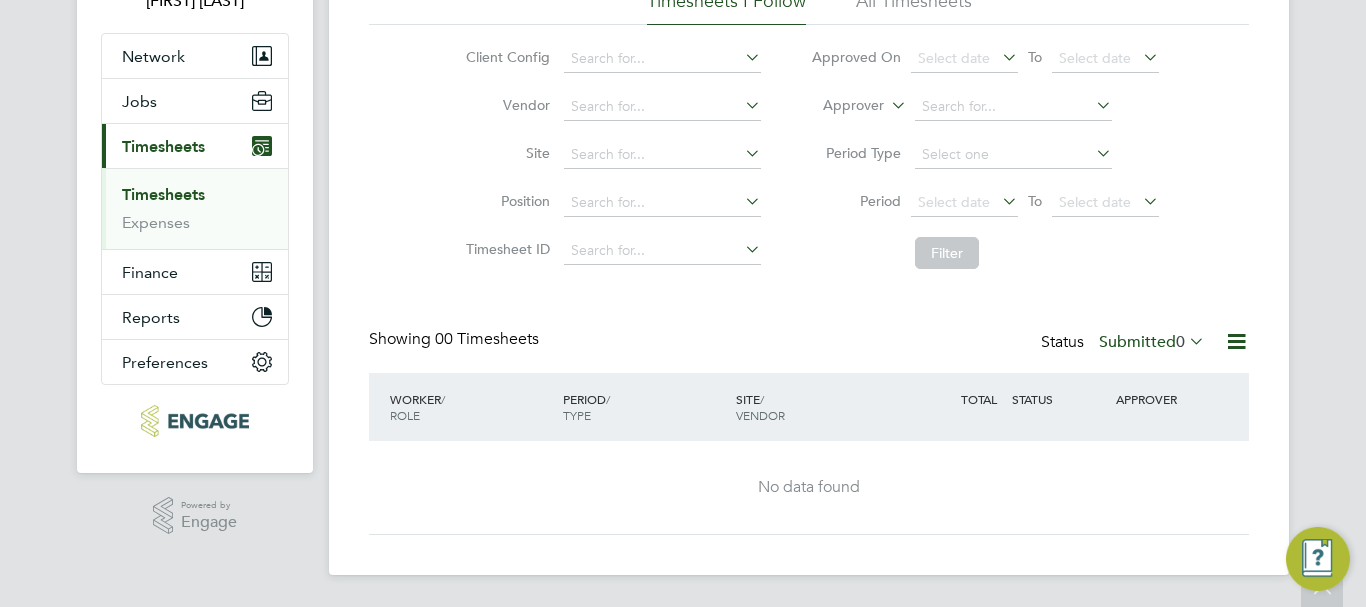 click on "Approver" 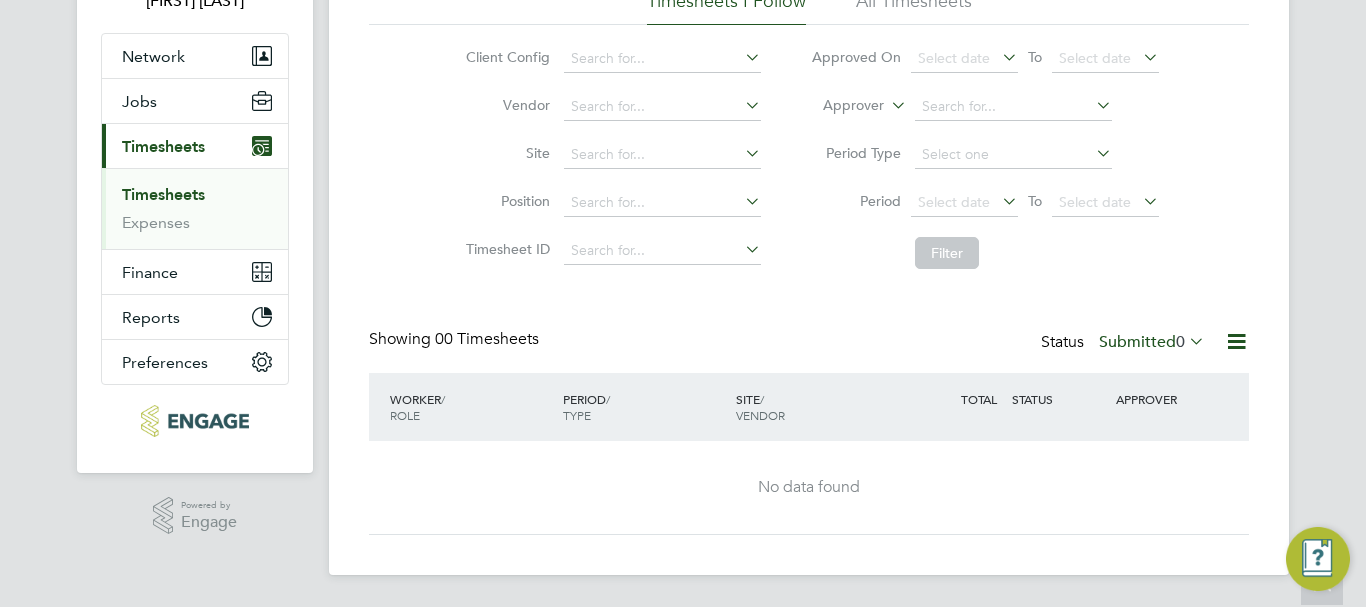scroll, scrollTop: 0, scrollLeft: 0, axis: both 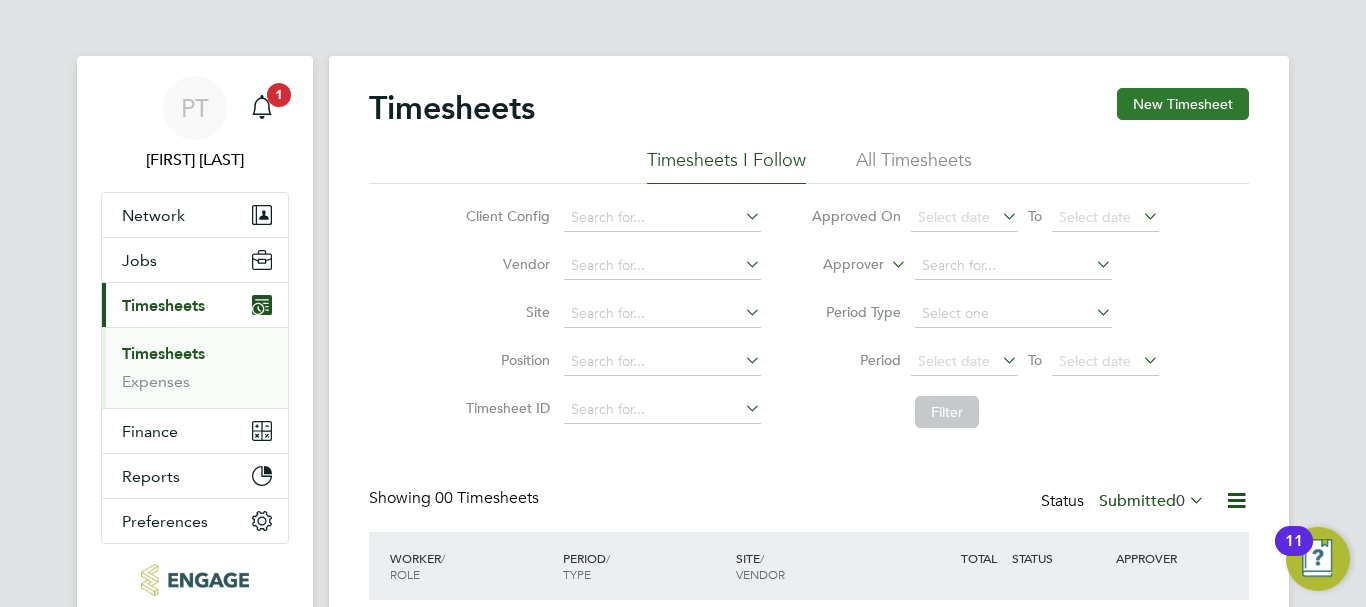 click on "New Timesheet" 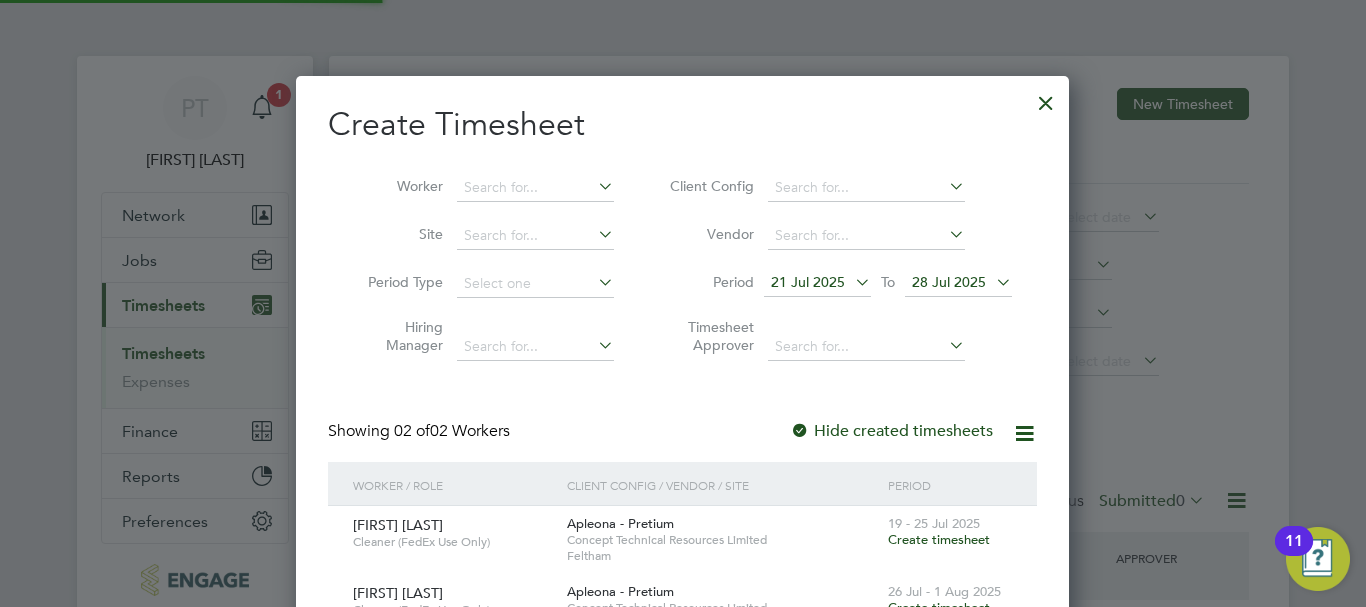 scroll, scrollTop: 10, scrollLeft: 10, axis: both 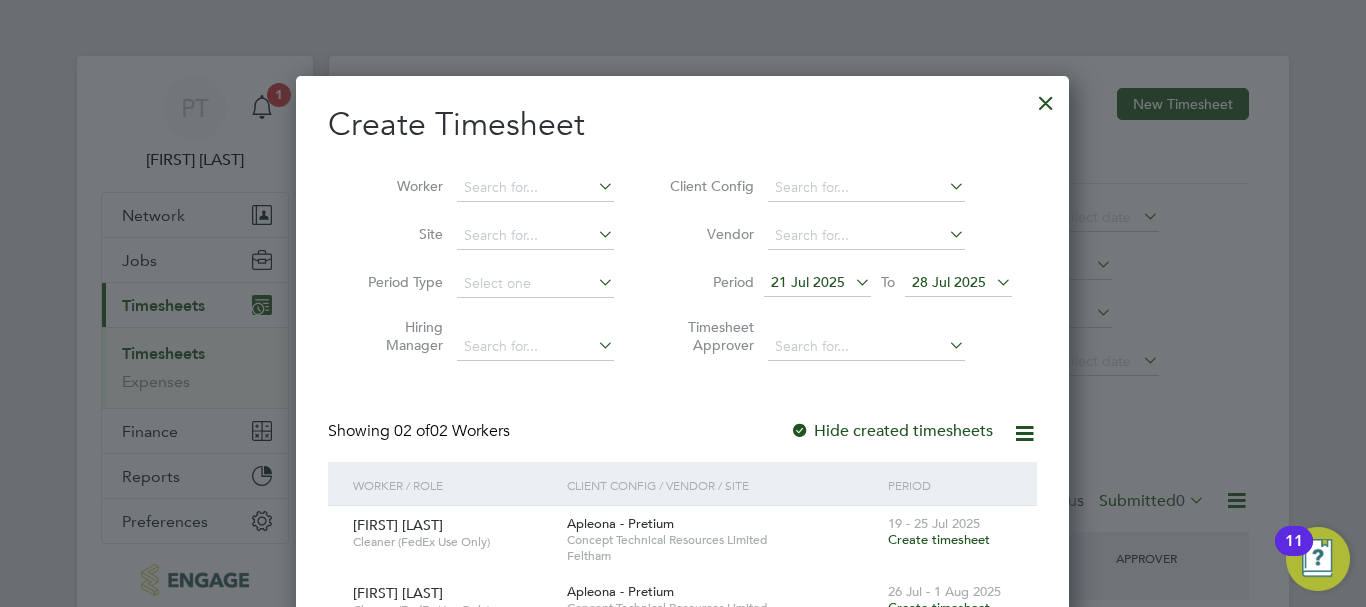 click at bounding box center [992, 282] 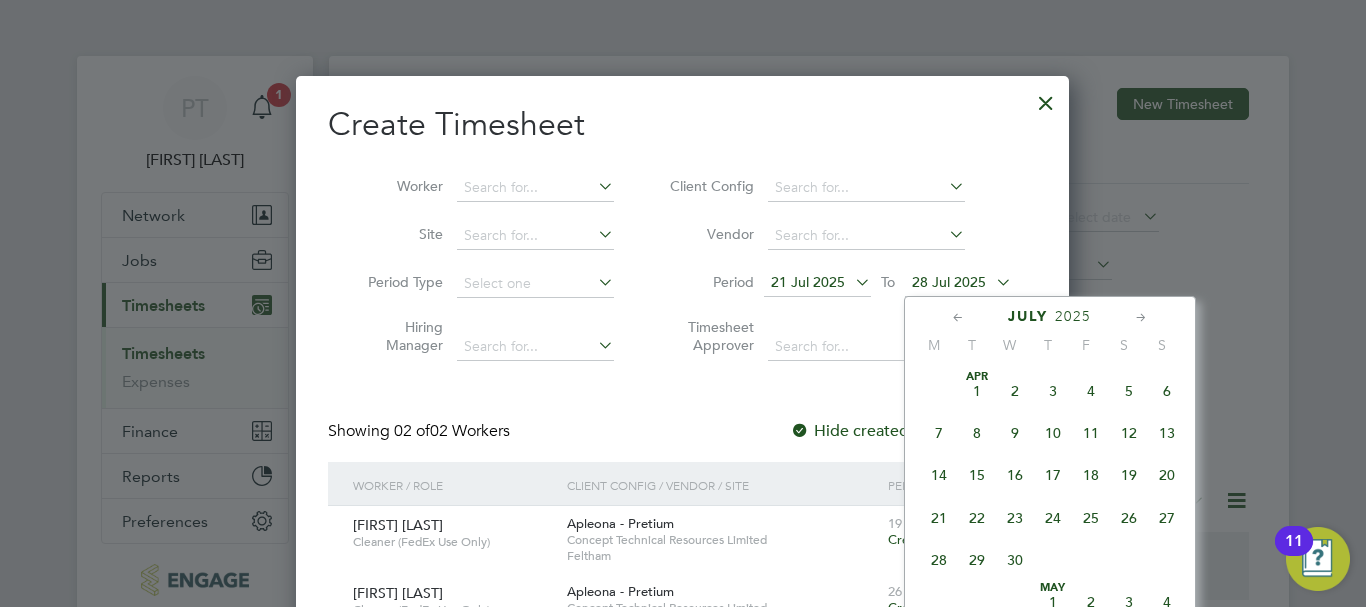 scroll, scrollTop: 779, scrollLeft: 0, axis: vertical 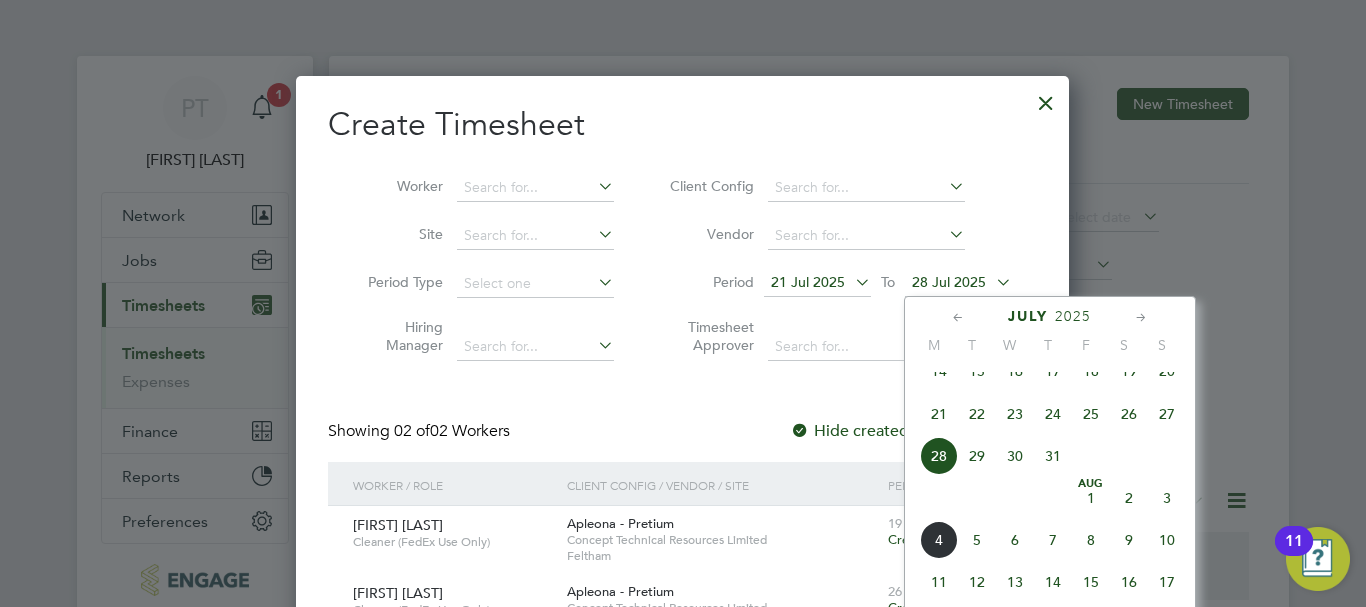 click on "3" 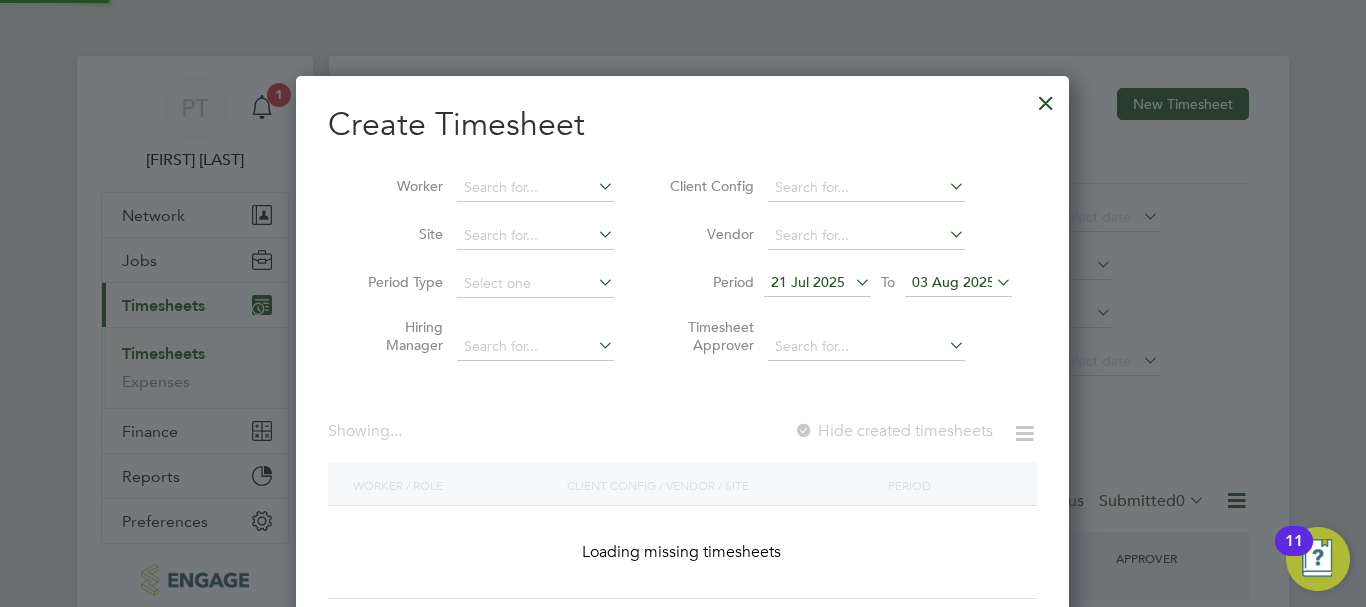 scroll, scrollTop: 10, scrollLeft: 10, axis: both 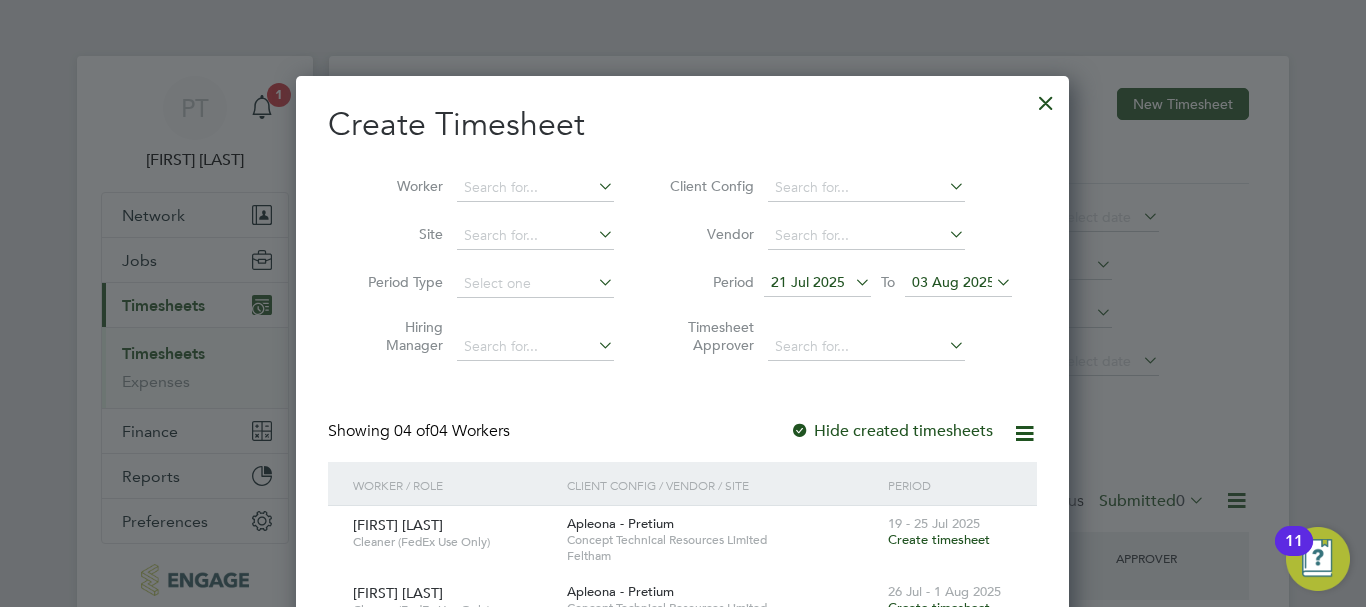 click at bounding box center (1046, 98) 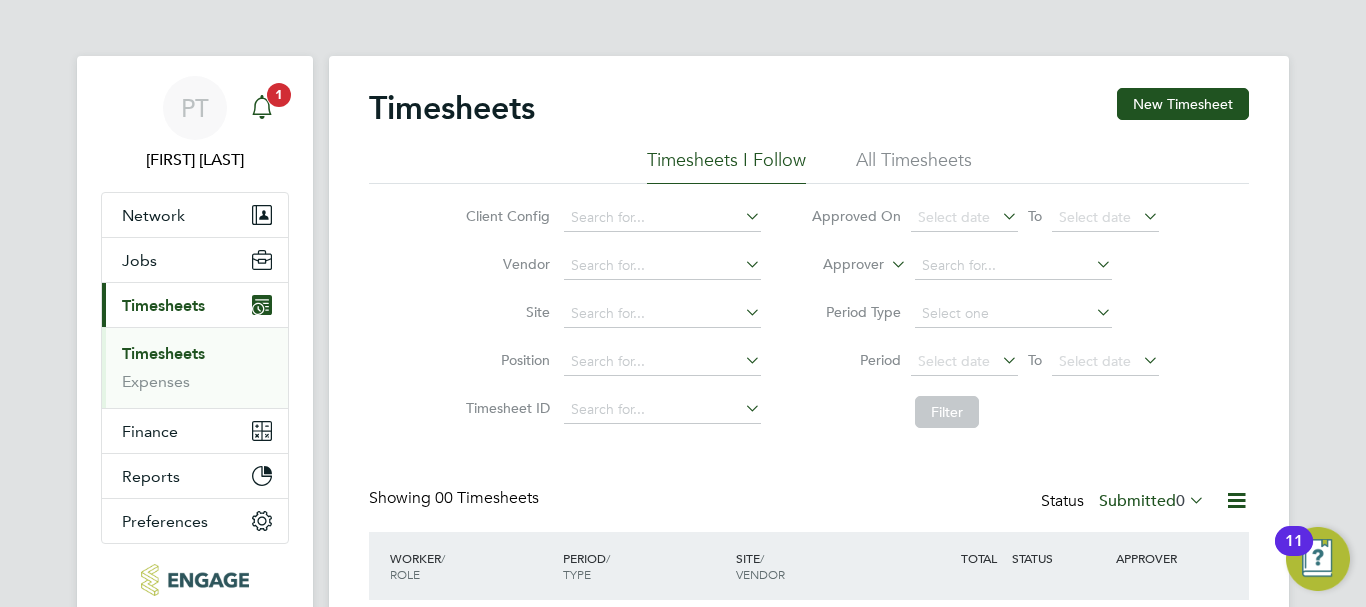 click 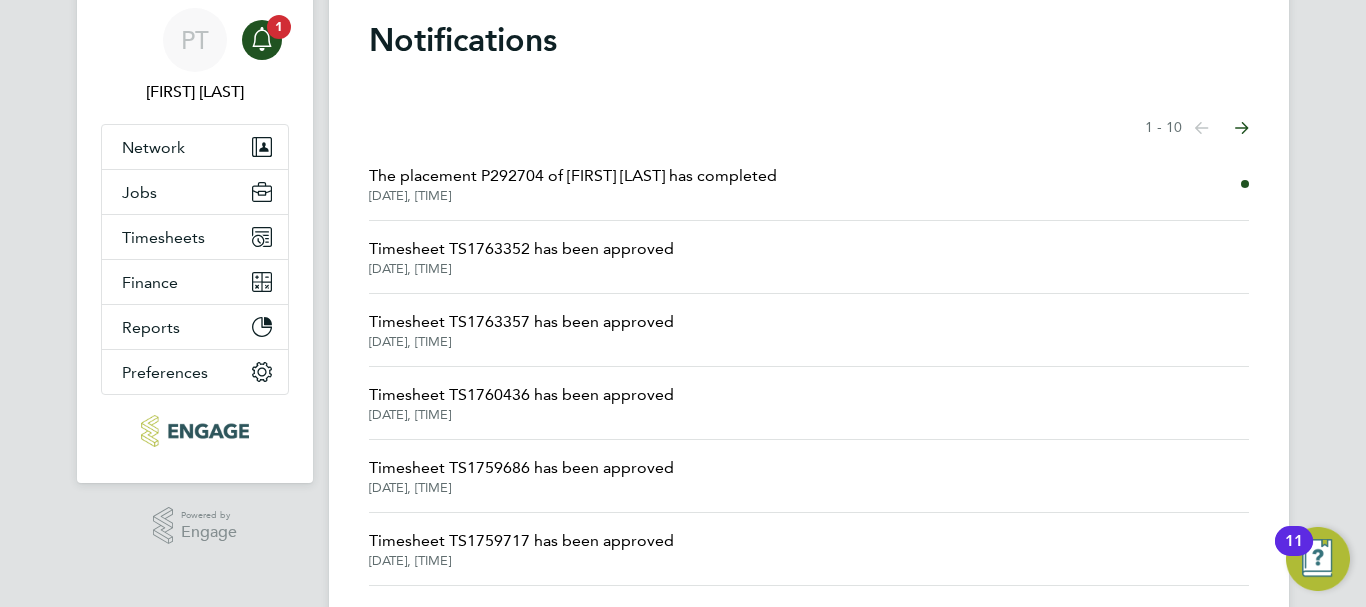 scroll, scrollTop: 0, scrollLeft: 0, axis: both 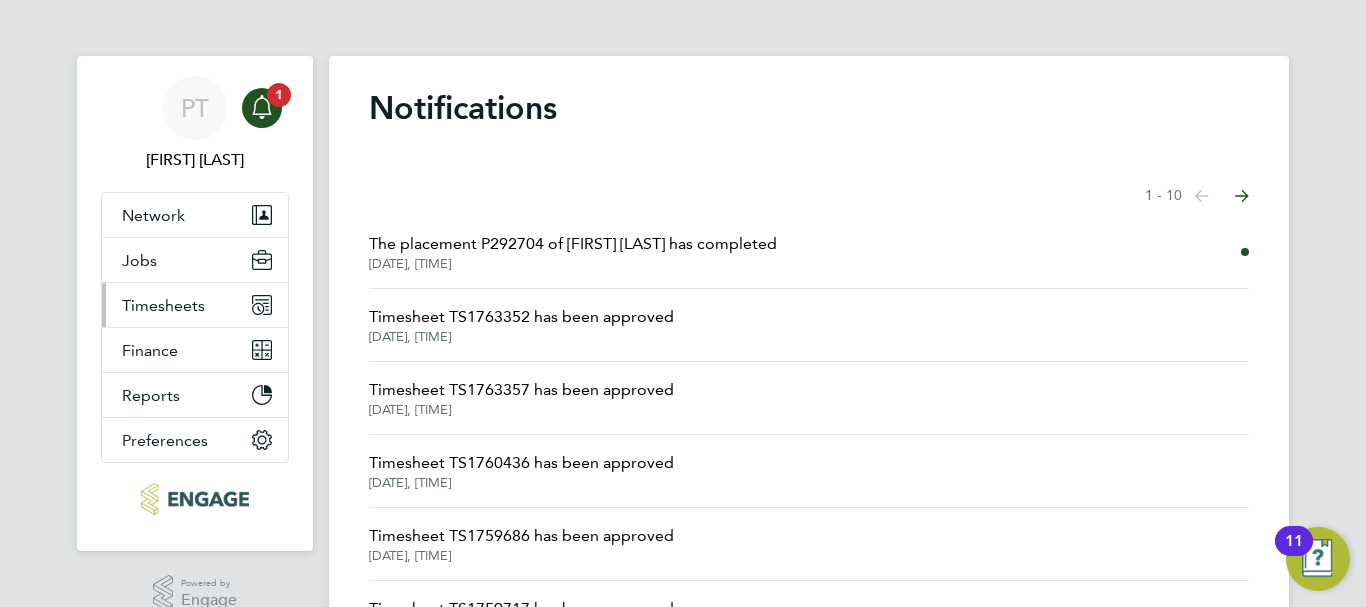 click on "Timesheets" at bounding box center [163, 305] 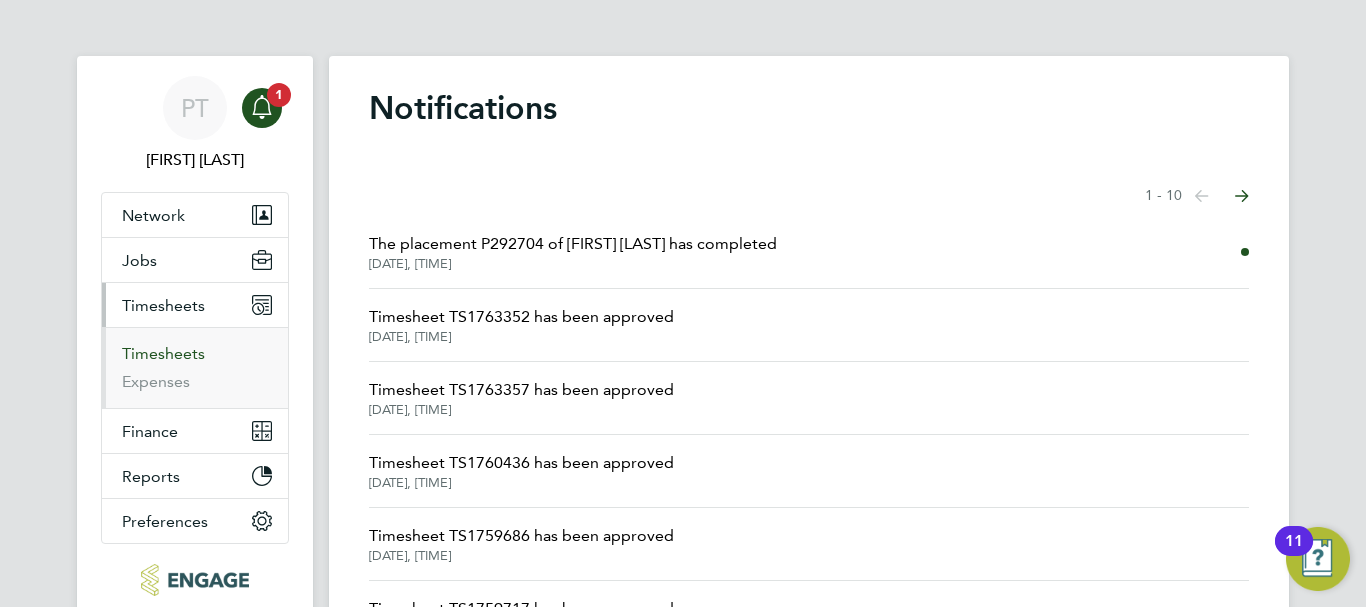 click on "Timesheets" at bounding box center [163, 353] 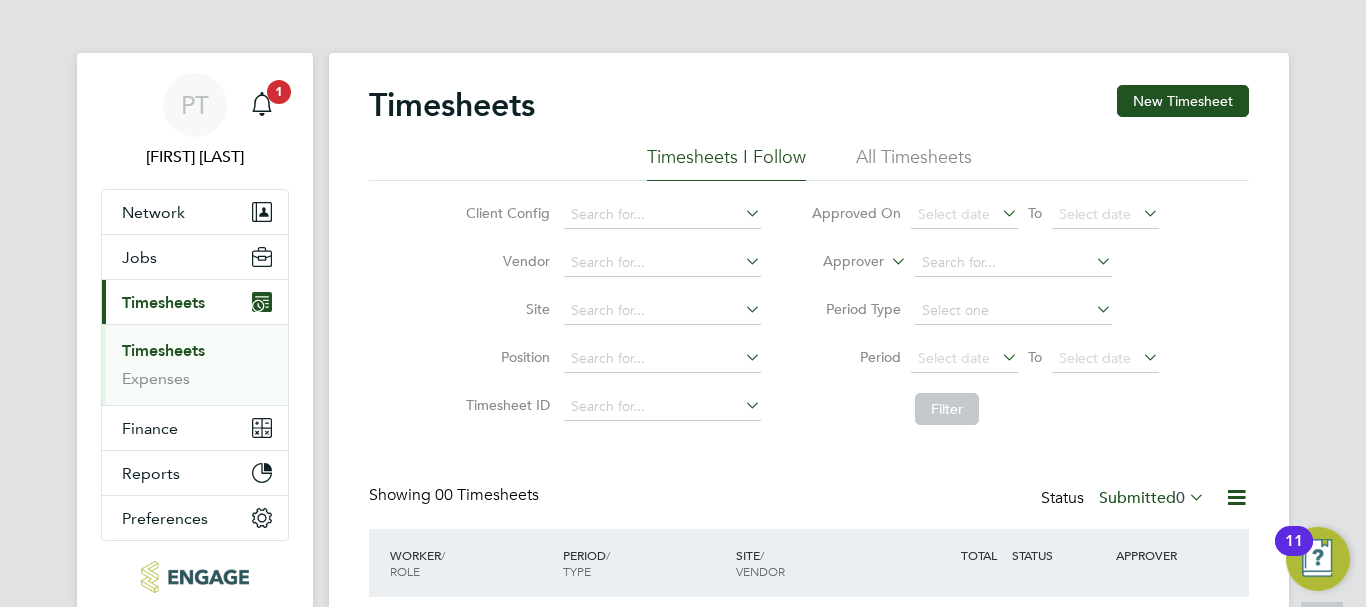 scroll, scrollTop: 0, scrollLeft: 0, axis: both 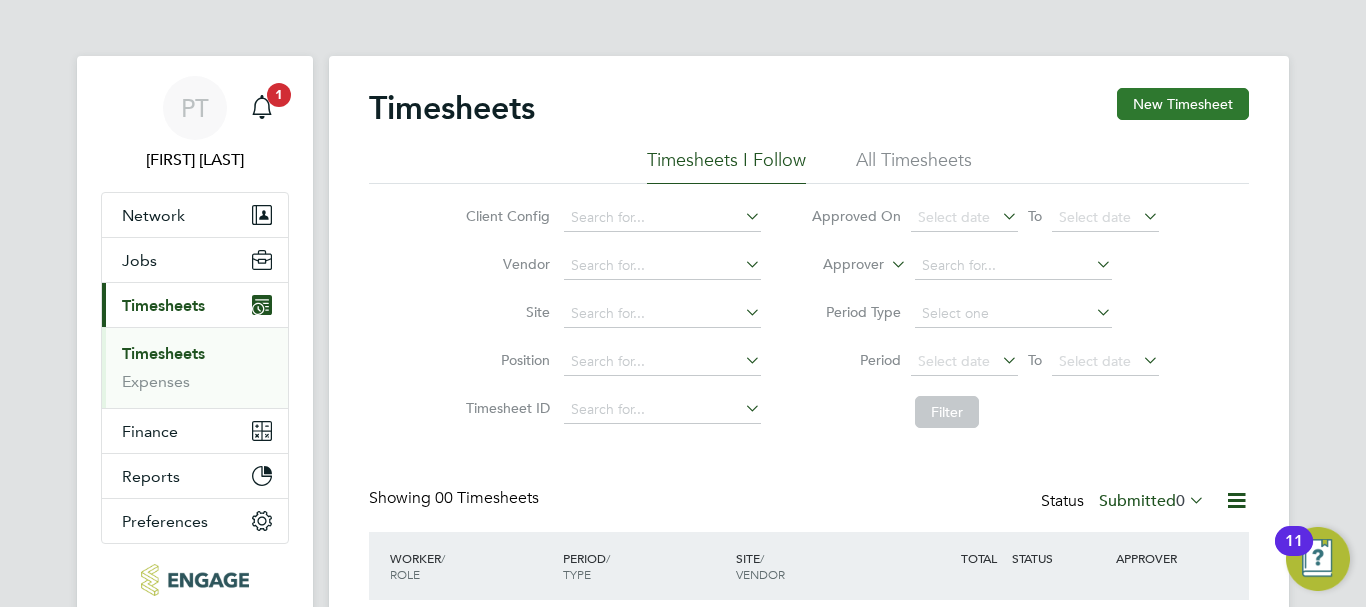 click on "New Timesheet" 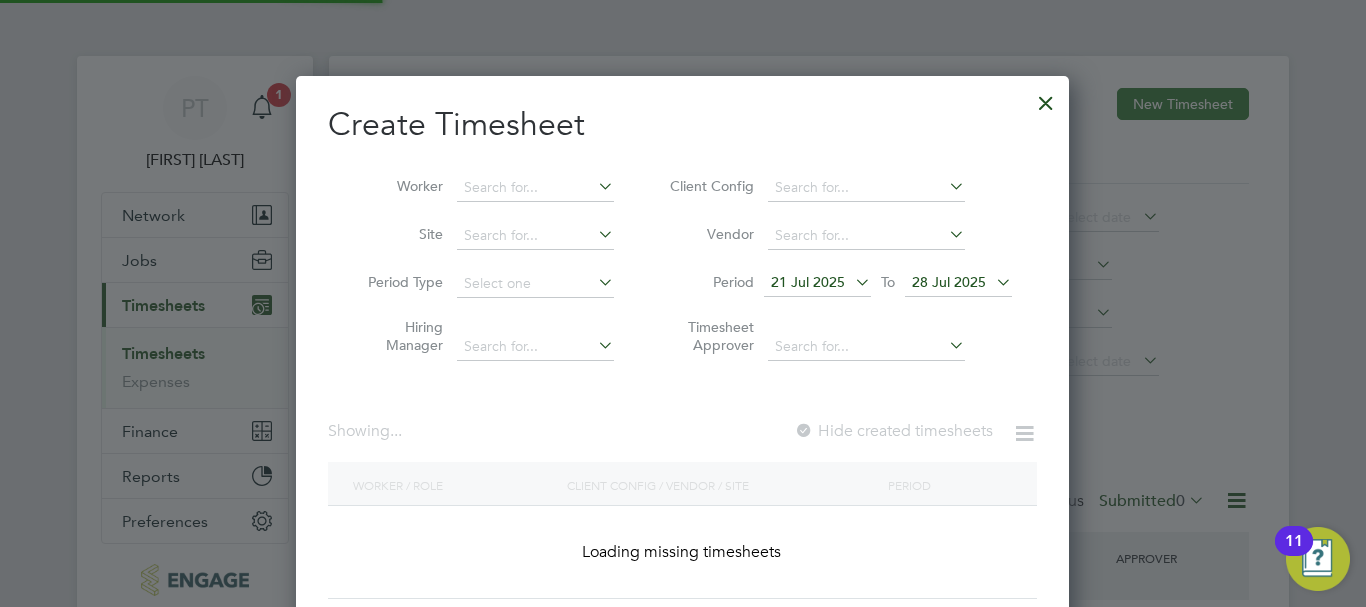 scroll, scrollTop: 10, scrollLeft: 10, axis: both 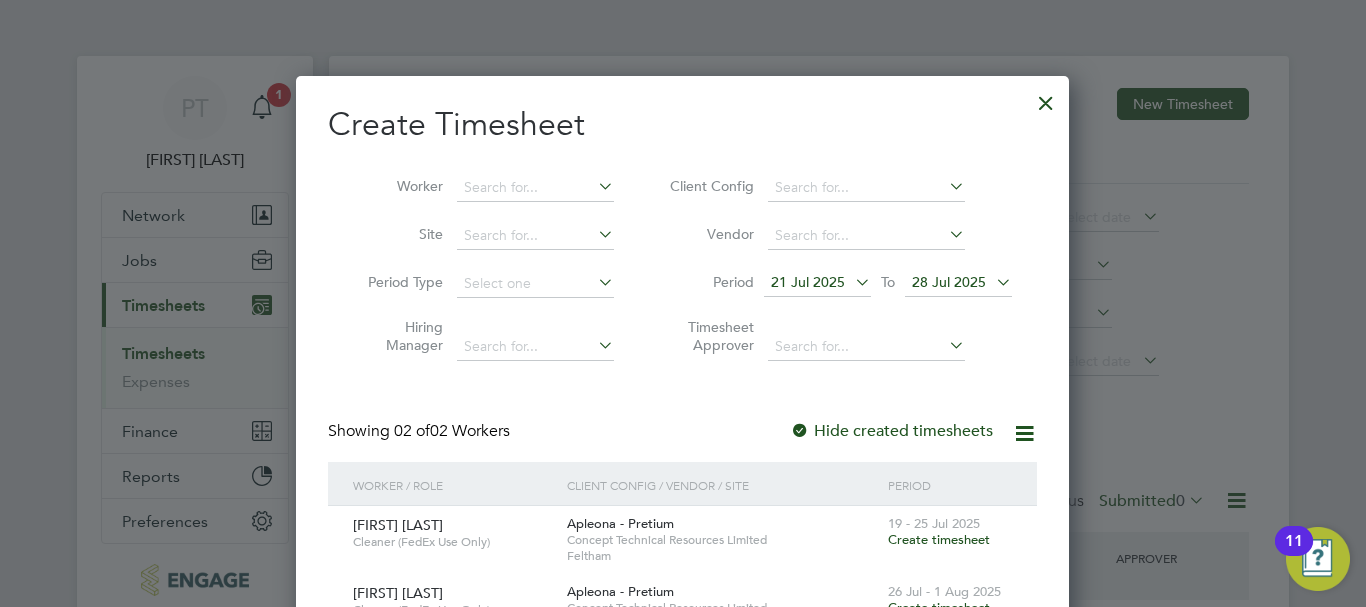 click on "Hide created timesheets" at bounding box center (891, 431) 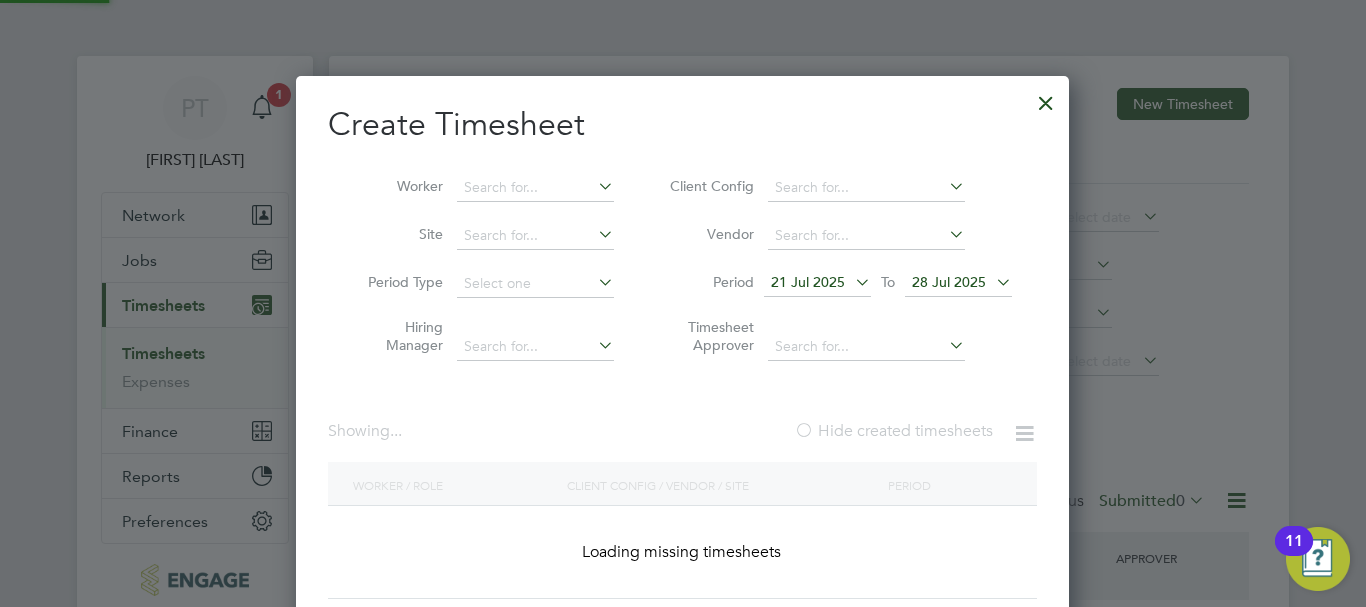 scroll, scrollTop: 10, scrollLeft: 10, axis: both 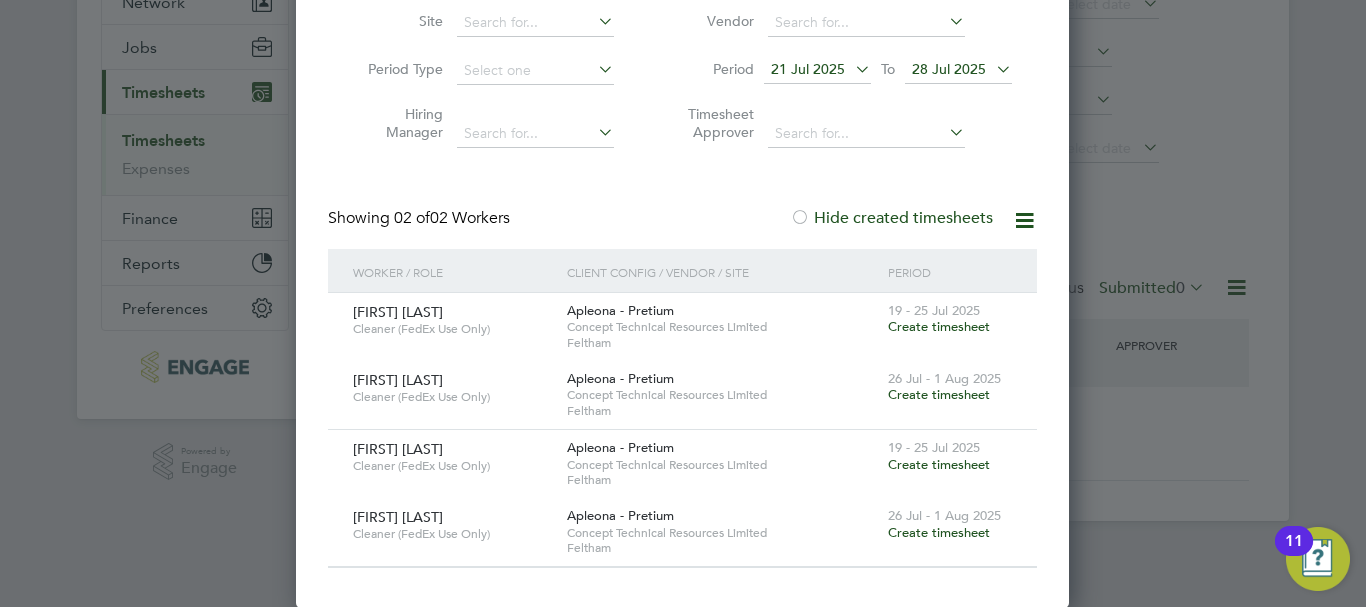 click on "Hide created timesheets" at bounding box center (893, 218) 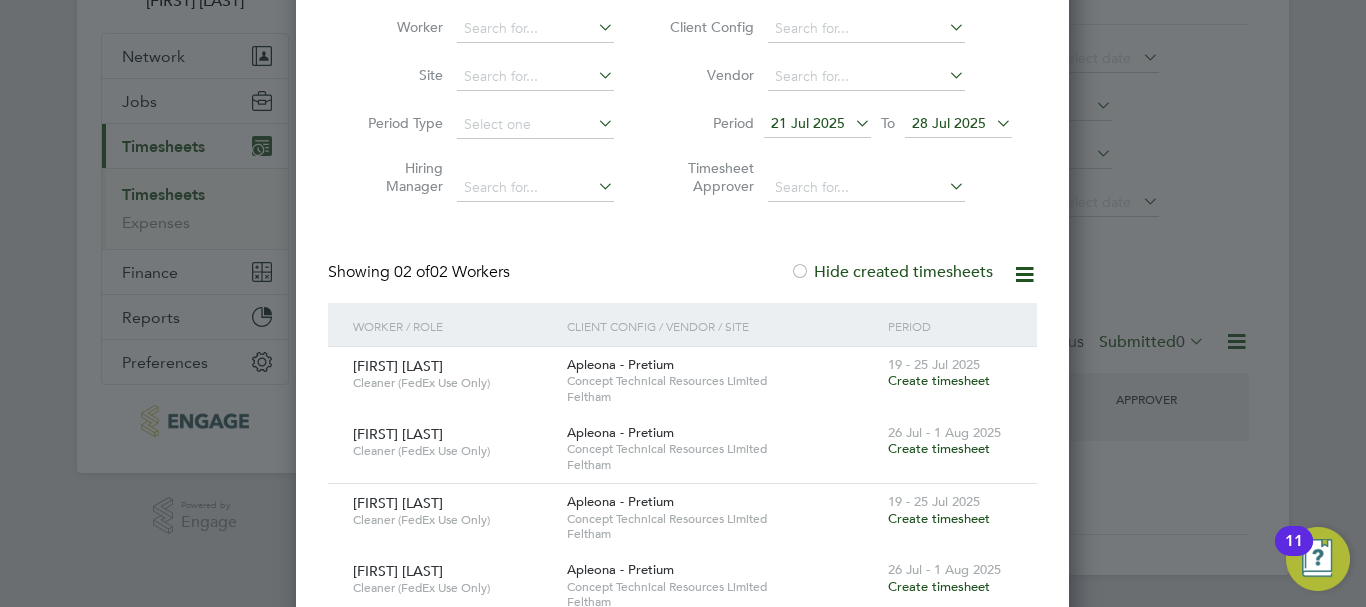 scroll, scrollTop: 10, scrollLeft: 10, axis: both 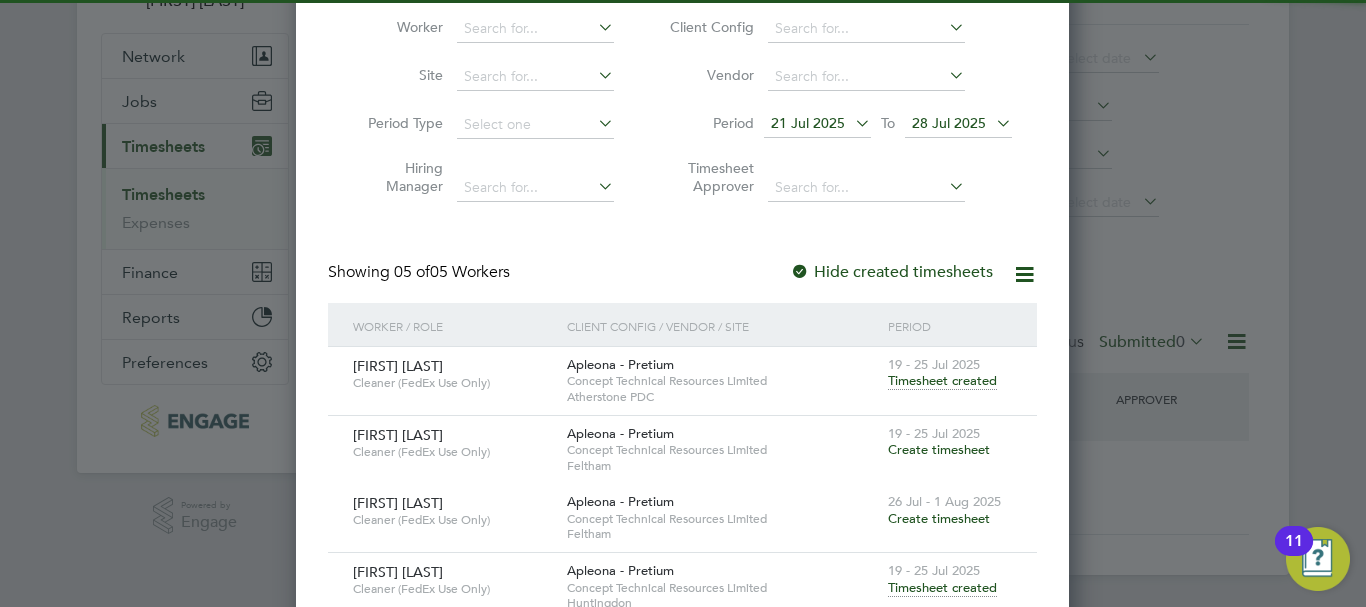 click on "Period
21 Jul 2025
To
28 Jul 2025" at bounding box center (838, 125) 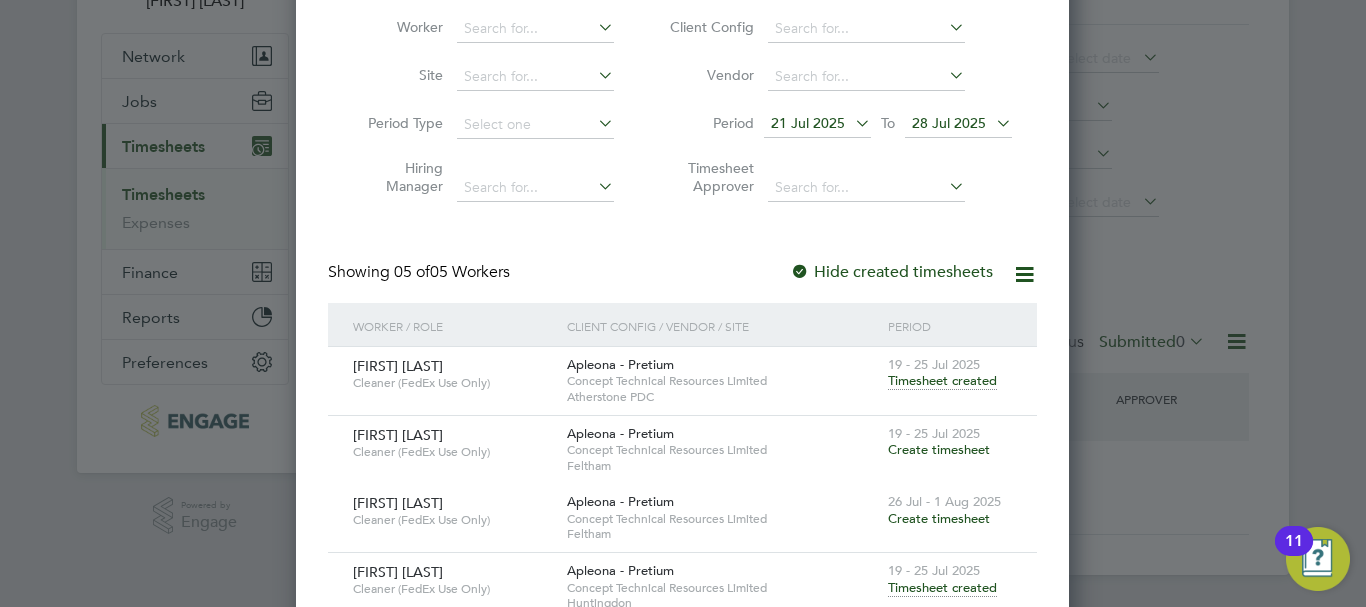 click on "21 Jul 2025" at bounding box center (808, 123) 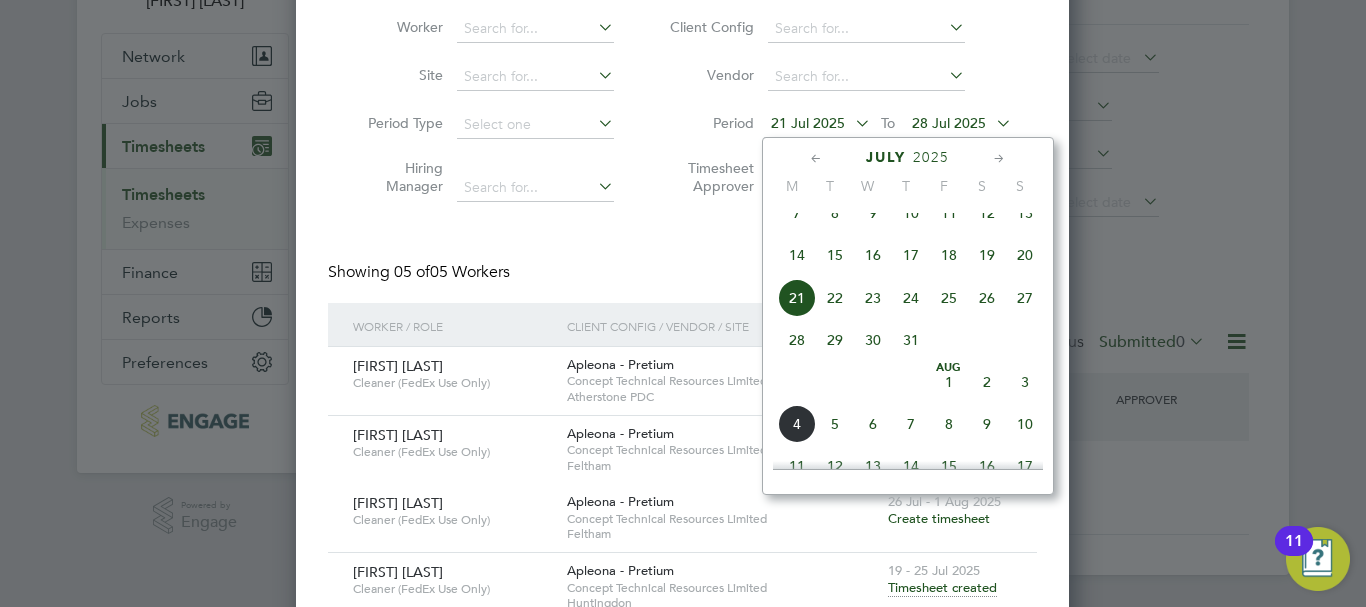 click on "28" 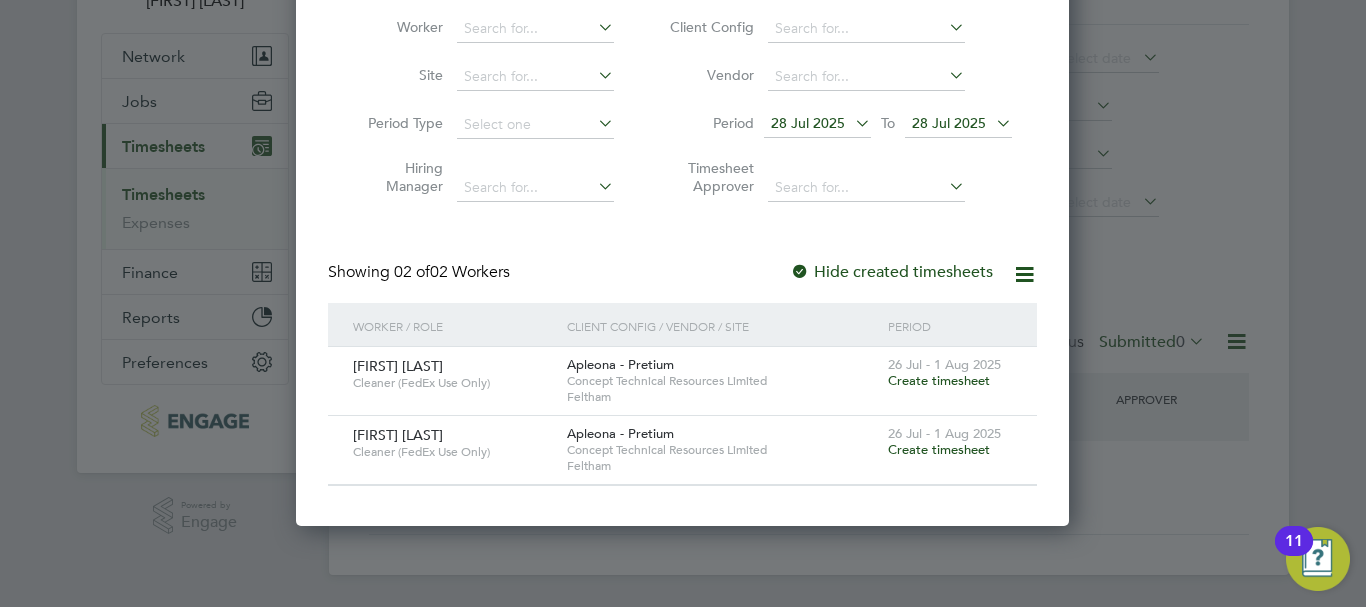click on "28 Jul 2025" at bounding box center [949, 123] 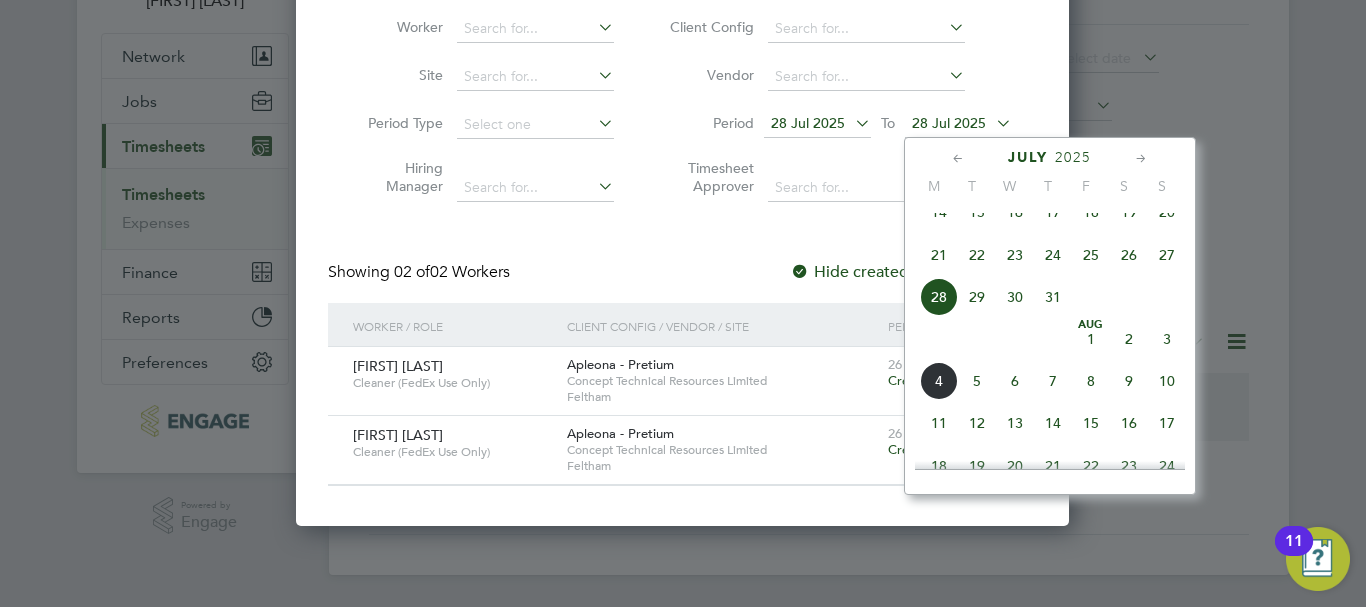 click on "3" 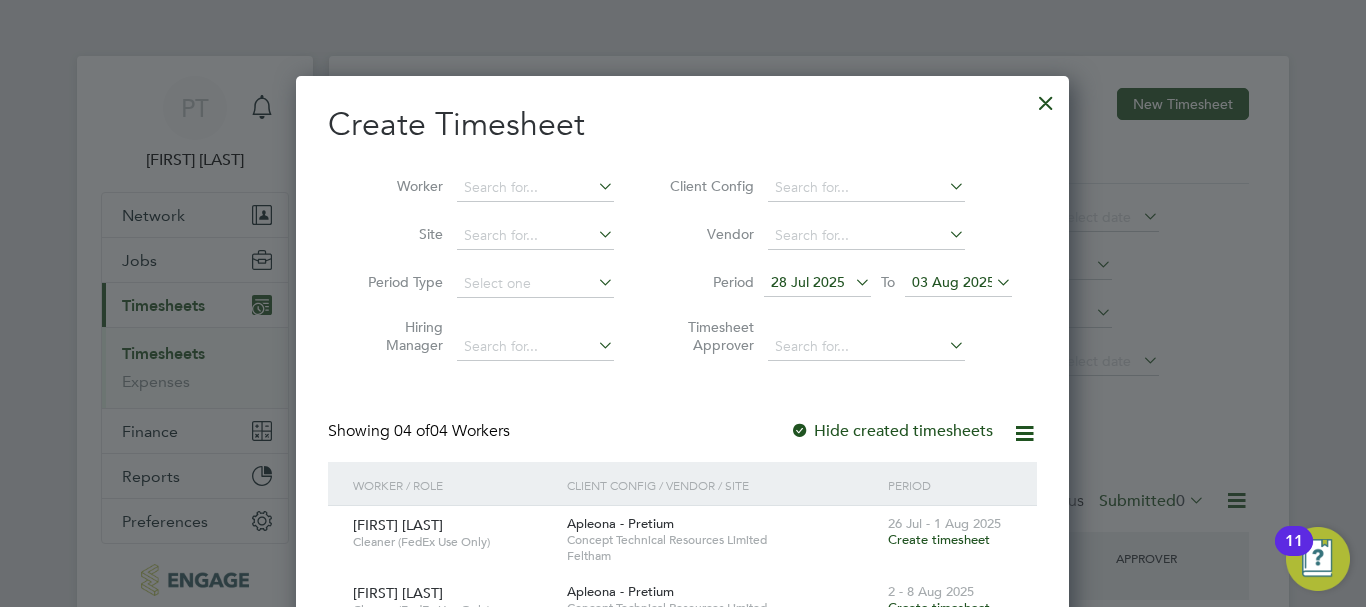 click at bounding box center (1046, 98) 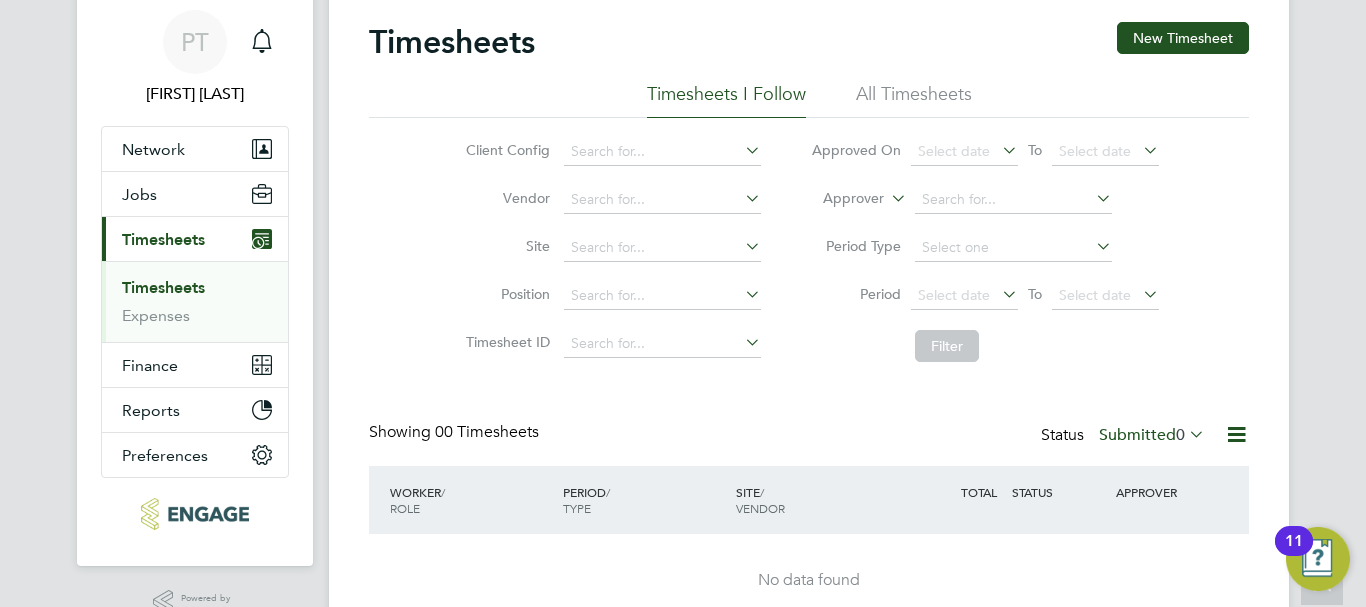 scroll, scrollTop: 0, scrollLeft: 0, axis: both 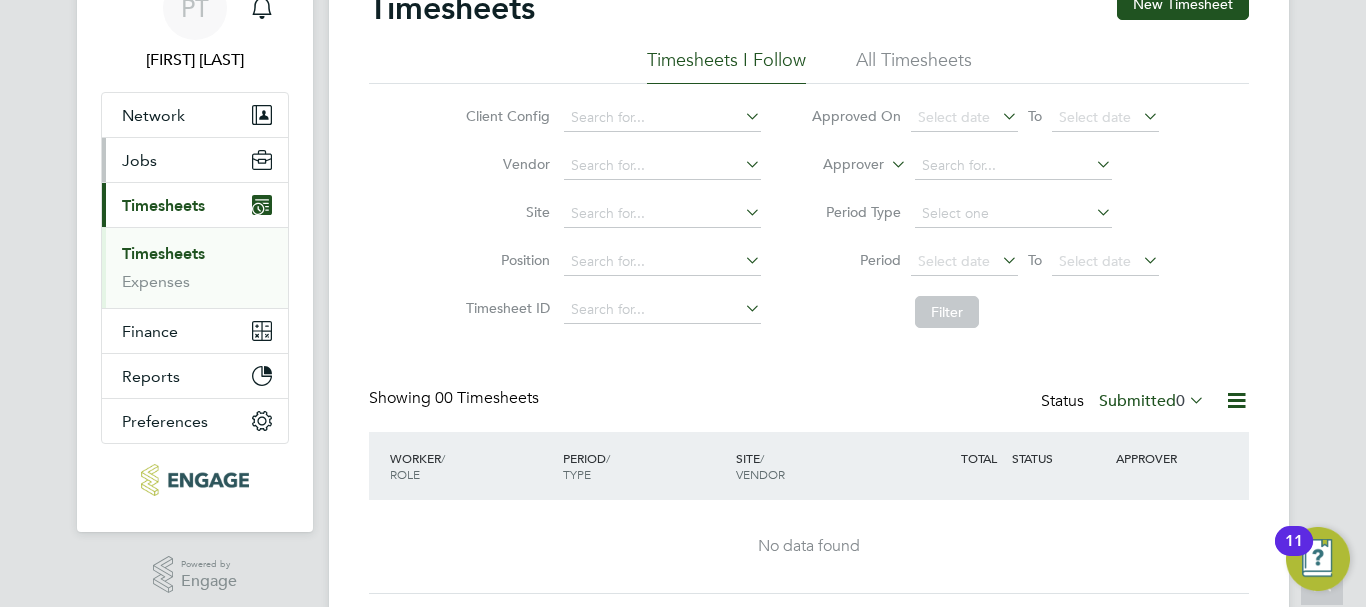 click on "Jobs" at bounding box center [195, 160] 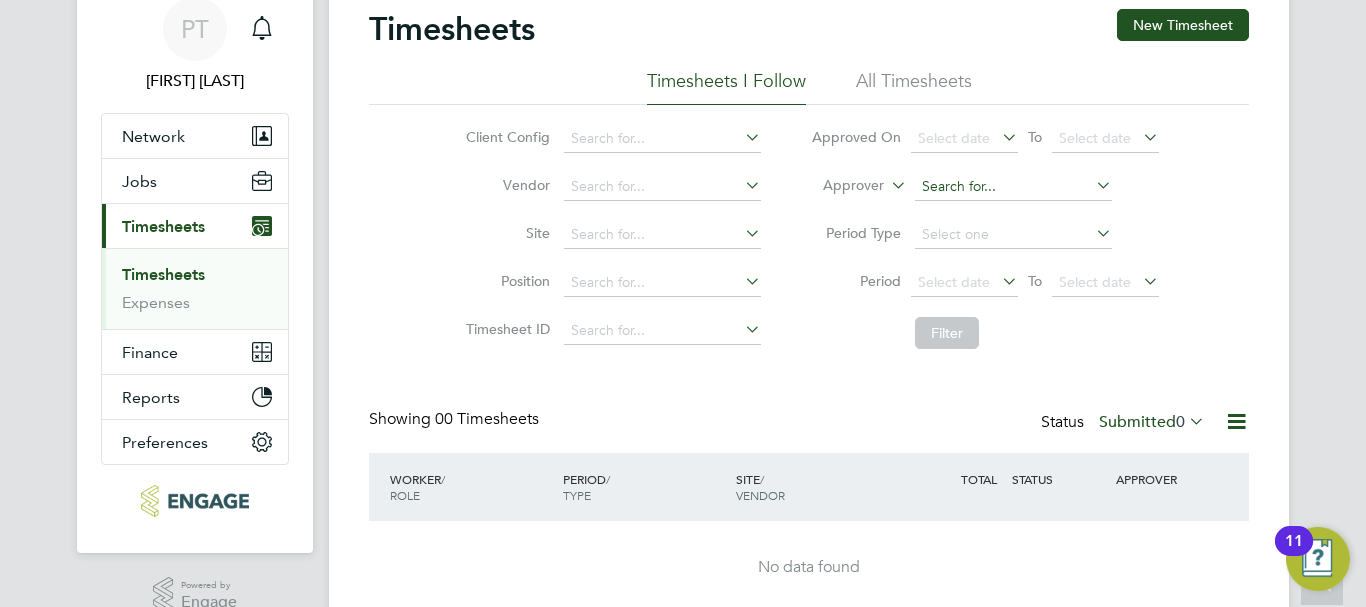 scroll, scrollTop: 0, scrollLeft: 0, axis: both 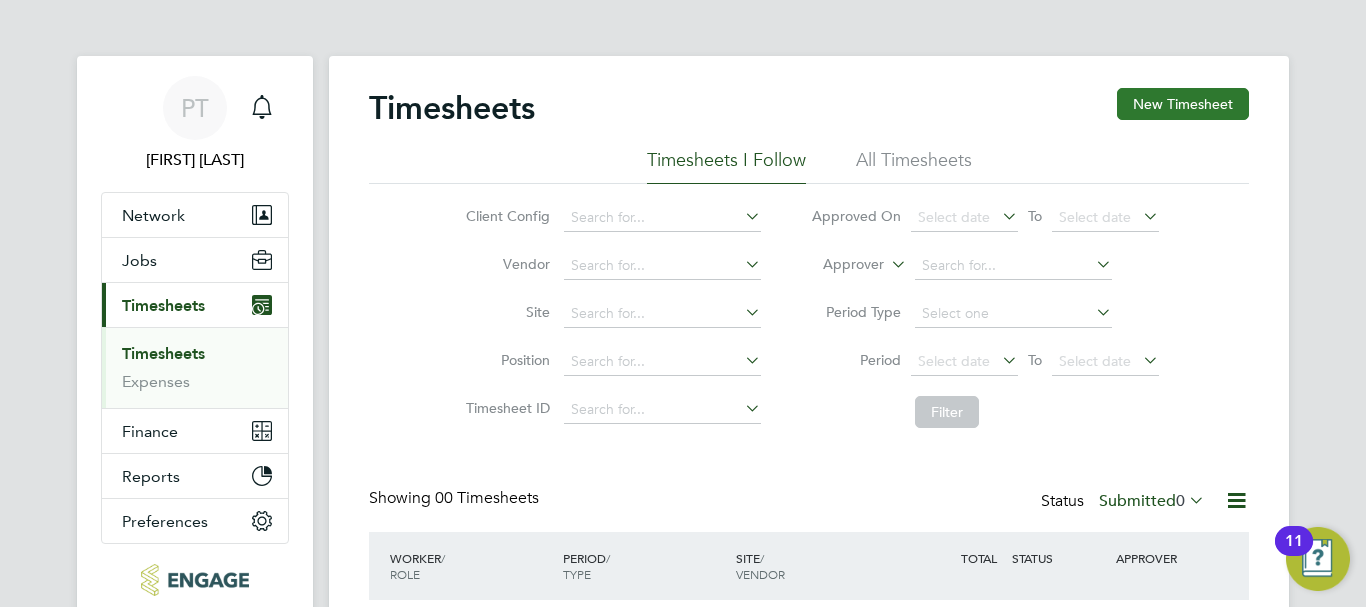 click on "New Timesheet" 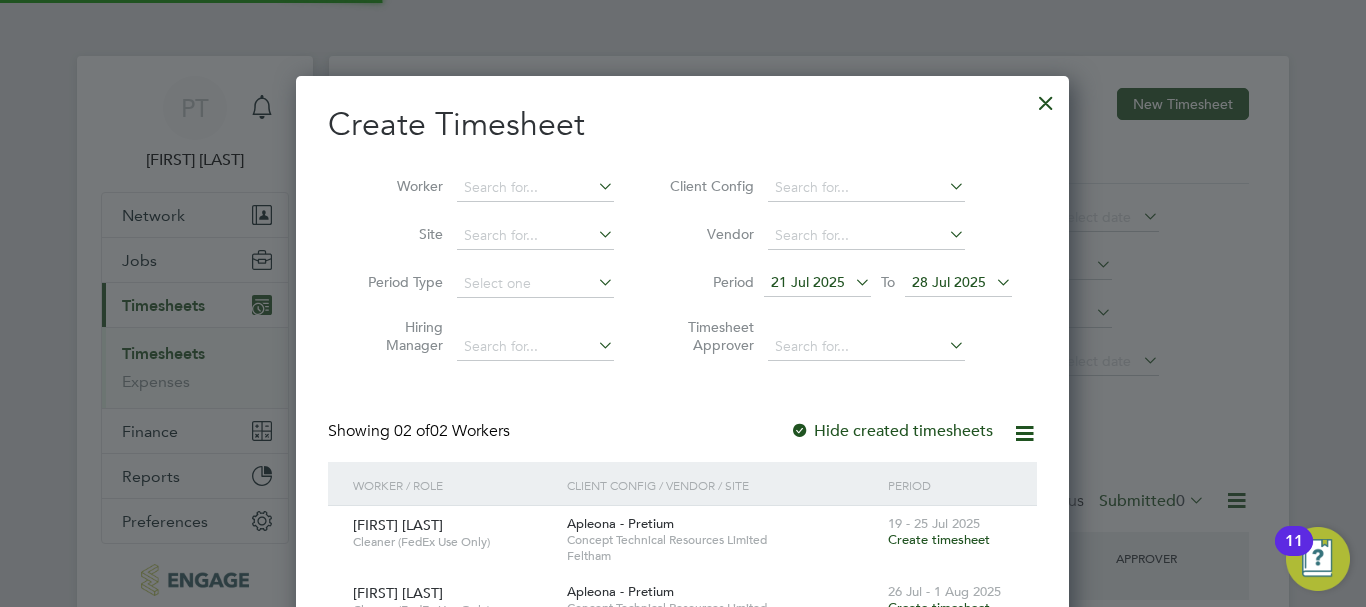 scroll, scrollTop: 10, scrollLeft: 10, axis: both 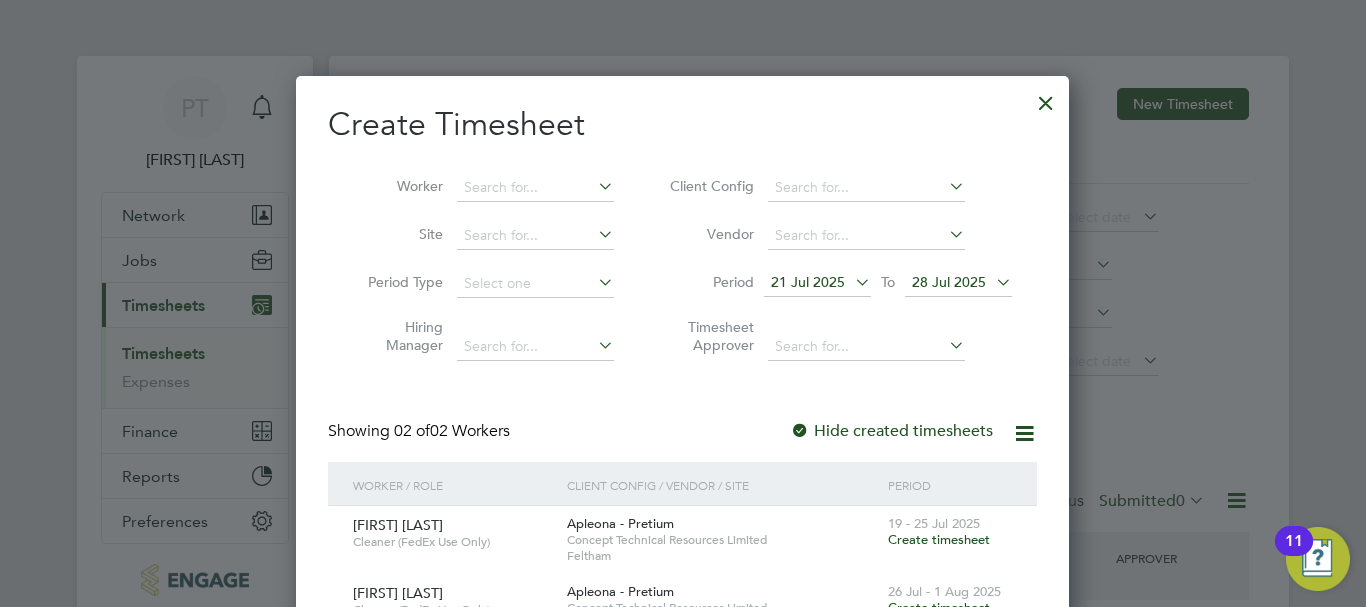 click at bounding box center (1046, 98) 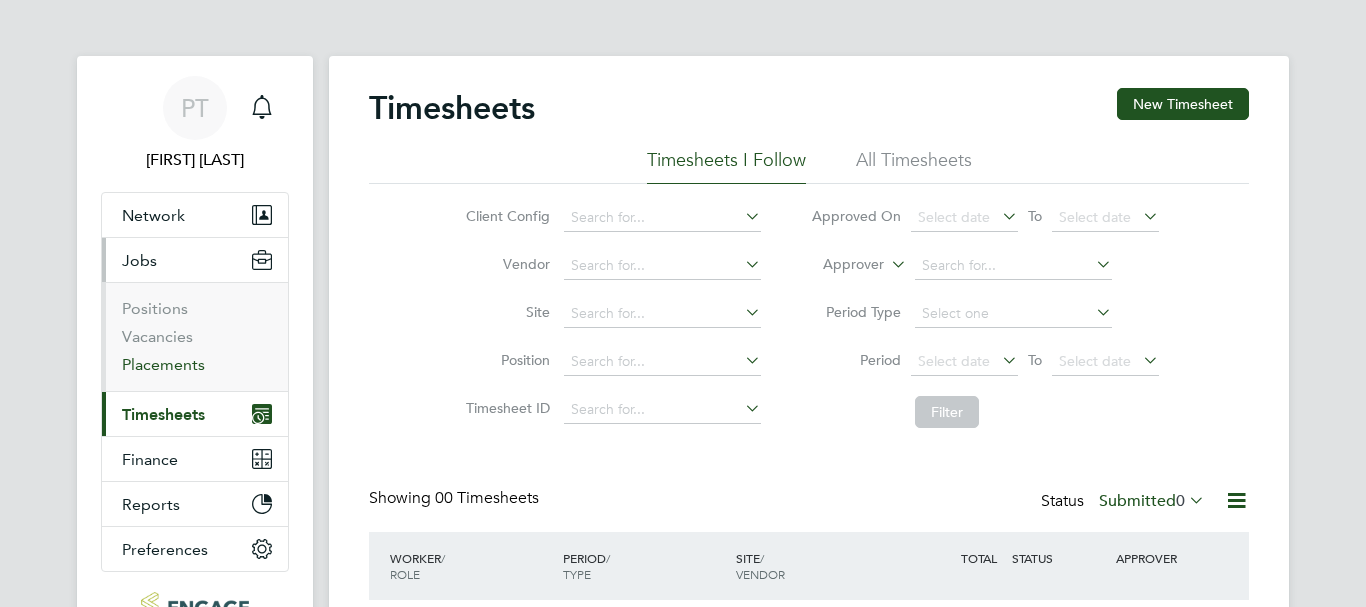 click on "Placements" at bounding box center (163, 364) 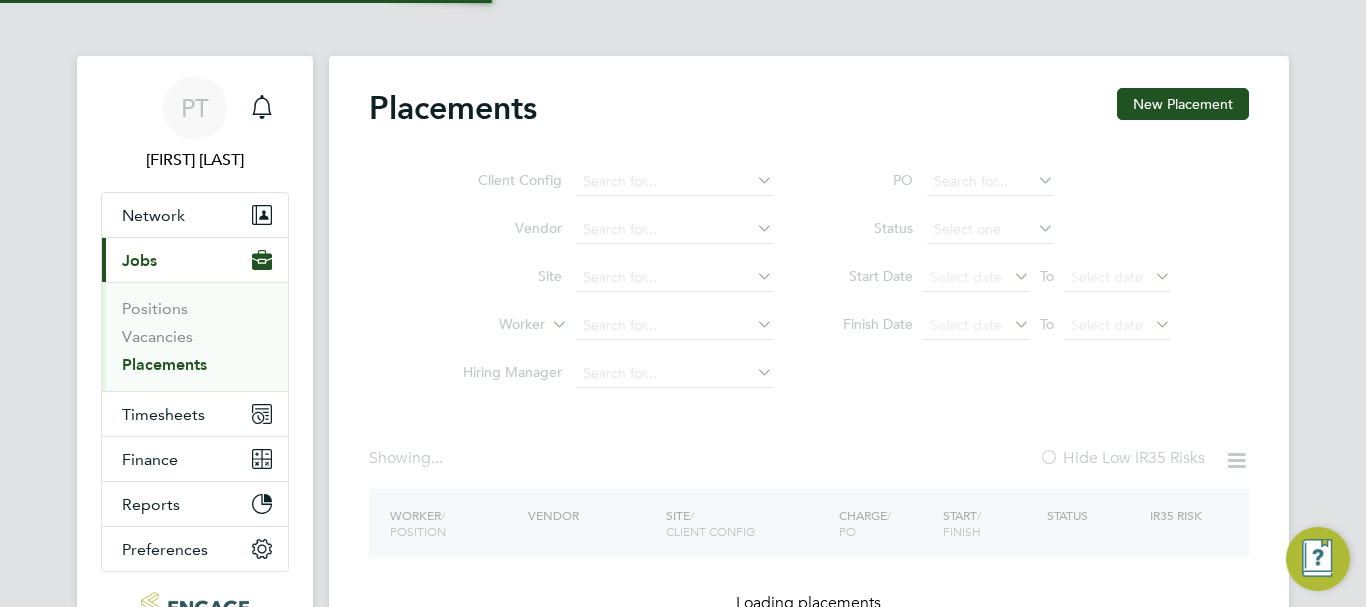 scroll, scrollTop: 0, scrollLeft: 0, axis: both 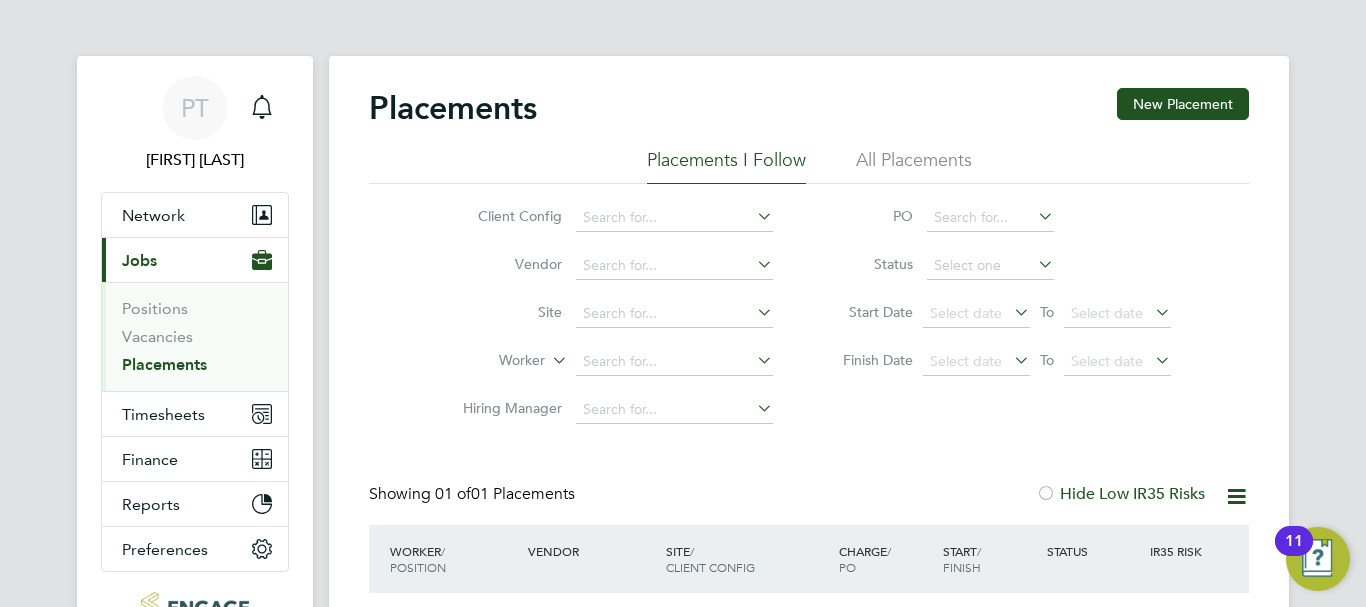 click 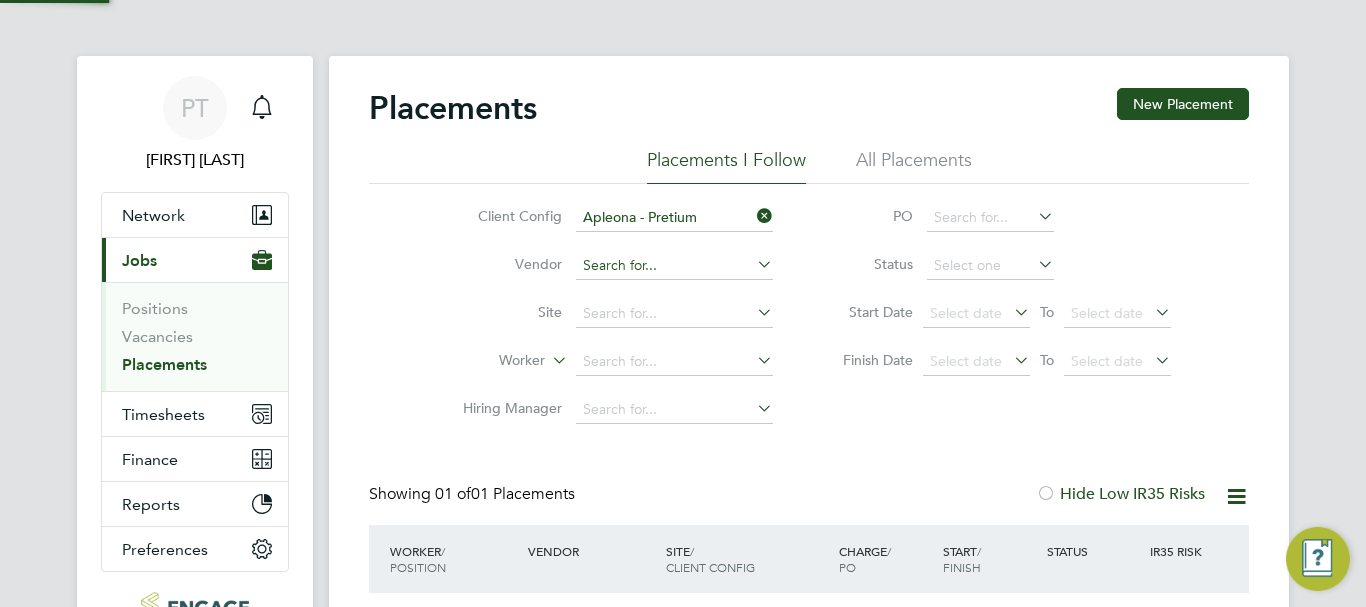 scroll, scrollTop: 10, scrollLeft: 10, axis: both 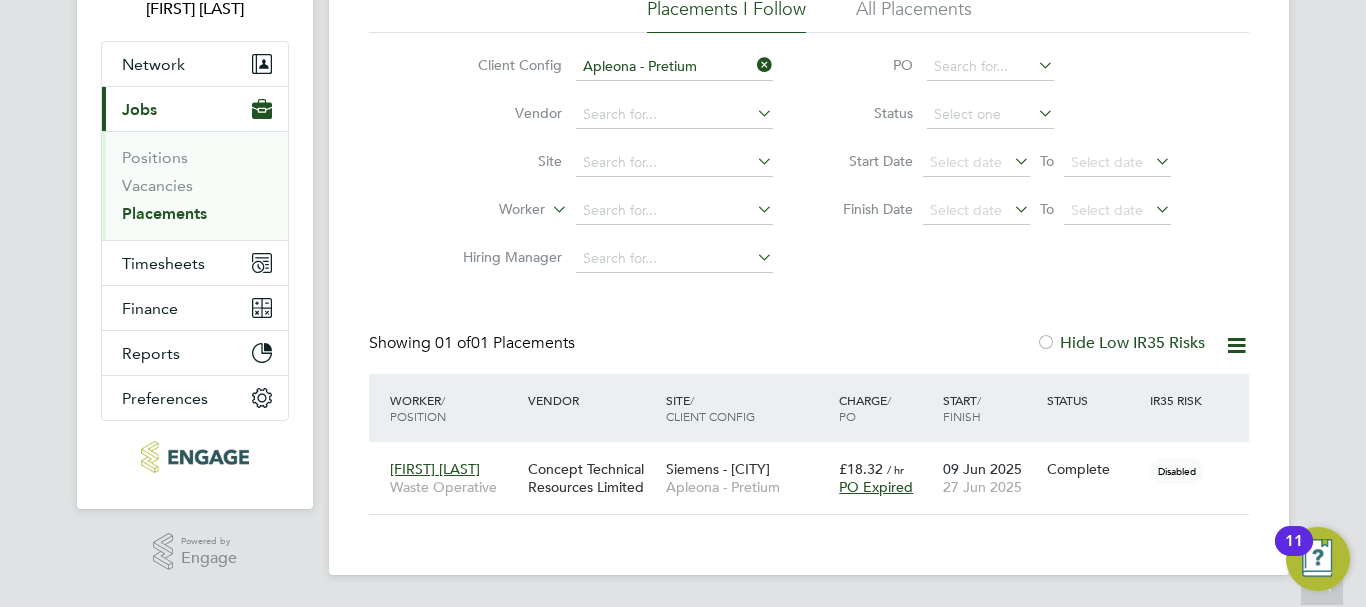 click 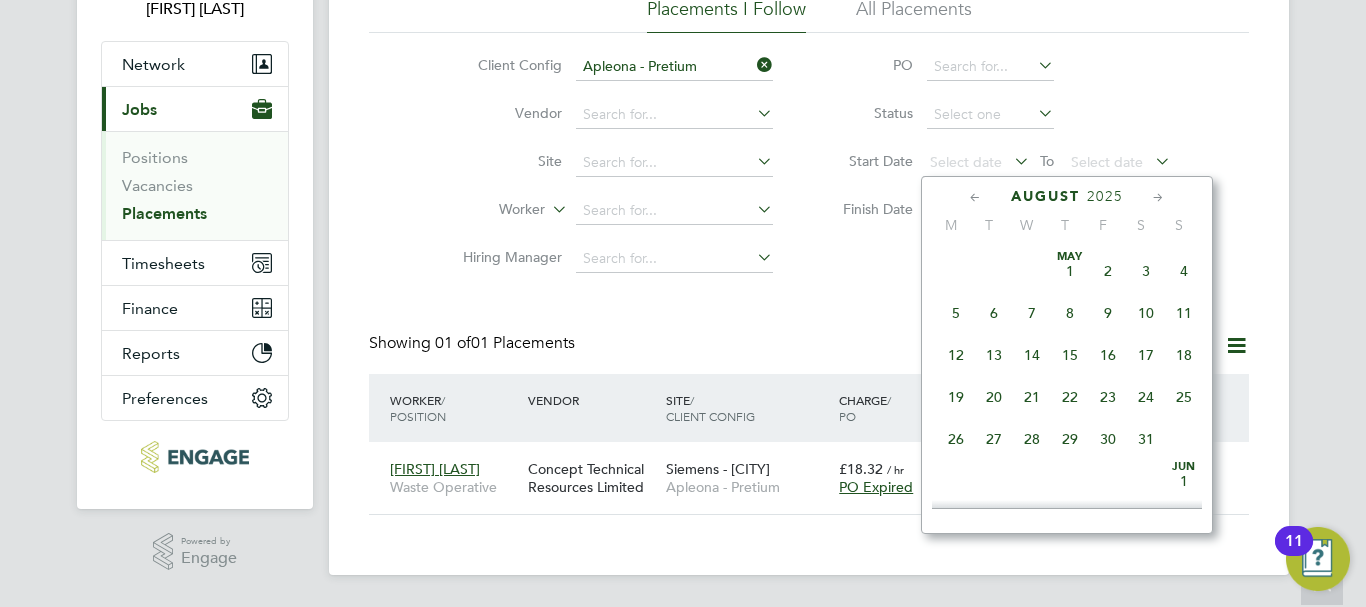 scroll, scrollTop: 649, scrollLeft: 0, axis: vertical 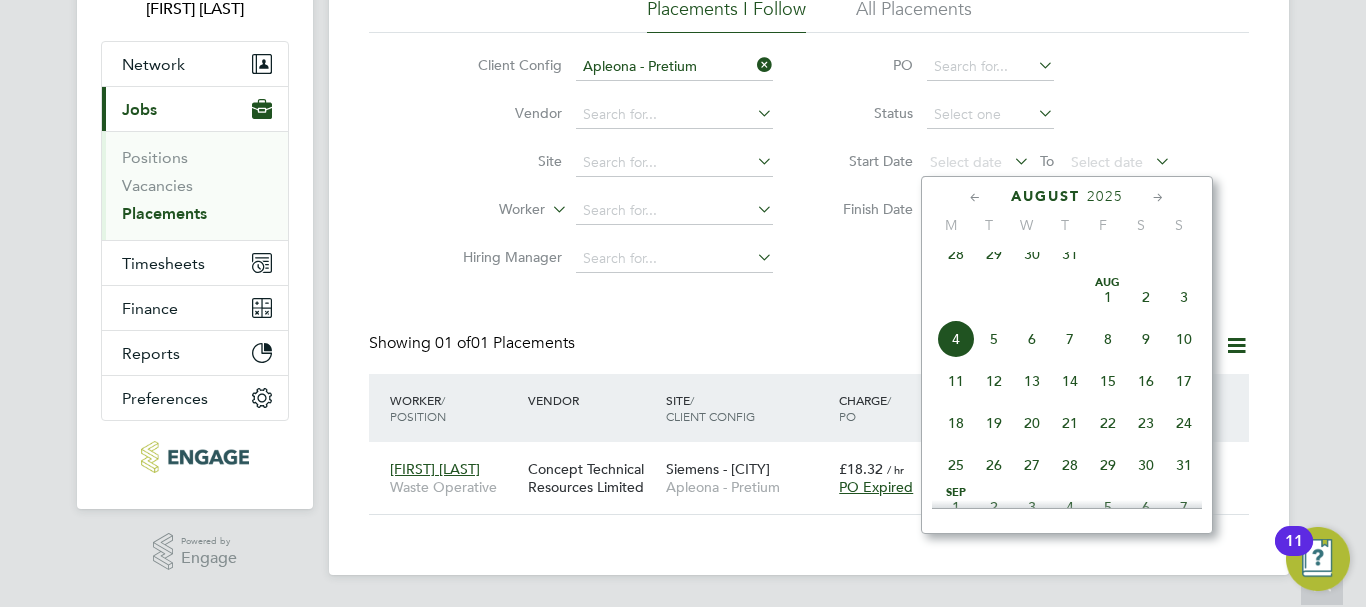 click on "PO" 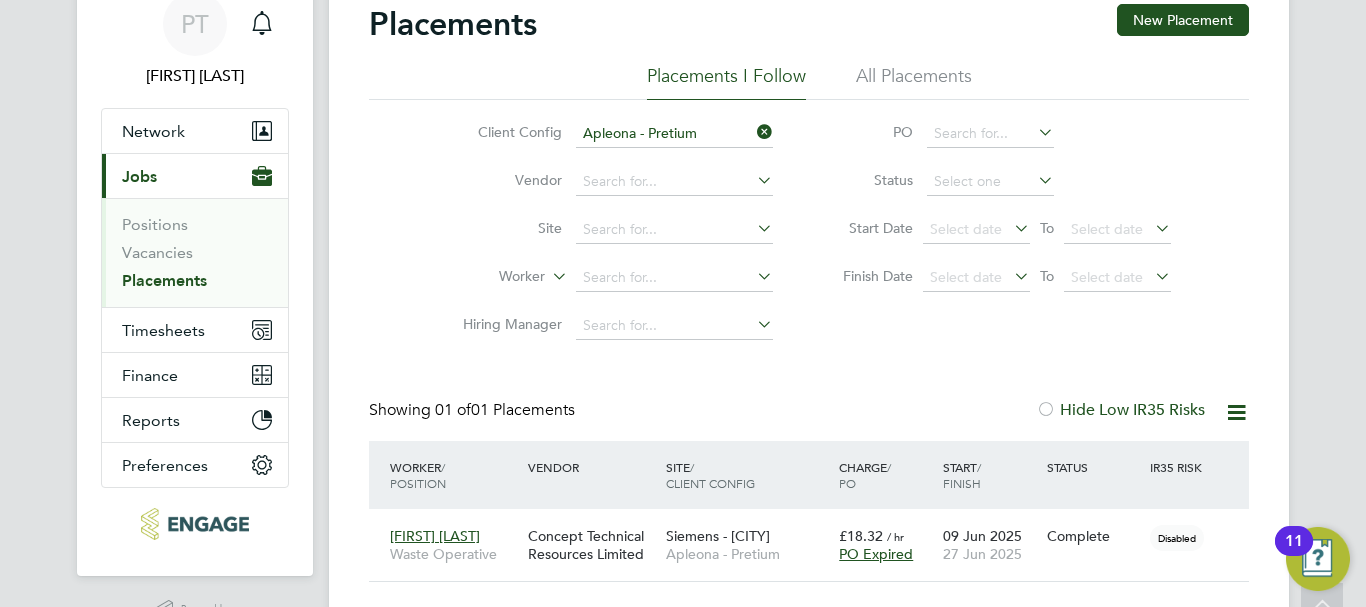 scroll, scrollTop: 0, scrollLeft: 0, axis: both 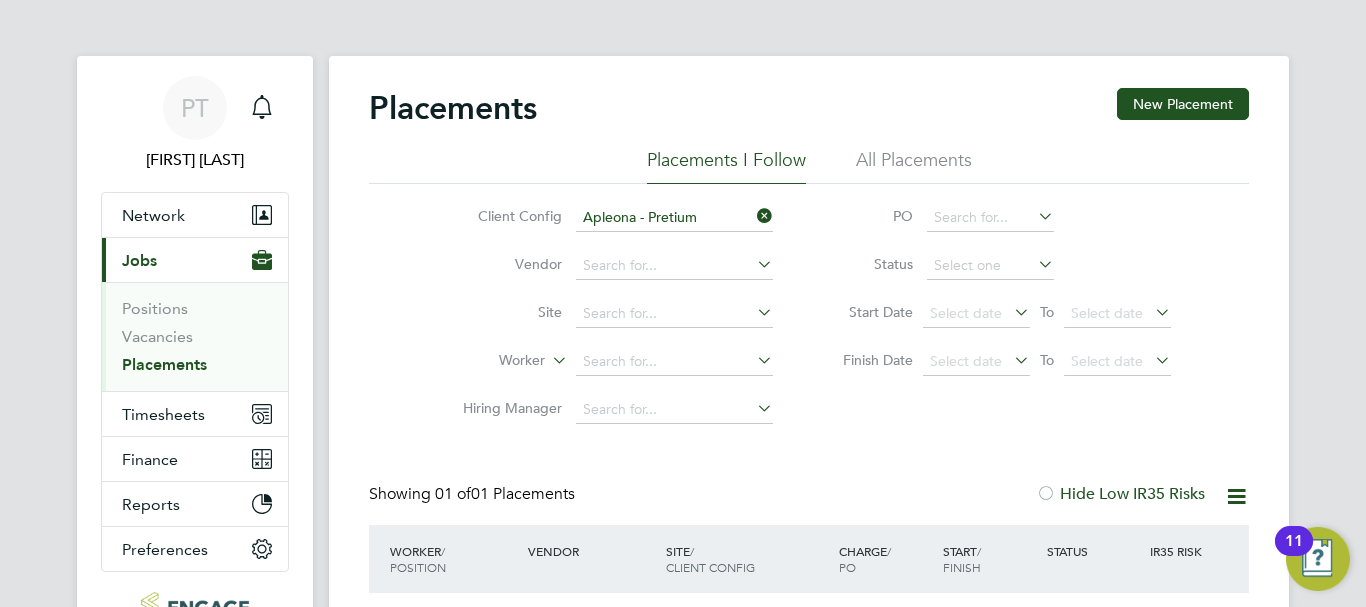 click on "All Placements" 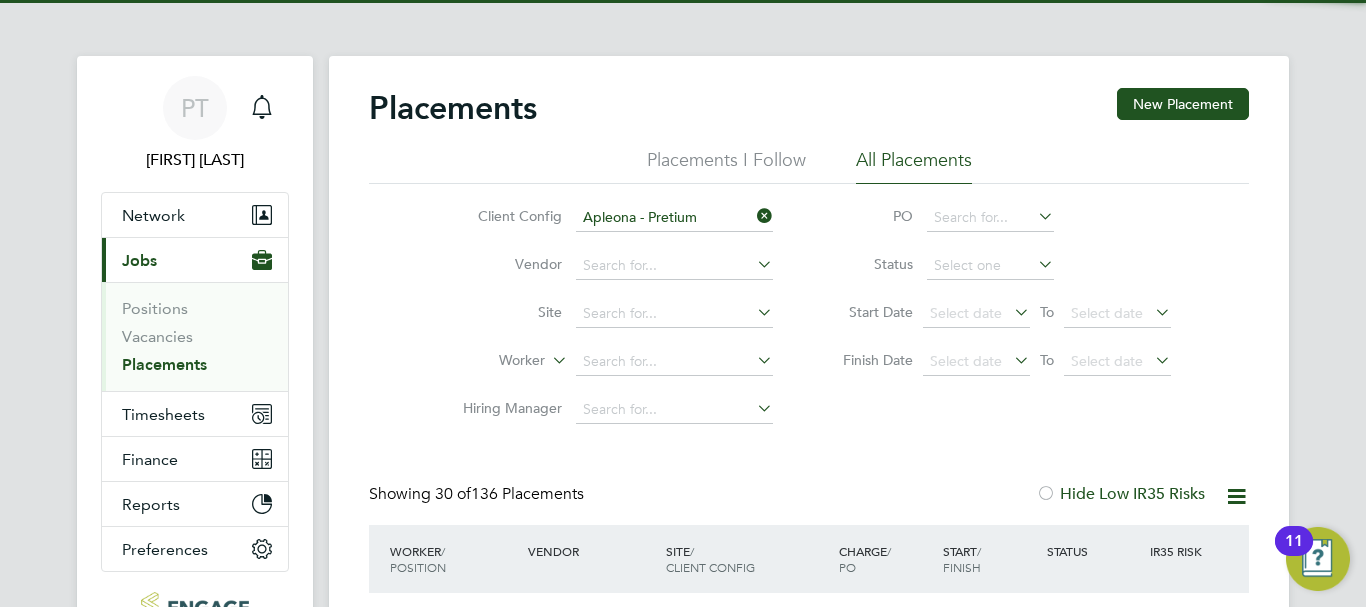 scroll, scrollTop: 300, scrollLeft: 0, axis: vertical 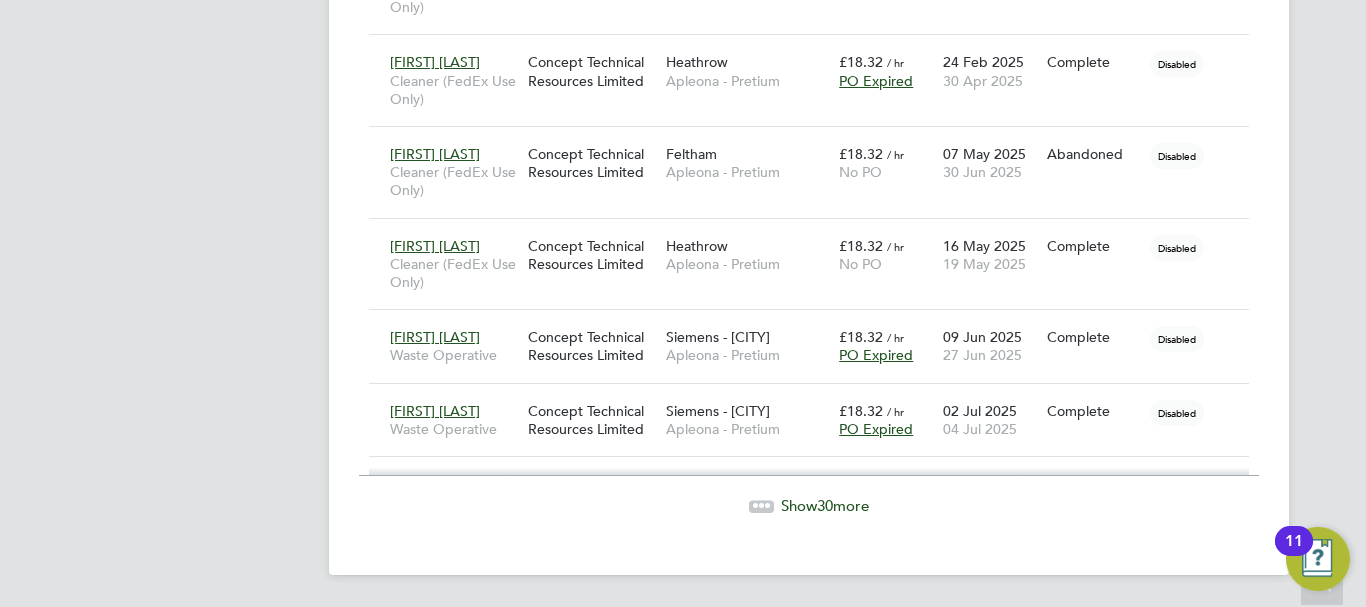 click on "30" 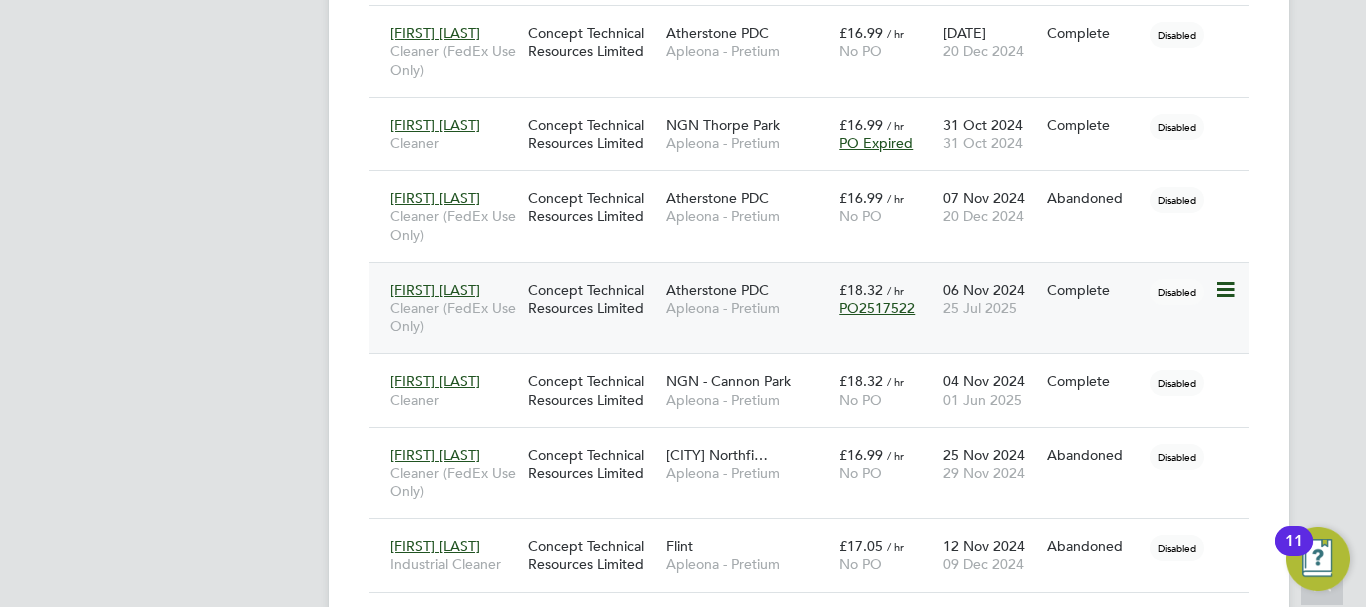 click on "[FIRST] [LAST]" 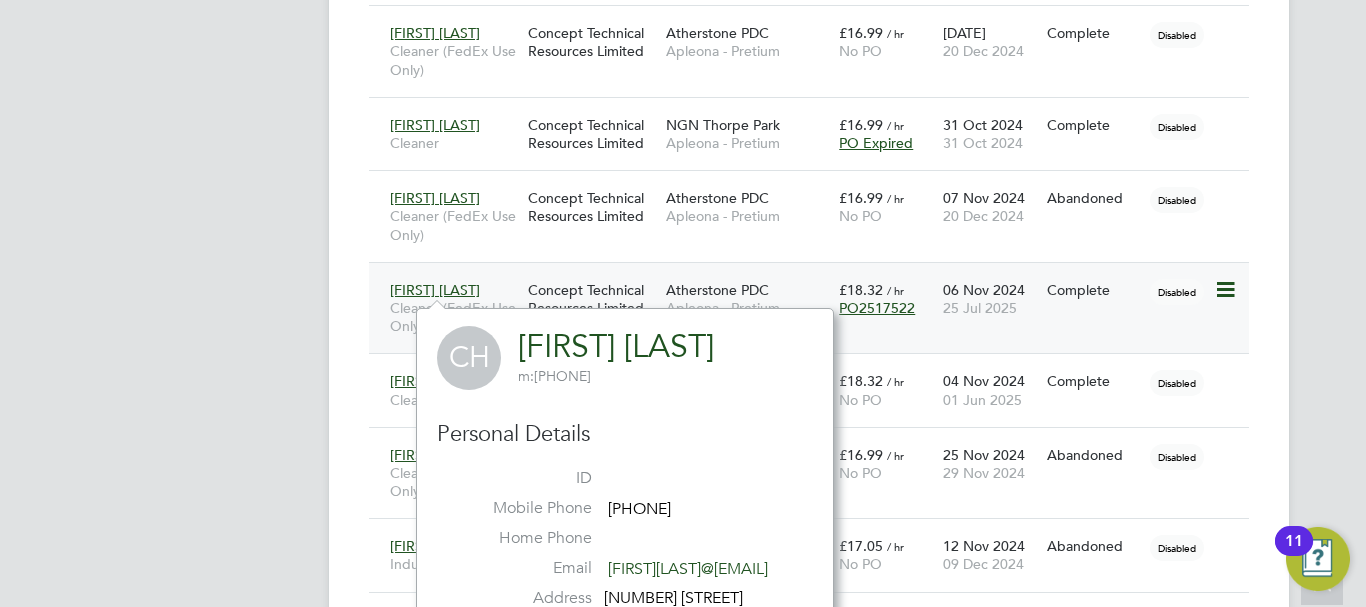 click 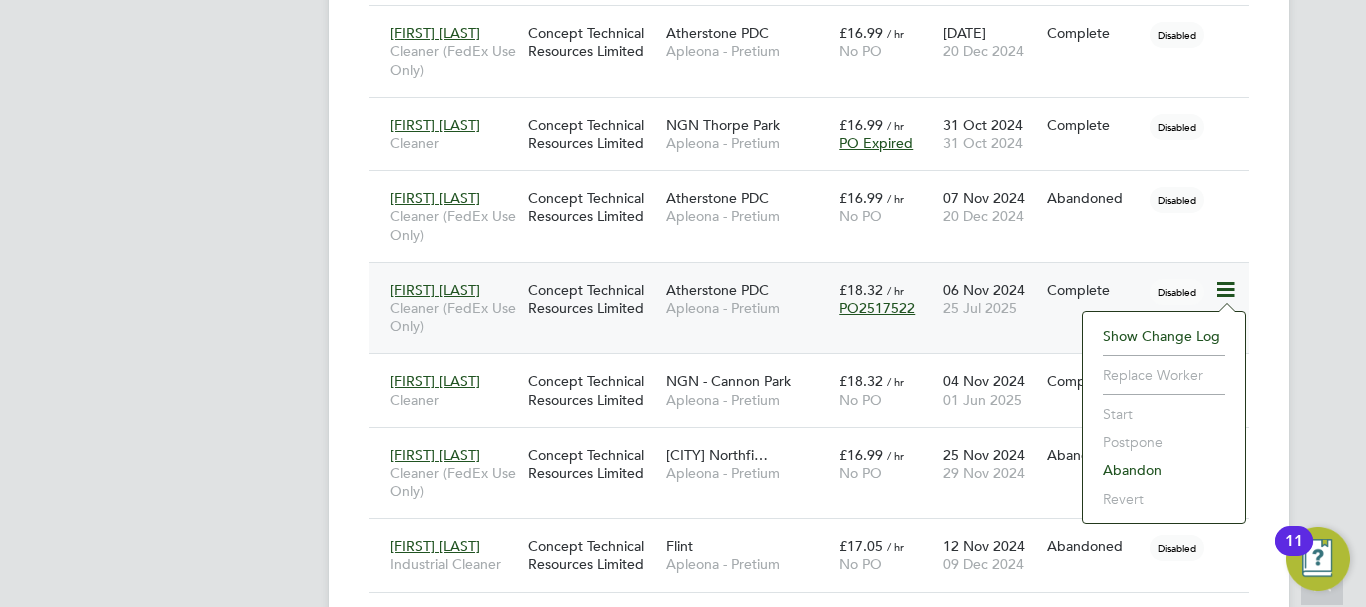 click on "[FIRST] [LAST]" 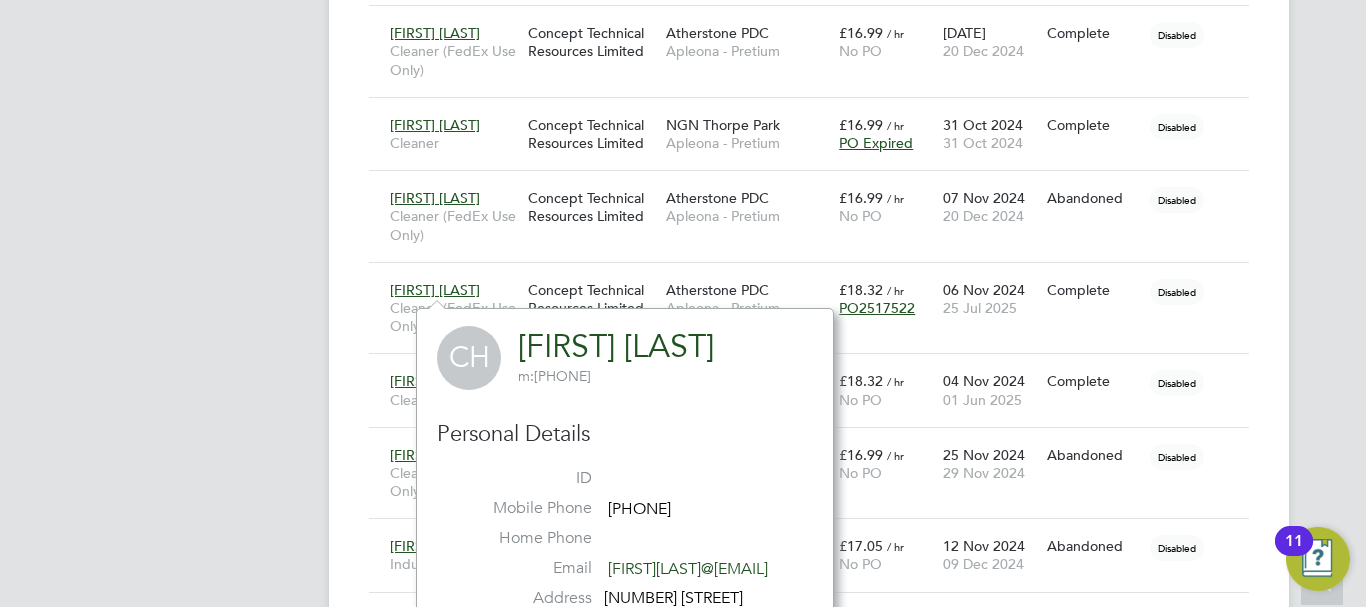 click on "PT   Philip Tedstone   Notifications
Applications:   Network
Team Members   Businesses   Sites   Workers   Contacts   Current page:   Jobs
Positions   Vacancies   Placements   Timesheets
Timesheets   Expenses   Finance
Invoices & Credit Notes   Statements   Payments   Reports
Margin Report   CIS Reports   Report Downloads   Preferences
My Business   Doc. Requirements   VMS Configurations   Notifications   Activity Logs
.st0{fill:#C0C1C2;}
Powered by Engage Placements New Placement Placements I Follow All Placements Client Config   Apleona - Pretium Vendor     Site     Worker     Hiring Manager   PO   Status   Start Date
Select date
To
Select date
Finish Date
Select date
To
Select date
/ /" at bounding box center (683, -1846) 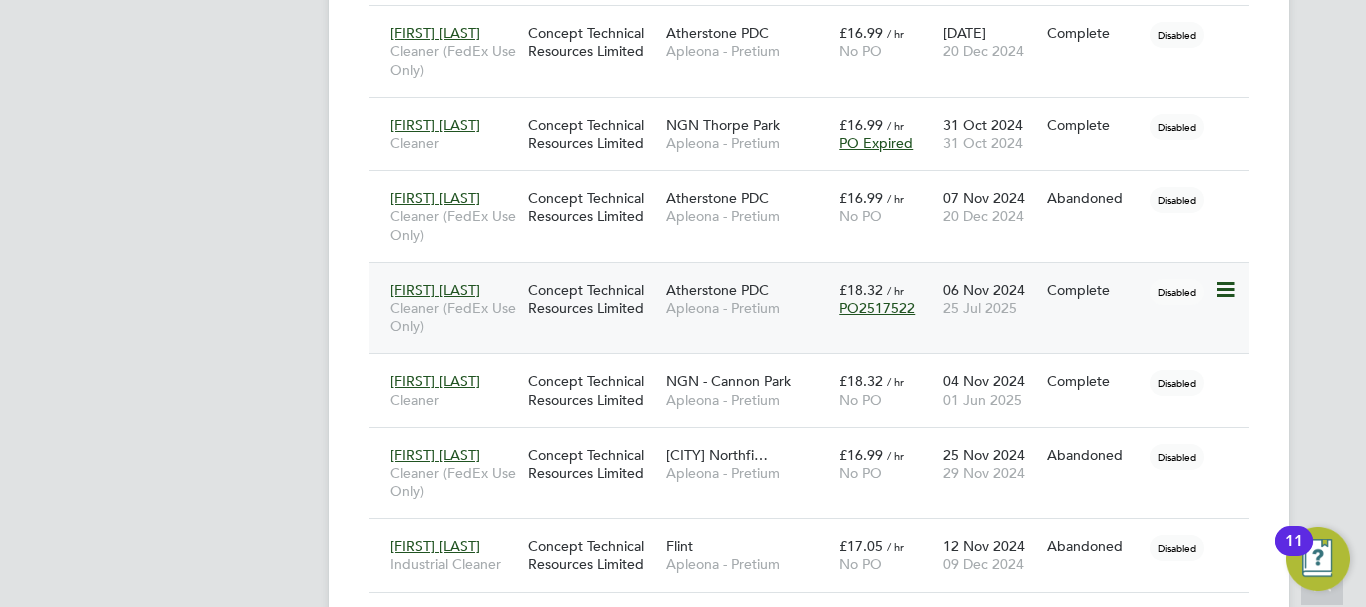 click on "Concept Technical Resources Limited" 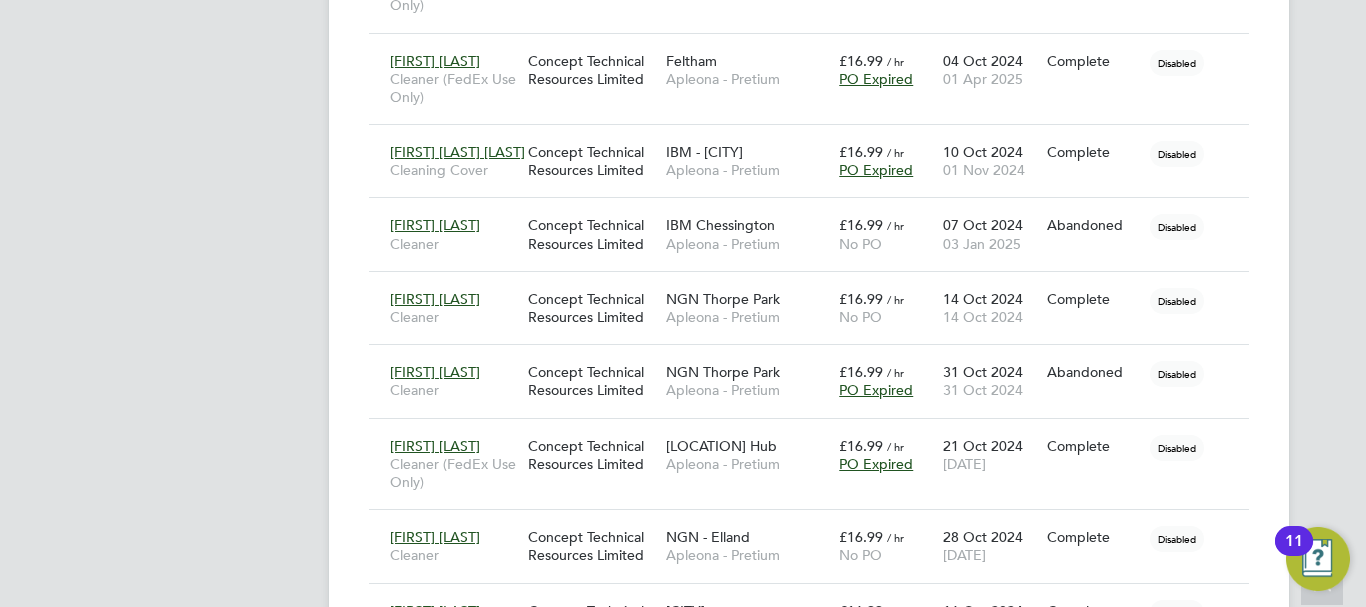 scroll, scrollTop: 2692, scrollLeft: 0, axis: vertical 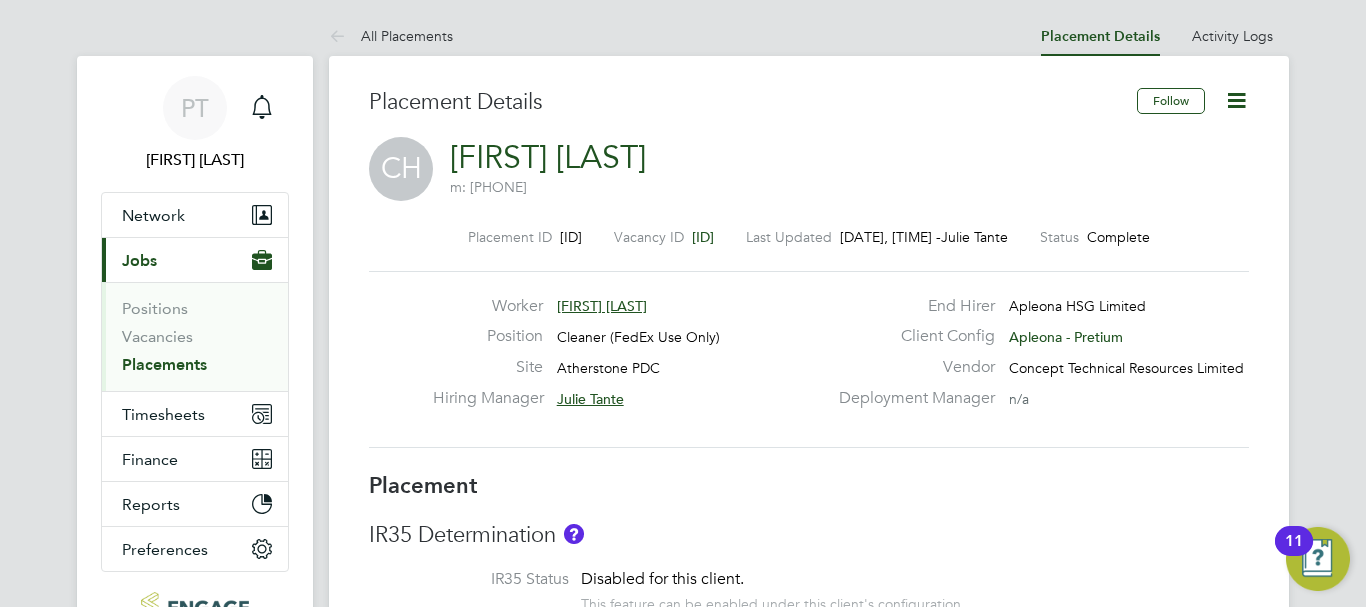 click 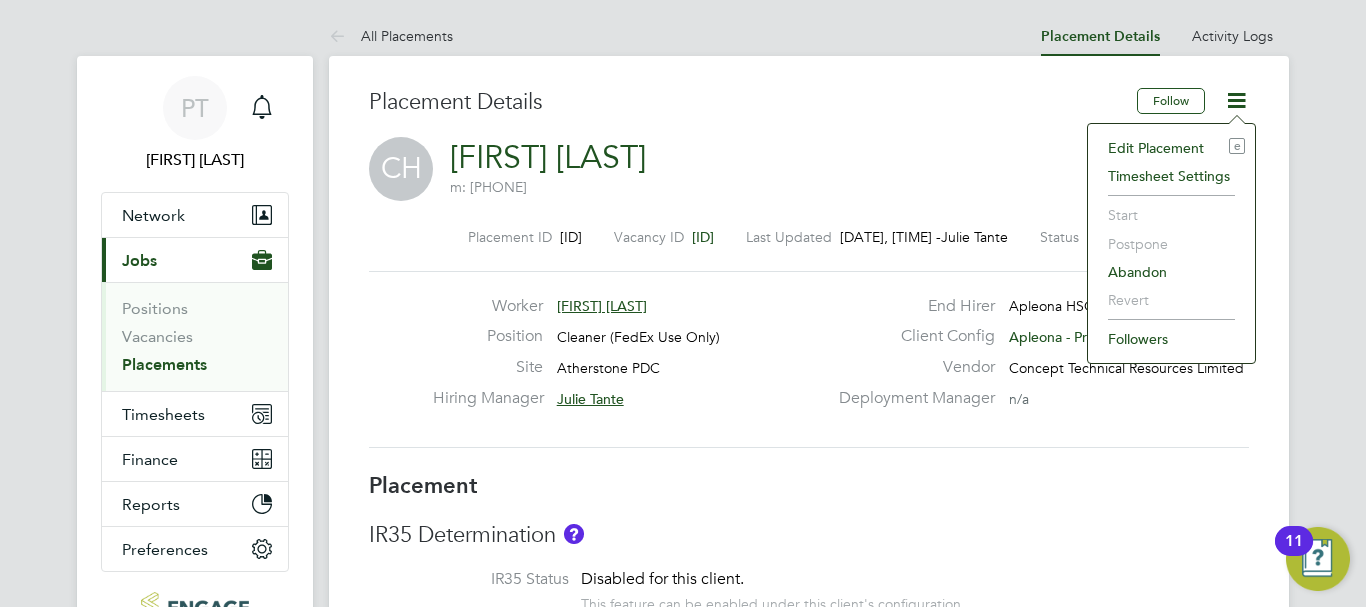 click on "Edit Placement e" 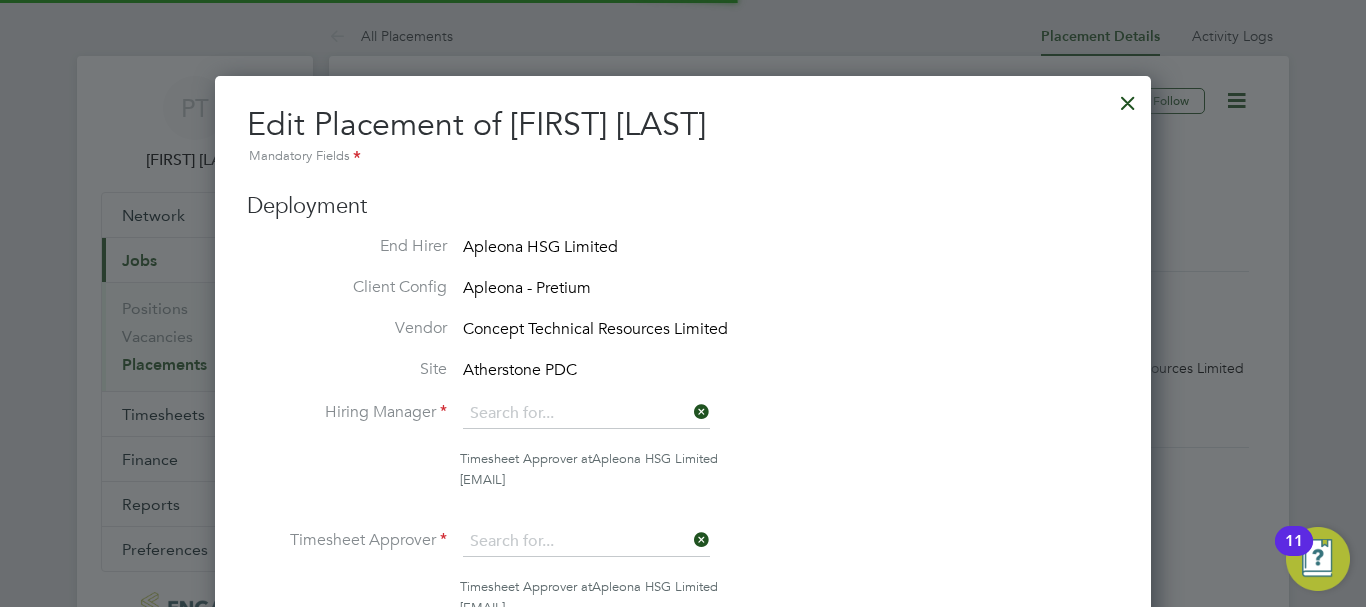 type on "Julie Tante" 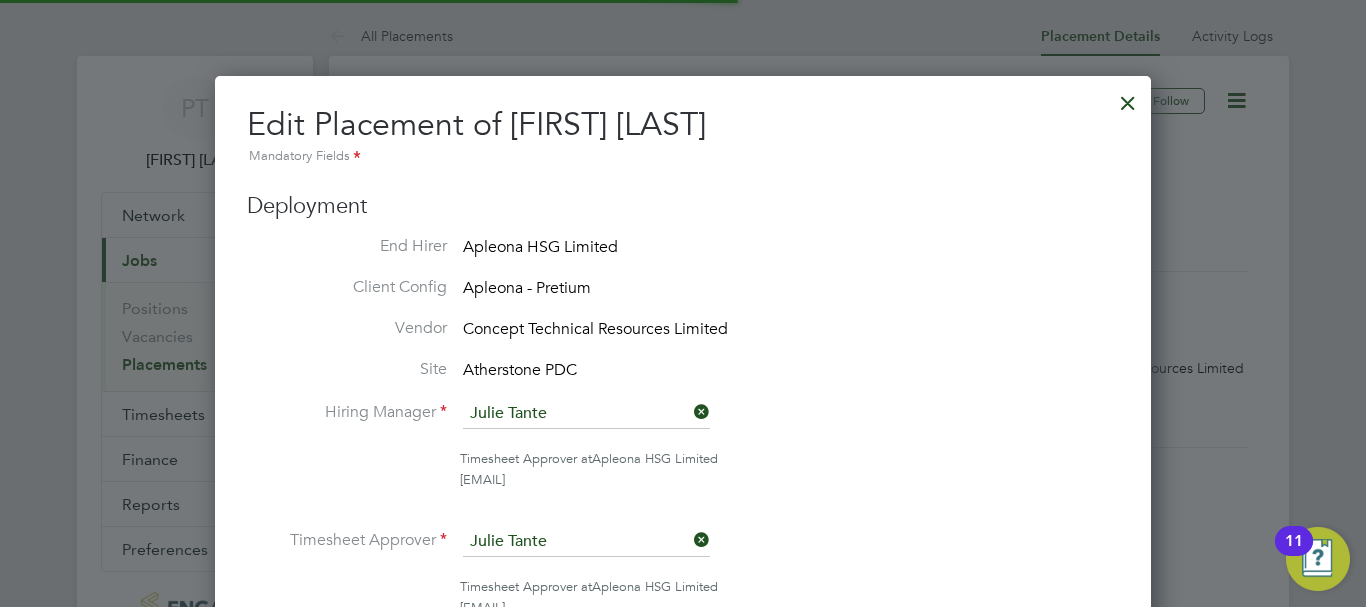type on "06 Nov 2024" 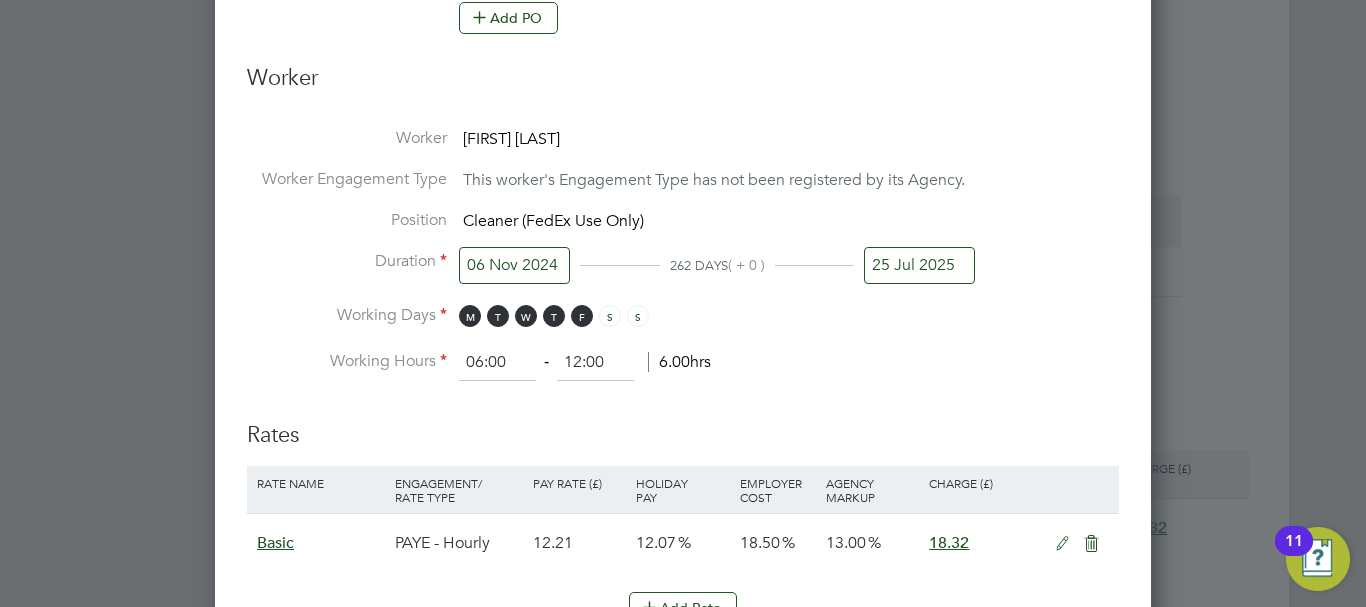 click on "25 Jul 2025" at bounding box center [919, 265] 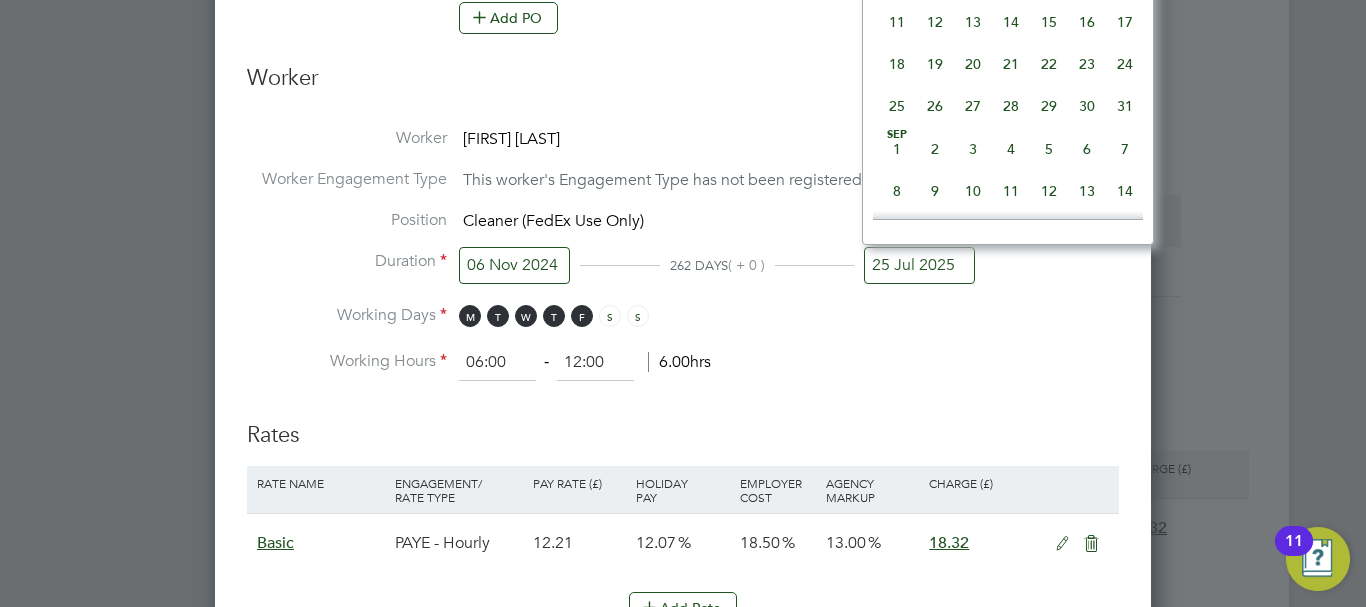 click on "31" 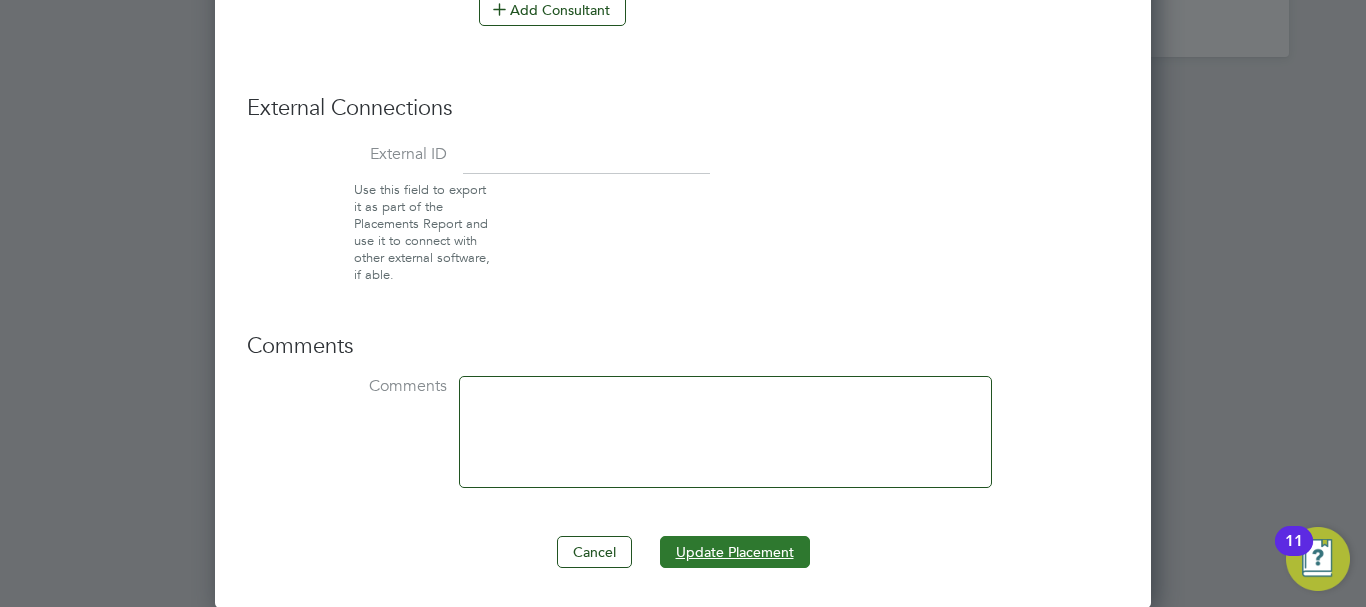 click on "Update Placement" at bounding box center (735, 552) 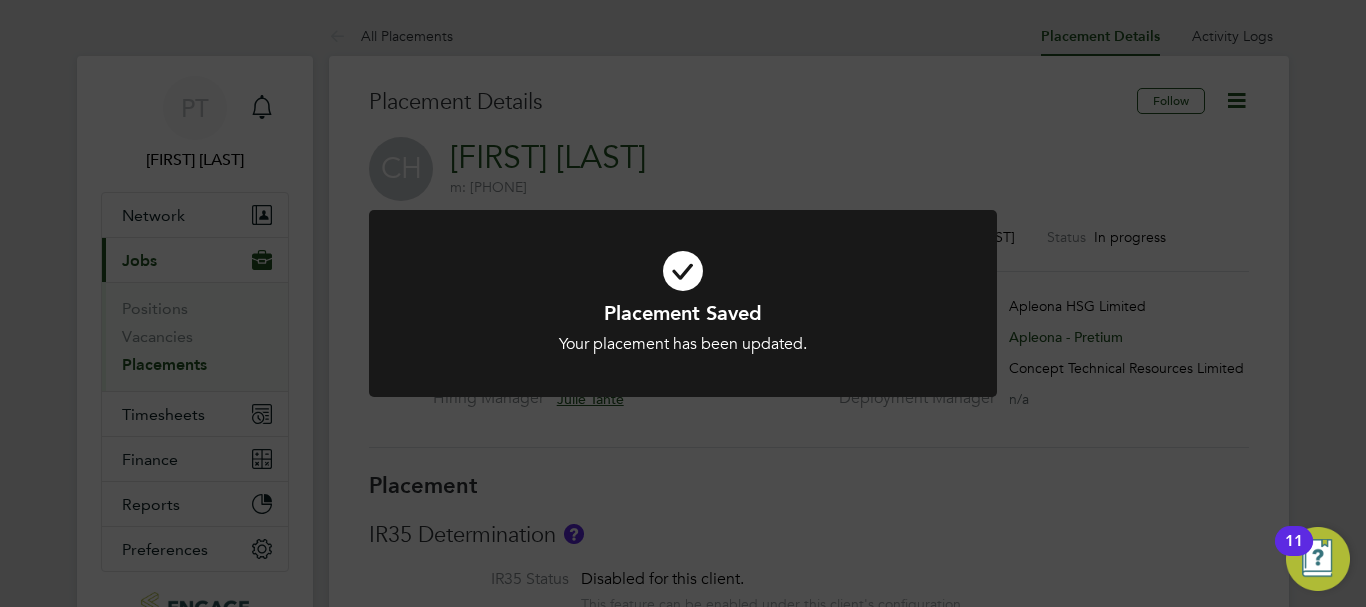 click on "Placement Saved Your placement has been updated. Cancel Okay" 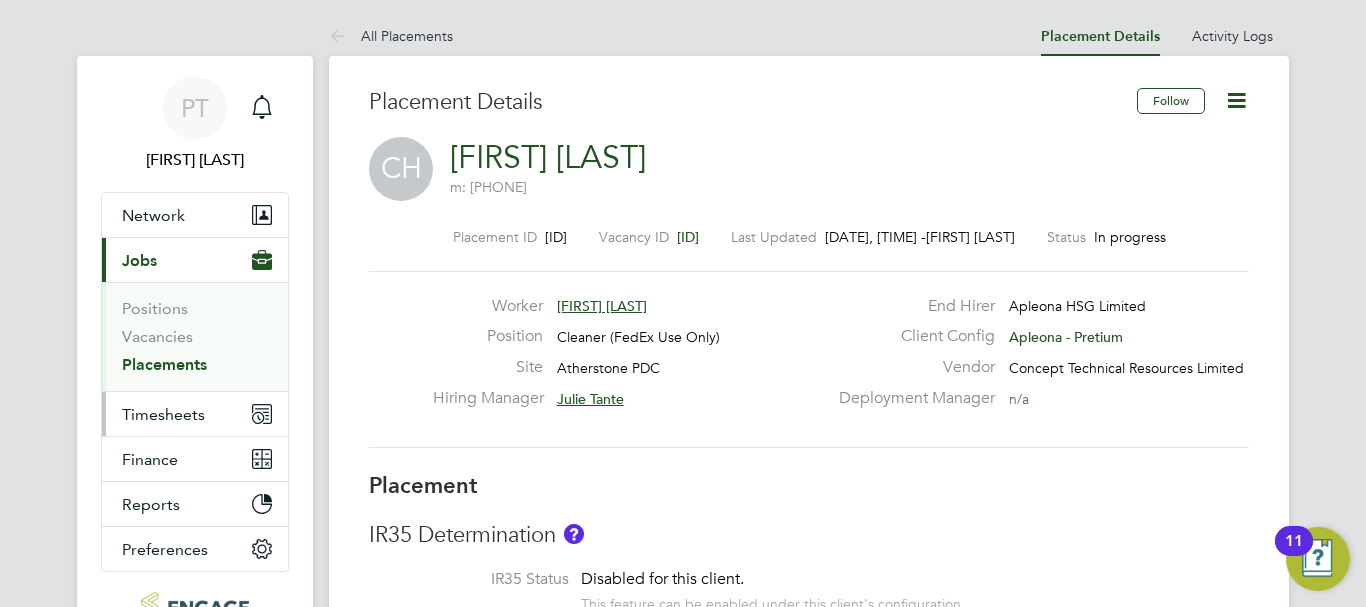 click on "Timesheets" at bounding box center [163, 414] 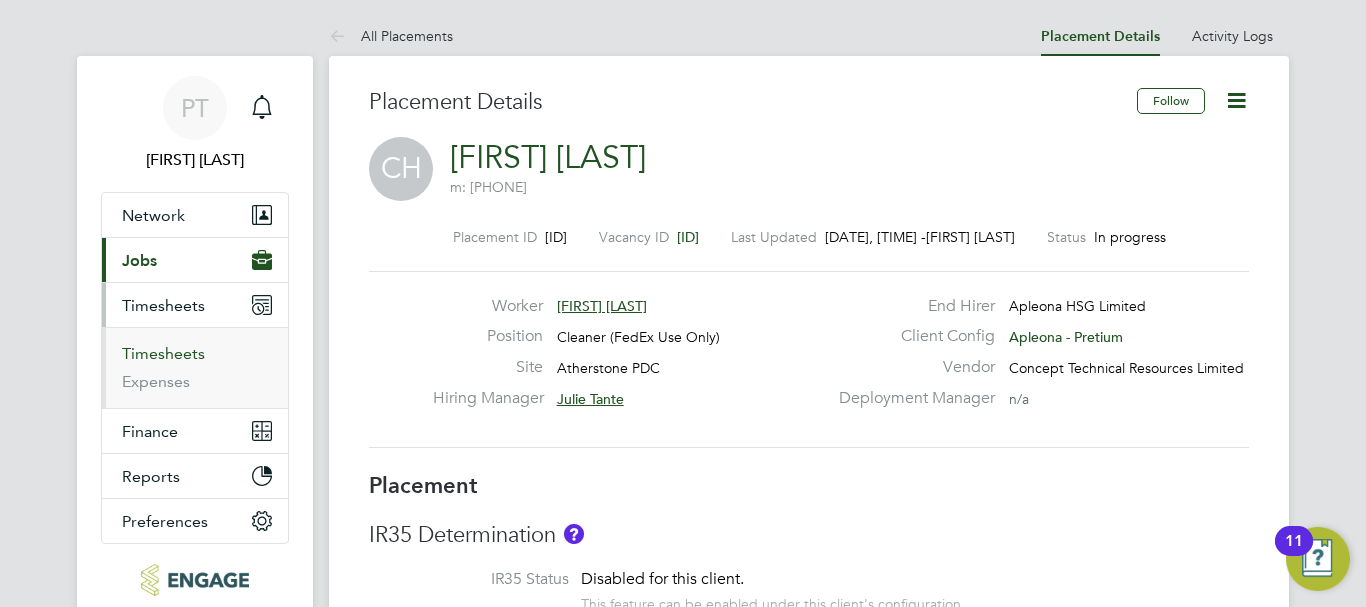 click on "Timesheets" at bounding box center (163, 353) 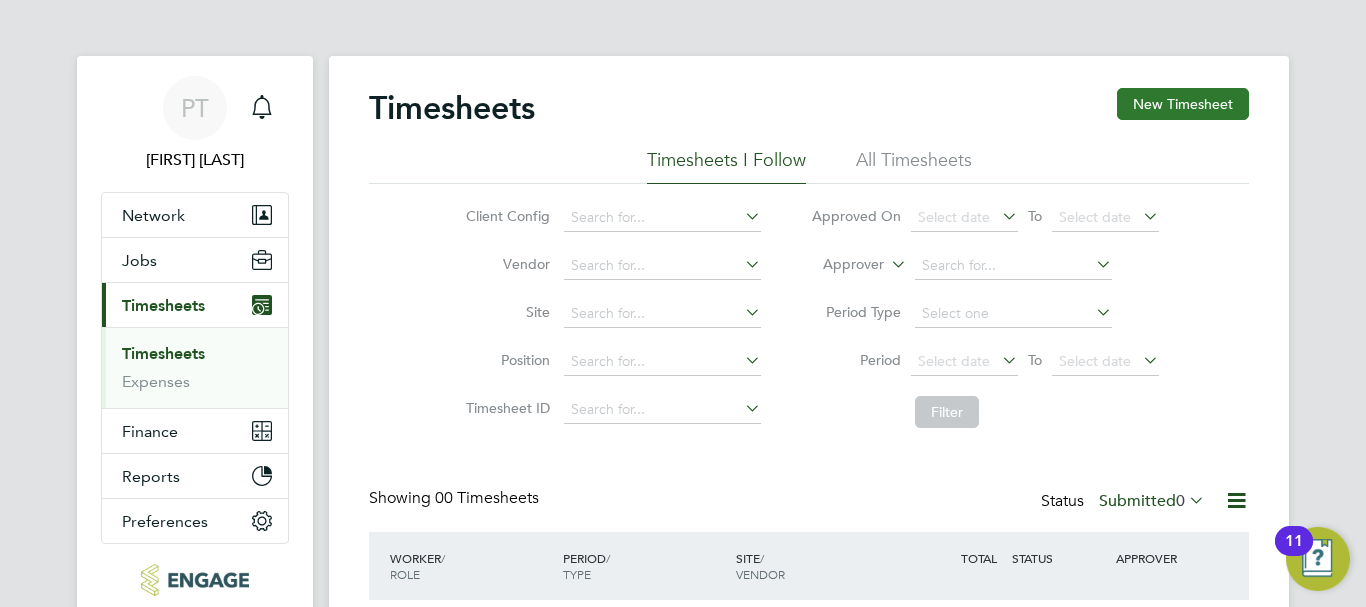 click on "New Timesheet" 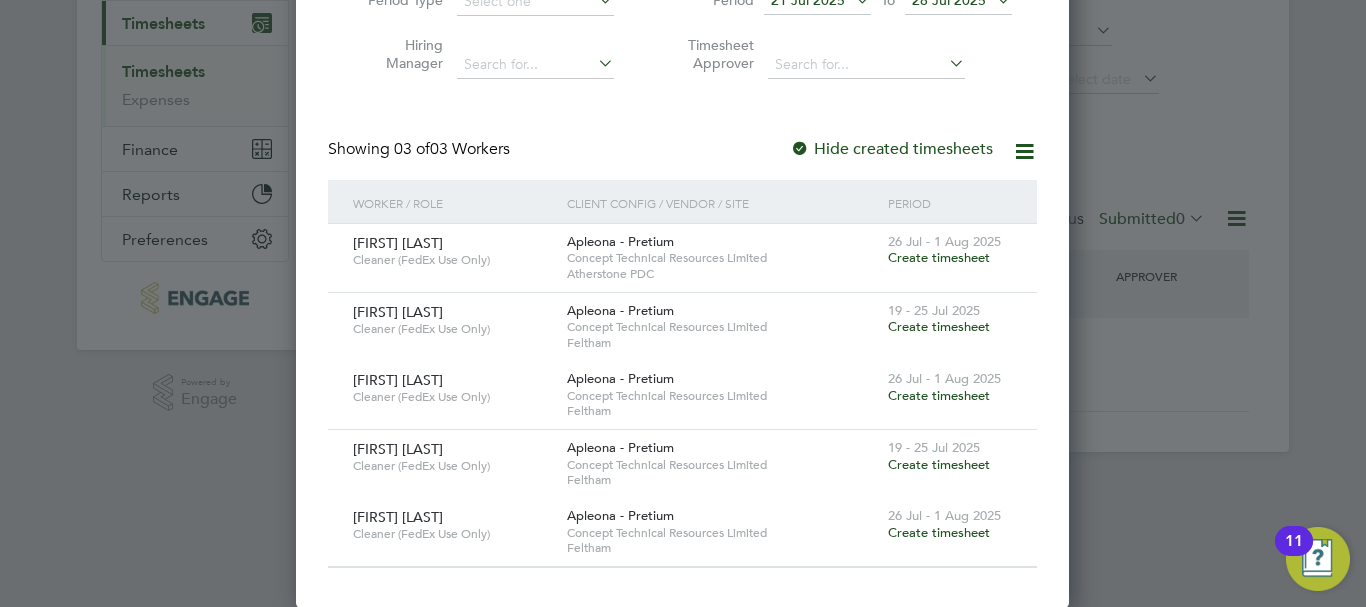 click on "Create timesheet" at bounding box center [939, 257] 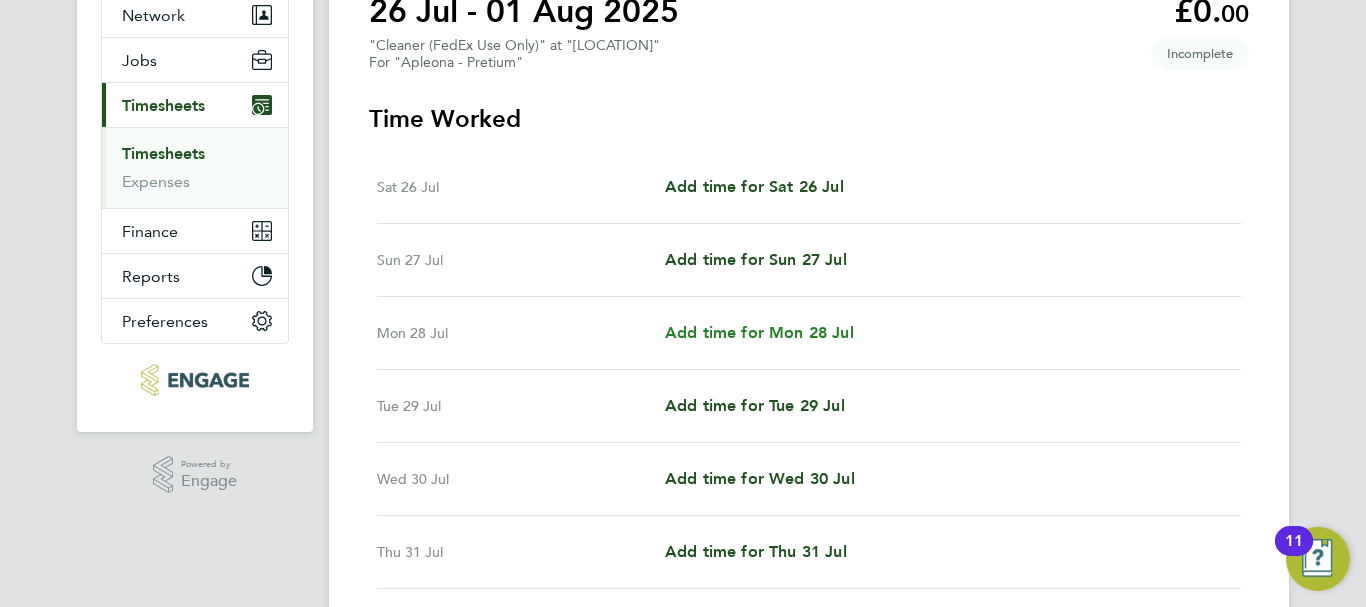 click on "Add time for Mon 28 Jul" at bounding box center [759, 332] 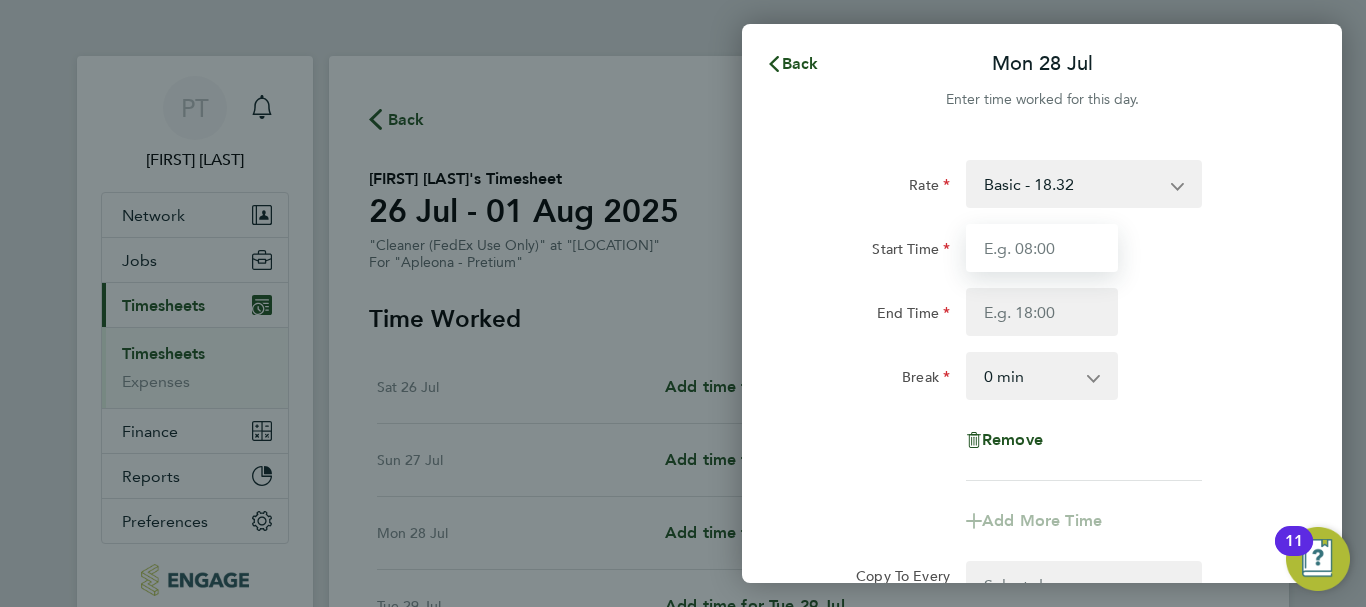 click on "Start Time" at bounding box center [1042, 248] 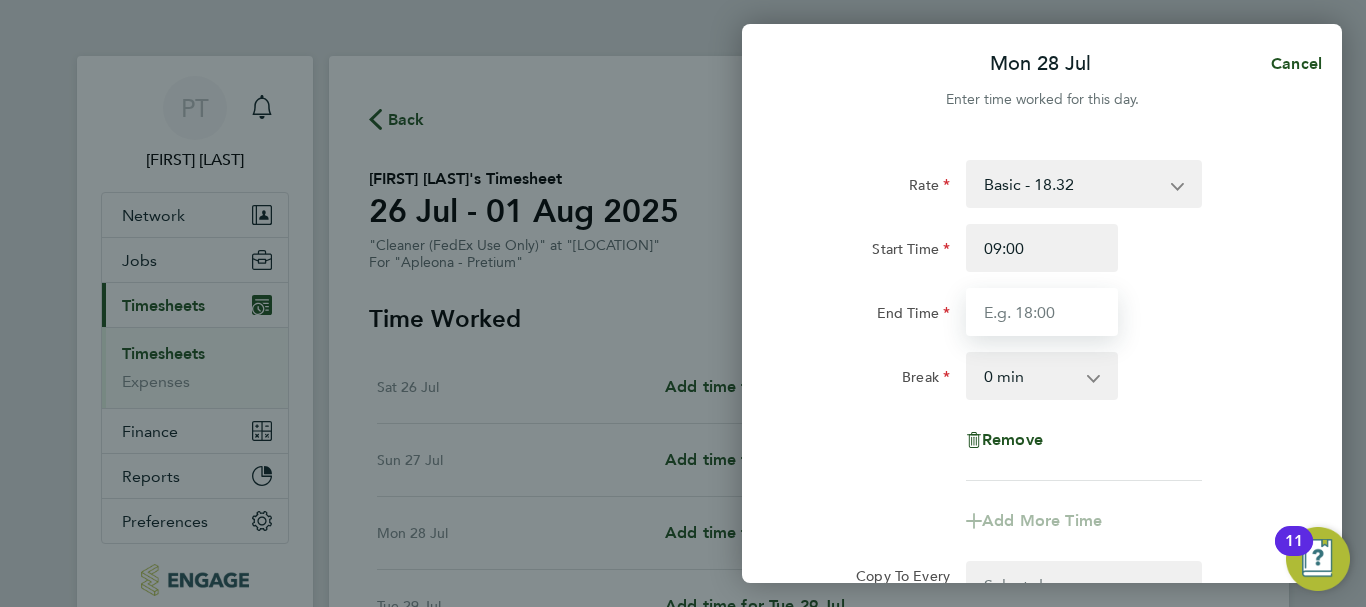 click on "End Time" at bounding box center (1042, 312) 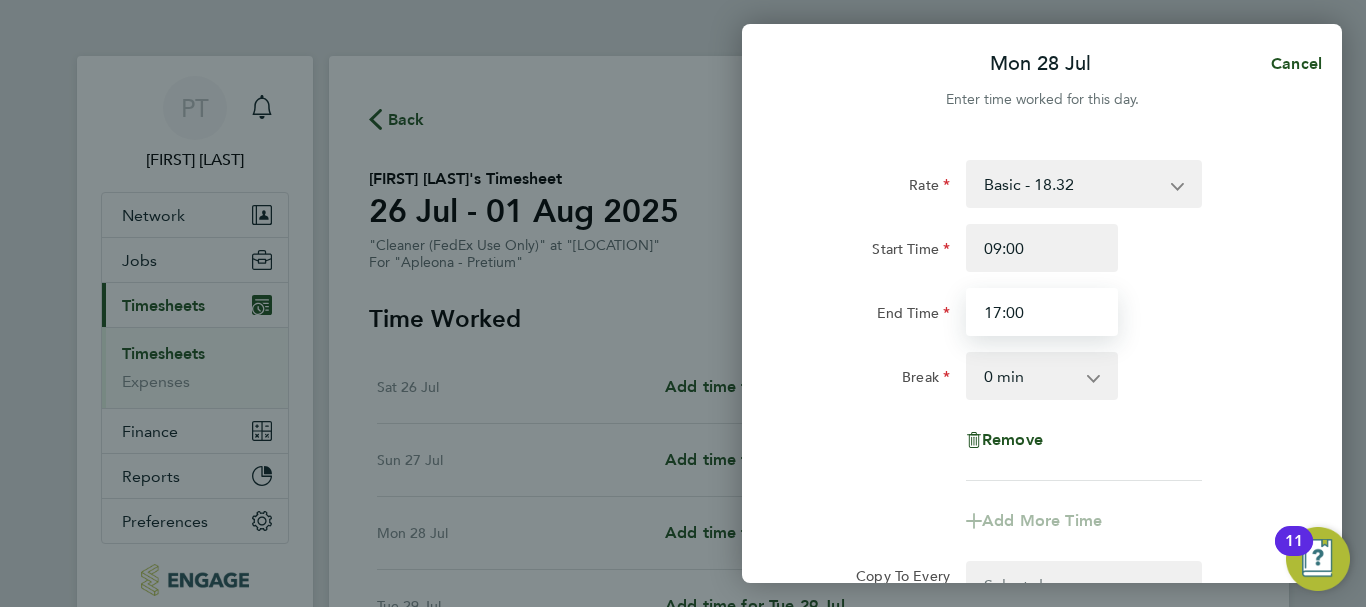 type on "17:00" 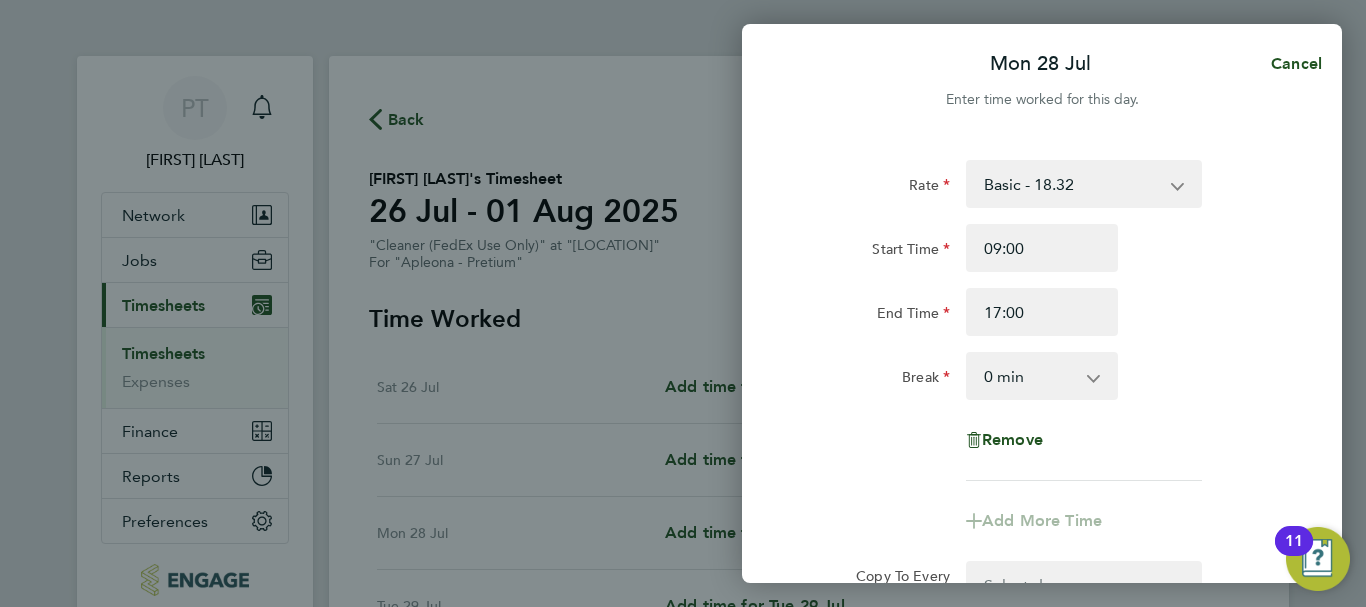 click on "0 min   15 min   30 min   45 min   60 min   75 min   90 min" at bounding box center [1030, 376] 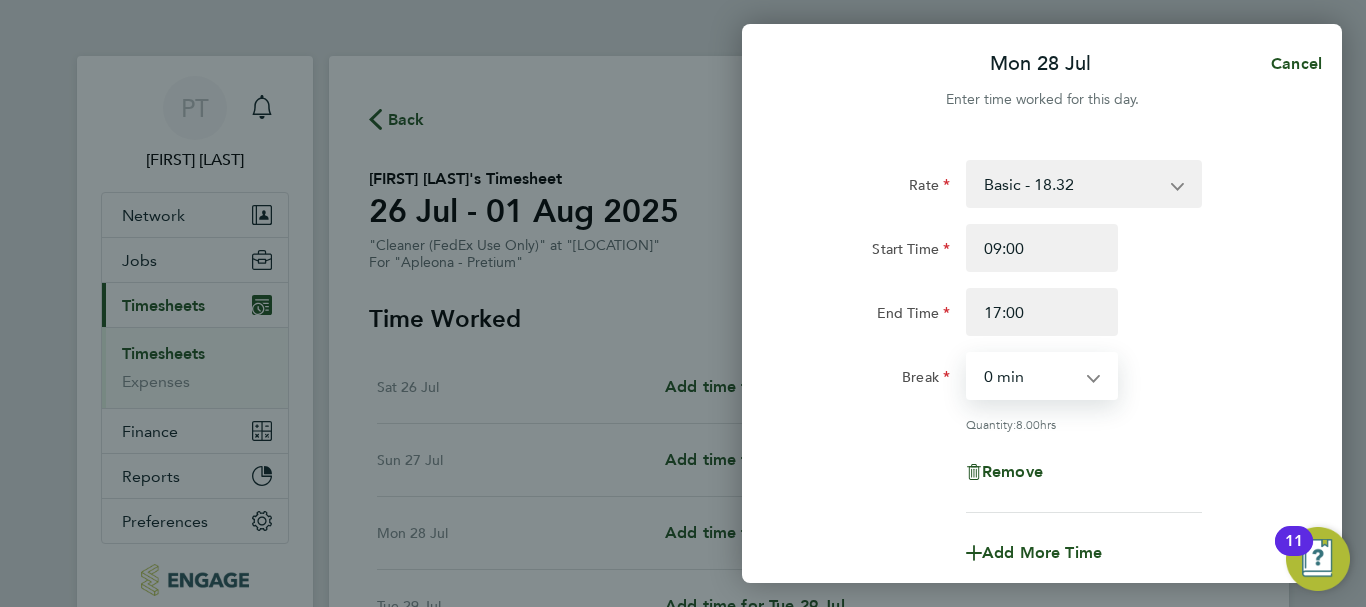 select on "30" 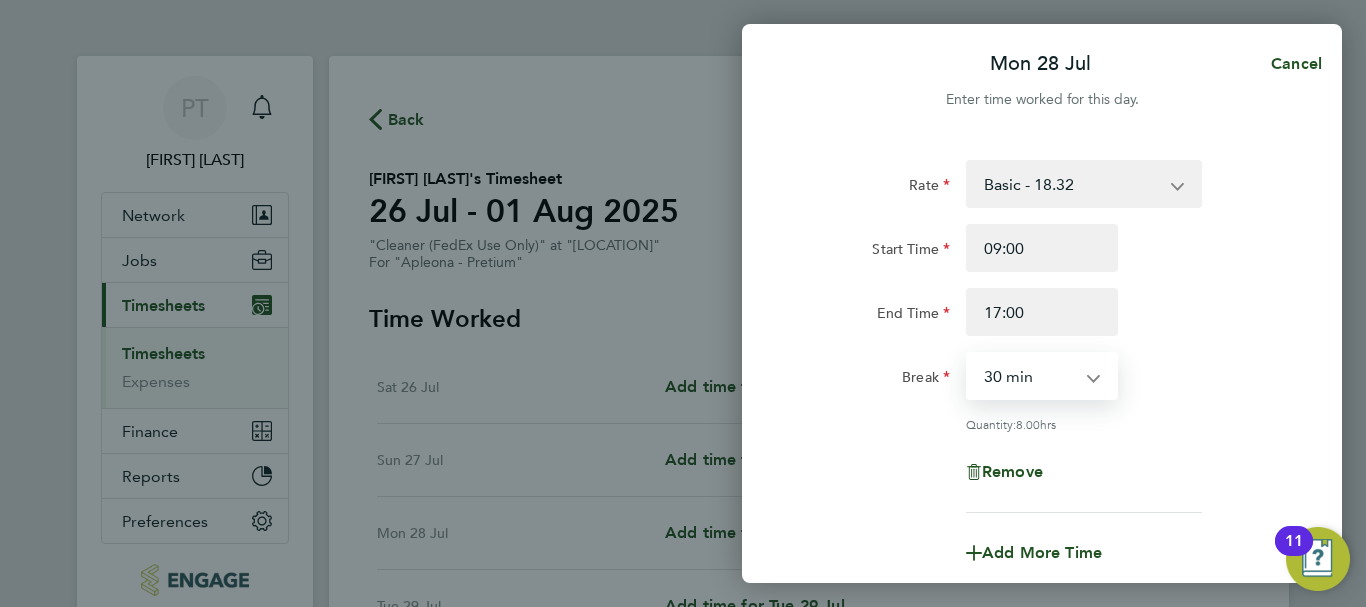 click on "0 min   15 min   30 min   45 min   60 min   75 min   90 min" at bounding box center [1030, 376] 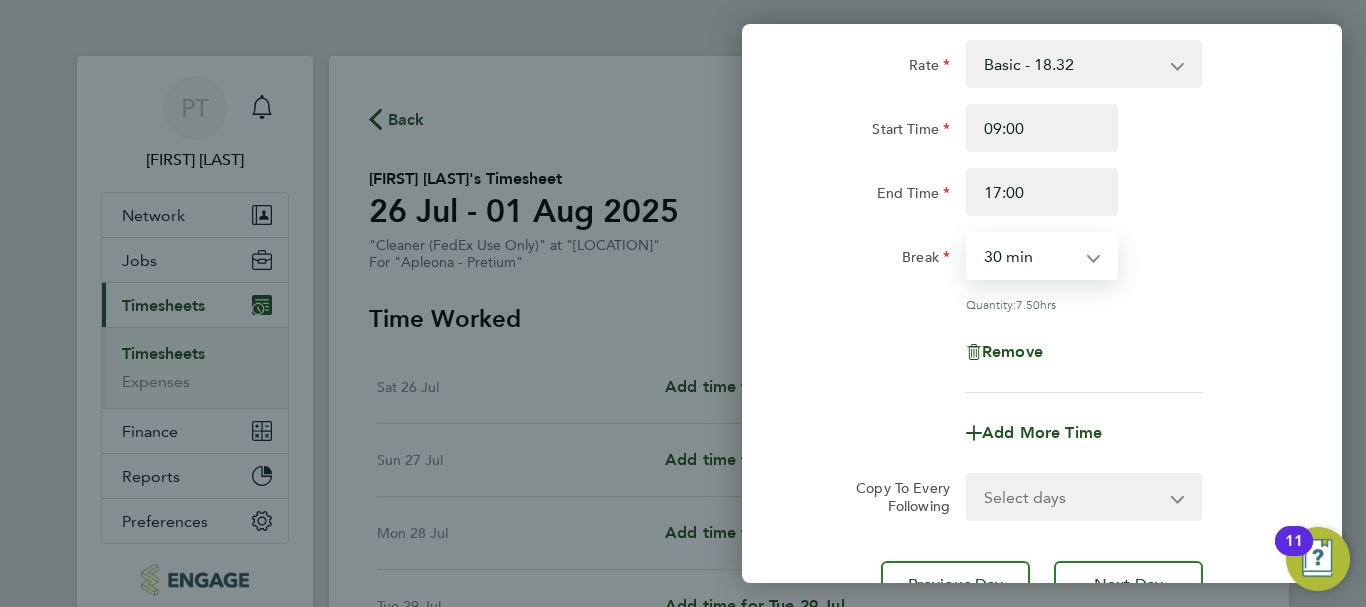 scroll, scrollTop: 296, scrollLeft: 0, axis: vertical 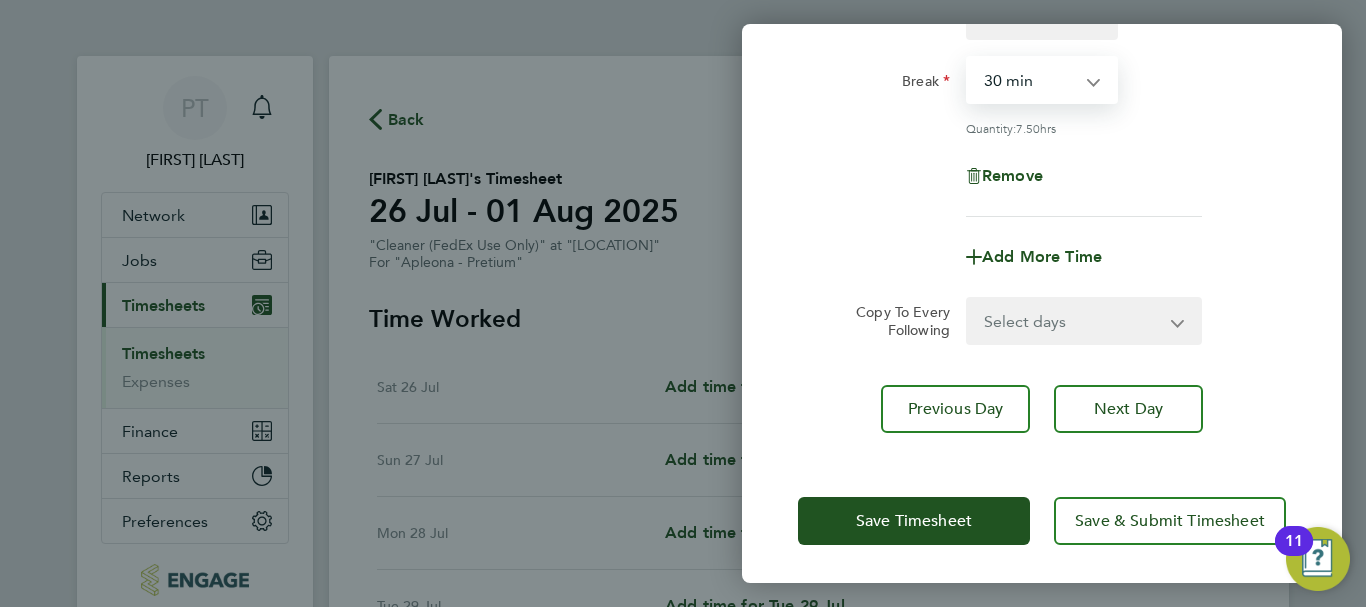 click on "Rate  Basic - 18.32
Start Time 09:00 End Time 17:00 Break  0 min   15 min   30 min   45 min   60 min   75 min   90 min
Quantity:  7.50  hrs
Remove" 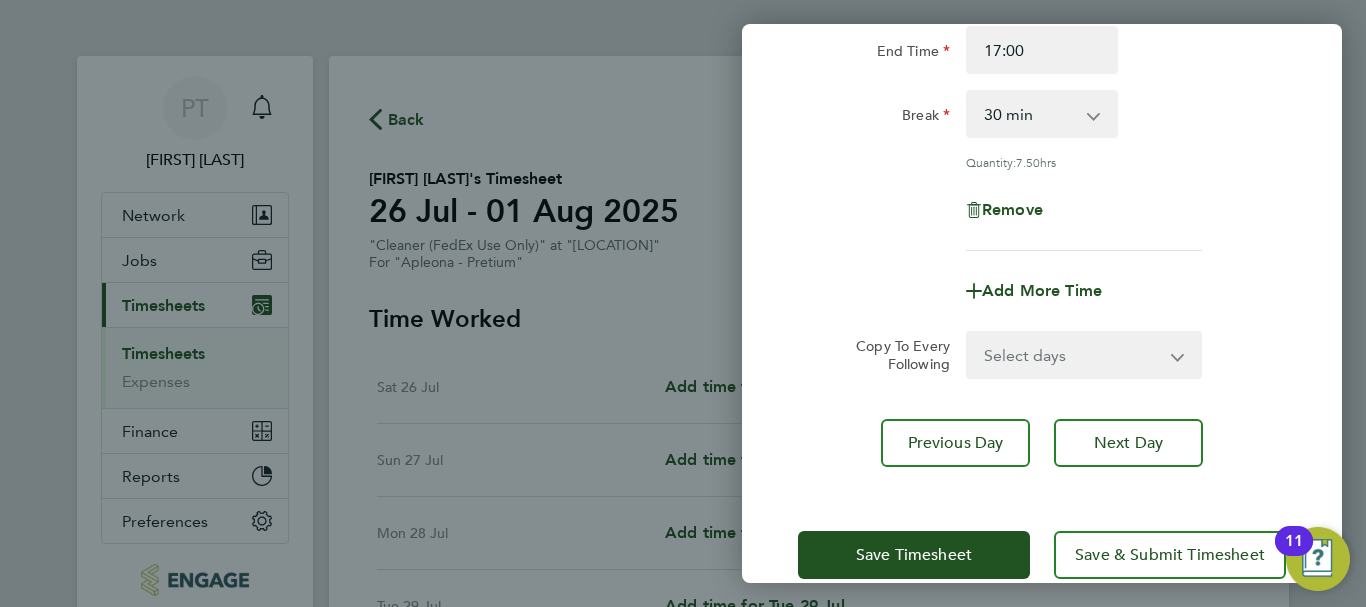 scroll, scrollTop: 296, scrollLeft: 0, axis: vertical 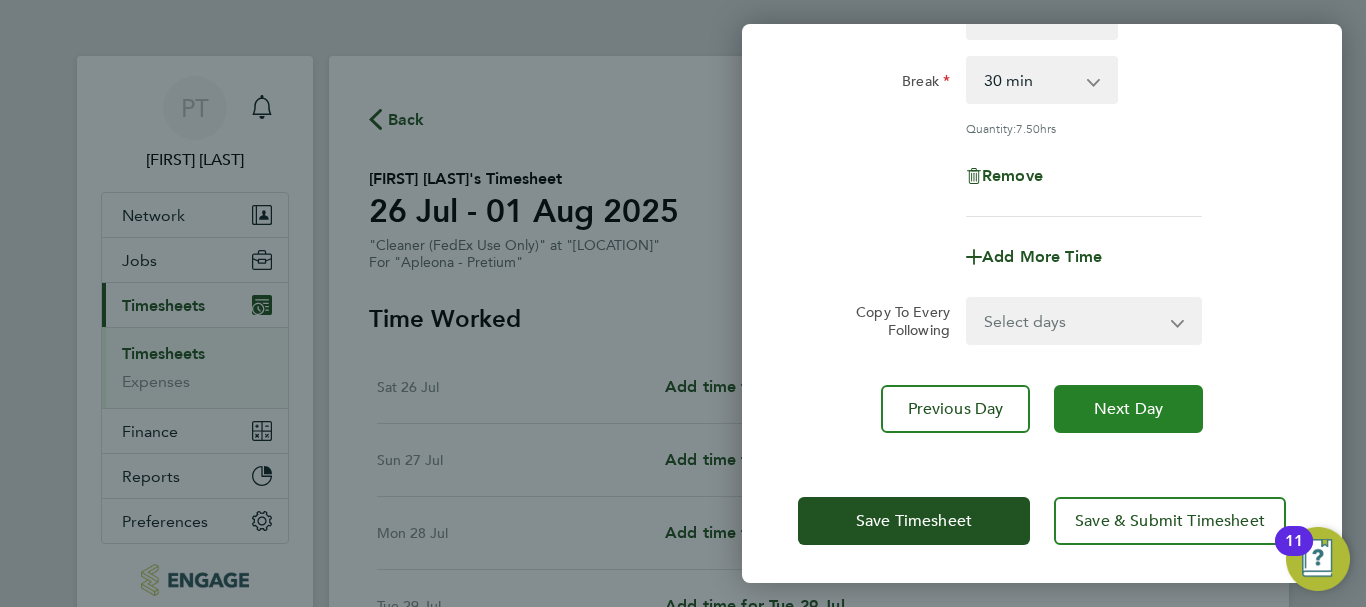 click on "Next Day" 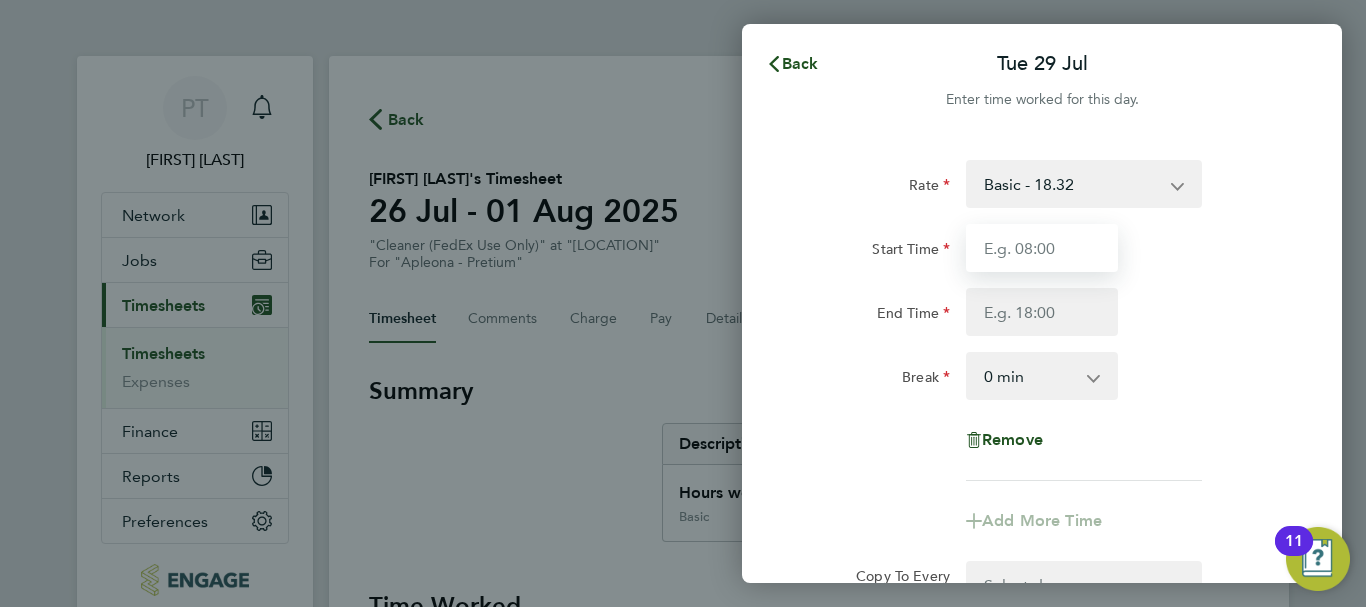 click on "Start Time" at bounding box center [1042, 248] 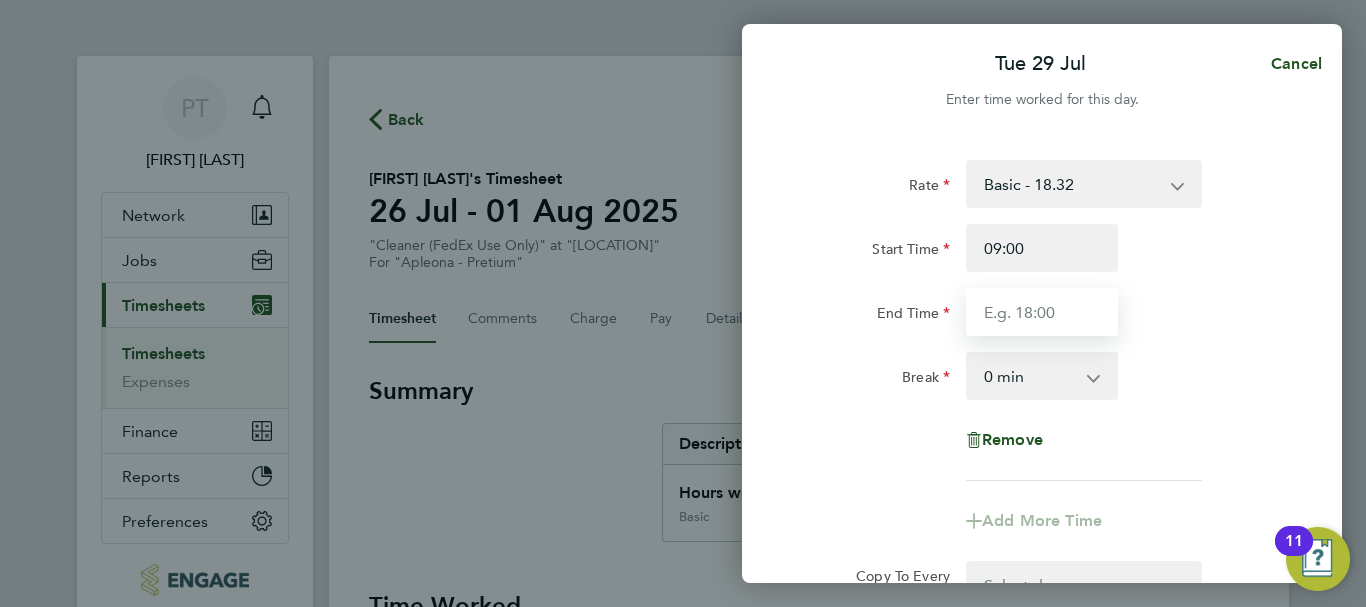 click on "End Time" at bounding box center [1042, 312] 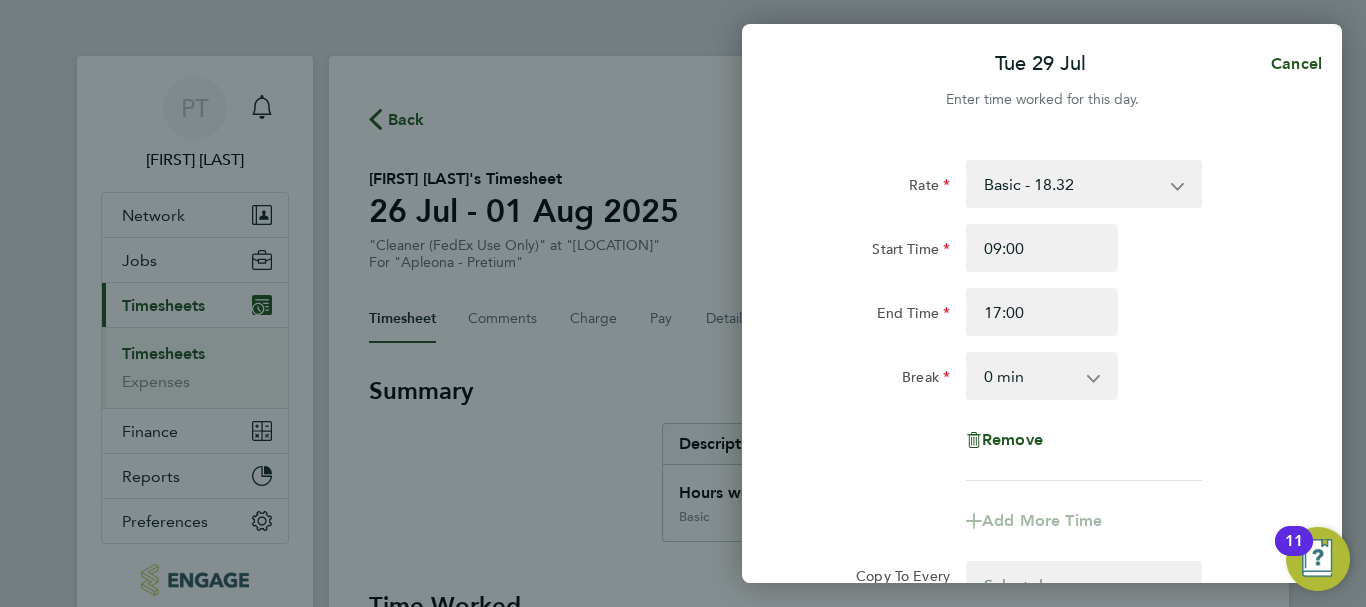 drag, startPoint x: 997, startPoint y: 384, endPoint x: 1014, endPoint y: 385, distance: 17.029387 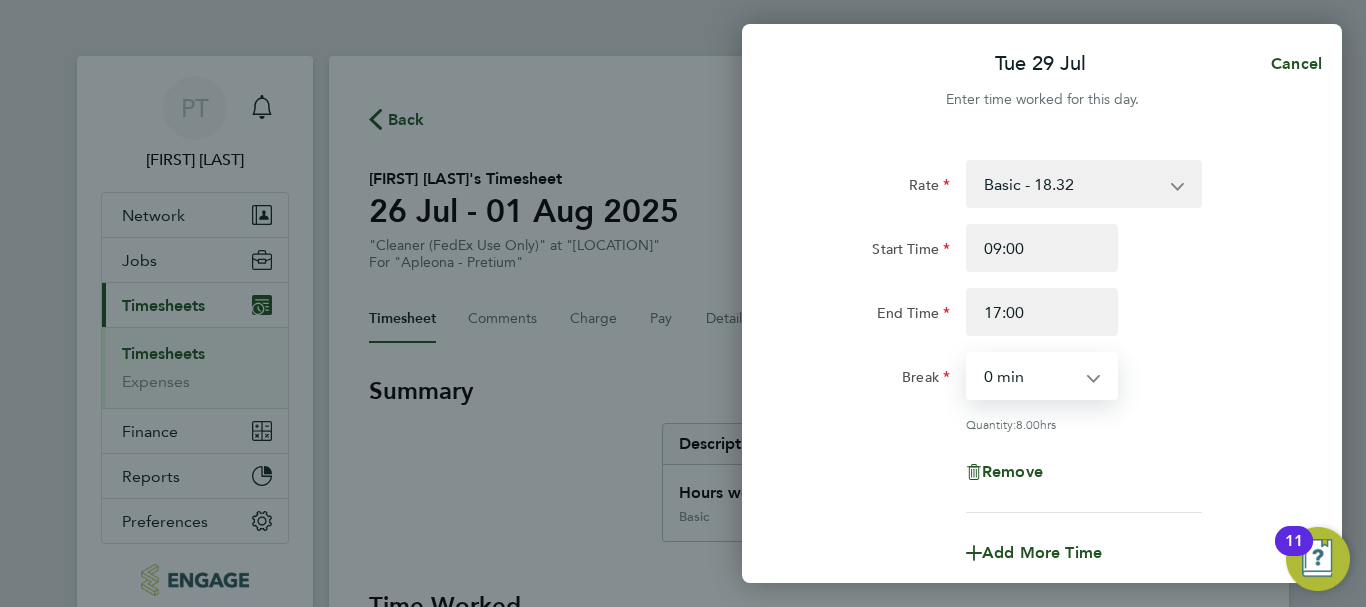 select on "30" 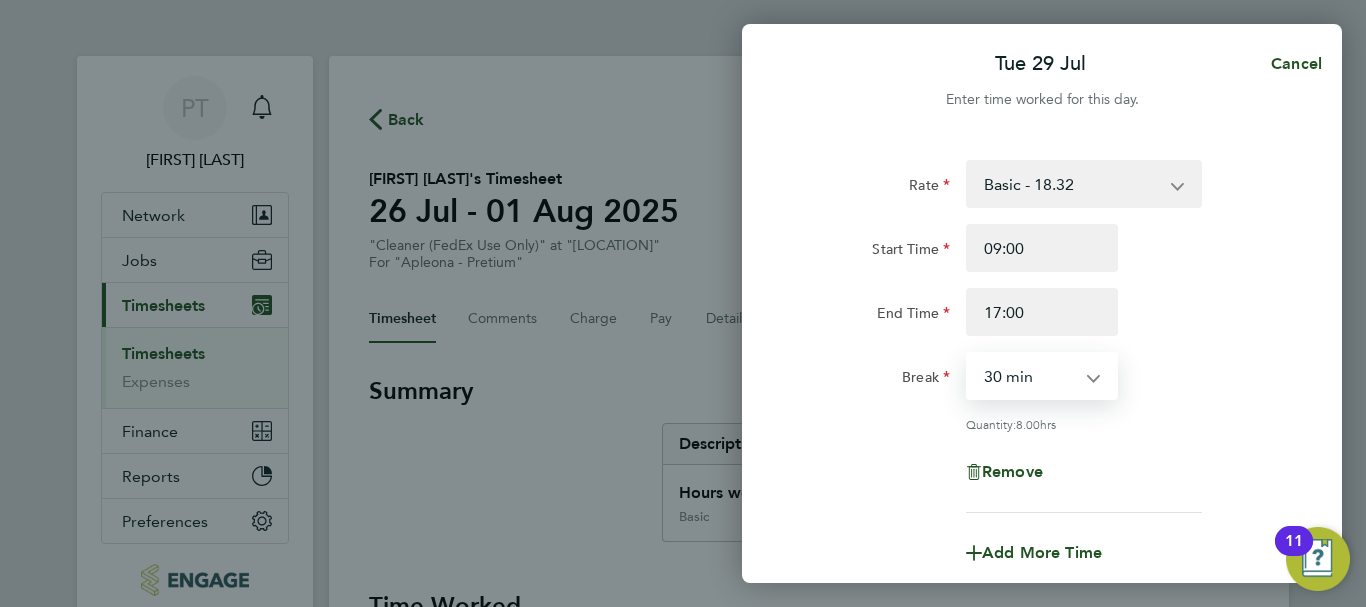 click on "0 min   15 min   30 min   45 min   60 min   75 min   90 min" at bounding box center (1030, 376) 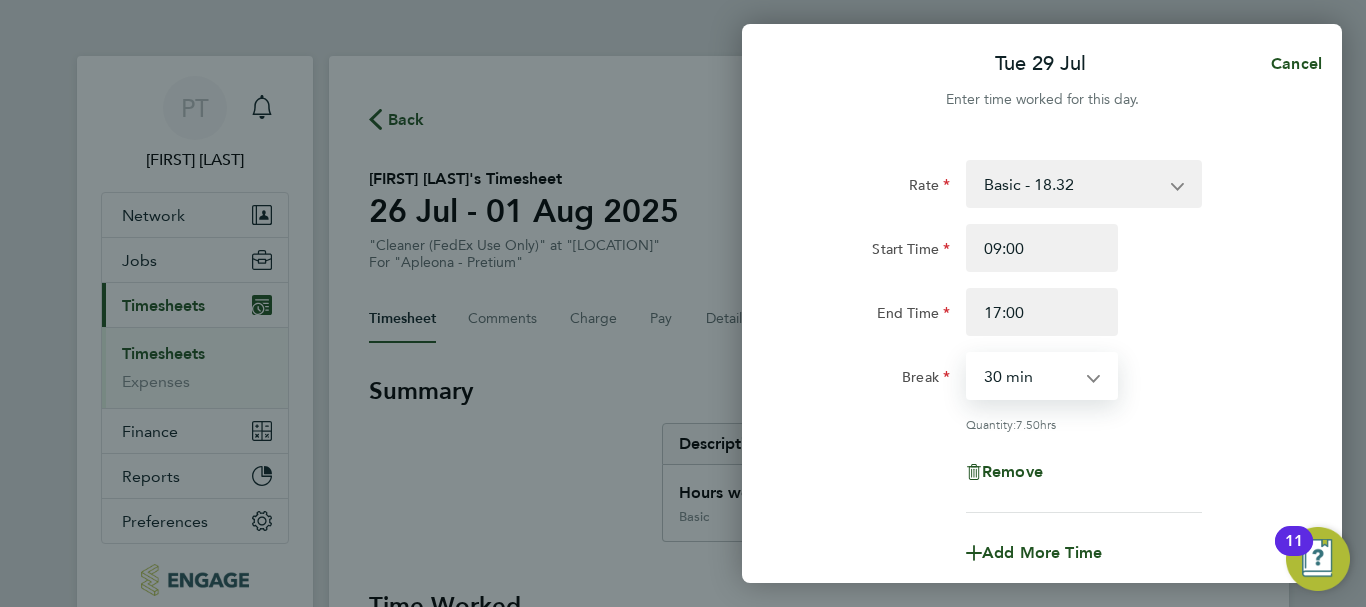 click on "Quantity:  7.50  hrs" 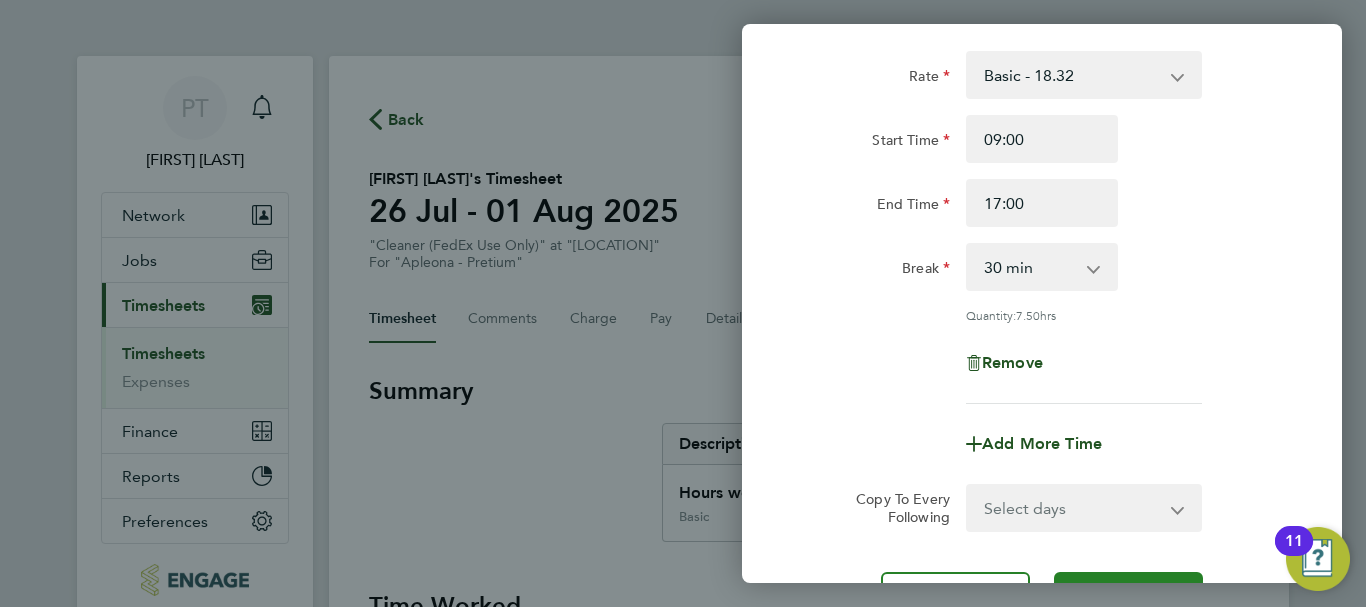 scroll, scrollTop: 296, scrollLeft: 0, axis: vertical 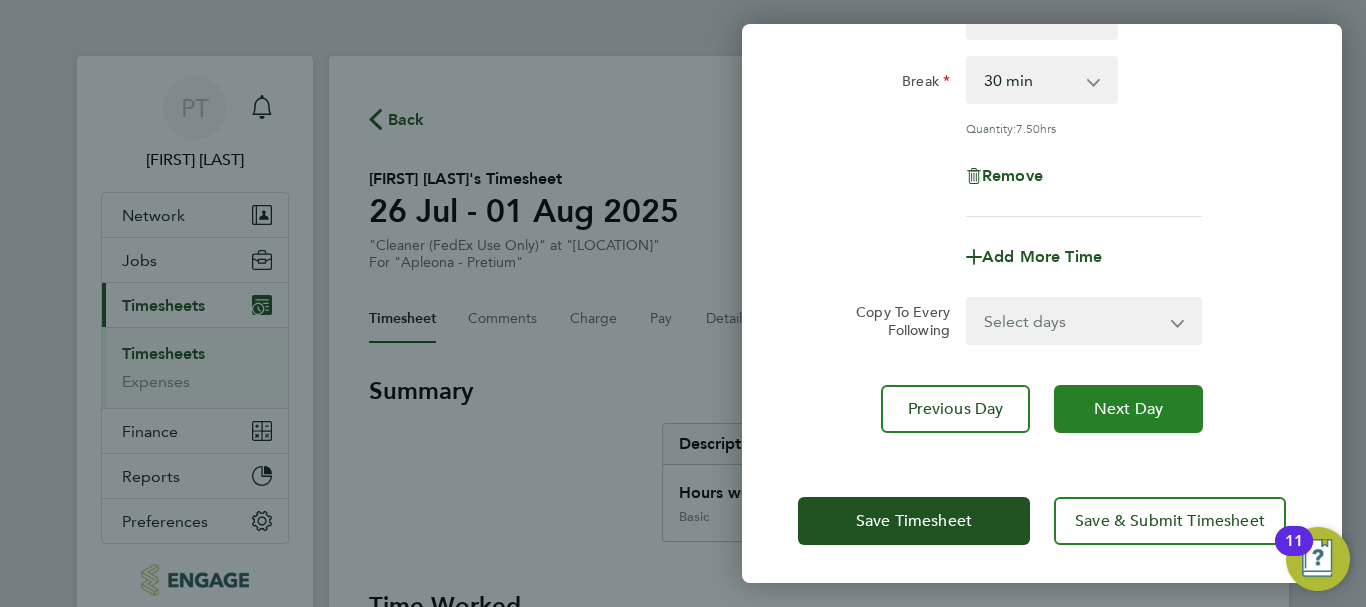 click on "Next Day" 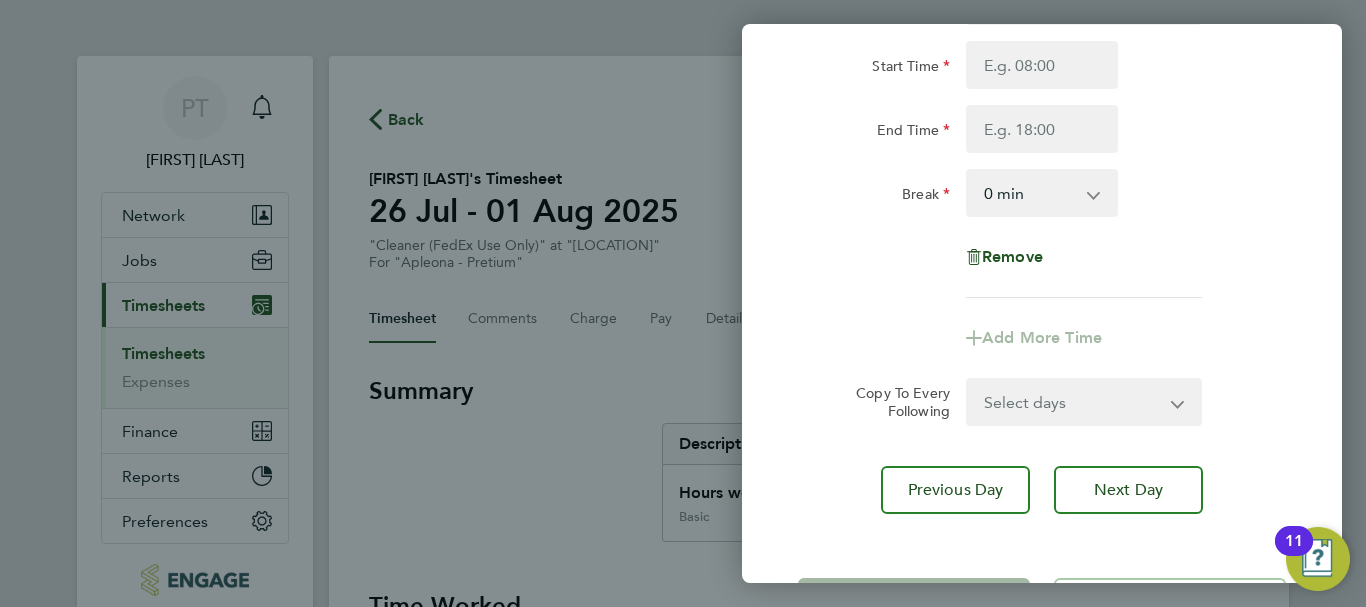 scroll, scrollTop: 0, scrollLeft: 0, axis: both 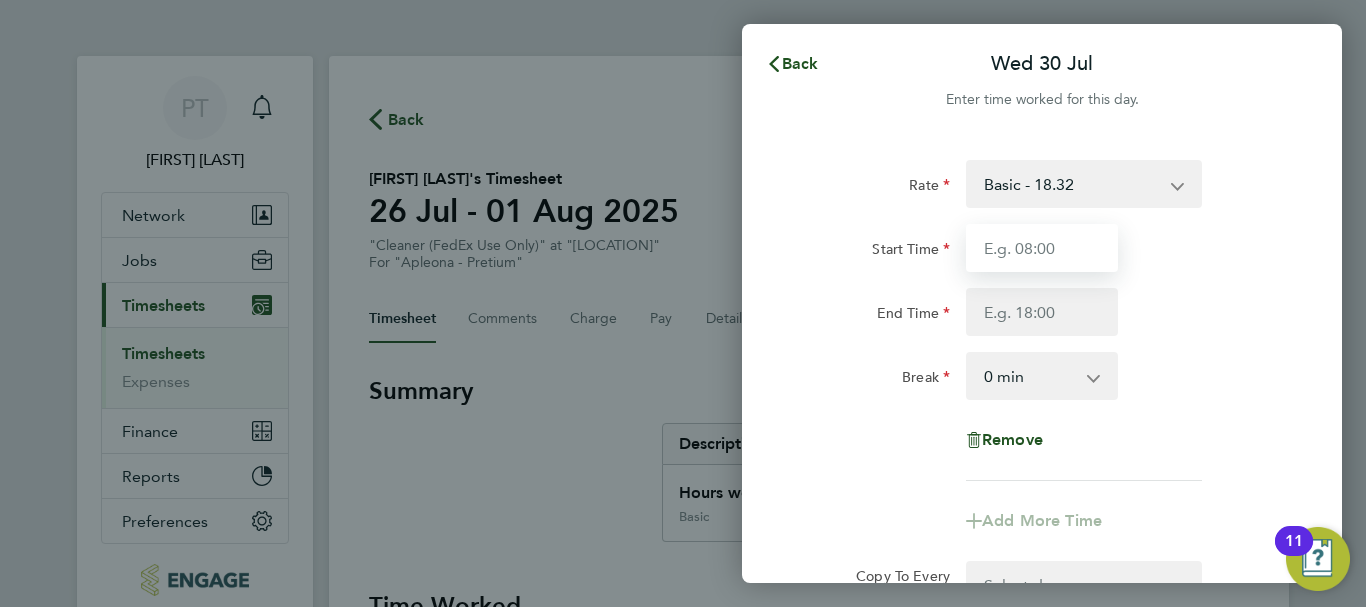 click on "Start Time" at bounding box center [1042, 248] 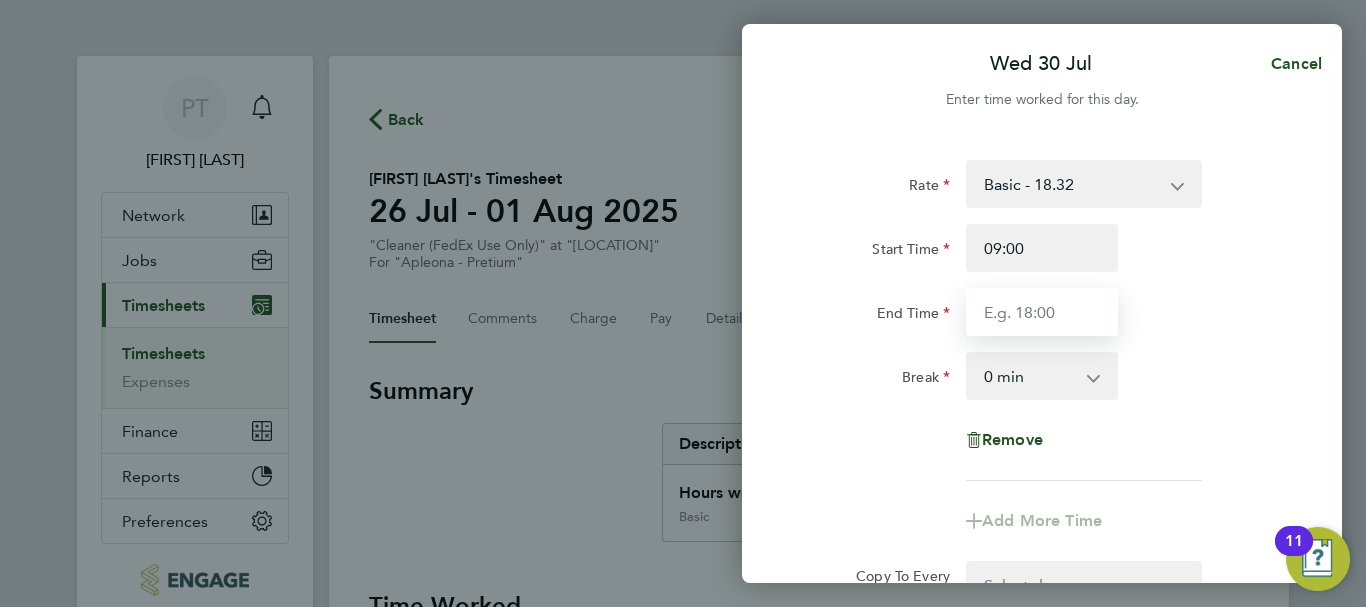 click on "End Time" at bounding box center (1042, 312) 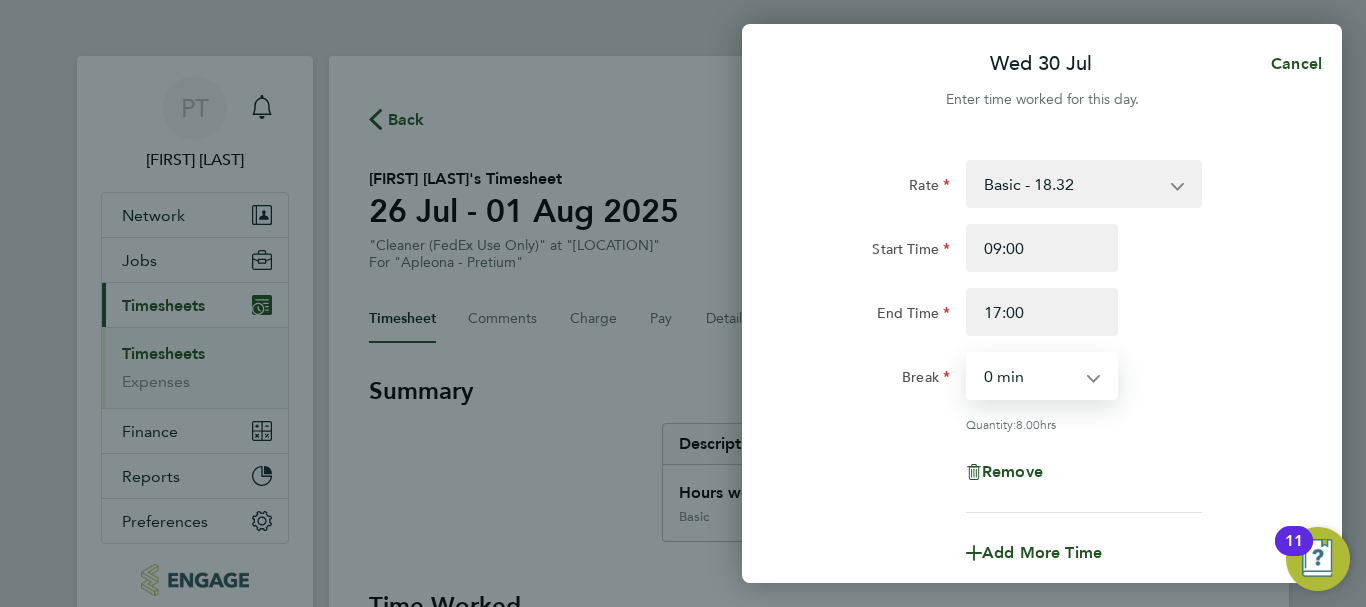 click on "0 min   15 min   30 min   45 min   60 min   75 min   90 min" at bounding box center (1030, 376) 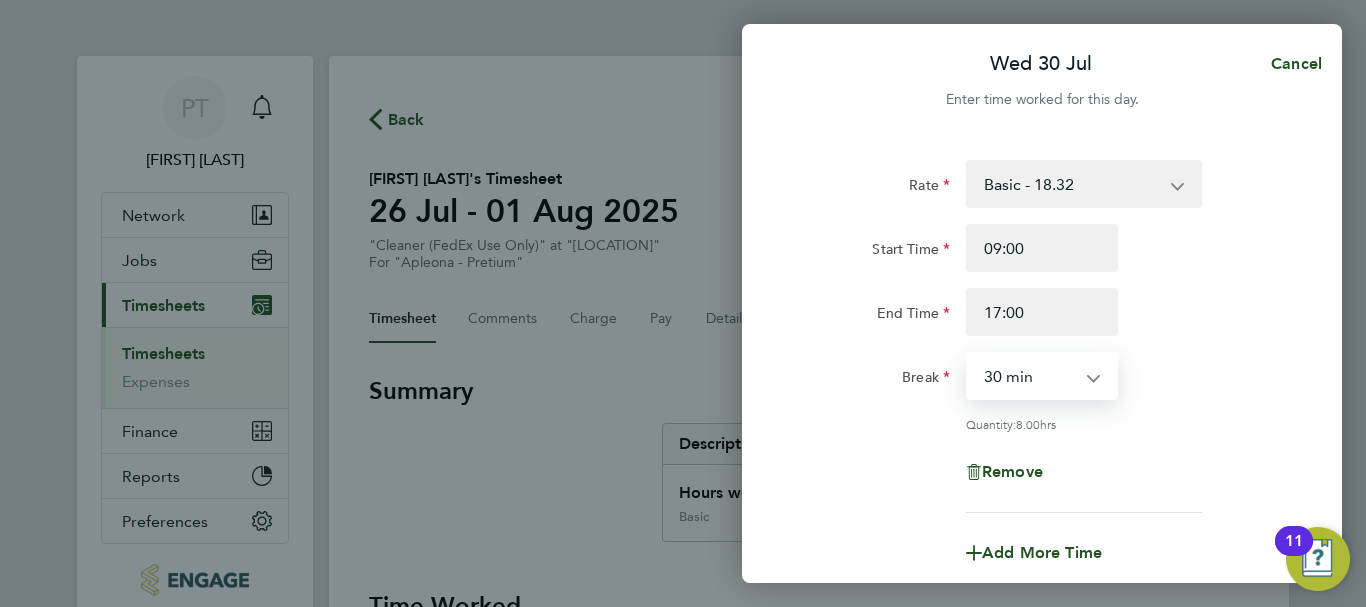 click on "0 min   15 min   30 min   45 min   60 min   75 min   90 min" at bounding box center [1030, 376] 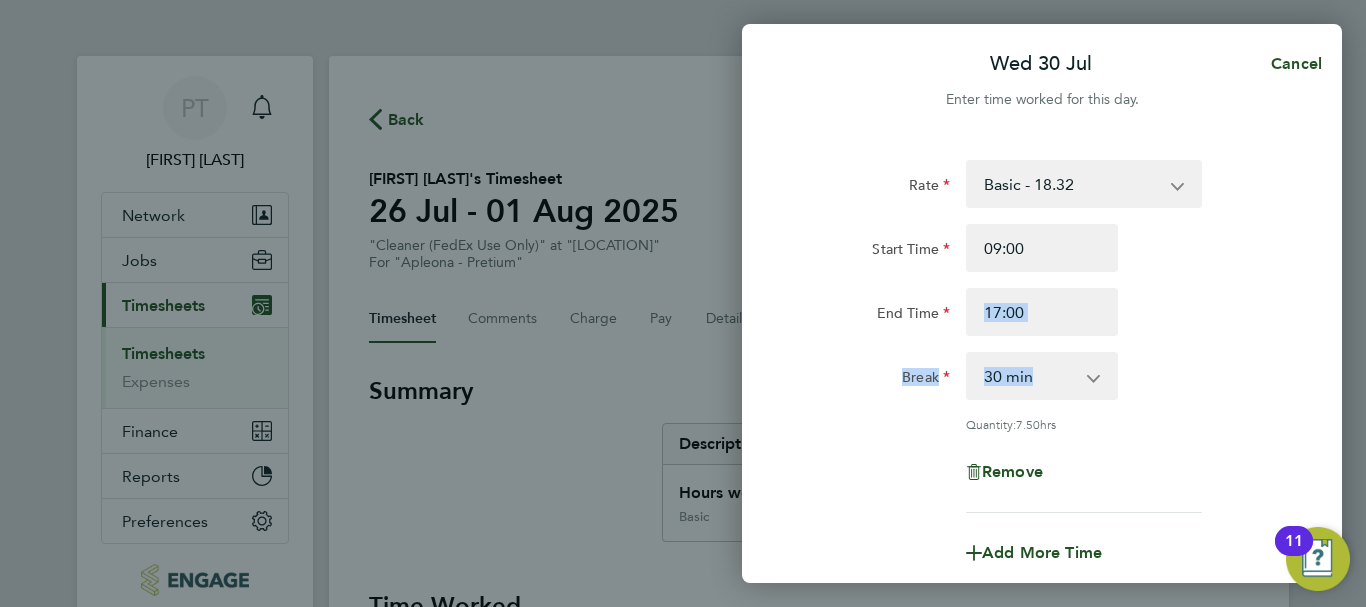 click on "Rate  Basic - 18.32
Start Time 09:00 End Time 17:00 Break  0 min   15 min   30 min   45 min   60 min   75 min   90 min
Quantity:  7.50  hrs
Remove" 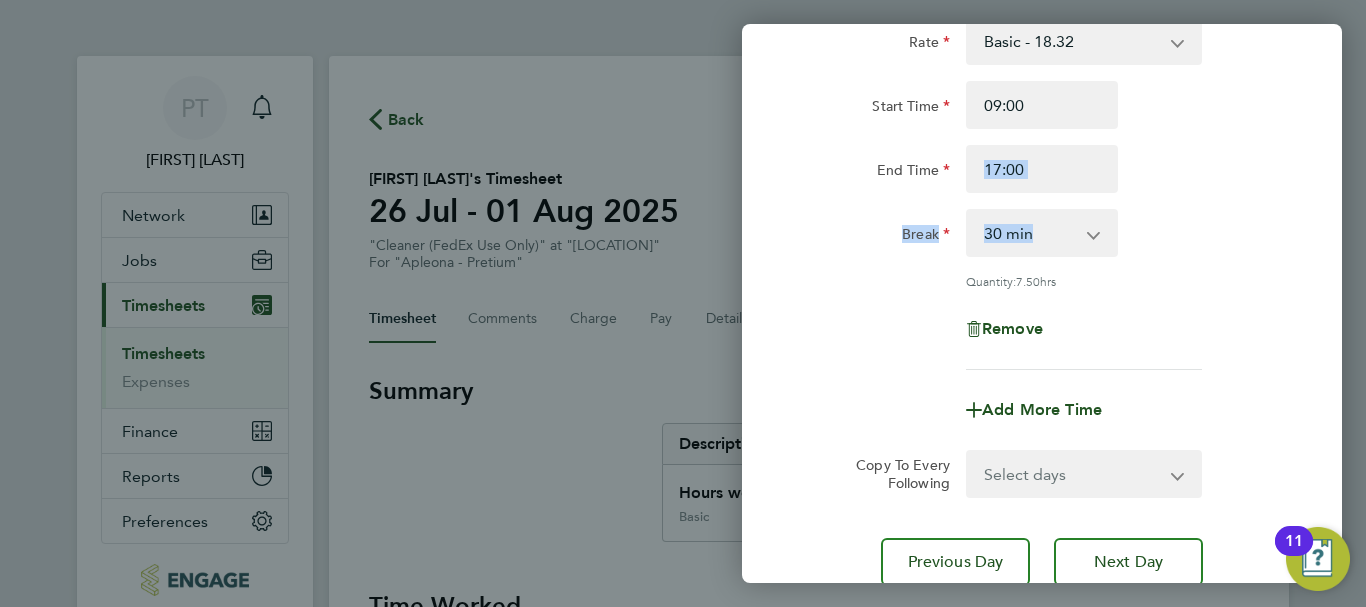 scroll, scrollTop: 296, scrollLeft: 0, axis: vertical 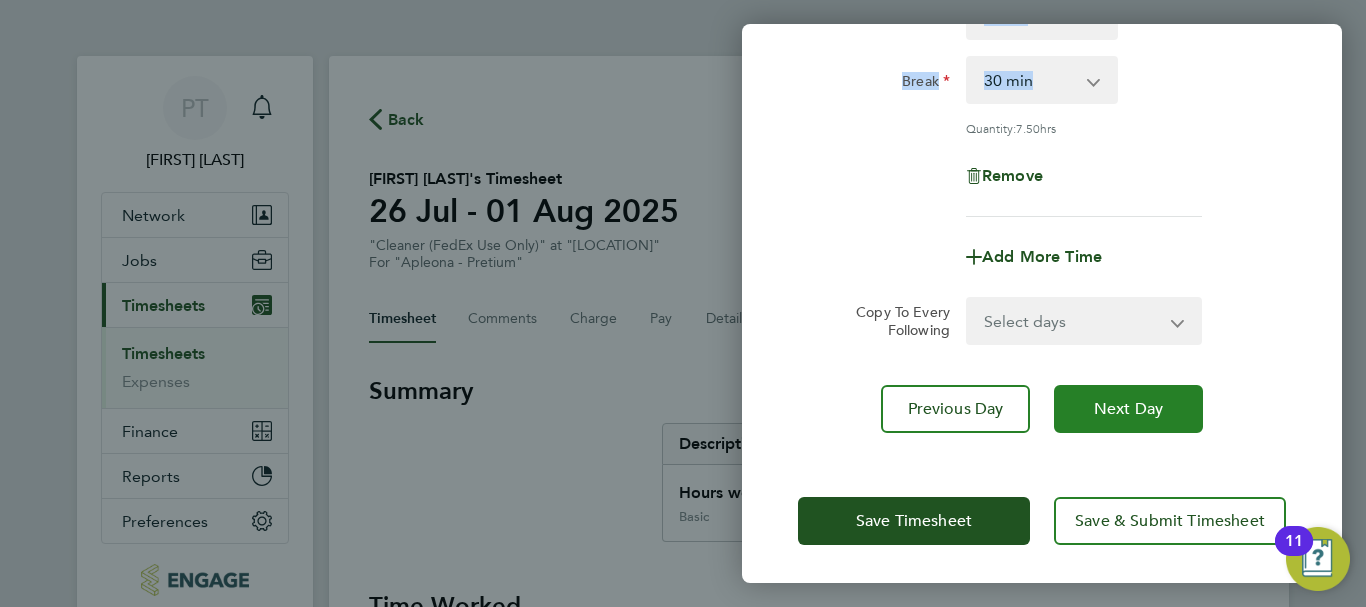click on "Next Day" 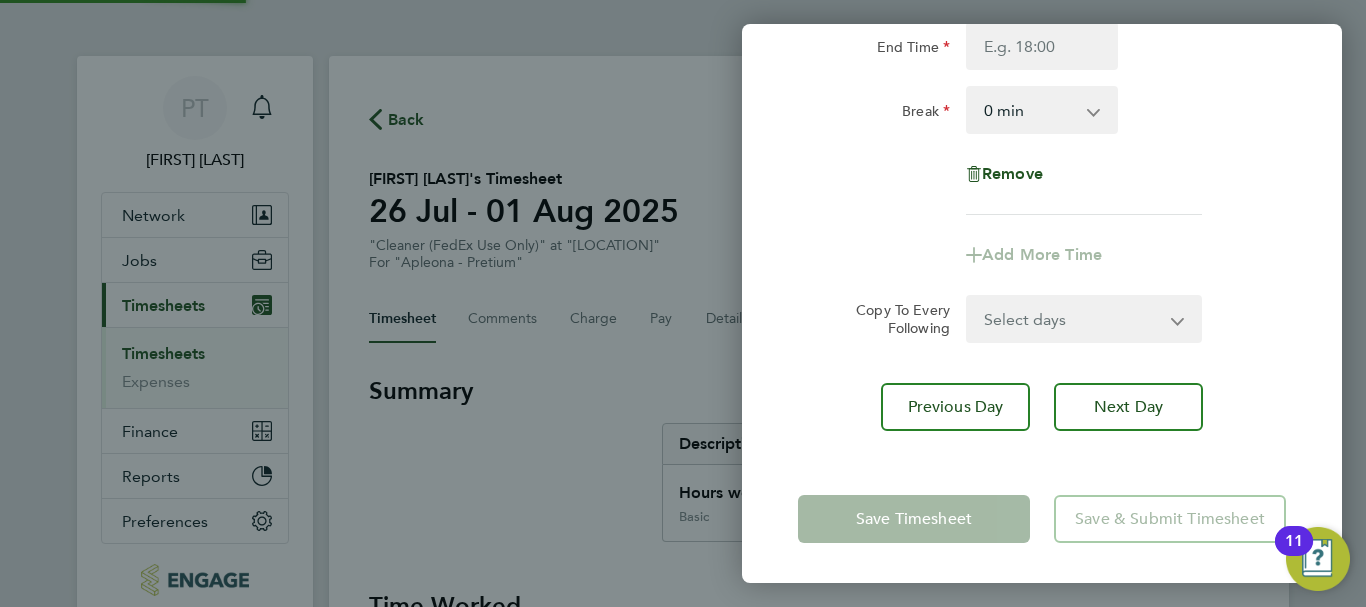 scroll, scrollTop: 16, scrollLeft: 0, axis: vertical 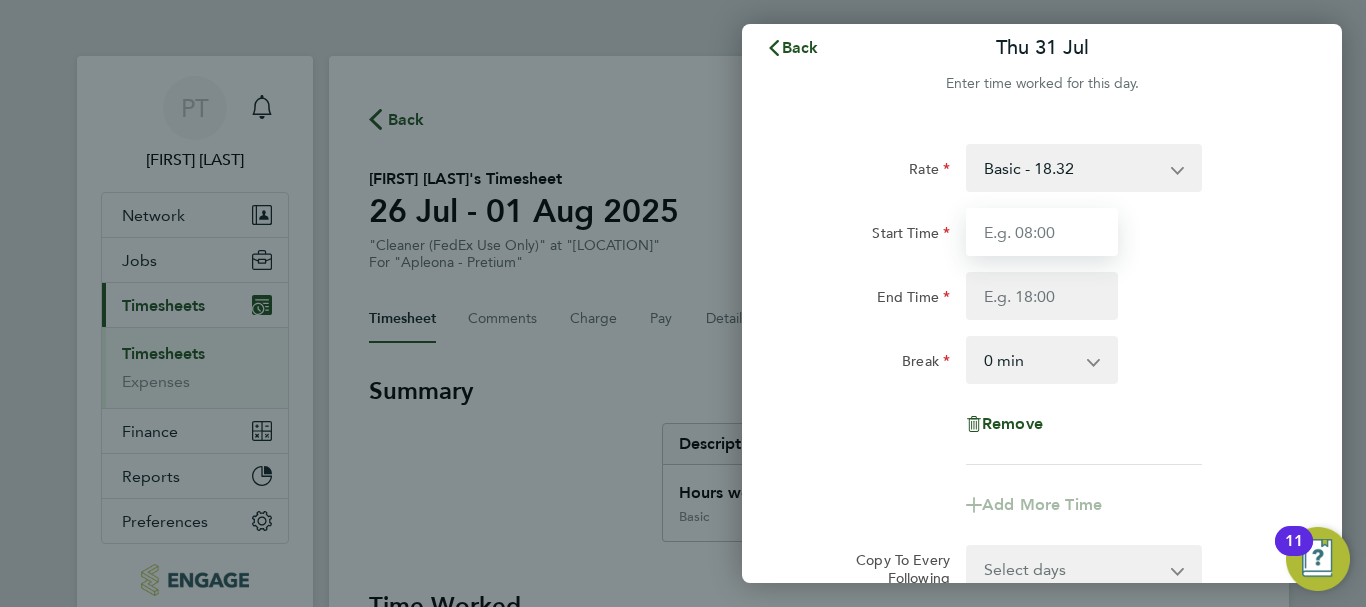 click on "Start Time" at bounding box center [1042, 232] 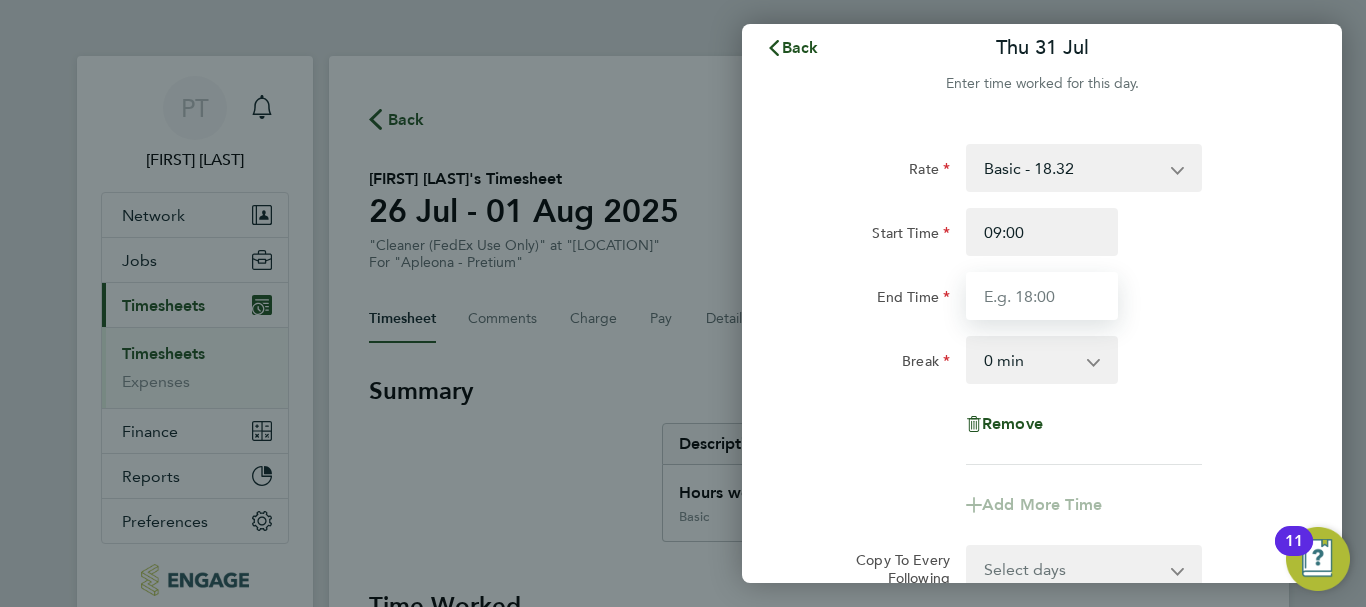 click on "End Time" at bounding box center (1042, 296) 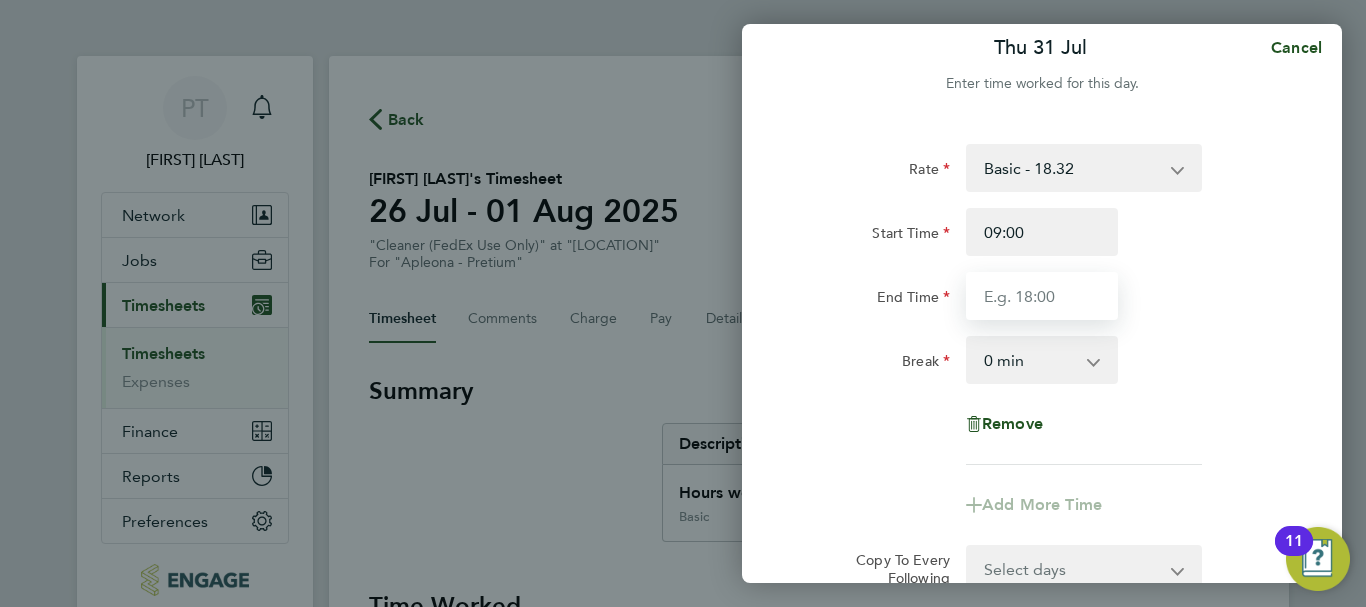 type on "17:00" 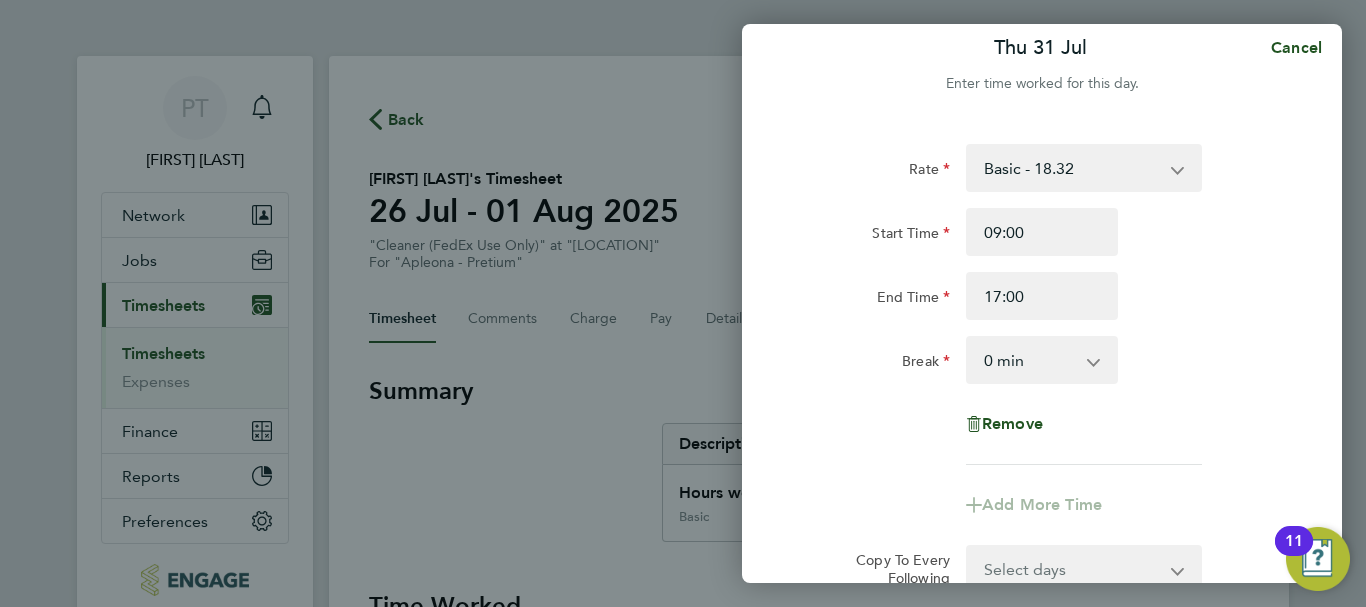 drag, startPoint x: 980, startPoint y: 355, endPoint x: 995, endPoint y: 354, distance: 15.033297 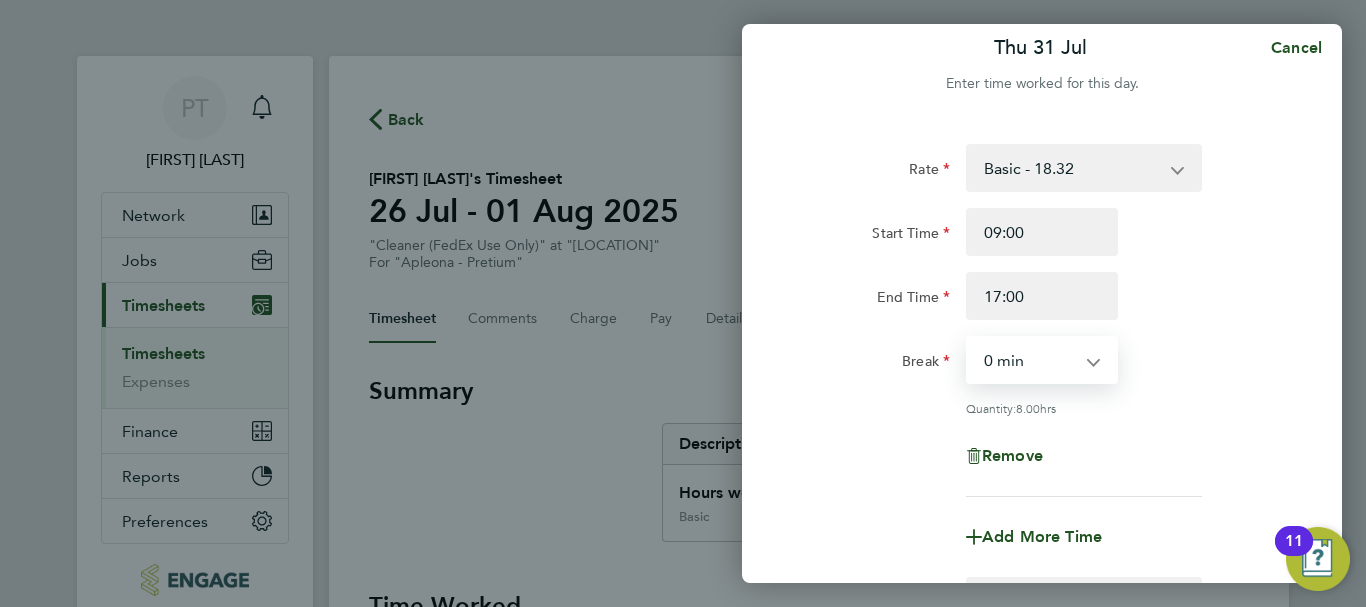 select on "30" 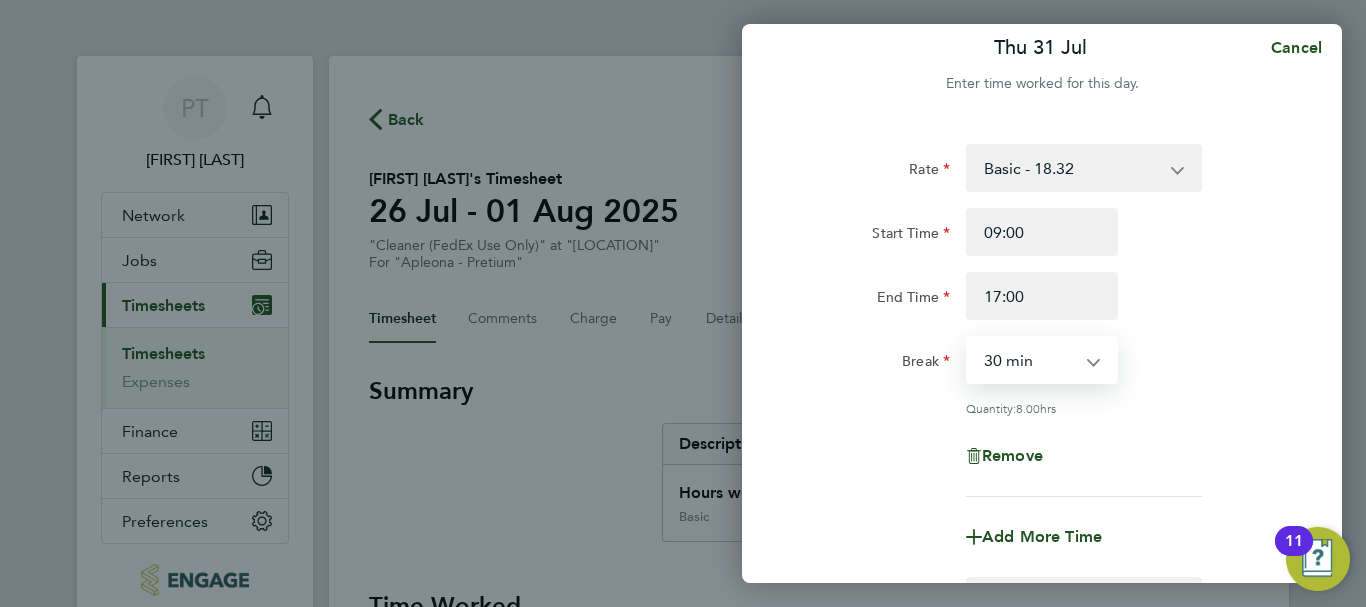 click on "0 min   15 min   30 min   45 min   60 min   75 min   90 min" at bounding box center [1030, 360] 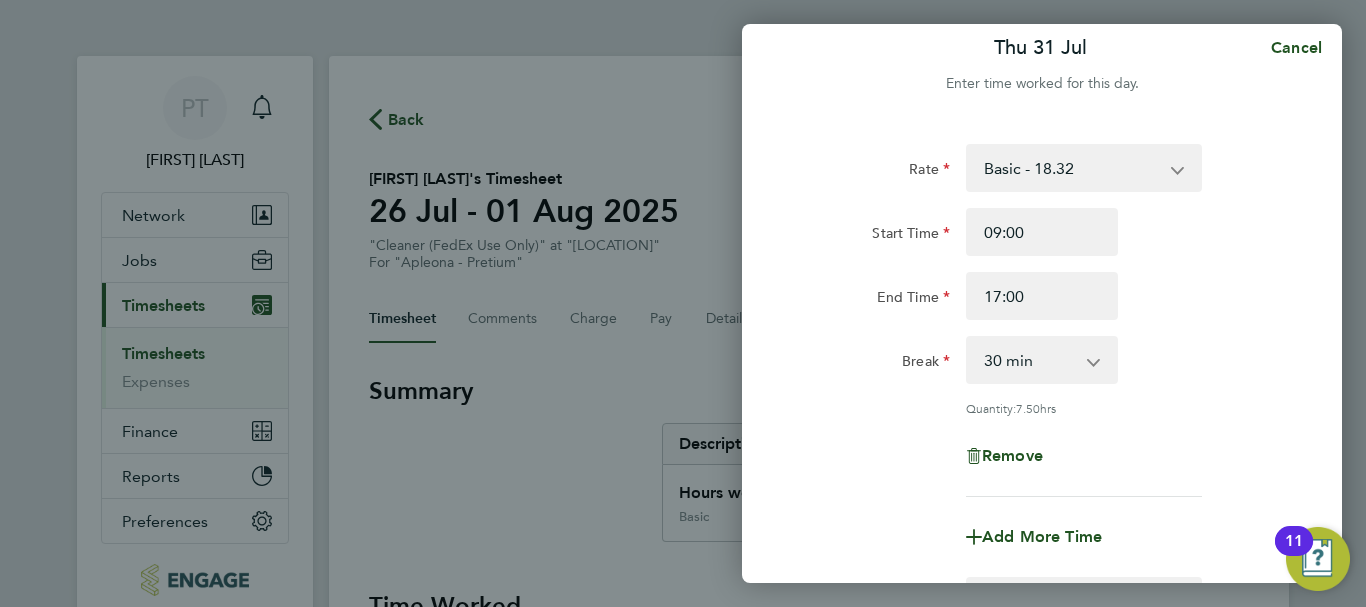 click on "End Time 17:00" 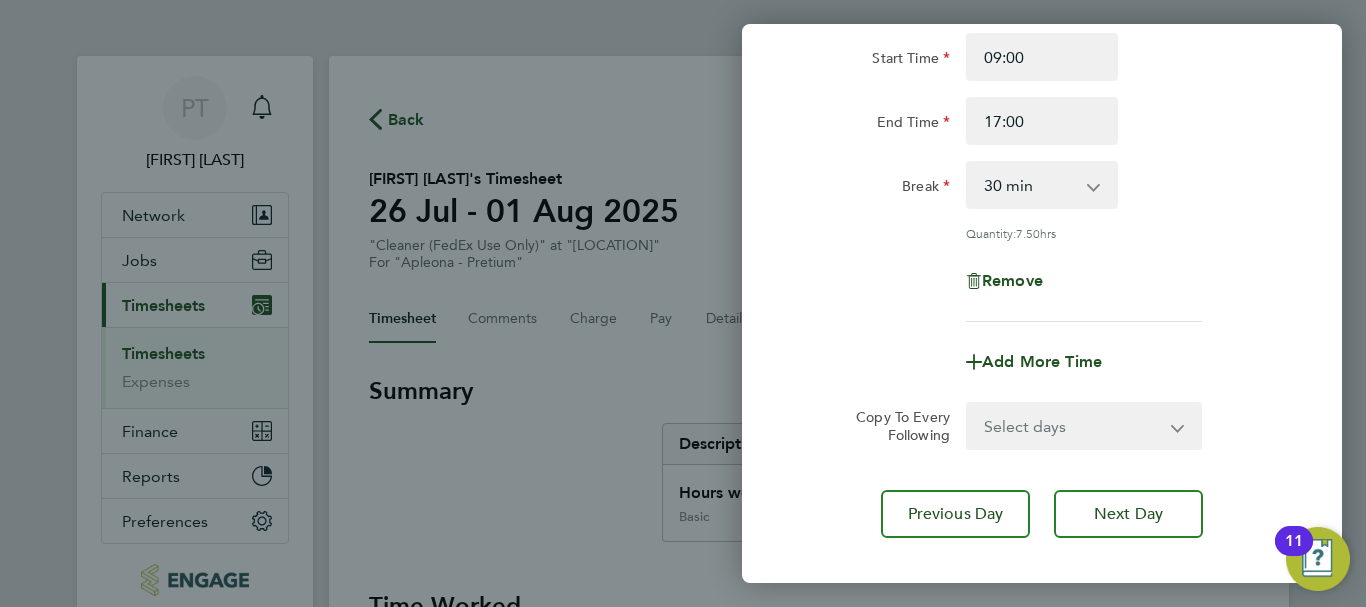 scroll, scrollTop: 296, scrollLeft: 0, axis: vertical 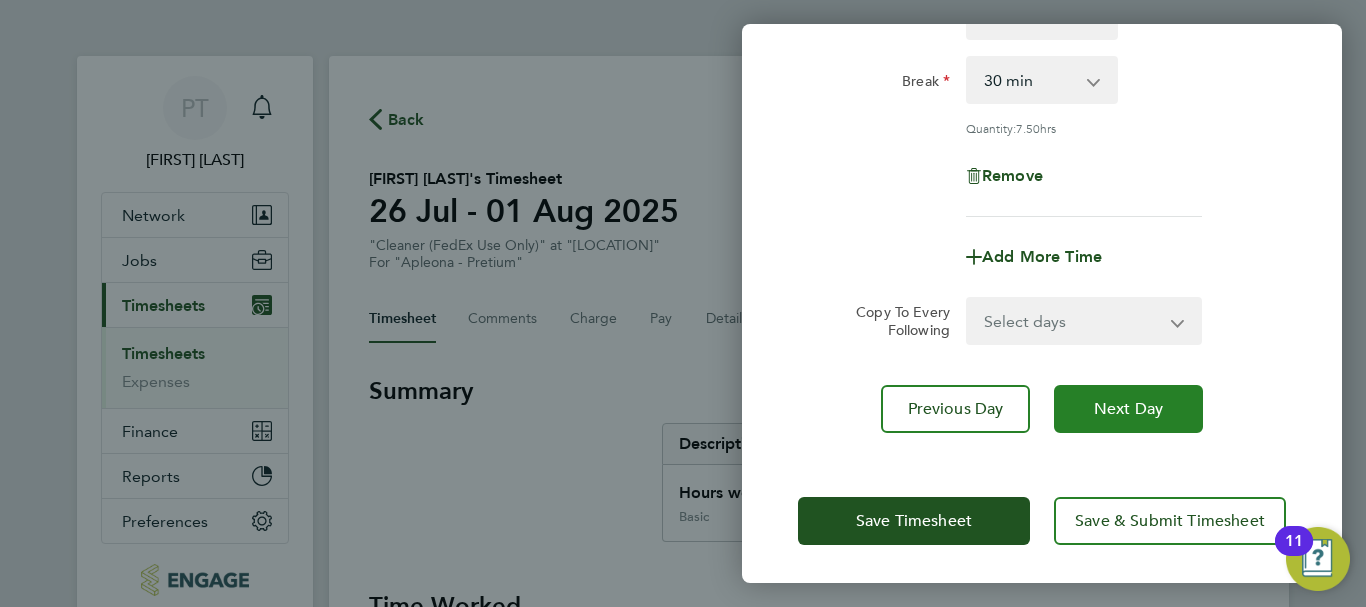click on "Next Day" 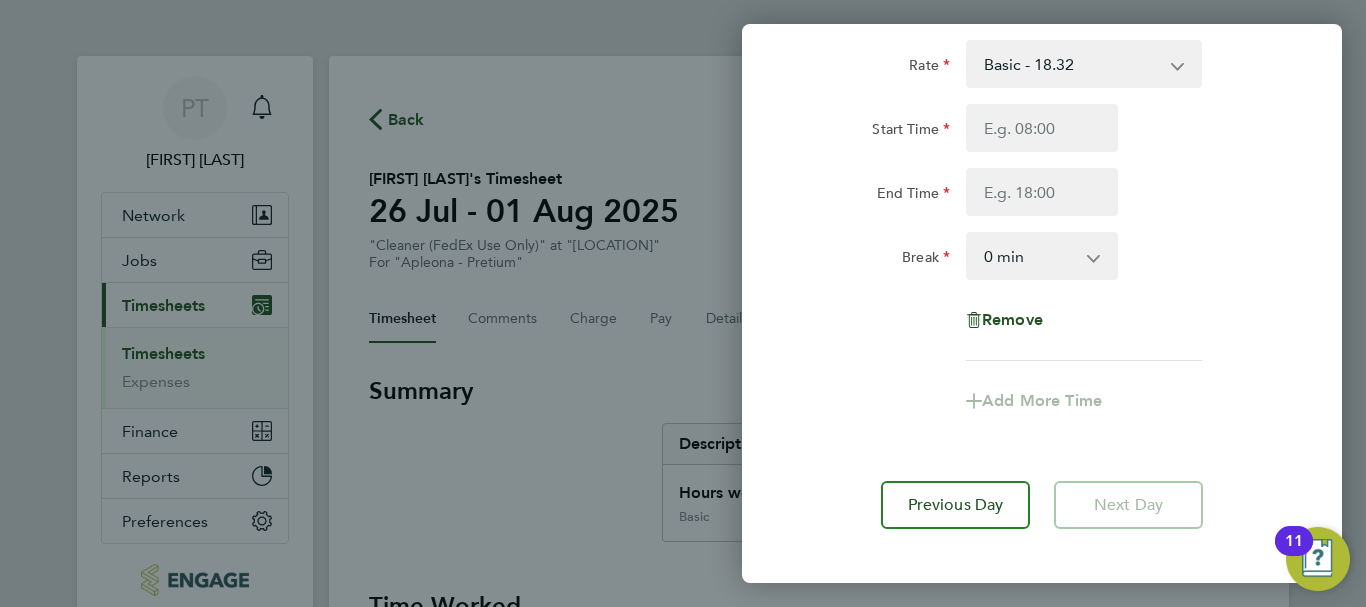 scroll, scrollTop: 0, scrollLeft: 0, axis: both 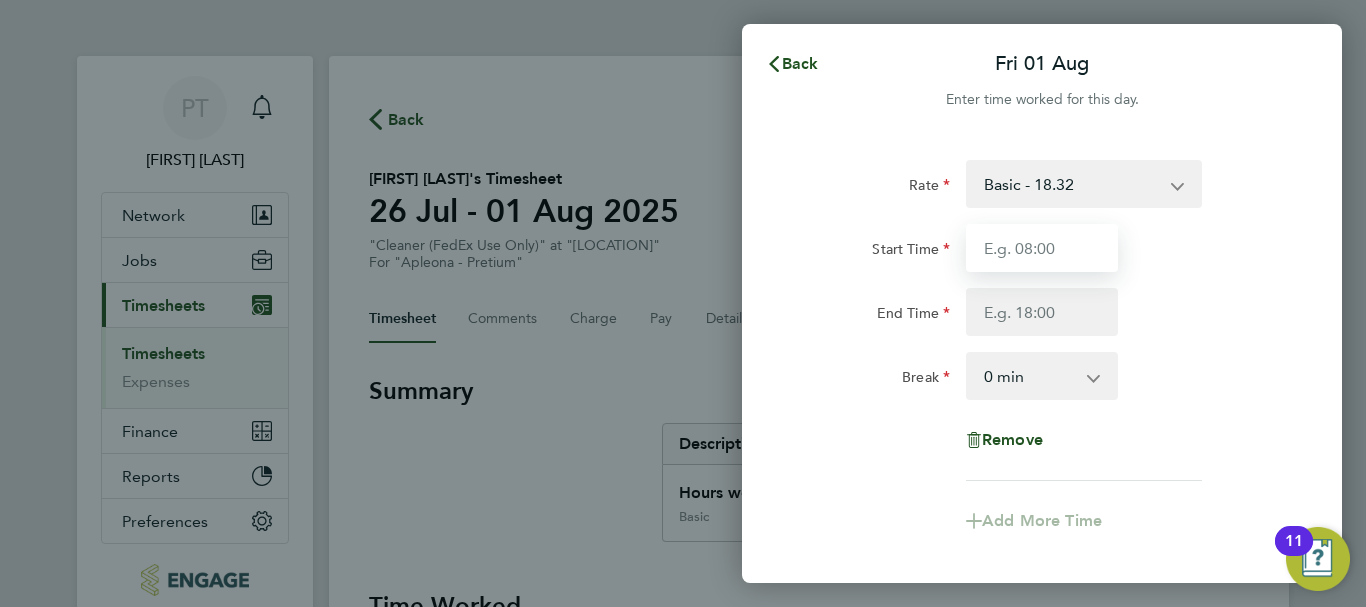 click on "Start Time" at bounding box center (1042, 248) 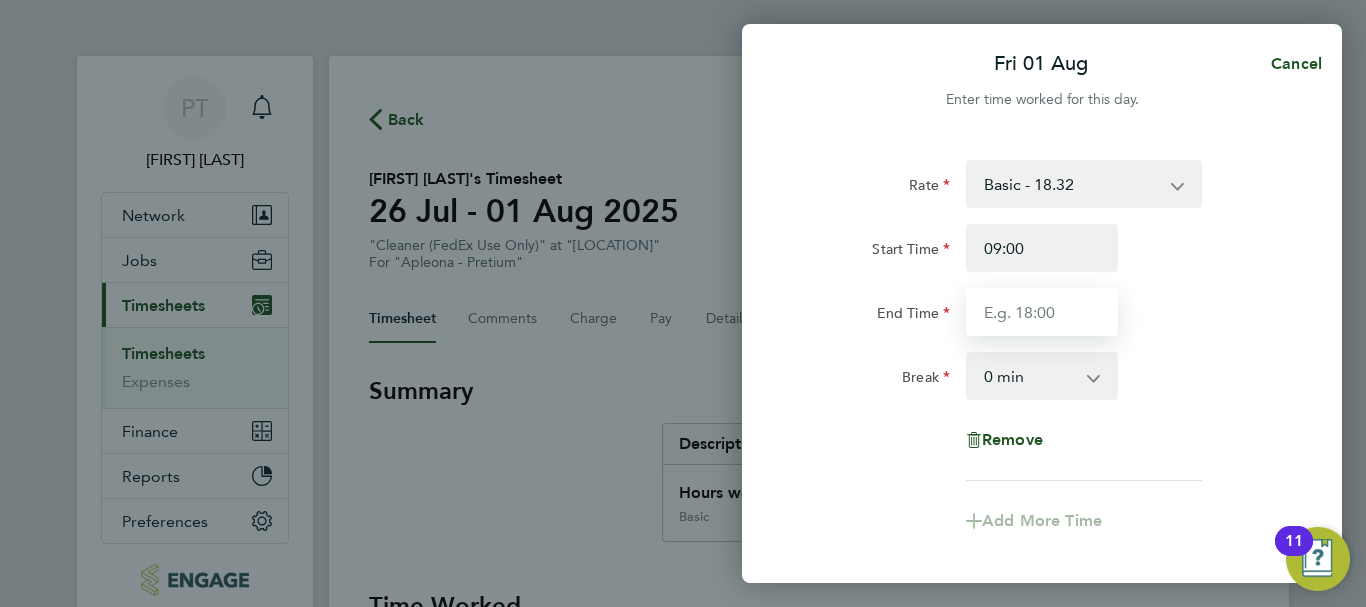 click on "End Time" at bounding box center (1042, 312) 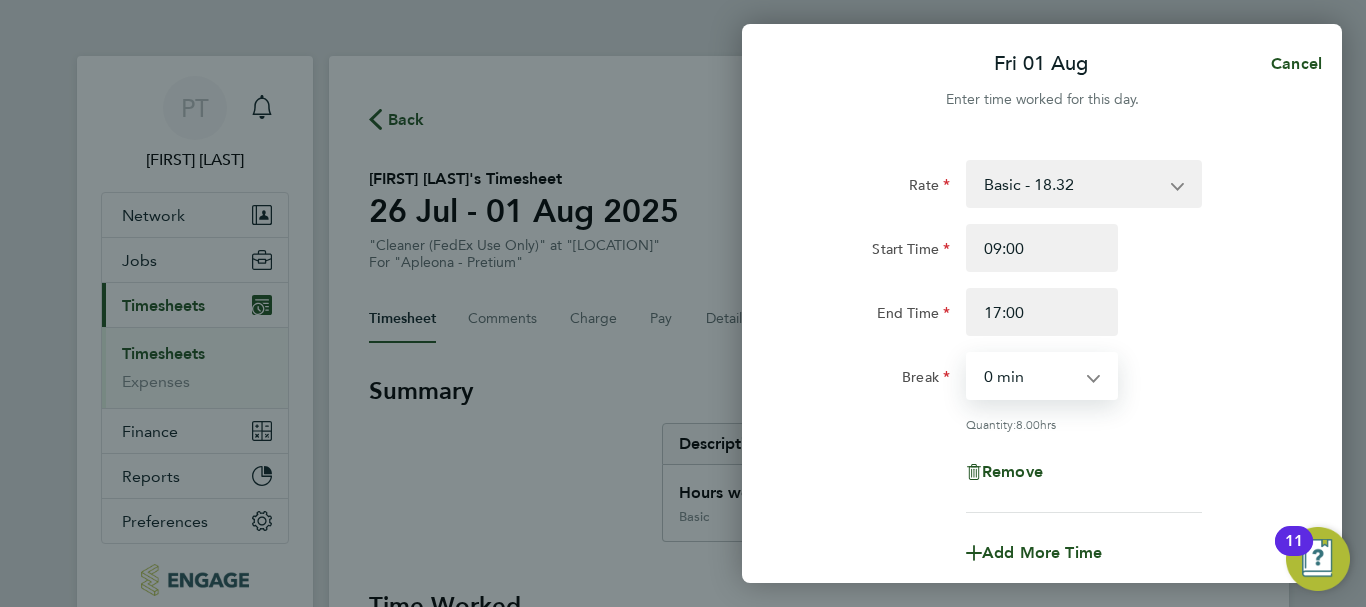click on "0 min   15 min   30 min   45 min   60 min   75 min   90 min" at bounding box center (1030, 376) 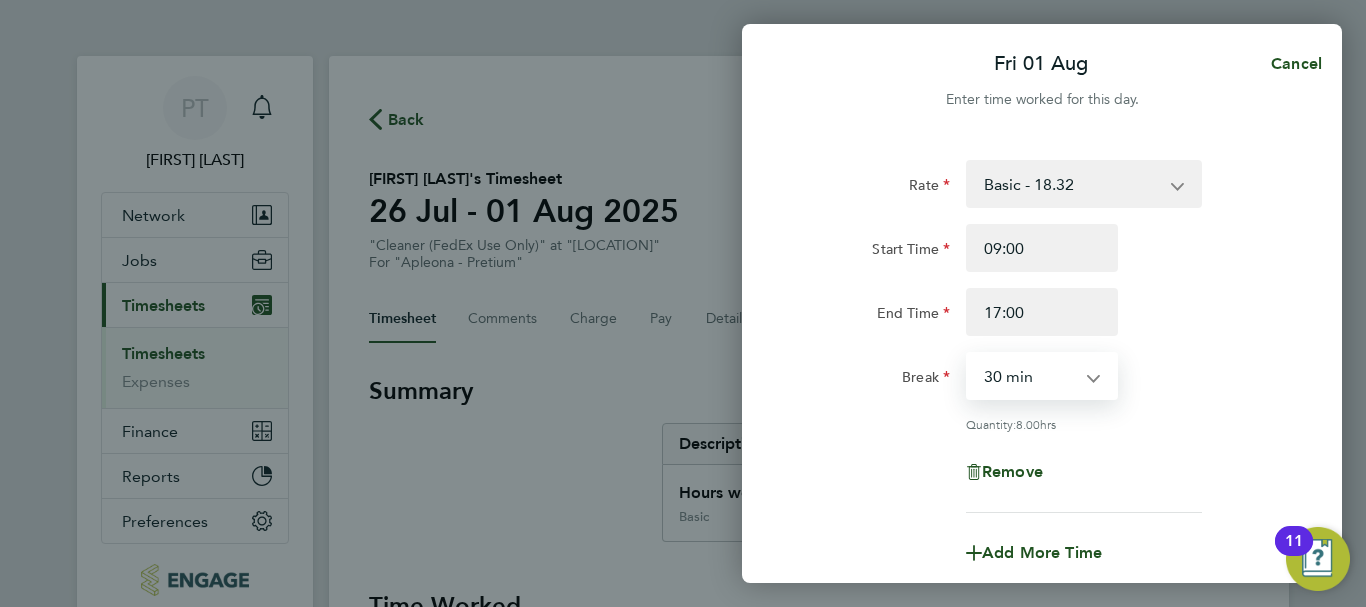 click on "0 min   15 min   30 min   45 min   60 min   75 min   90 min" at bounding box center (1030, 376) 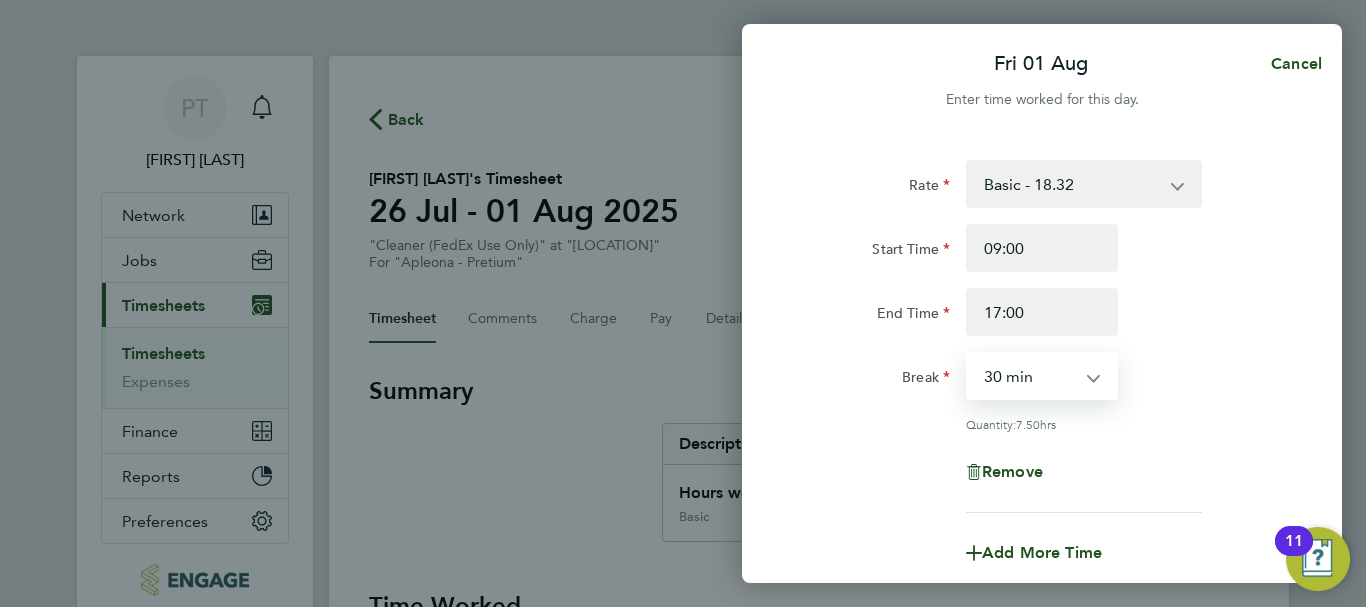 click on "Break  0 min   15 min   30 min   45 min   60 min   75 min   90 min" 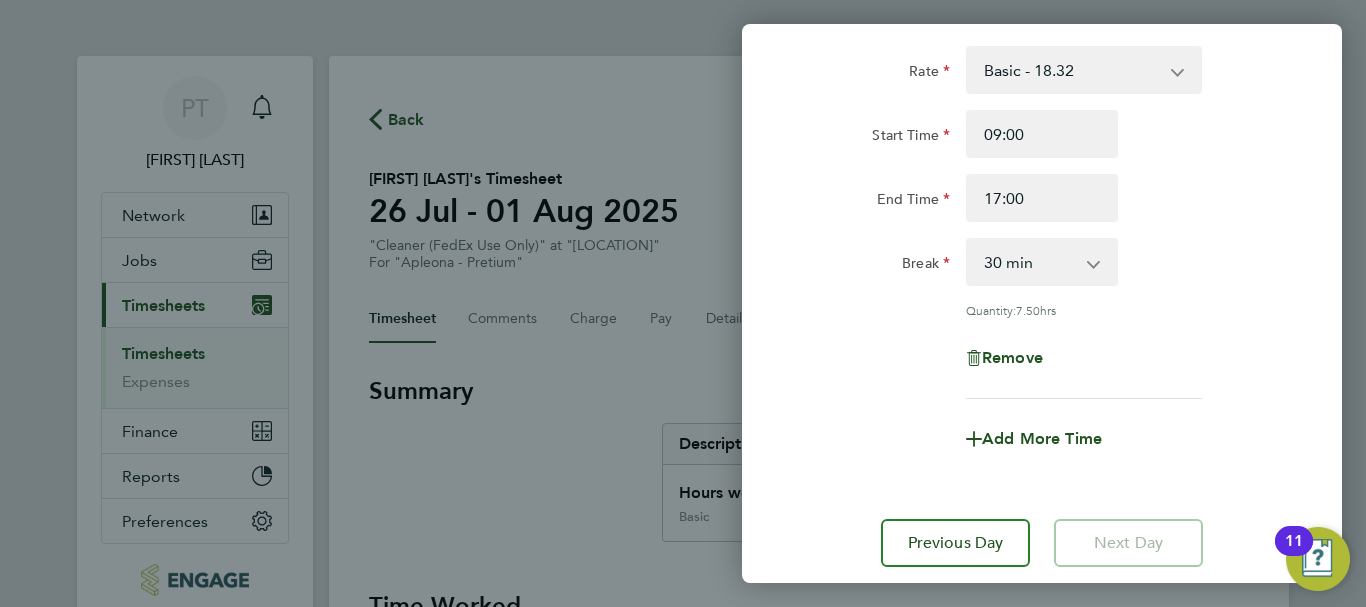 scroll, scrollTop: 248, scrollLeft: 0, axis: vertical 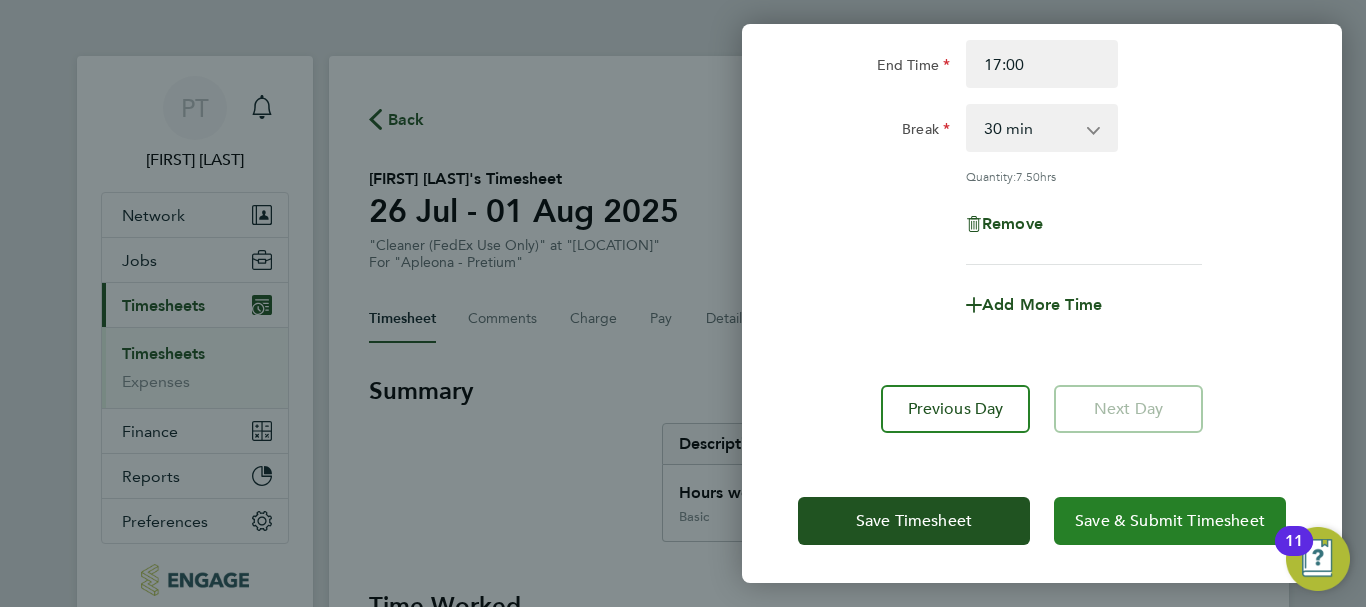 click on "Save & Submit Timesheet" 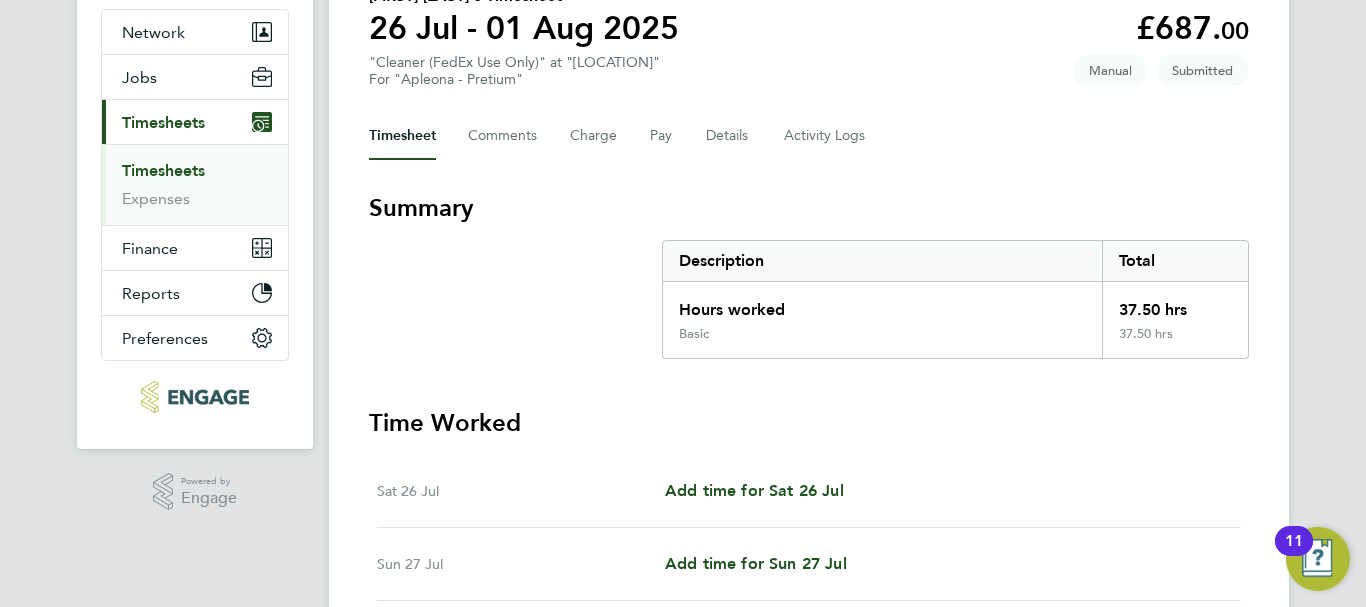 scroll, scrollTop: 0, scrollLeft: 0, axis: both 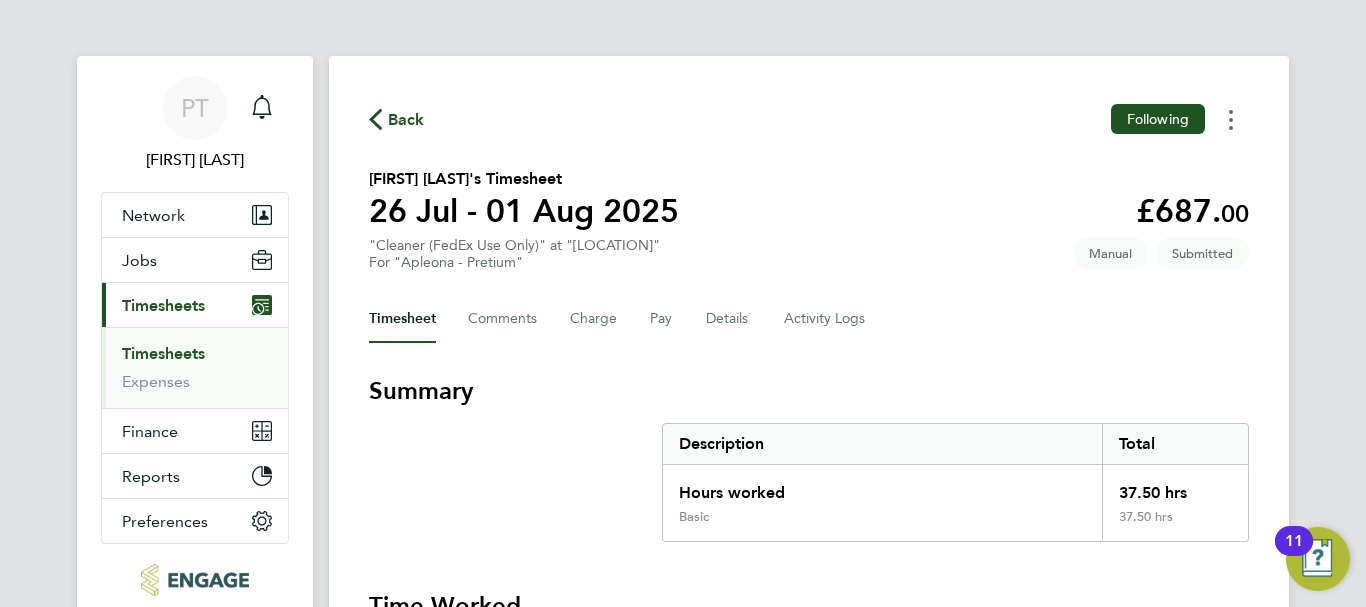 click 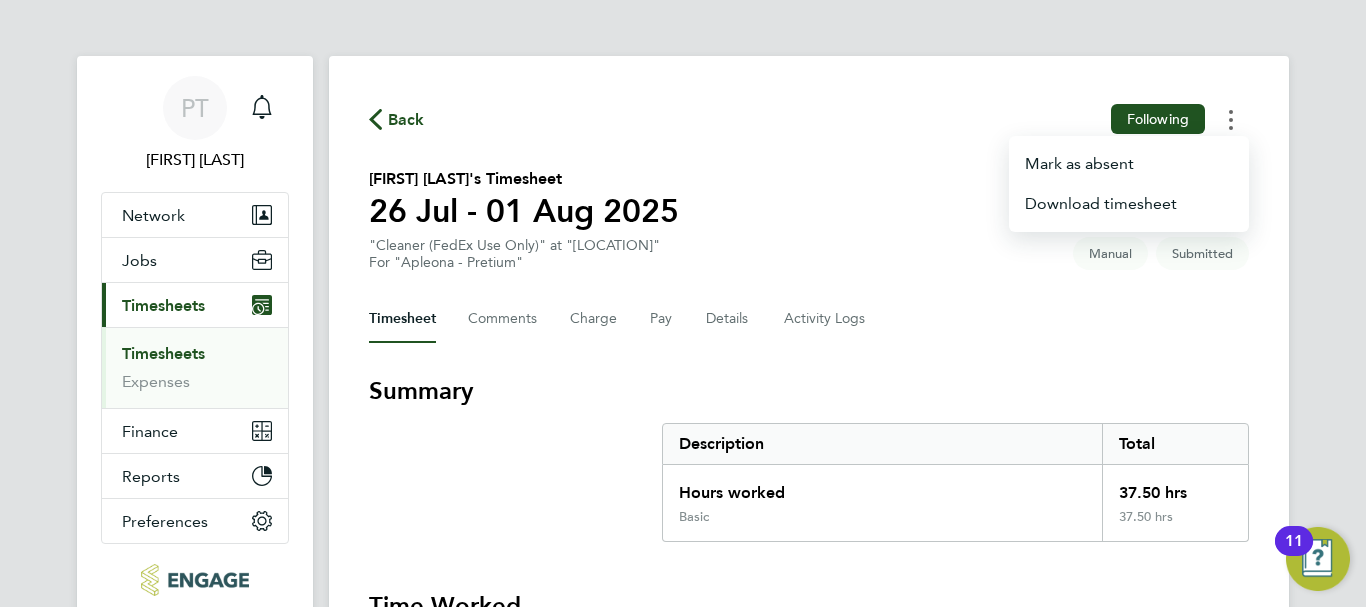 click 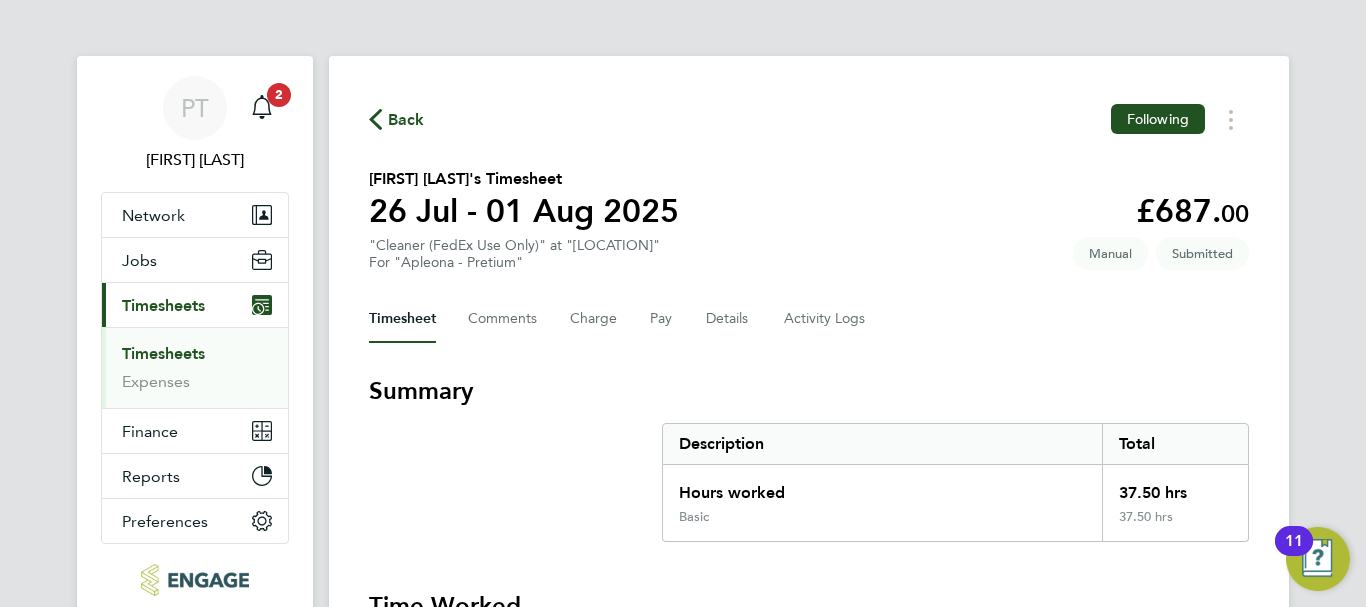 click on "Manual" 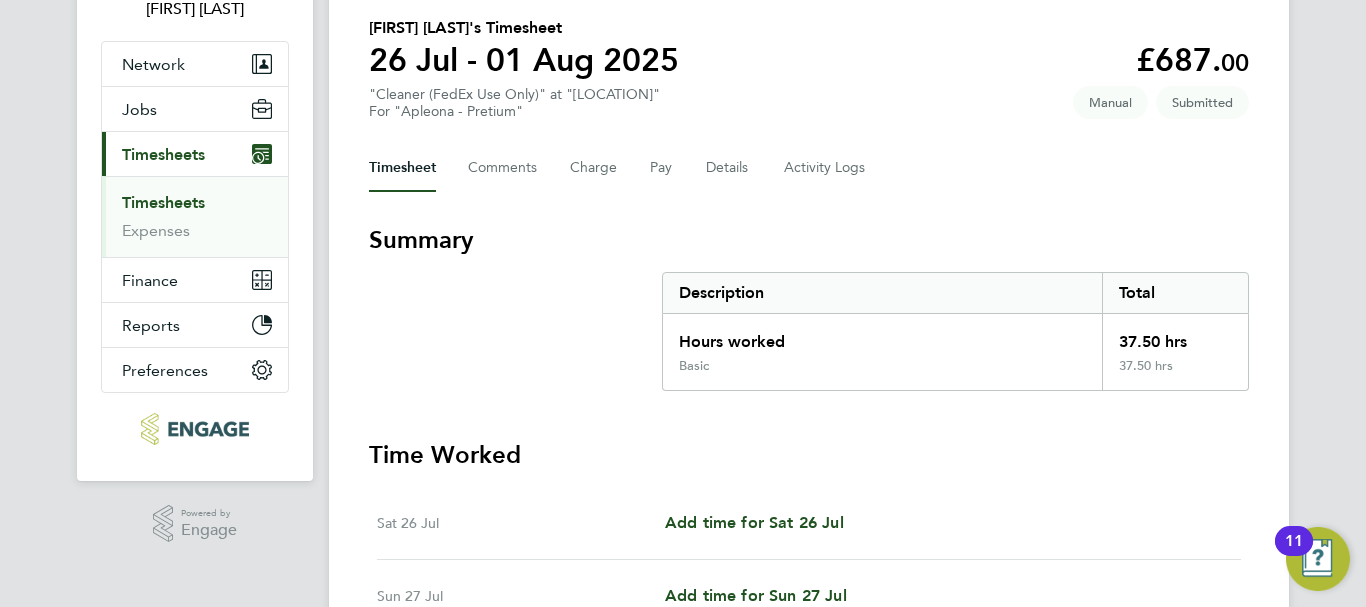 scroll, scrollTop: 238, scrollLeft: 0, axis: vertical 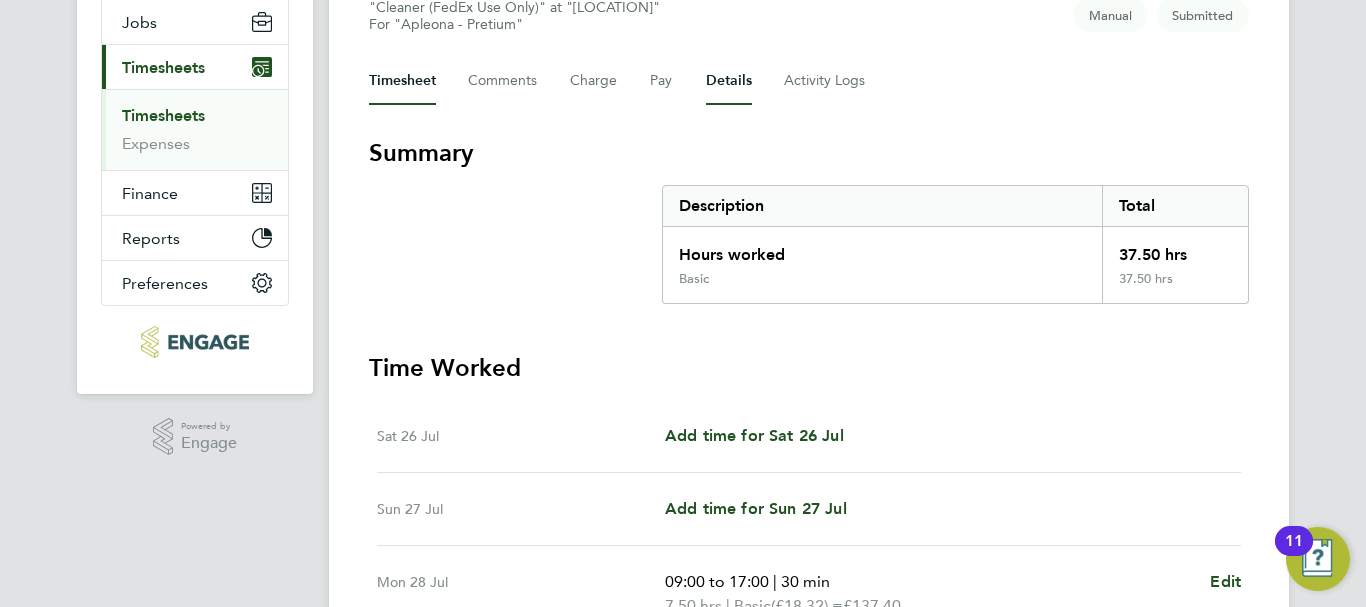 click on "Details" at bounding box center (729, 81) 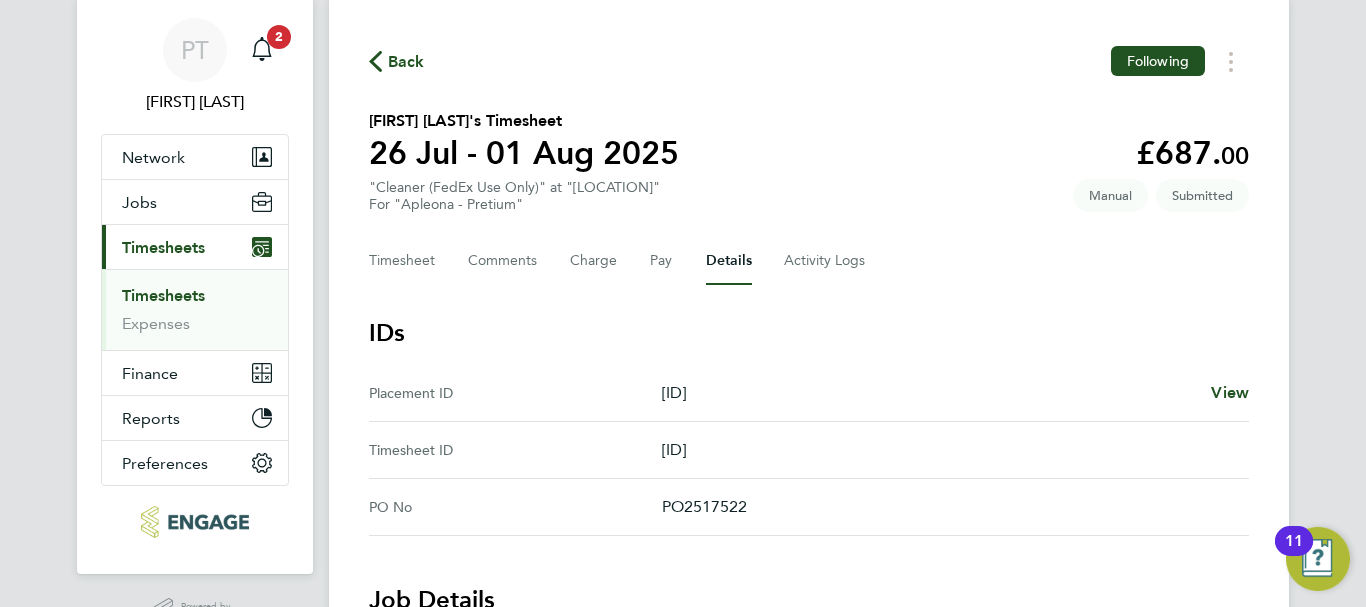 scroll, scrollTop: 0, scrollLeft: 0, axis: both 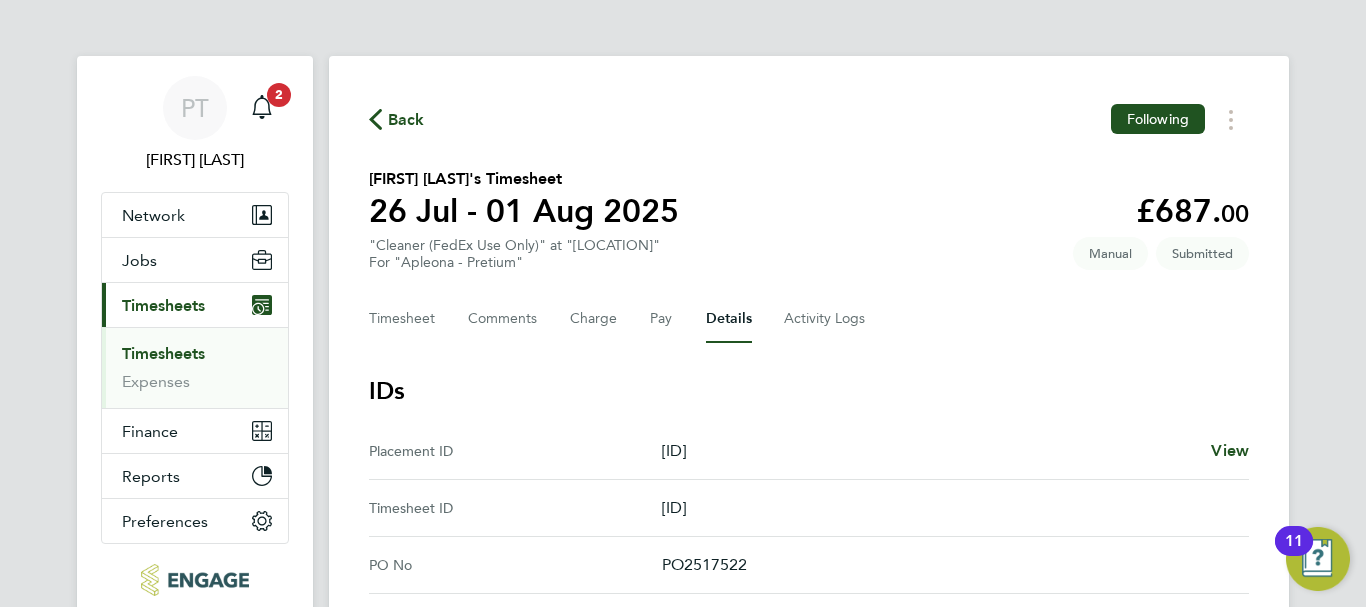 click on "Timesheets" at bounding box center [163, 305] 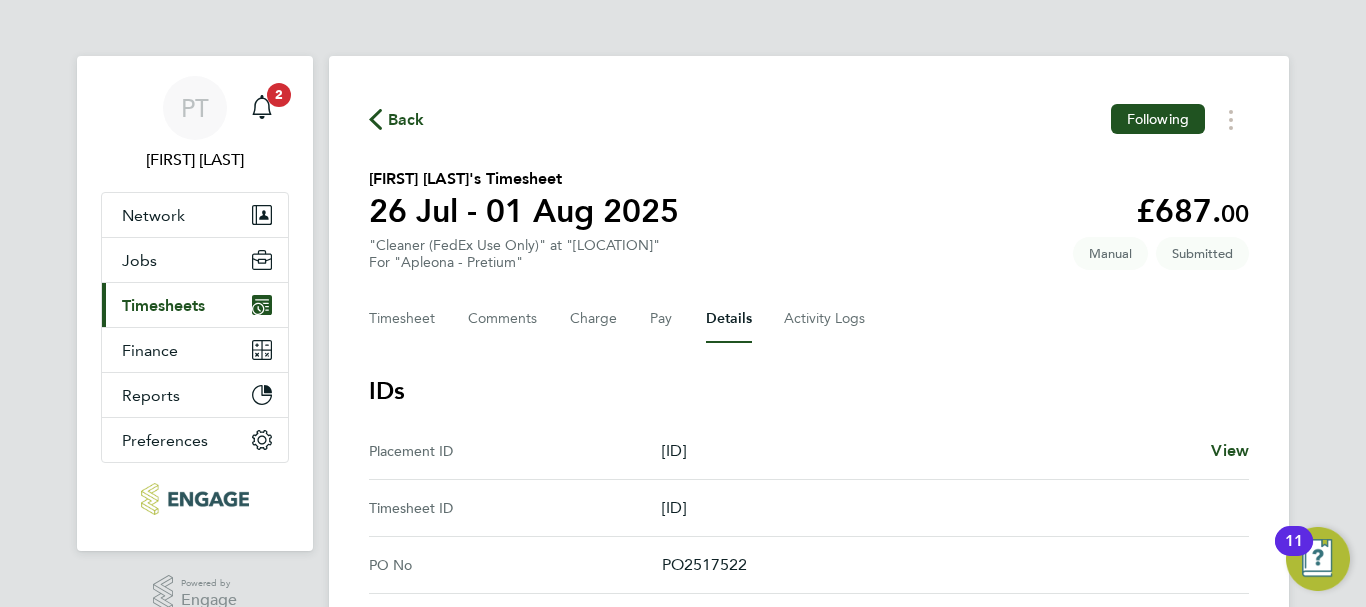 click on "Timesheets" at bounding box center (163, 305) 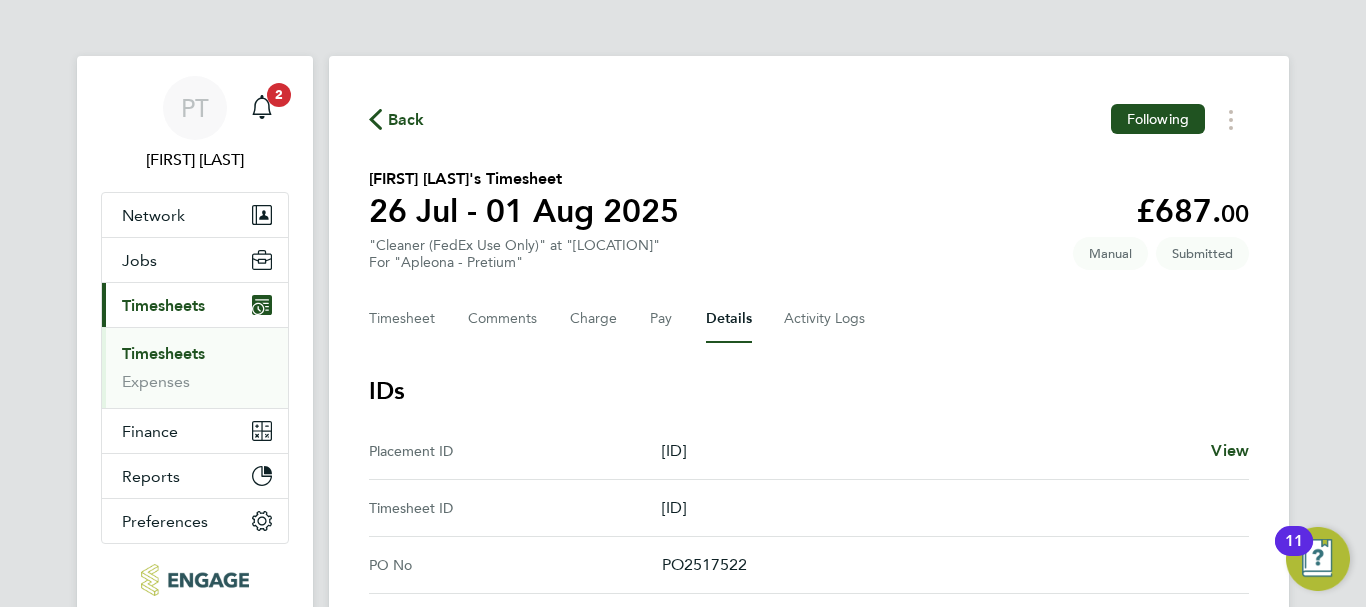click on "Timesheets" at bounding box center (163, 353) 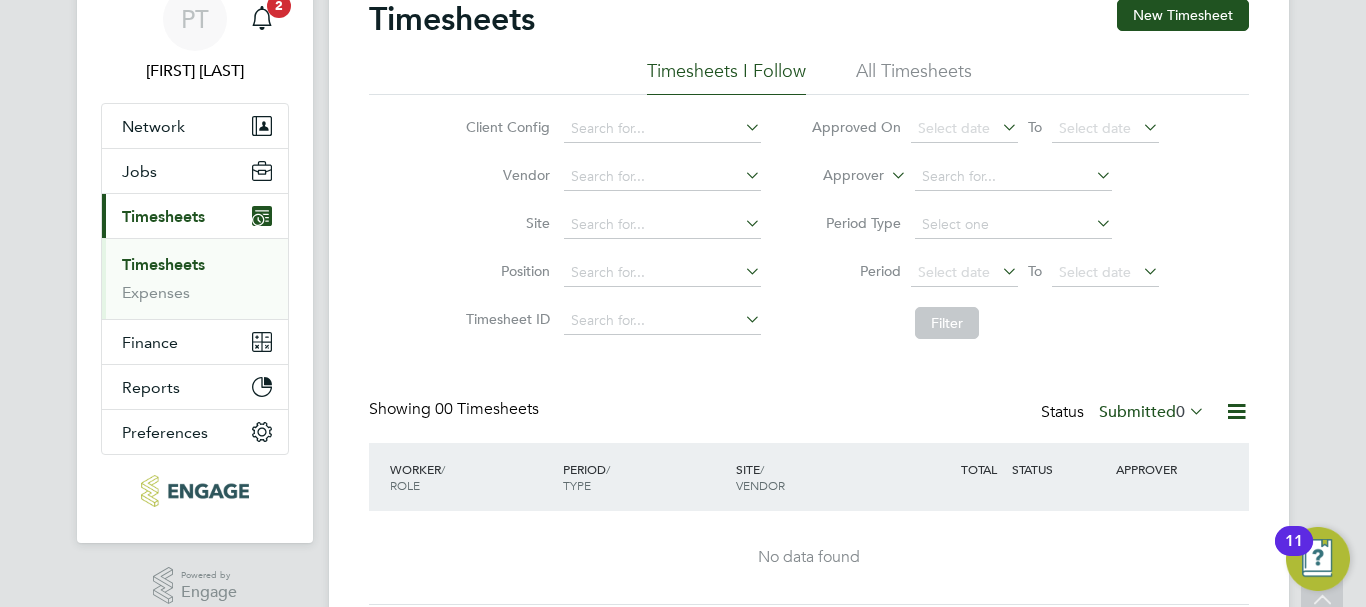 scroll, scrollTop: 0, scrollLeft: 0, axis: both 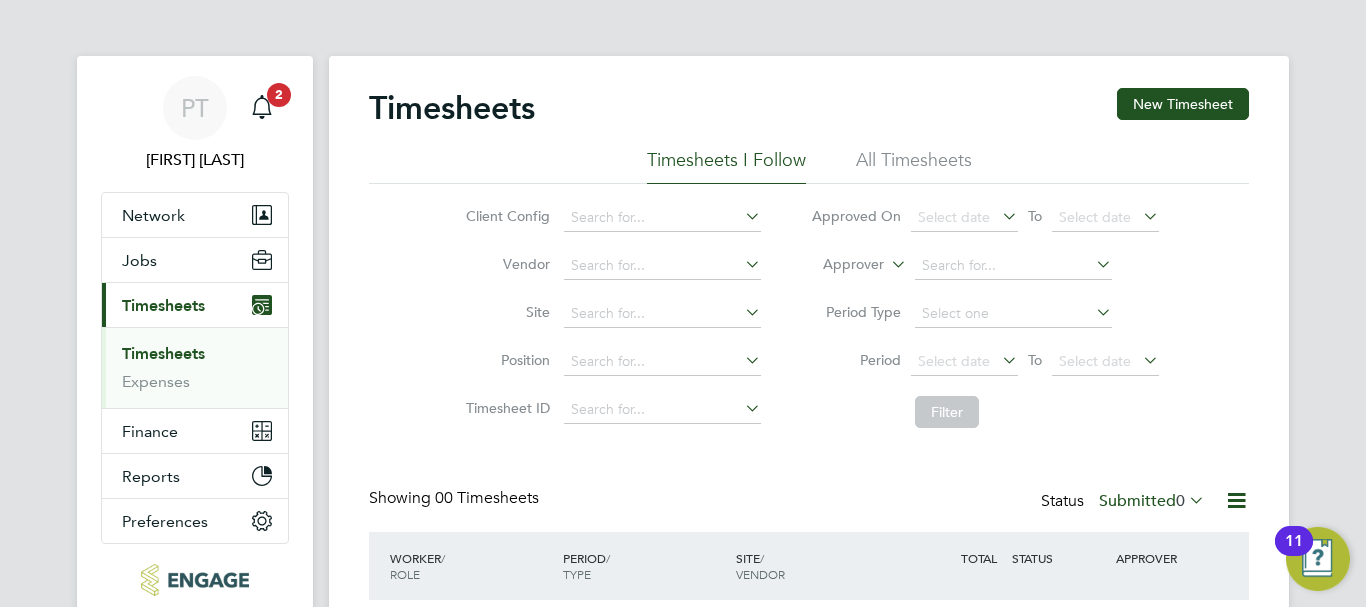 click on "All Timesheets" 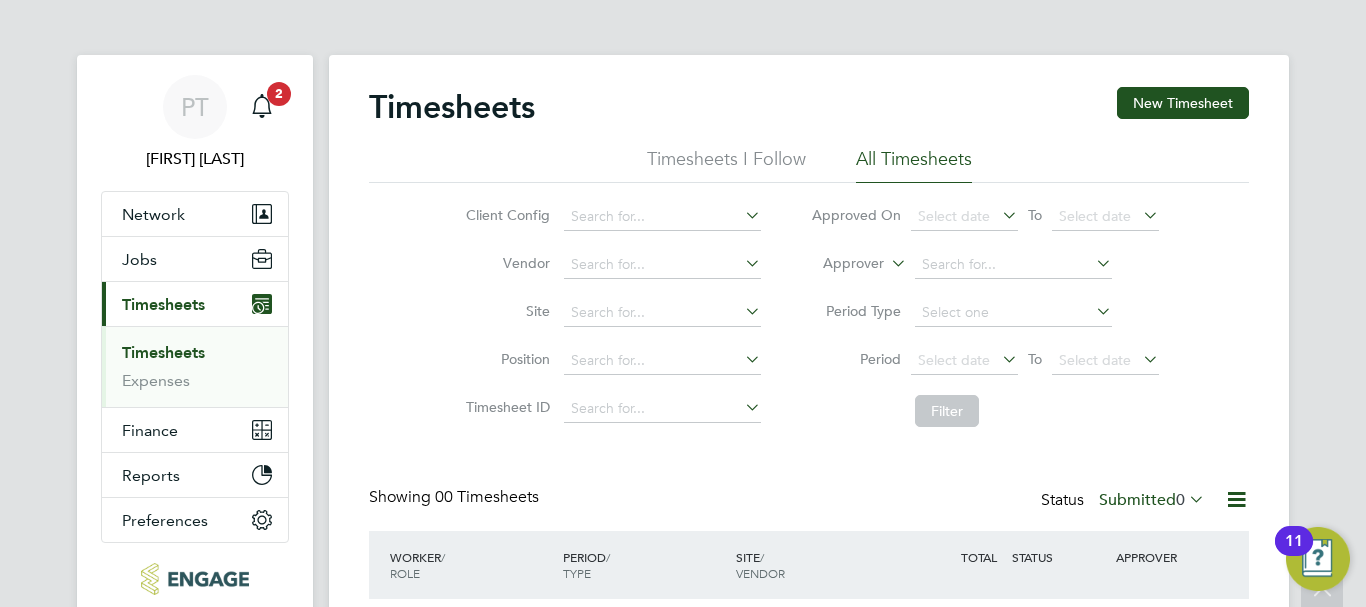 scroll, scrollTop: 0, scrollLeft: 0, axis: both 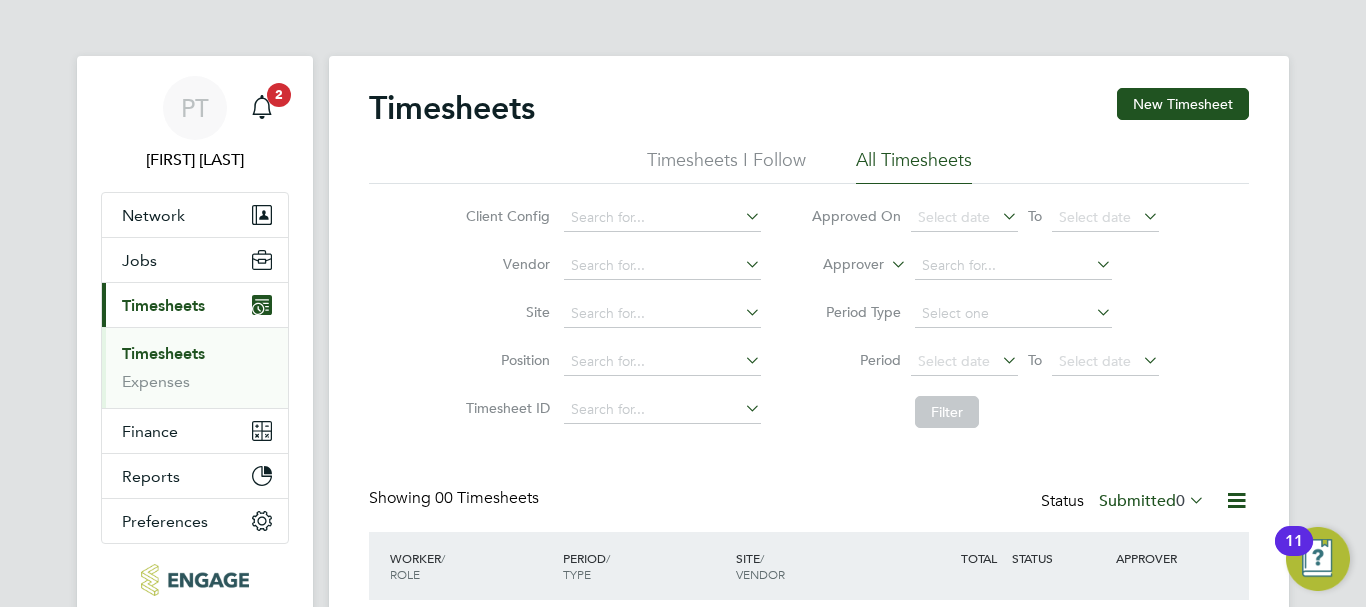 click on "Timesheets I Follow" 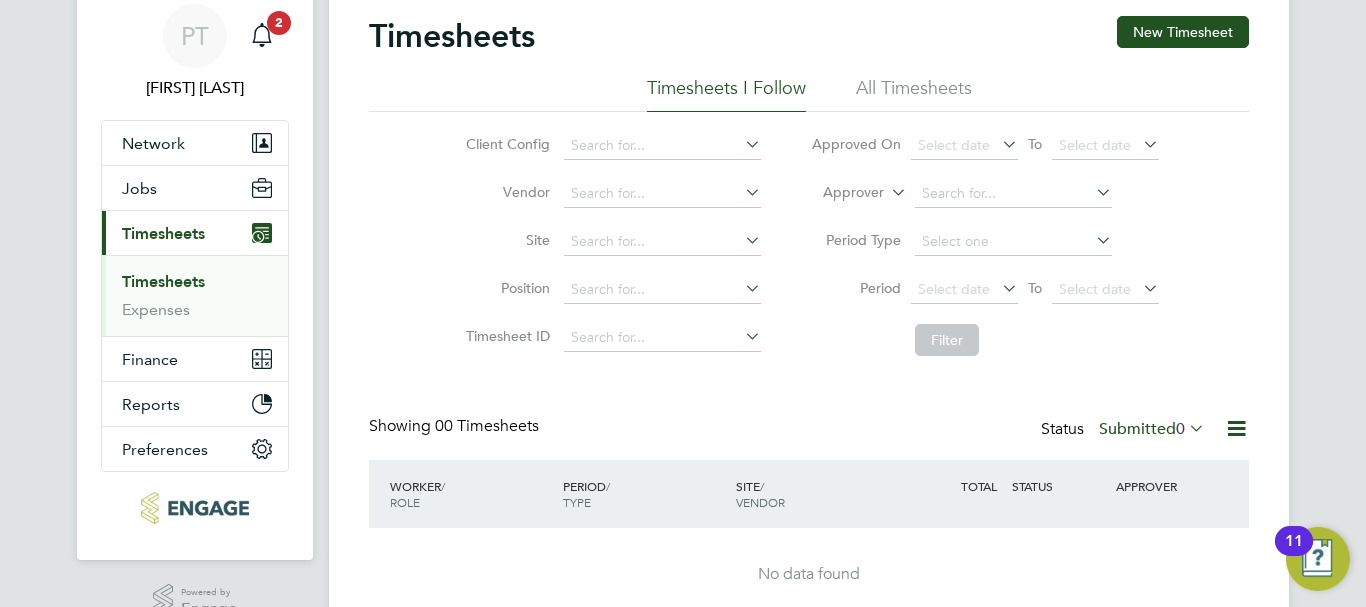 scroll, scrollTop: 159, scrollLeft: 0, axis: vertical 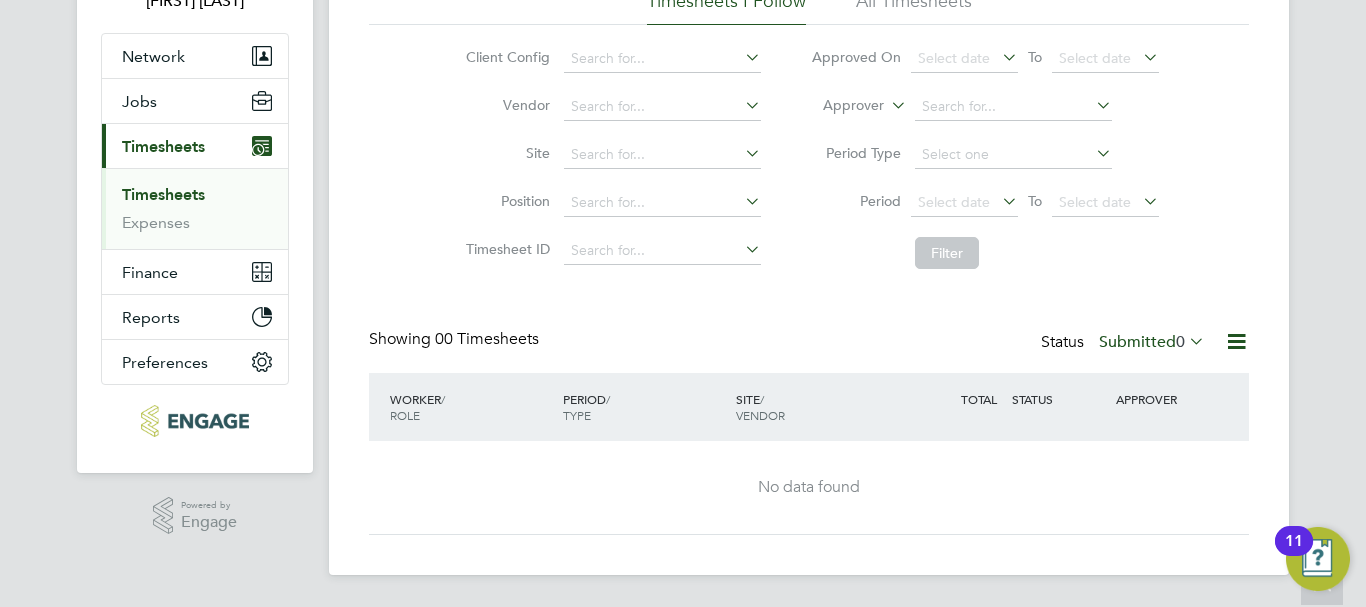 click 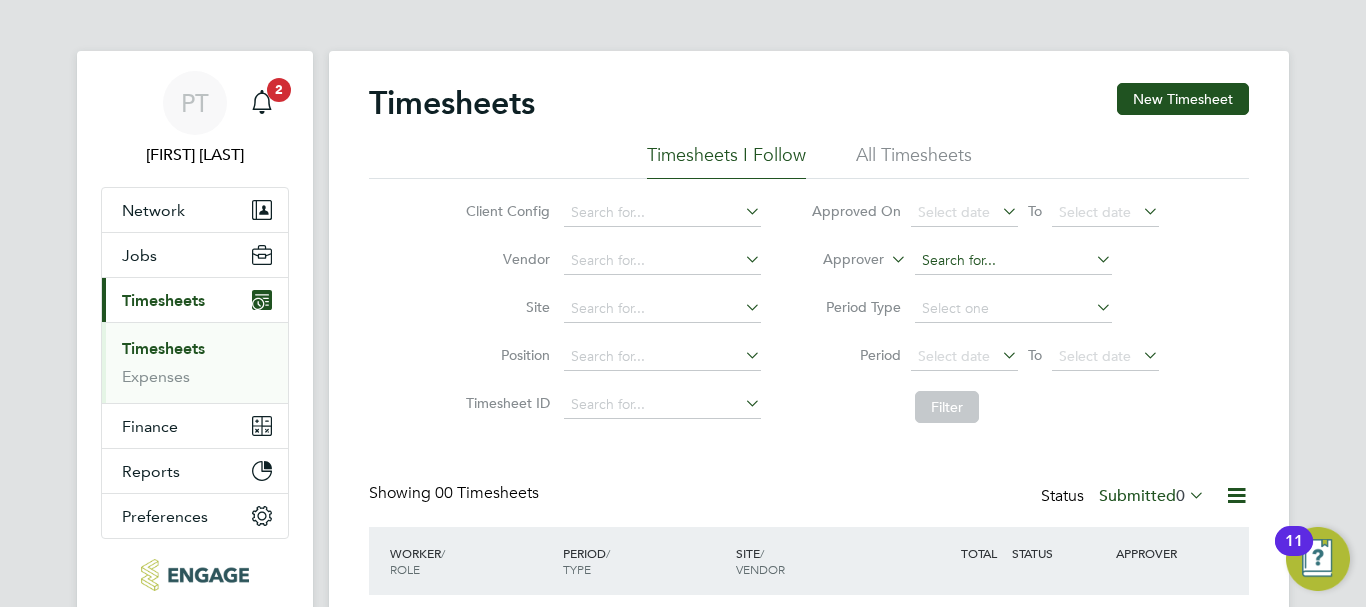 scroll, scrollTop: 0, scrollLeft: 0, axis: both 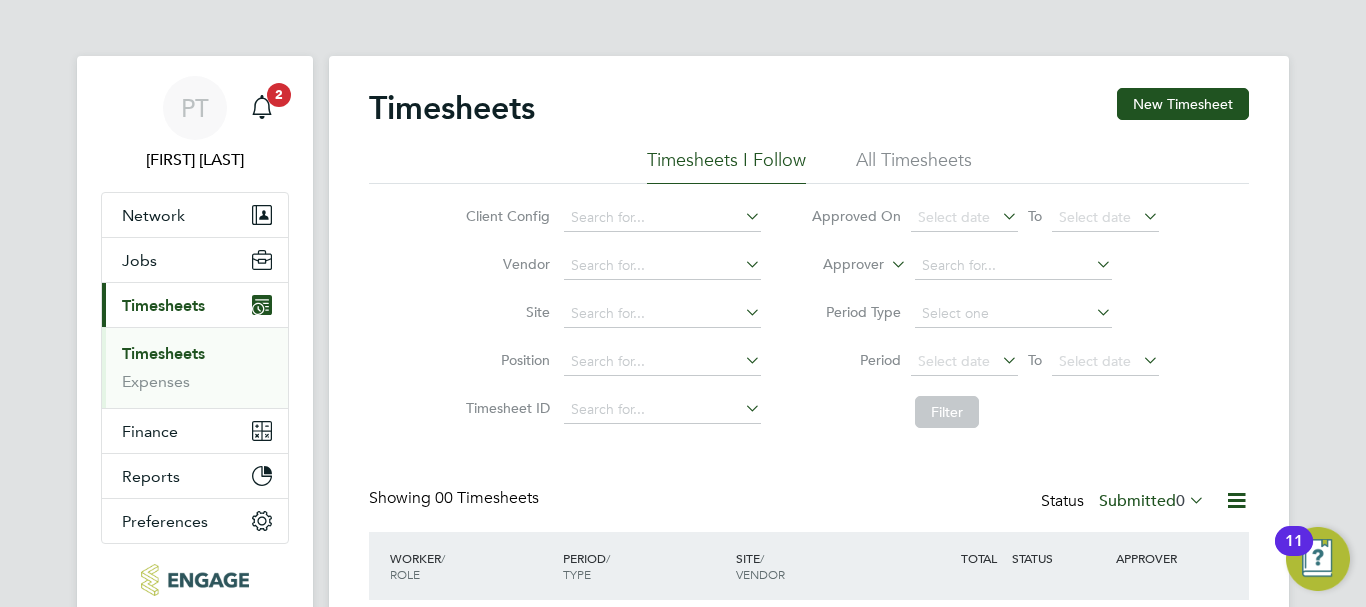 click 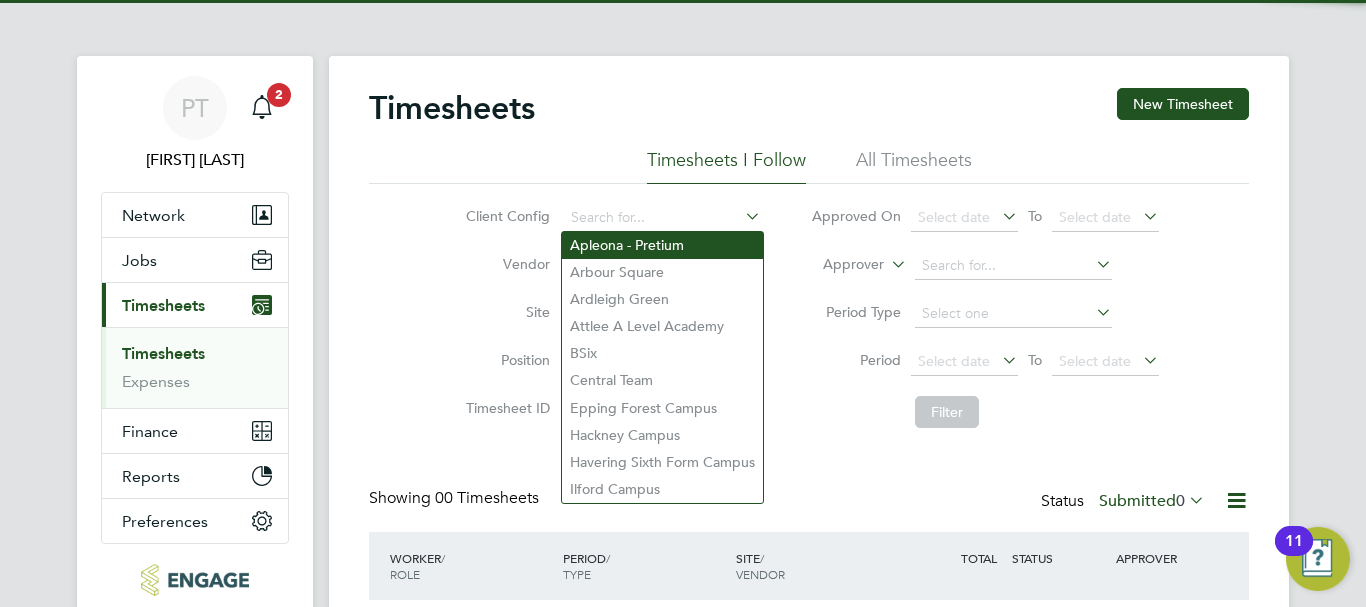 click on "Apleona - Pretium" 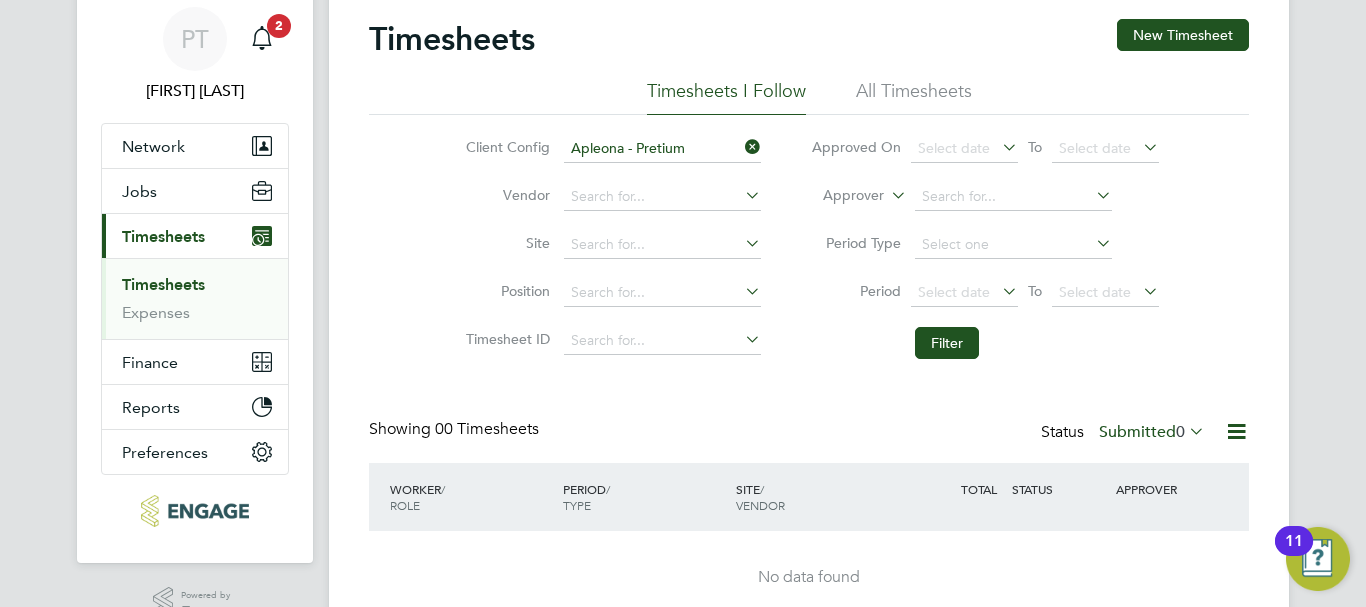 scroll, scrollTop: 159, scrollLeft: 0, axis: vertical 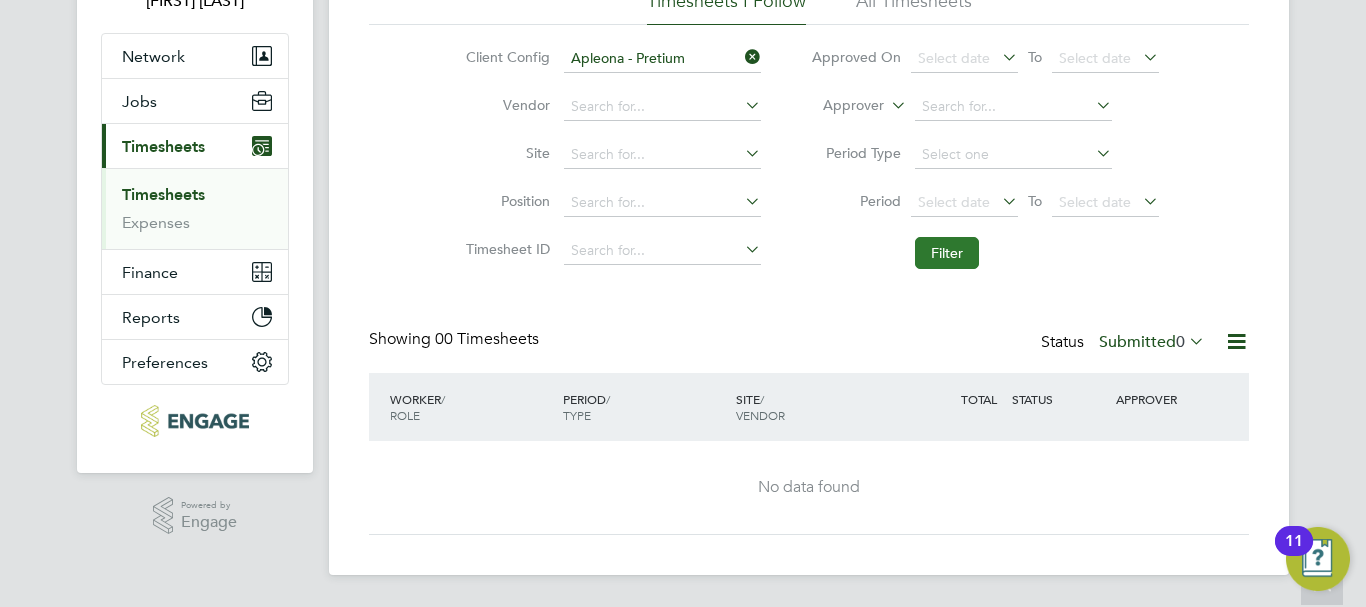click on "Filter" 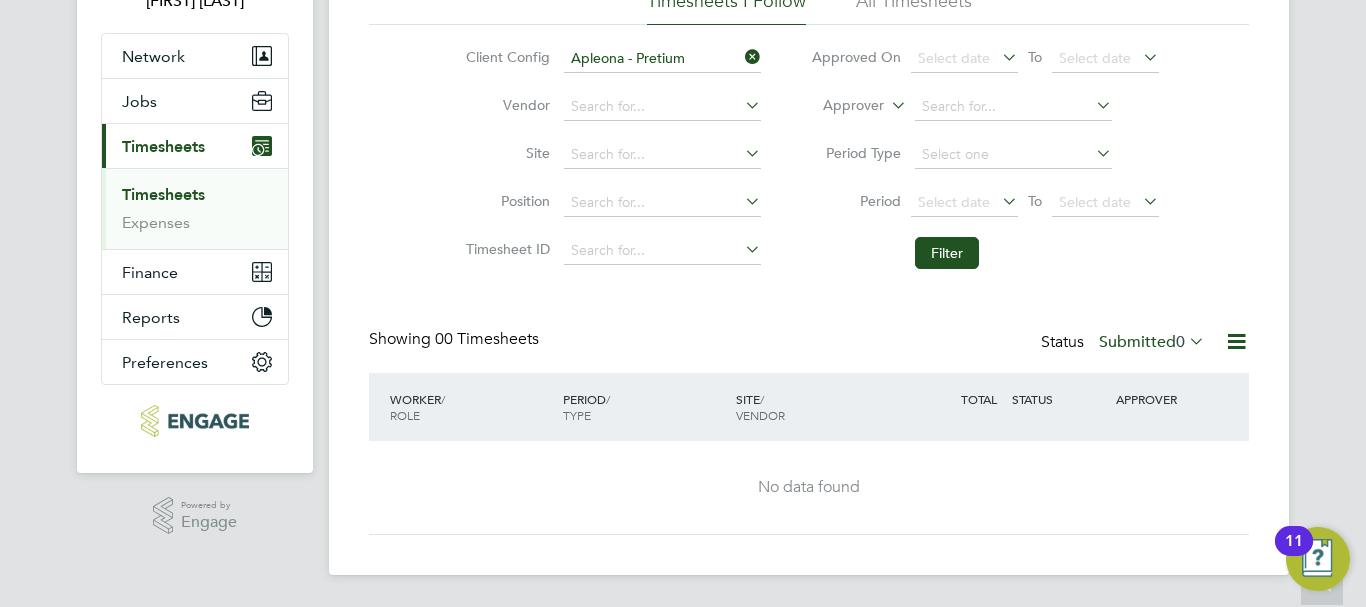 click on "0" 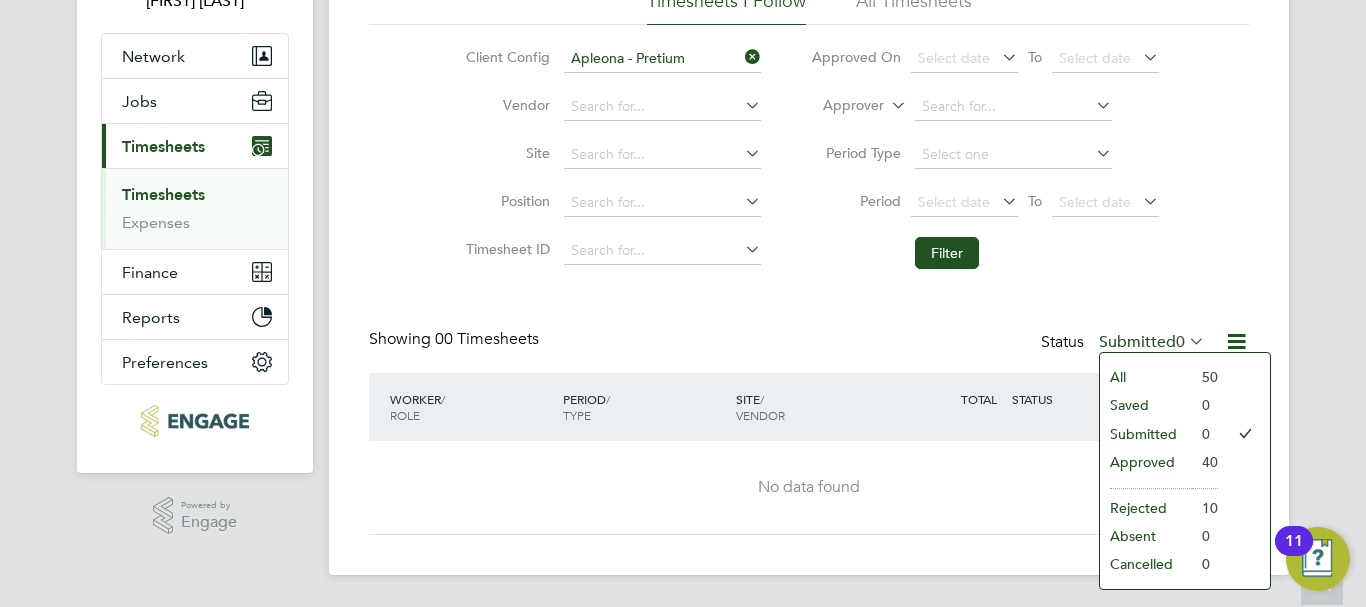 click on "50" 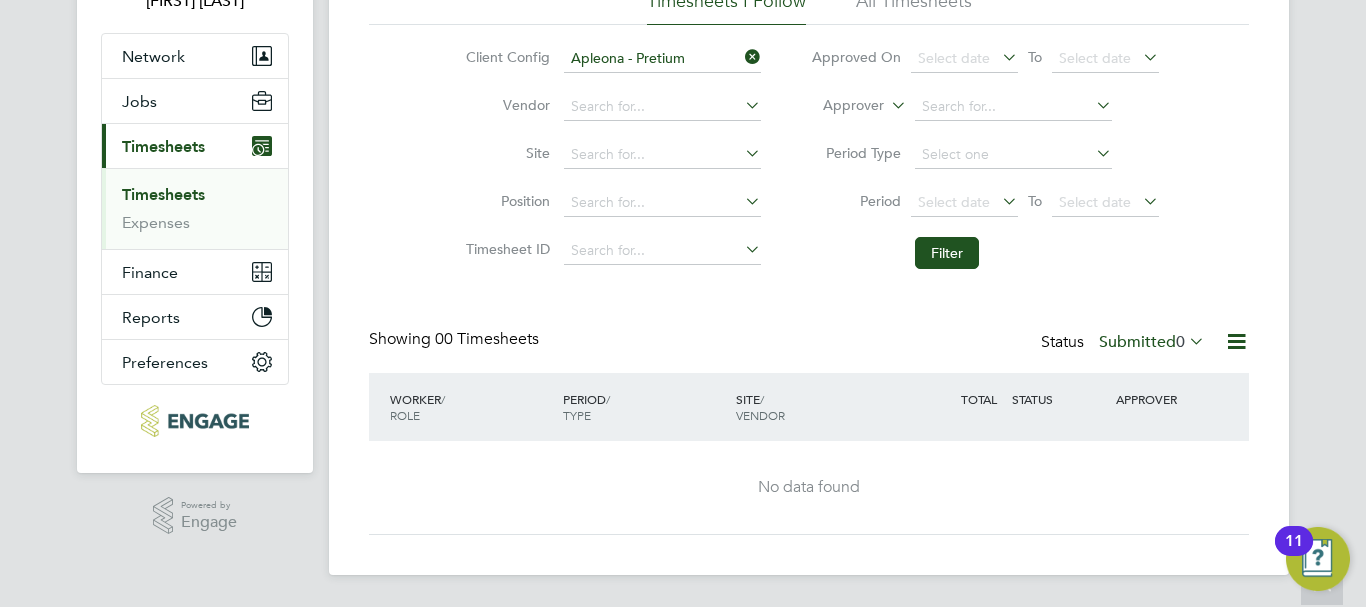click on "0" 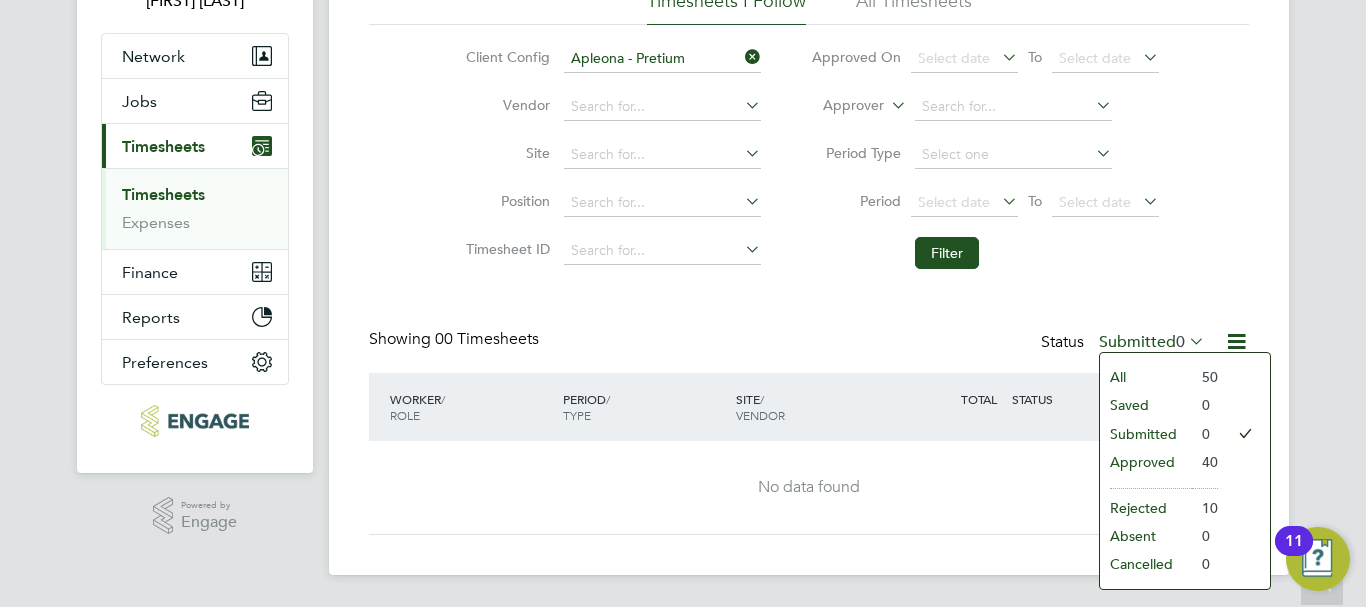 click on "All" 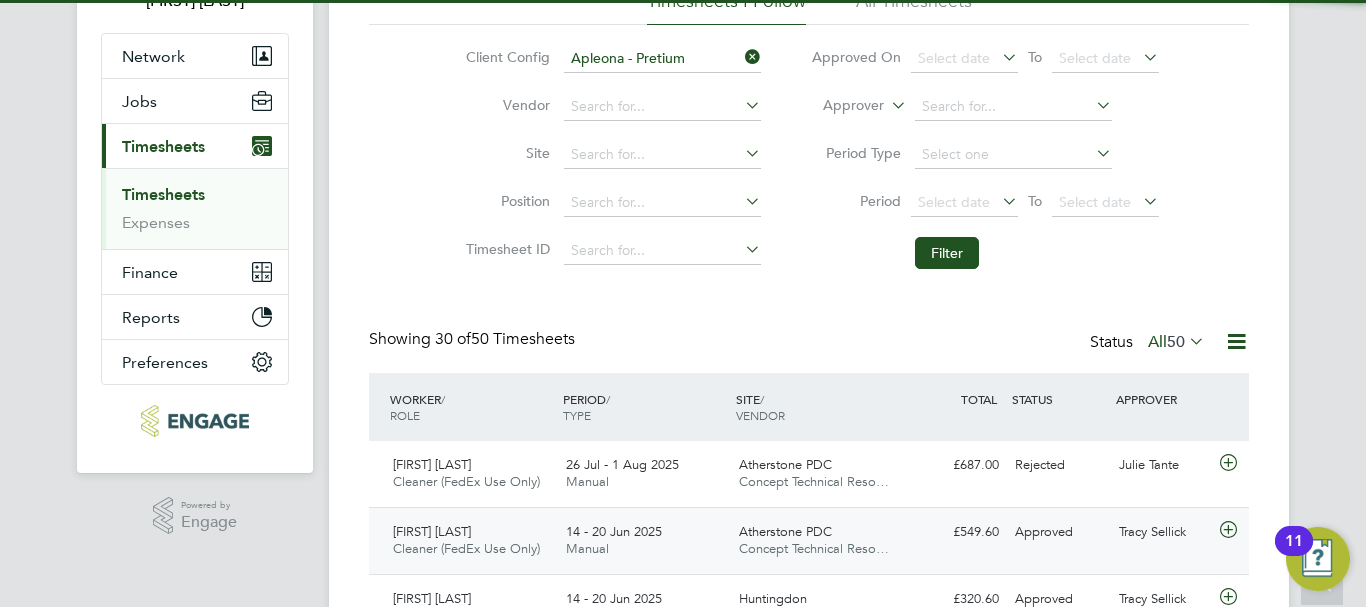 scroll, scrollTop: 10, scrollLeft: 10, axis: both 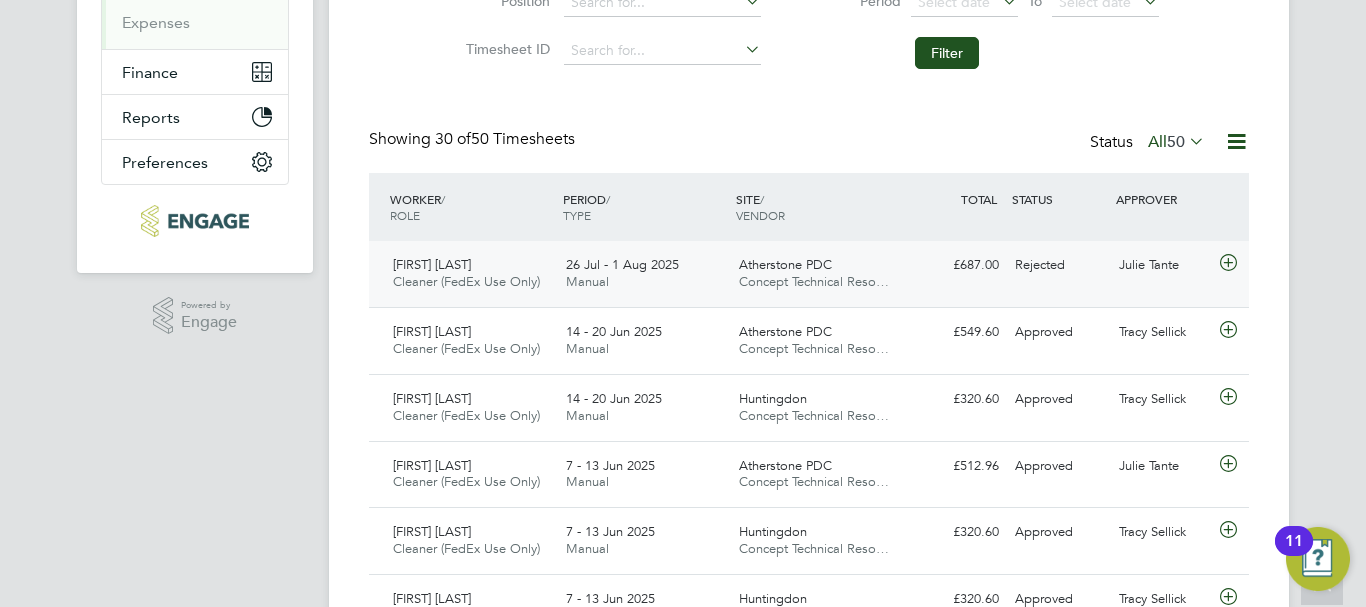 click 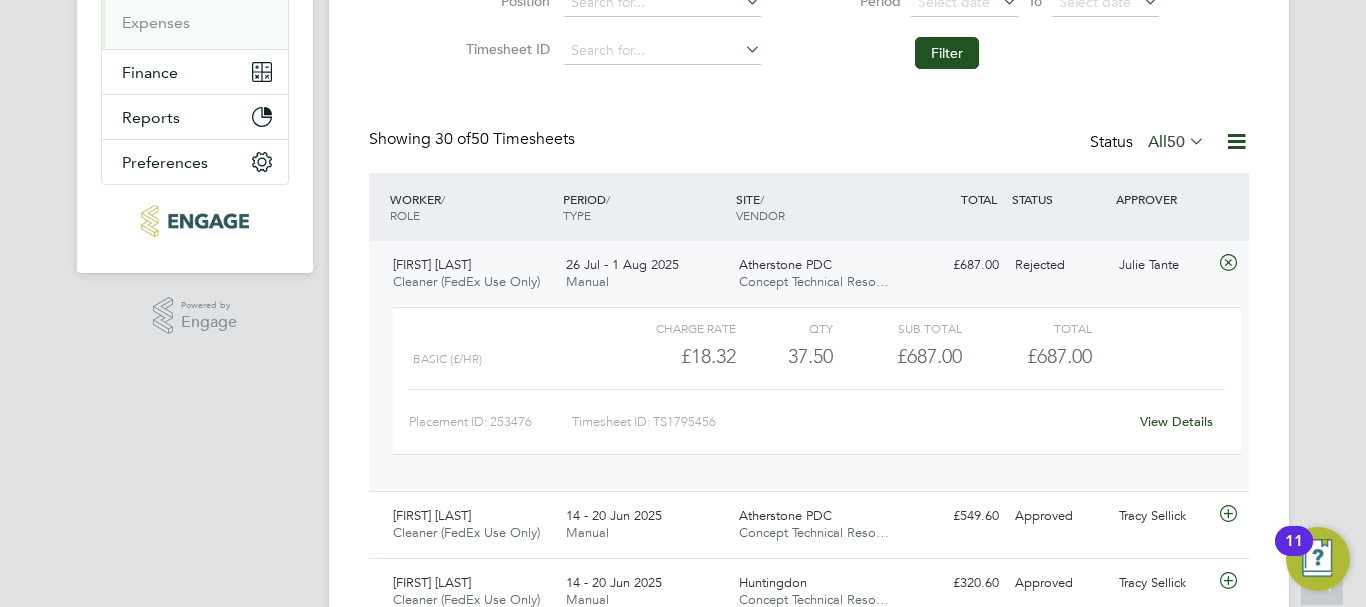 click on "View Details" 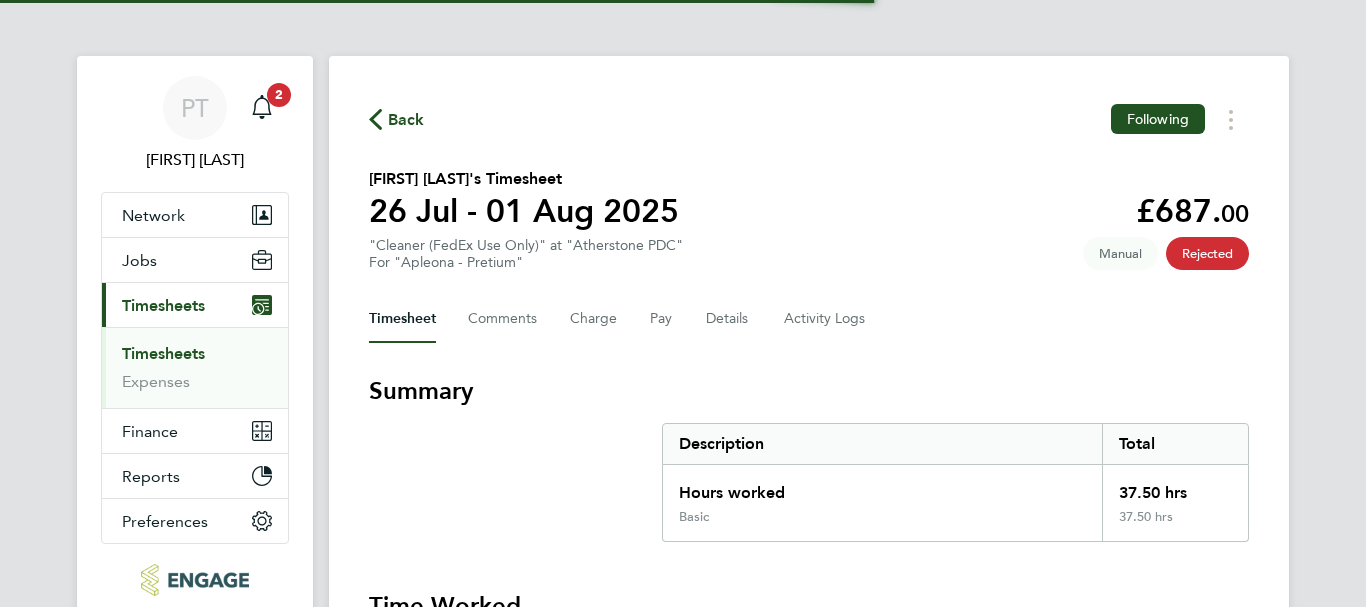 click on "Back  Following
[FIRST] [LAST]'s Timesheet   [DATE] - [DATE] [YEAR]   £687. 00  "Cleaner (FedEx Use Only)" at "Atherstone PDC"  For "Apleona - Pretium"  Rejected   Manual   Timesheet   Comments   Charge   Pay   Details   Activity Logs   Summary   Description   Total   Hours worked   37.50 hrs   Basic   37.50 hrs   Time Worked   [DATE]   –   [DATE]   –   [DATE]   09:00 to 17:00   |   30 min   7.50 hrs   |   Basic   (£18.32) =   £137.40   View   [DATE]   09:00 to 17:00   |   30 min   7.50 hrs   |   Basic   (£18.32) =   £137.40   View   [DATE]   09:00 to 17:00   |   30 min   7.50 hrs   |   Basic   (£18.32) =   £137.40   View   [DATE]   09:00 to 17:00   |   30 min   7.50 hrs   |   Basic   (£18.32) =   £137.40   View   [DATE]   09:00 to 17:00   |   30 min   7.50 hrs   |   Basic   (£18.32) =   £137.40   View" 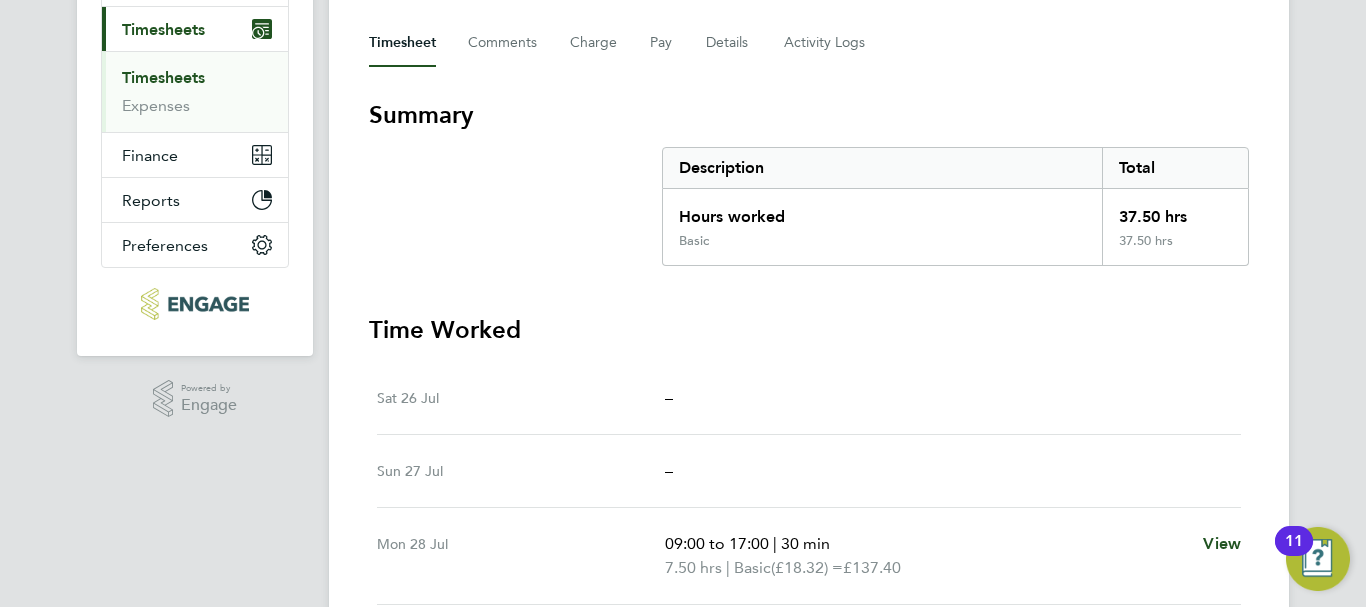 scroll, scrollTop: 0, scrollLeft: 0, axis: both 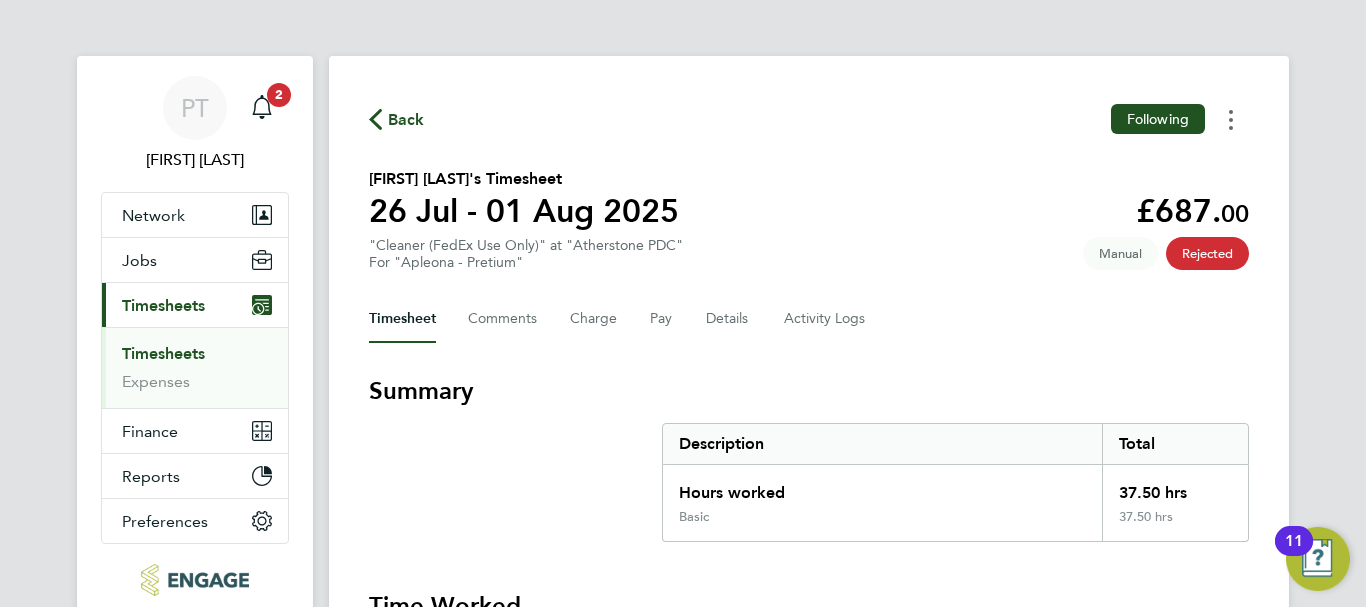click at bounding box center [1231, 119] 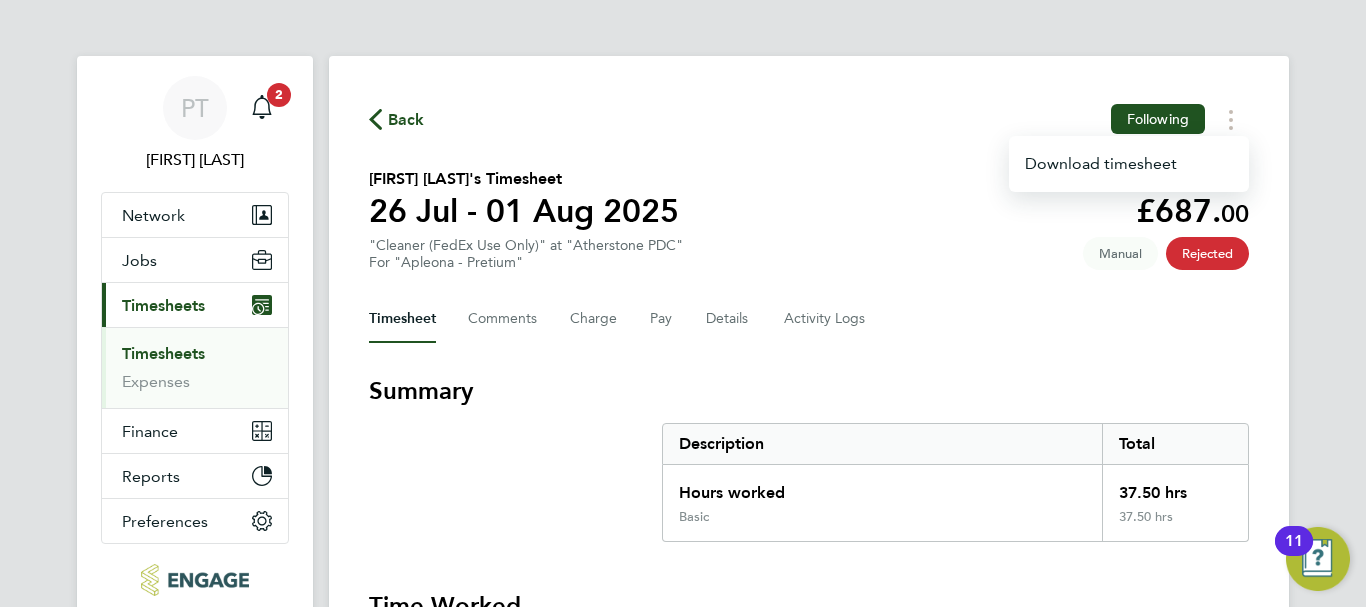 click on "Back  Following
Download timesheet" 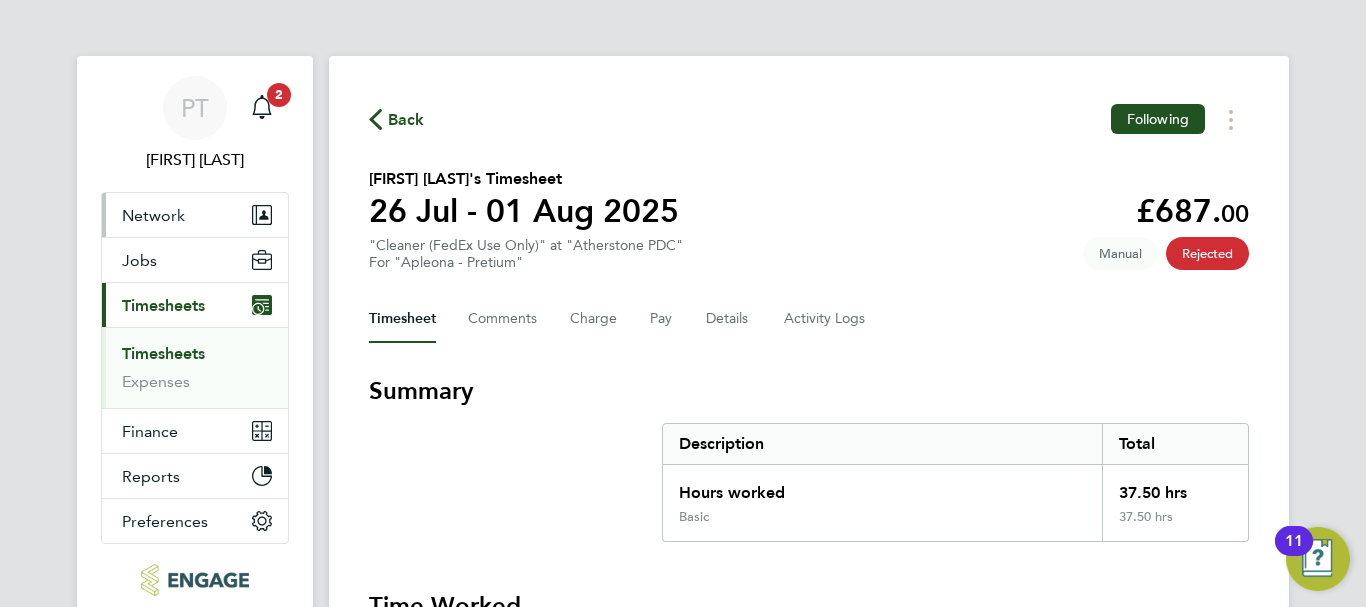 drag, startPoint x: 1158, startPoint y: 223, endPoint x: 209, endPoint y: 232, distance: 949.04266 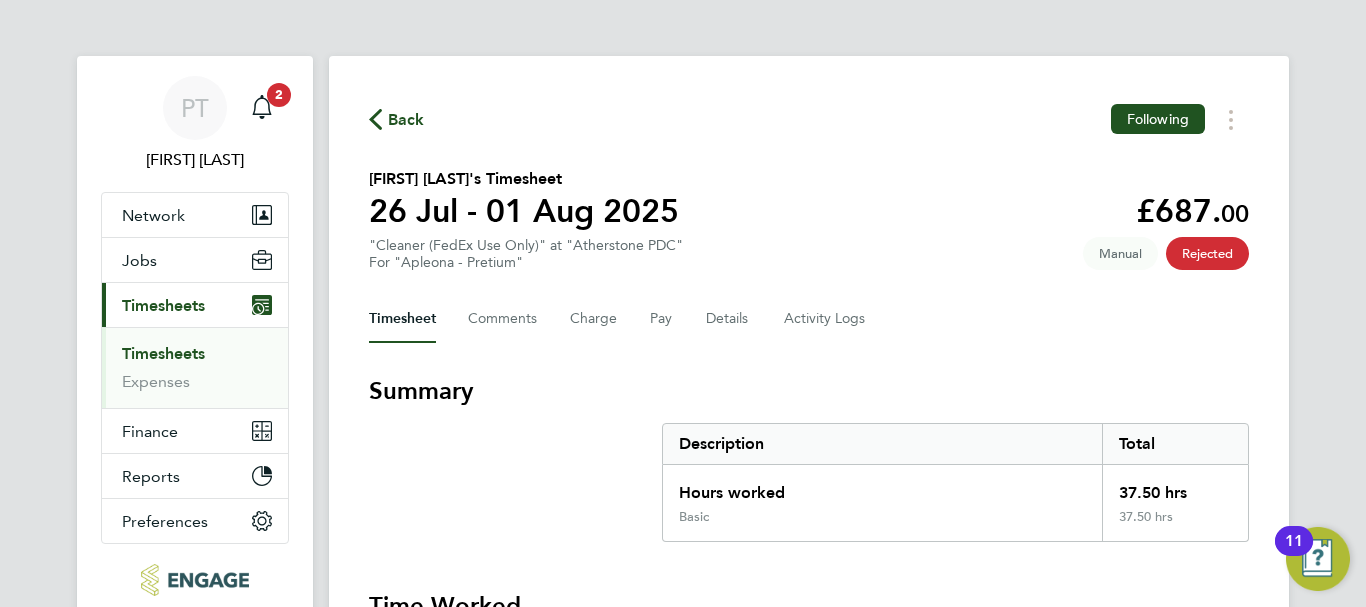 drag, startPoint x: 646, startPoint y: 310, endPoint x: 422, endPoint y: 118, distance: 295.02542 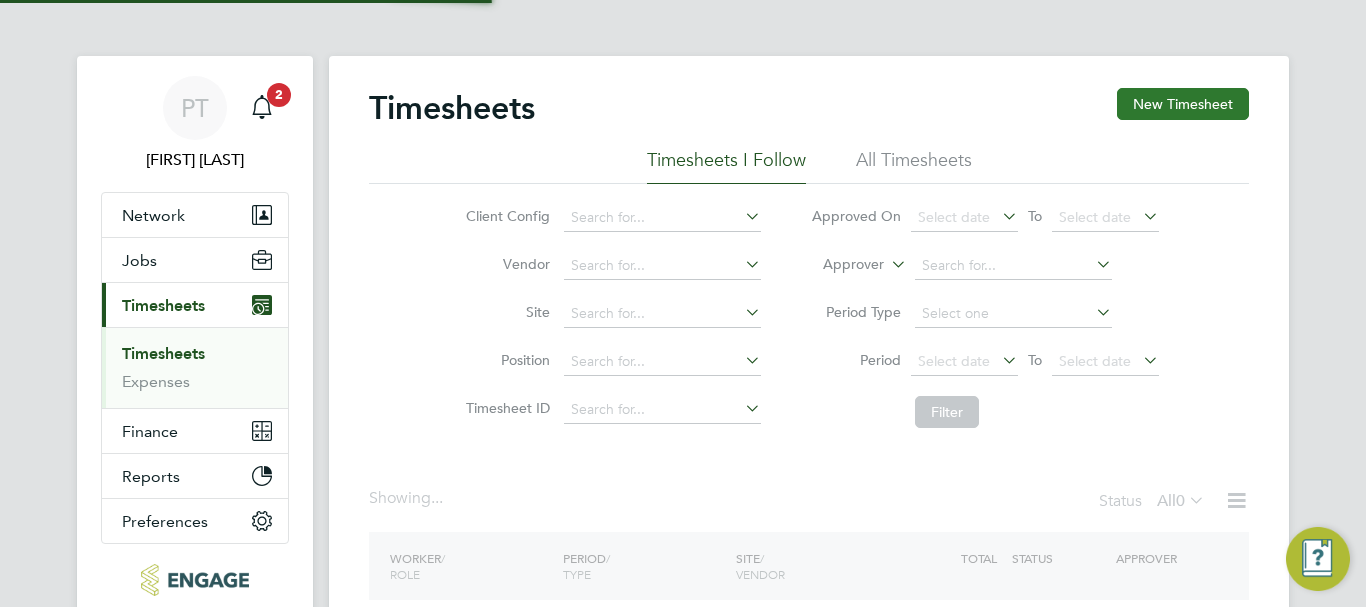 click on "Timesheets New Timesheet Timesheets I Follow All Timesheets Client Config   Vendor   Site   Position   Timesheet ID   Approved On
Select date
To
Select date
Approver     Period Type   Period
Select date
To
Select date
Filter Showing ...   Status  All  0  WORKER  / ROLE WORKER  / PERIOD PERIOD  / TYPE SITE  / VENDOR TOTAL   TOTAL  / STATUS STATUS APPROVER Loading timesheets Show   more" 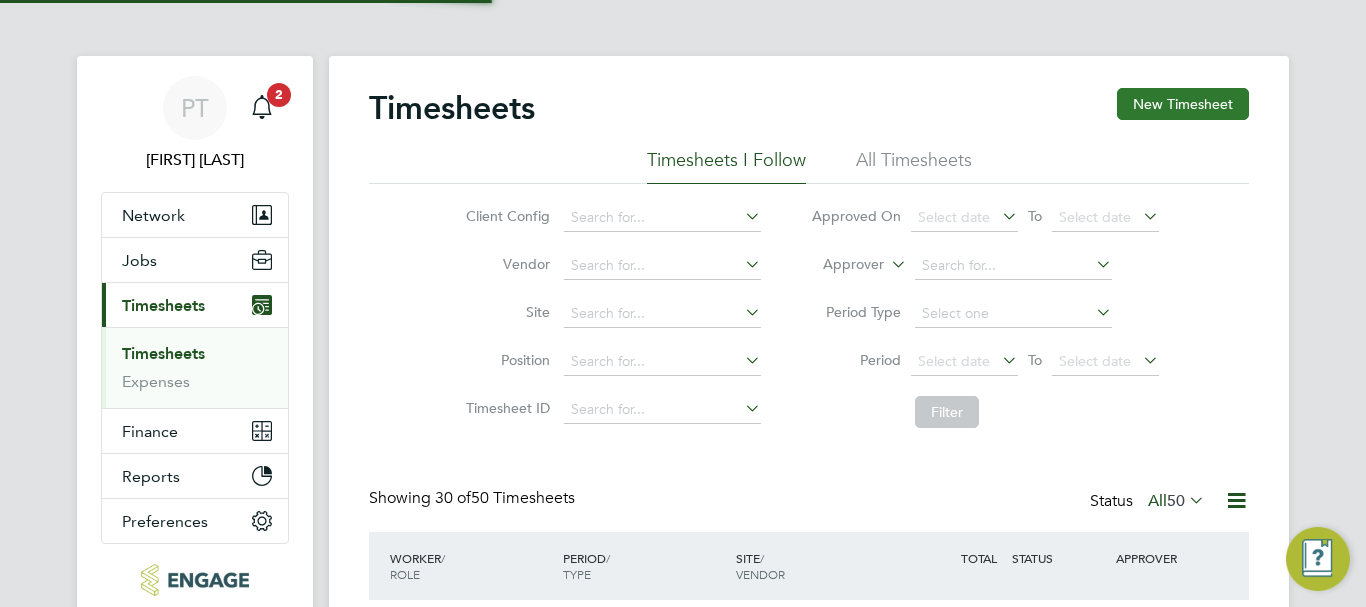 click on "New Timesheet" 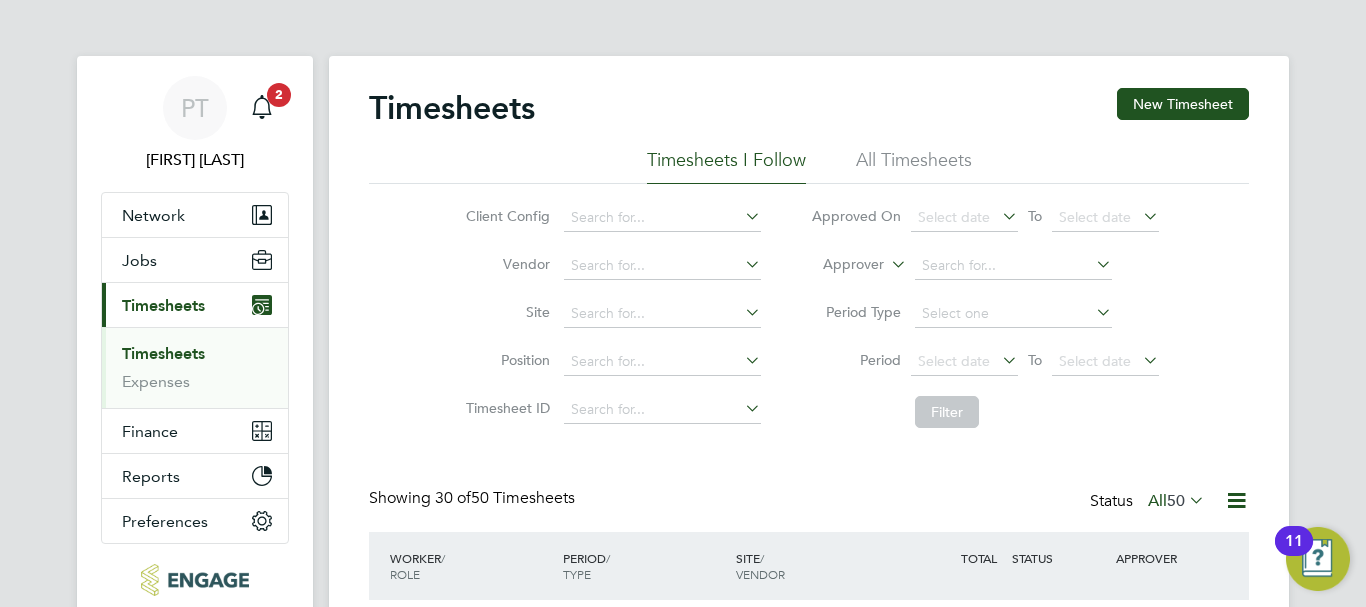 scroll, scrollTop: 10, scrollLeft: 10, axis: both 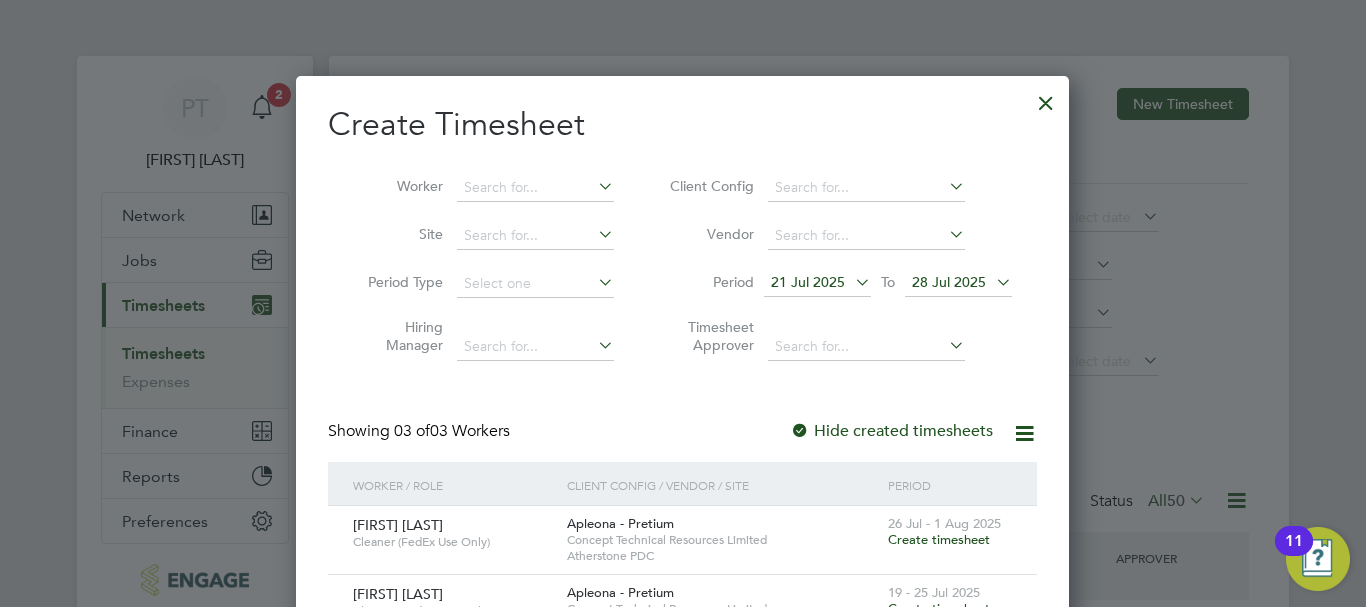click at bounding box center [992, 282] 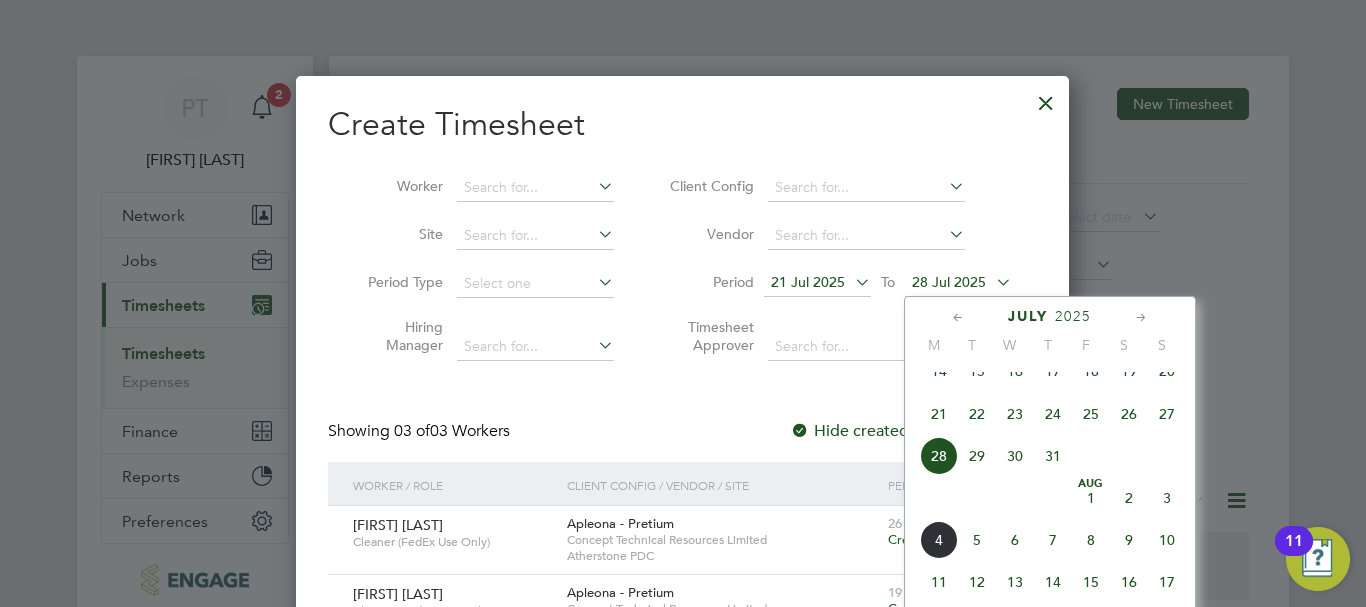 click on "3" 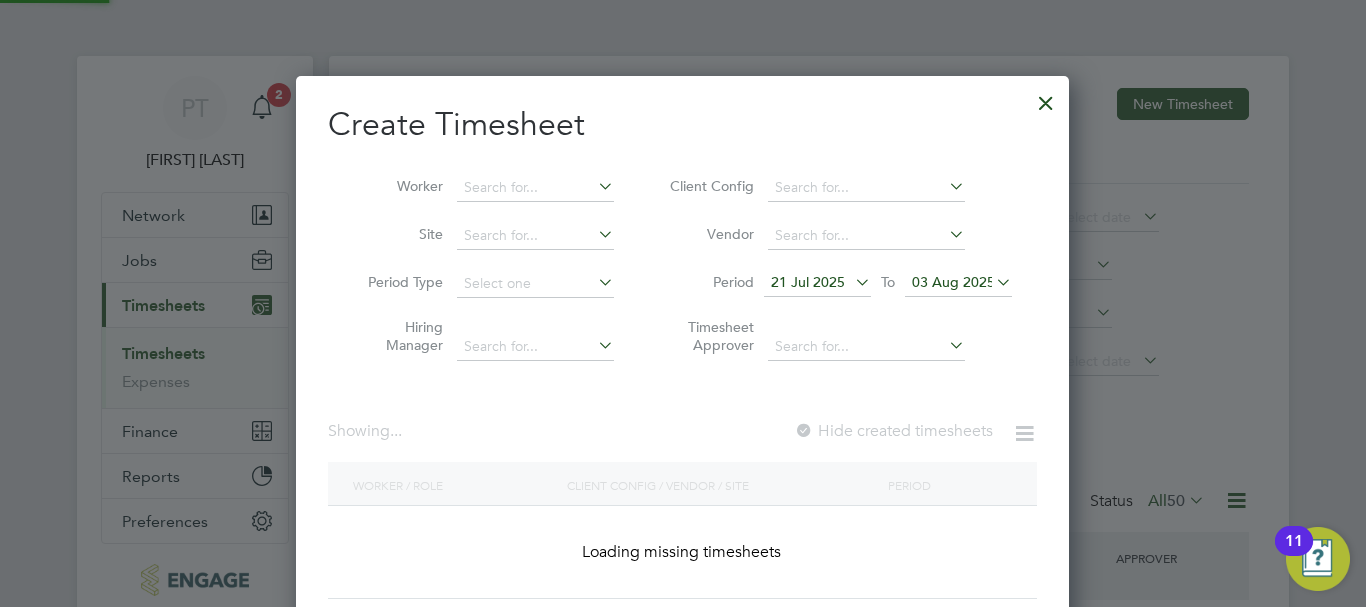 click on "21 Jul 2025" at bounding box center [817, 283] 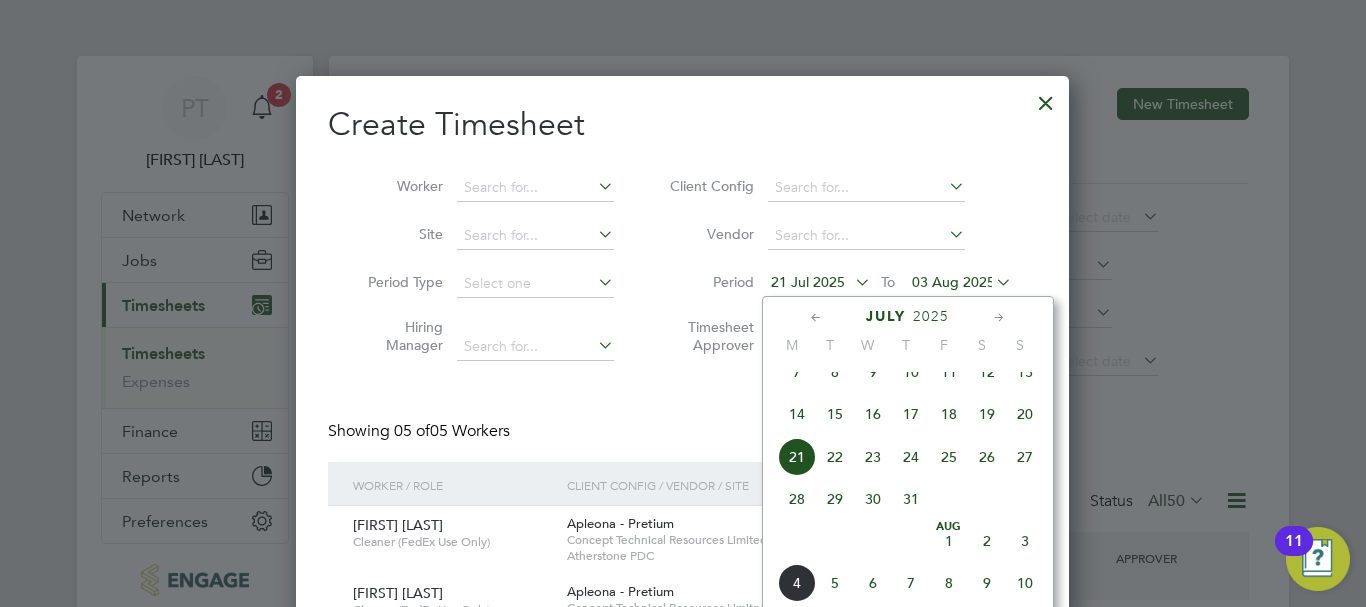 click on "28" 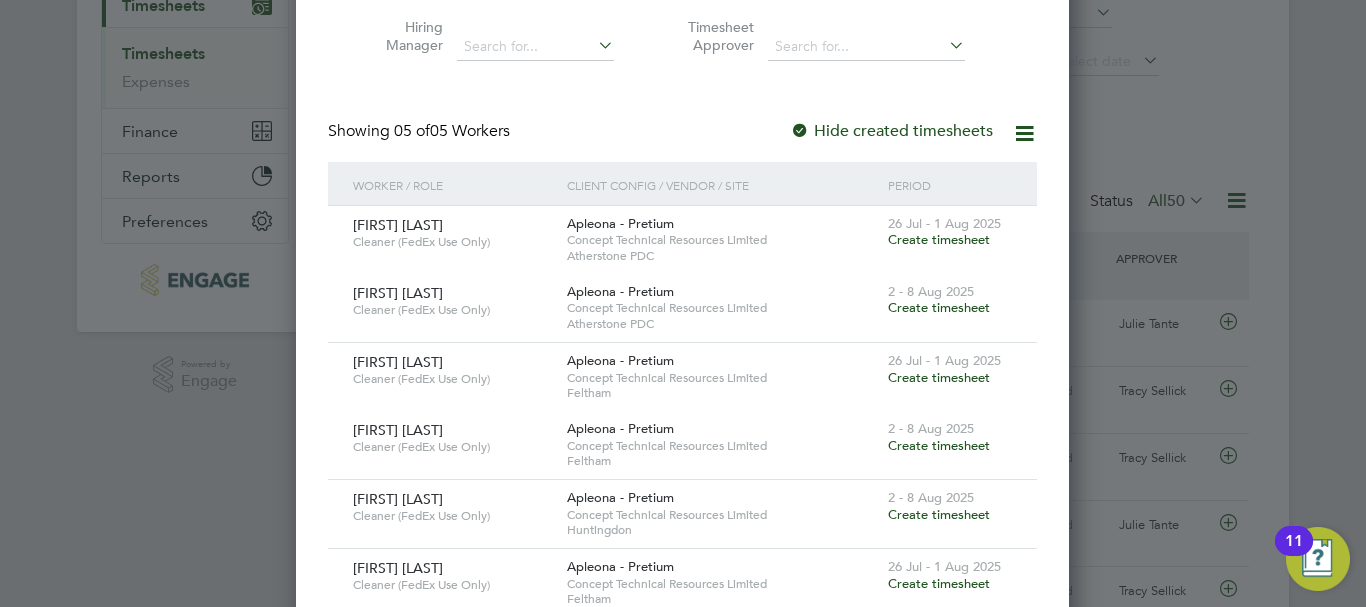 click on "Create timesheet" at bounding box center (939, 239) 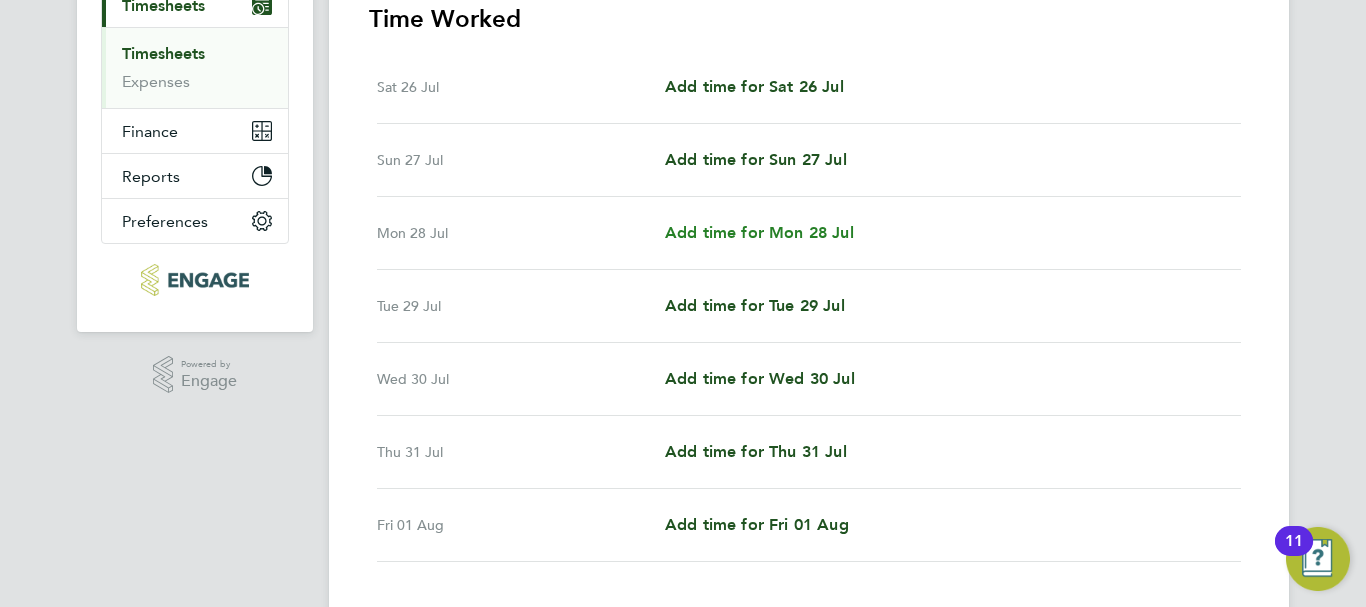 click on "Add time for Mon 28 Jul" at bounding box center [759, 232] 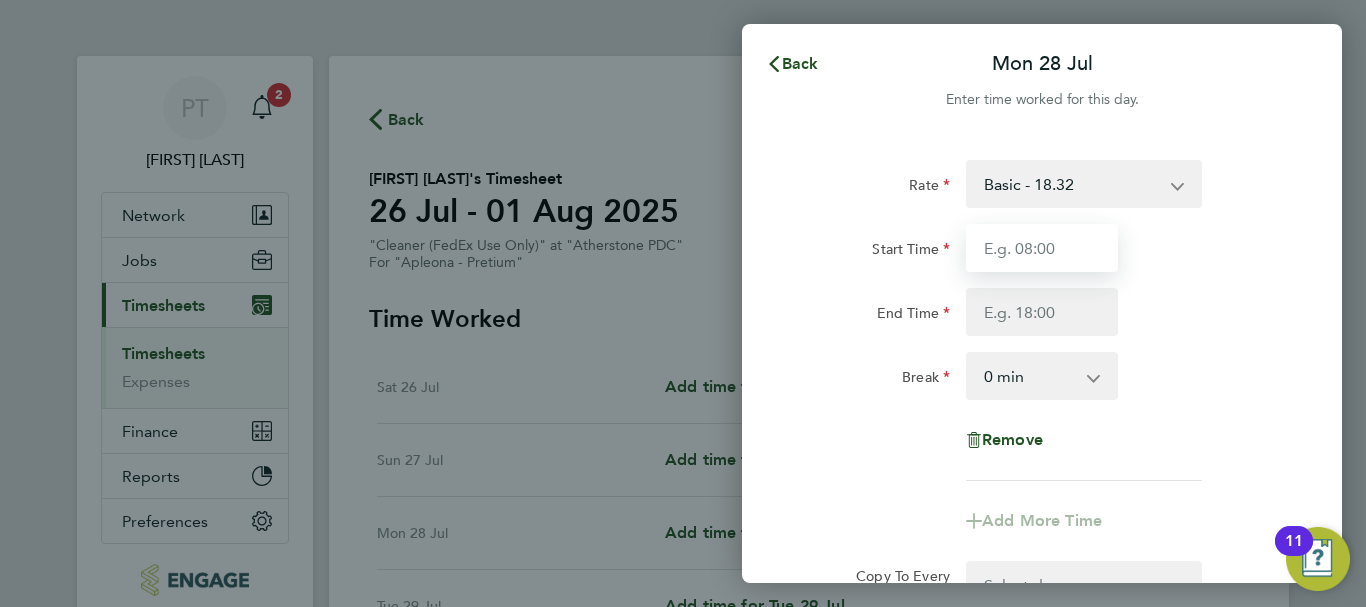 click on "Start Time" at bounding box center [1042, 248] 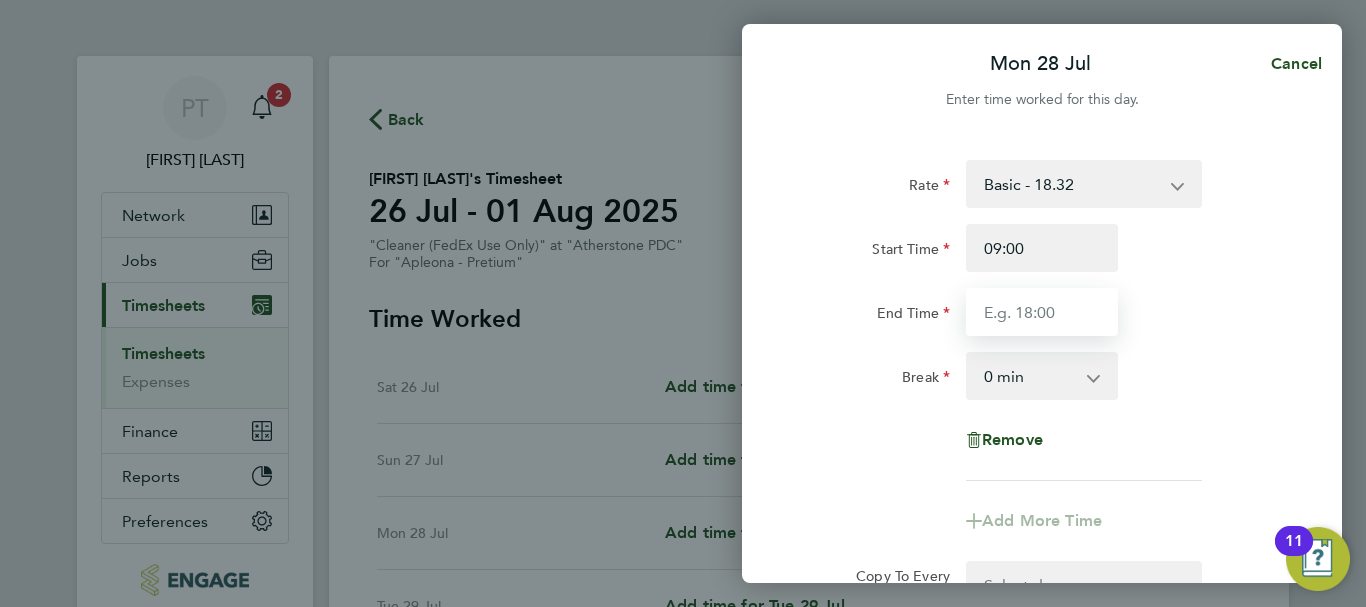 click on "End Time" at bounding box center [1042, 312] 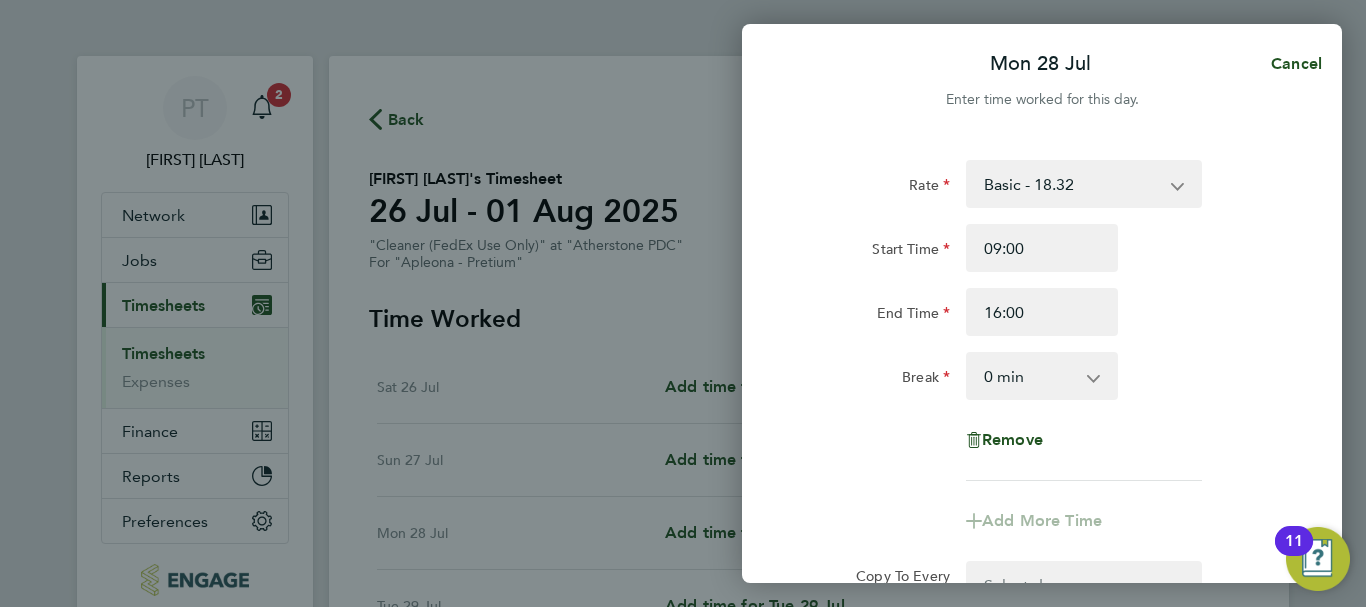 click on "0 min   15 min   30 min   45 min   60 min   75 min   90 min" at bounding box center [1030, 376] 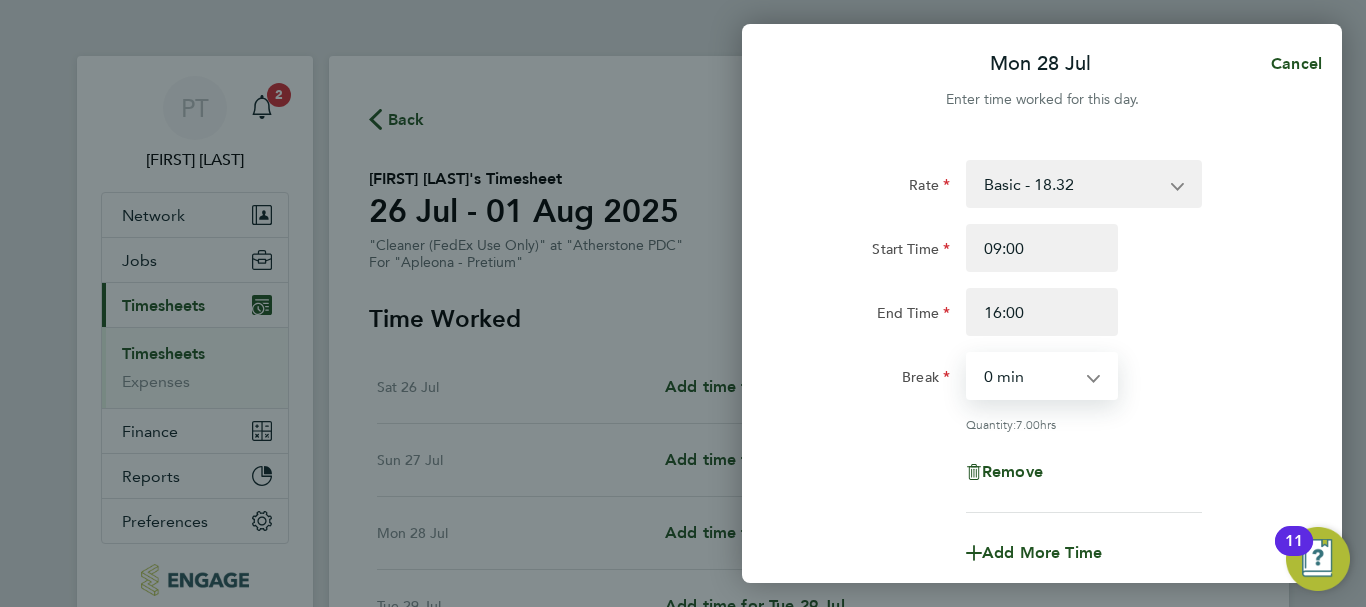 select on "30" 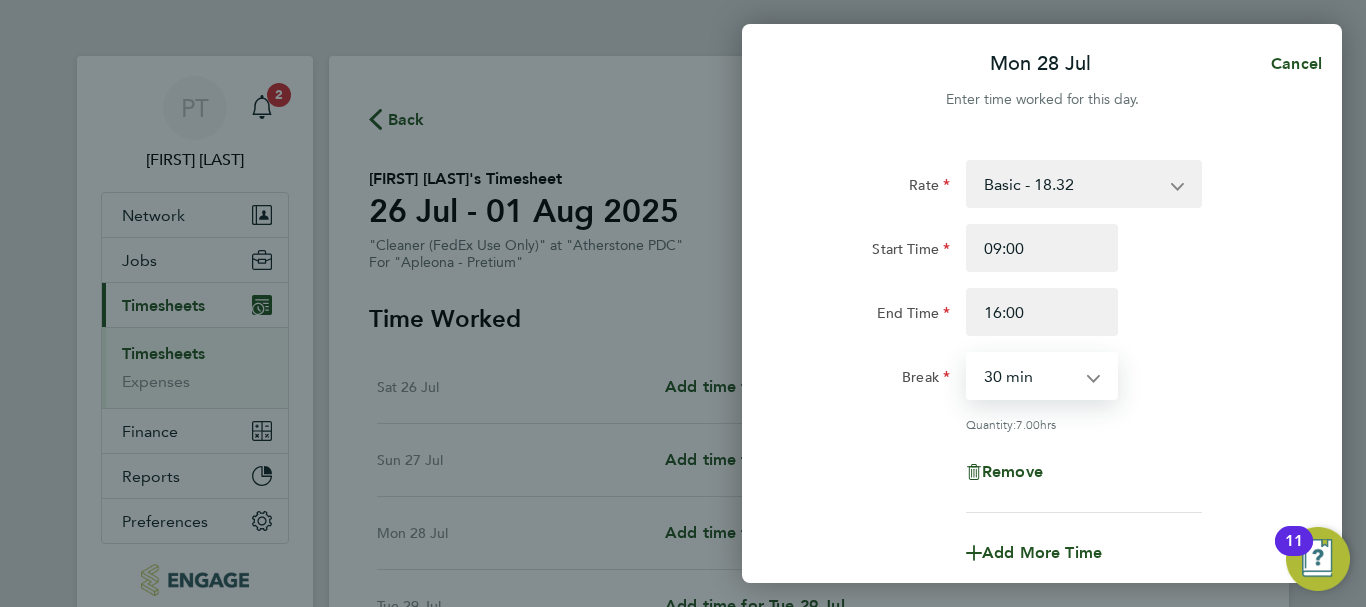 click on "0 min   15 min   30 min   45 min   60 min   75 min   90 min" at bounding box center [1030, 376] 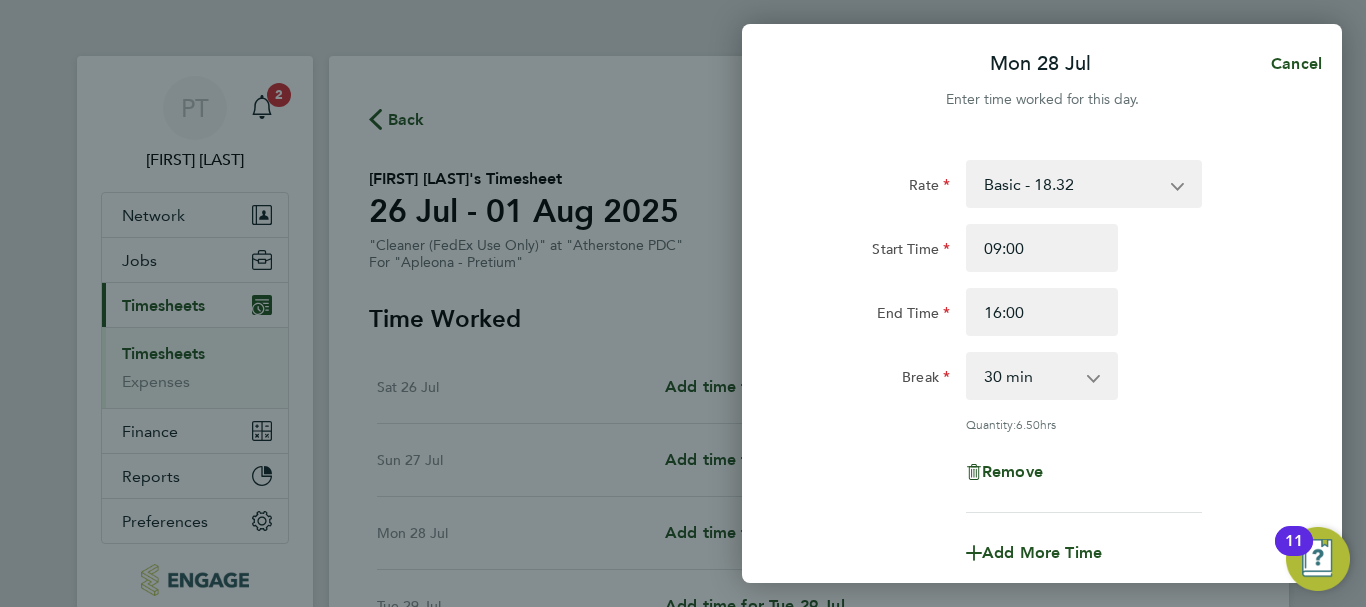 click on "Rate  Basic - 18.32
Start Time 09:00 End Time 16:00 Break  0 min   15 min   30 min   45 min   60 min   75 min   90 min
Quantity:  6.50  hrs
Remove" 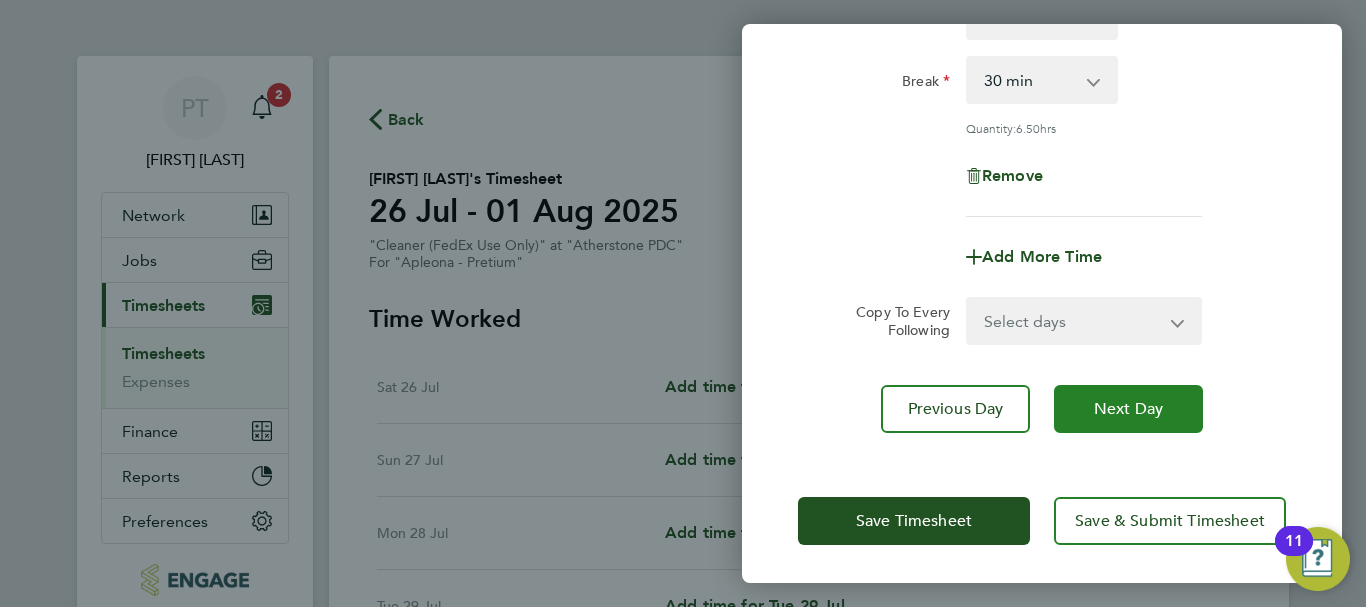 click on "Next Day" 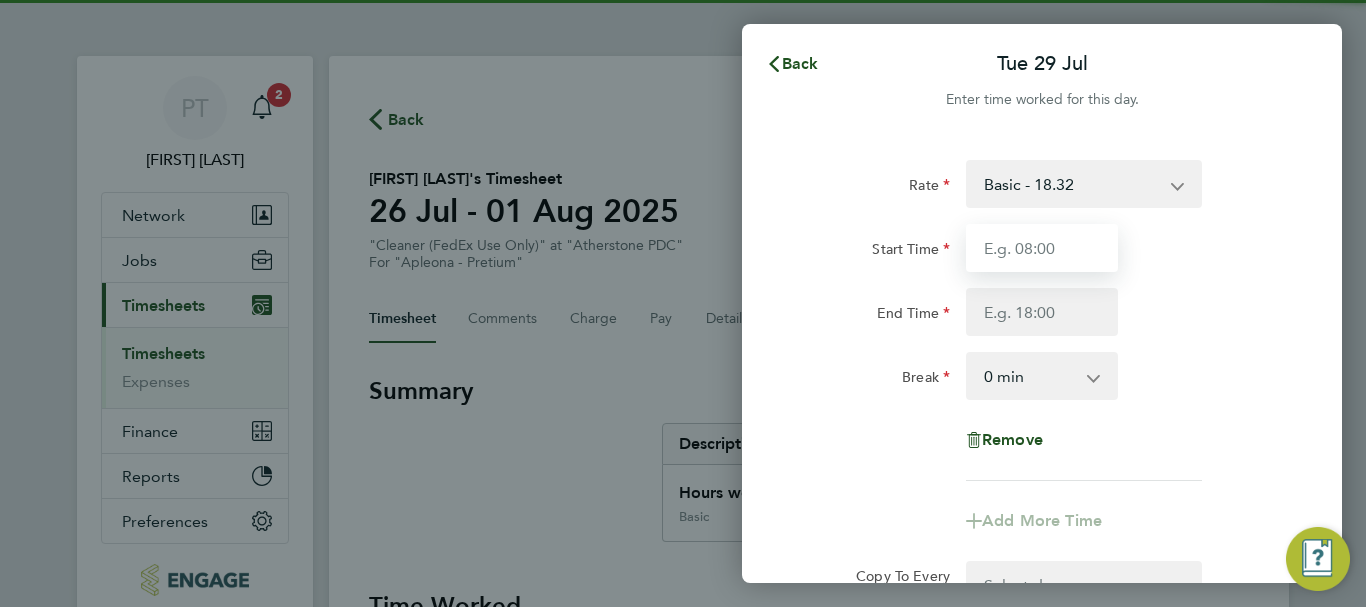 click on "Start Time" at bounding box center (1042, 248) 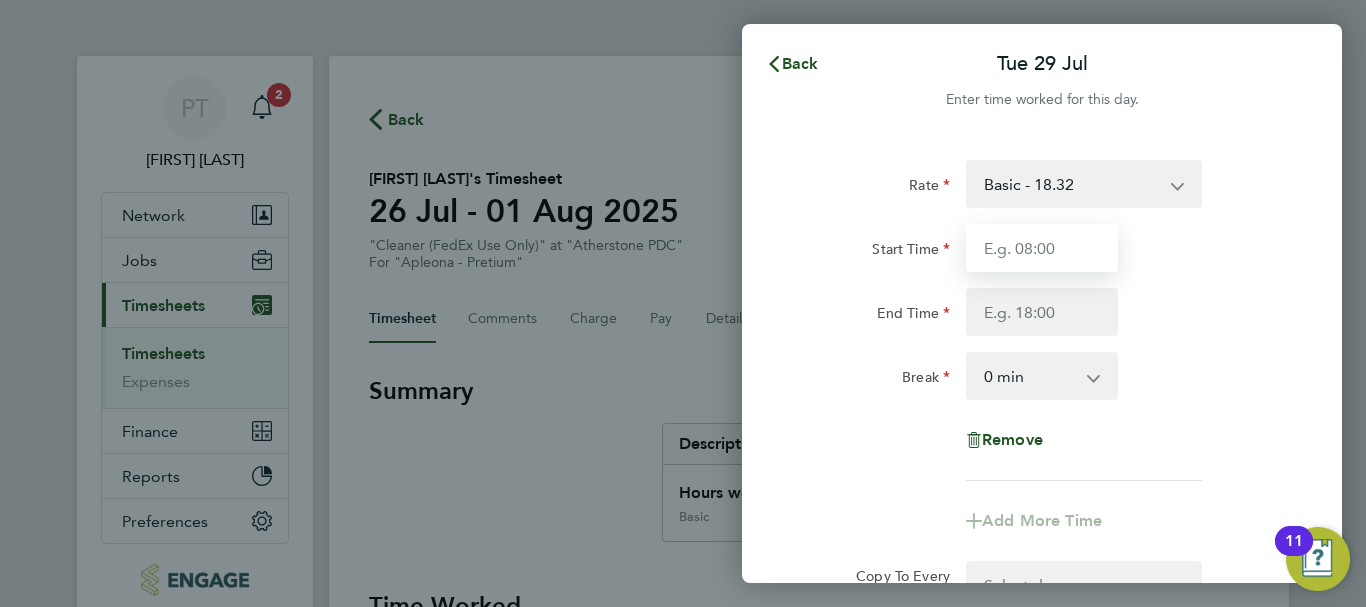 type on "09:00" 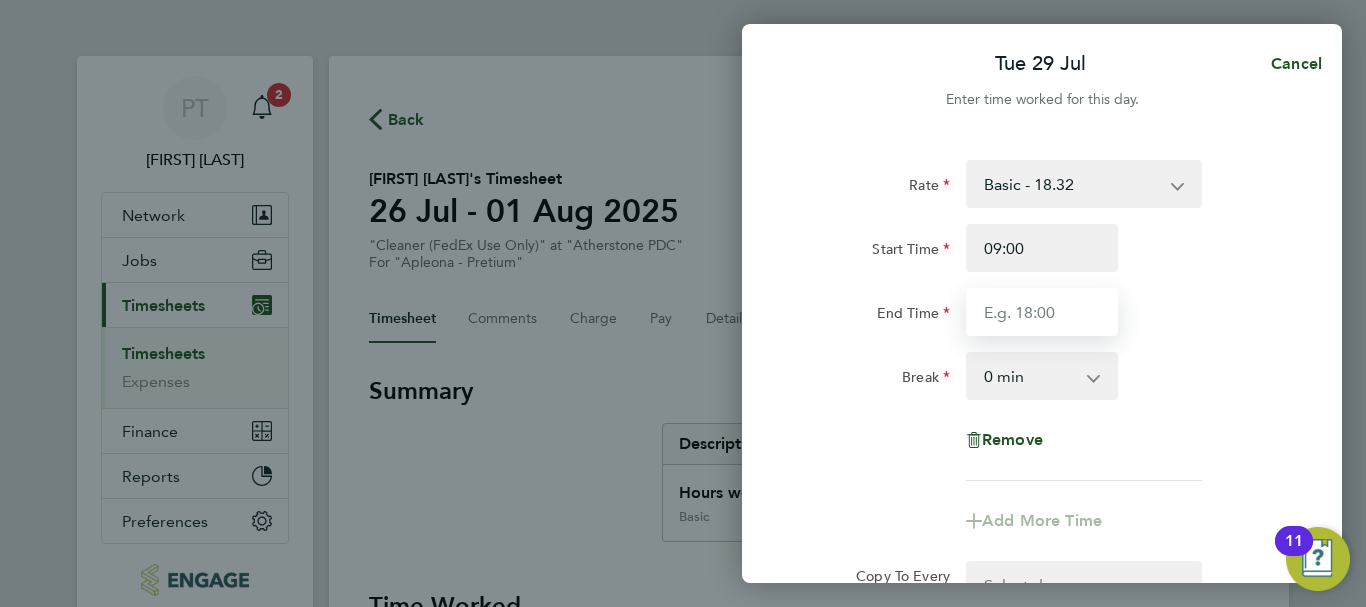click on "End Time" at bounding box center (1042, 312) 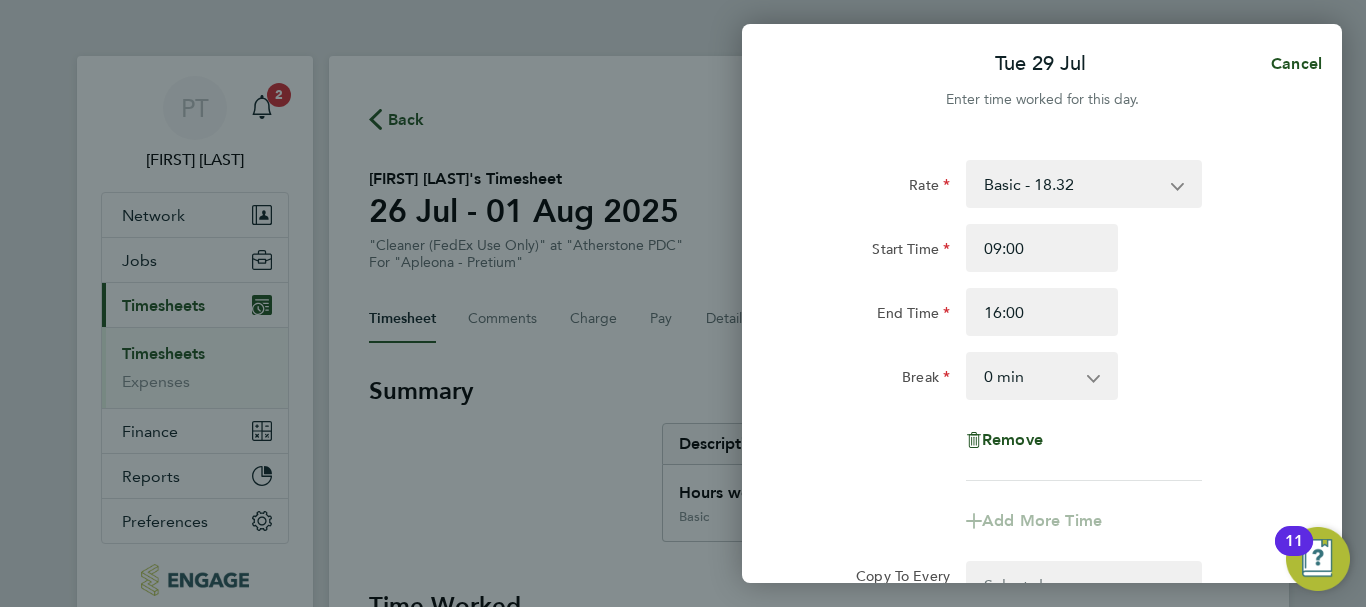 click on "0 min   15 min   30 min   45 min   60 min   75 min   90 min" at bounding box center (1030, 376) 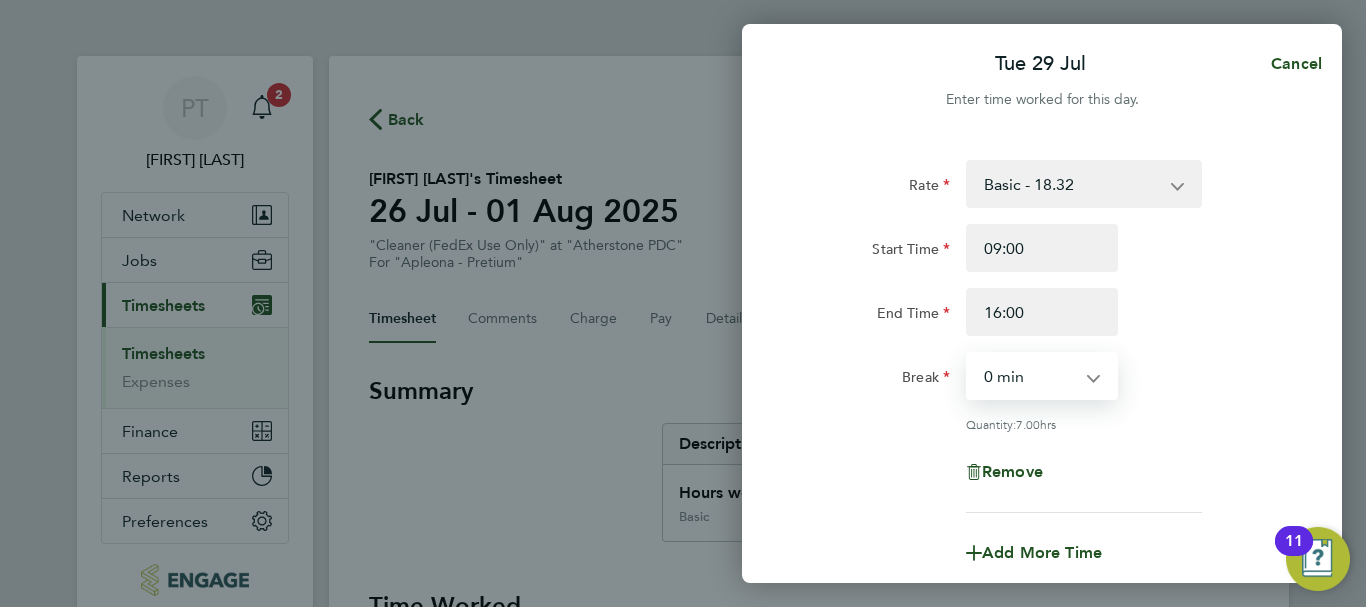 select on "30" 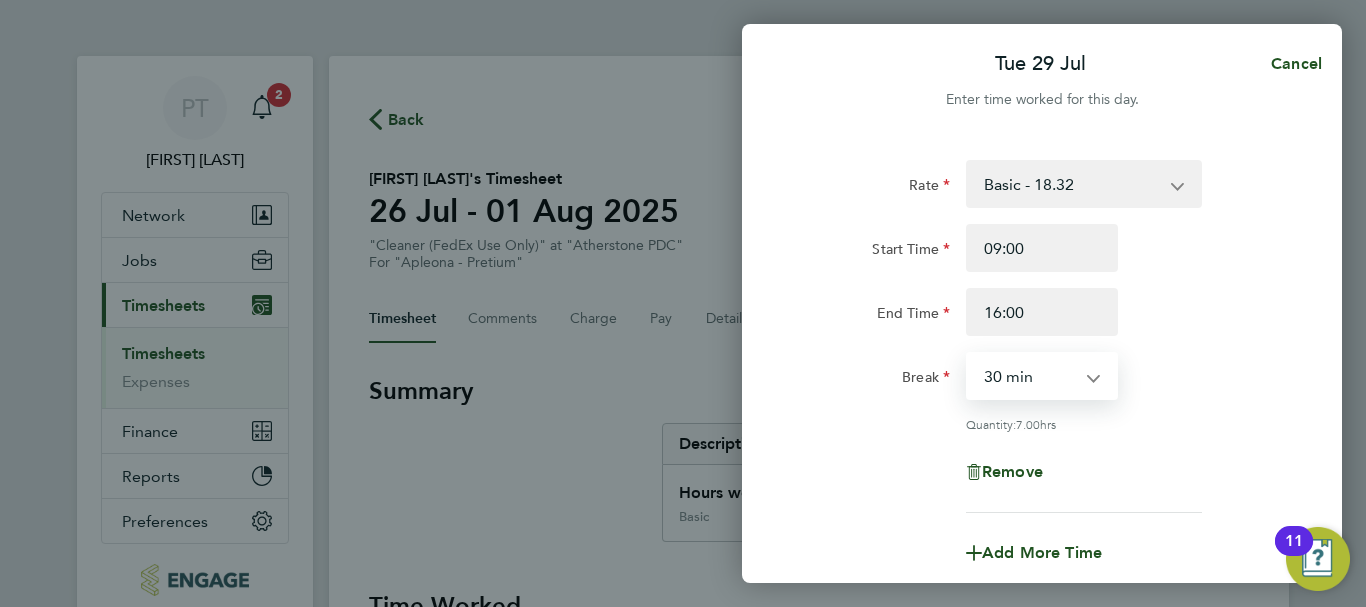click on "0 min   15 min   30 min   45 min   60 min   75 min   90 min" at bounding box center [1030, 376] 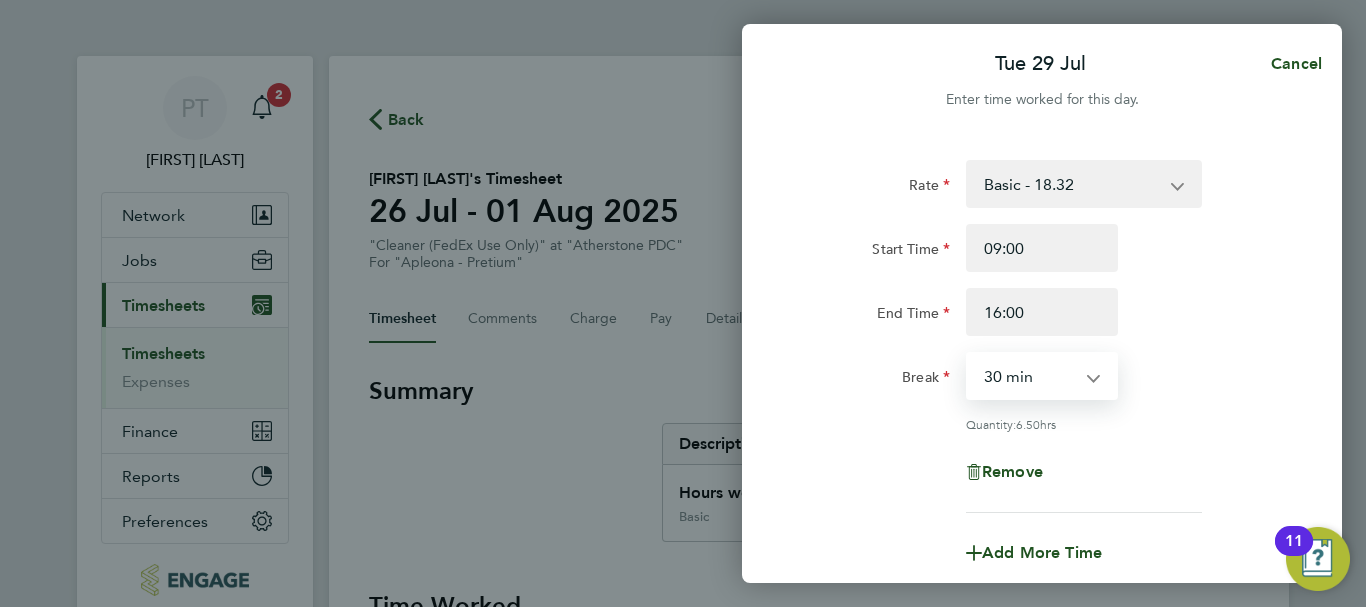 click on "Rate  Basic - 18.32
Start Time 09:00 End Time 16:00 Break  0 min   15 min   30 min   45 min   60 min   75 min   90 min
Quantity:  6.50  hrs
Remove" 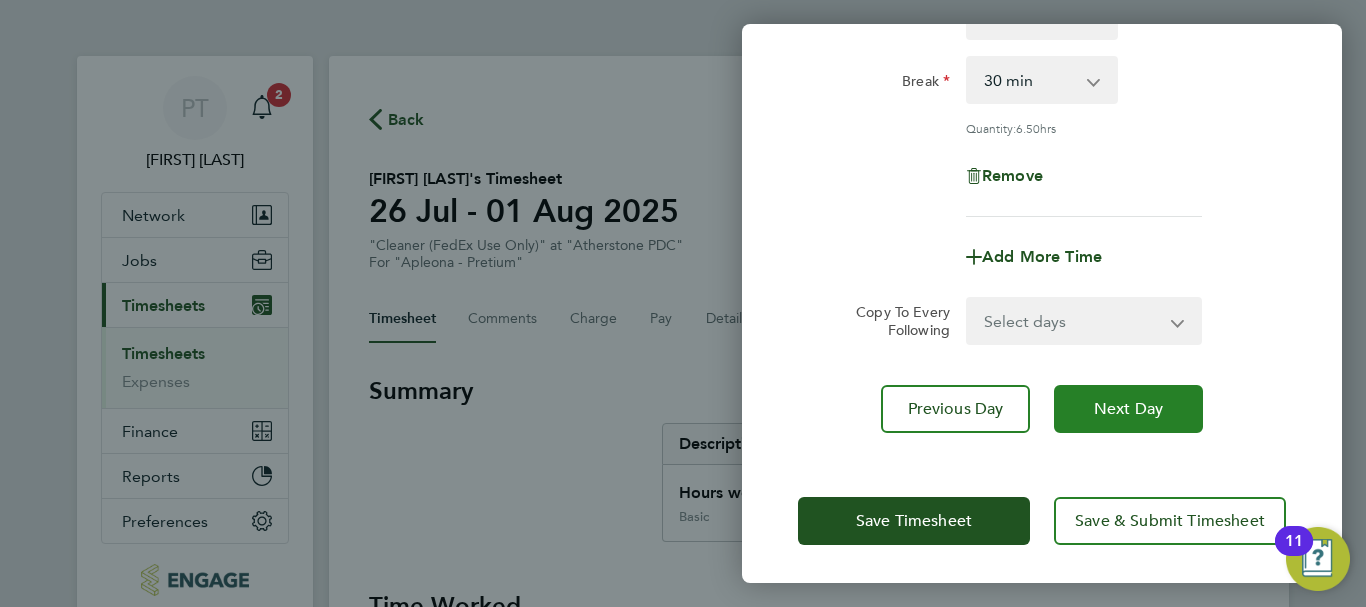 click on "Next Day" 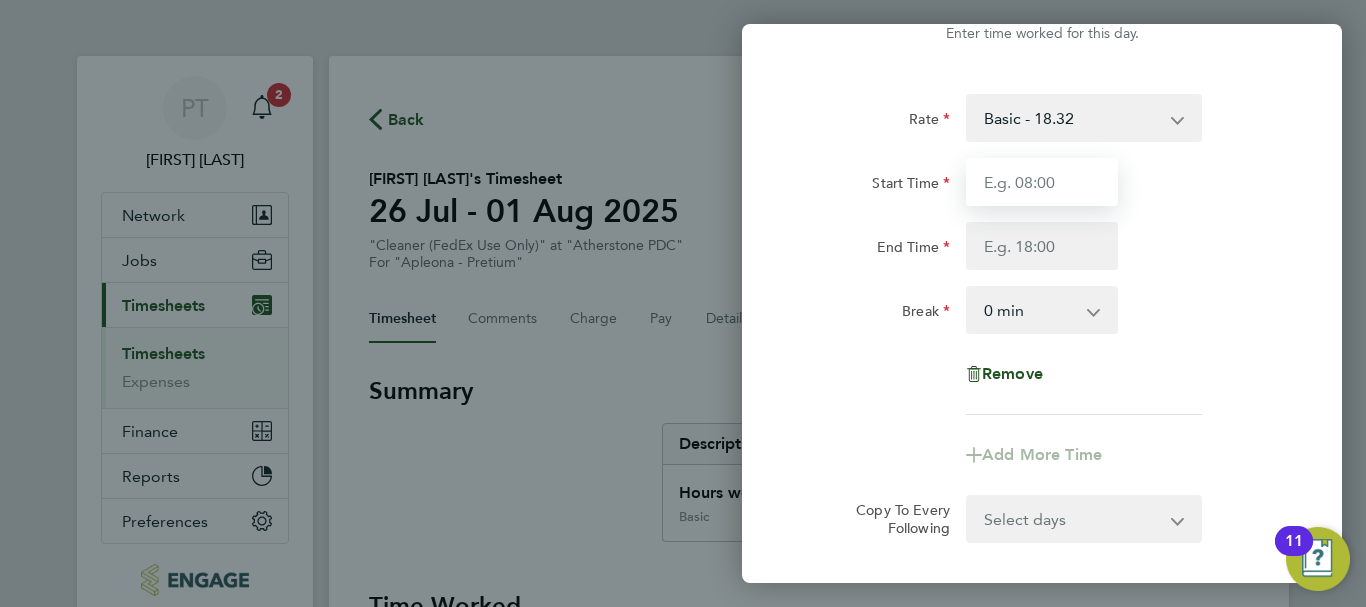 click on "Start Time" at bounding box center [1042, 182] 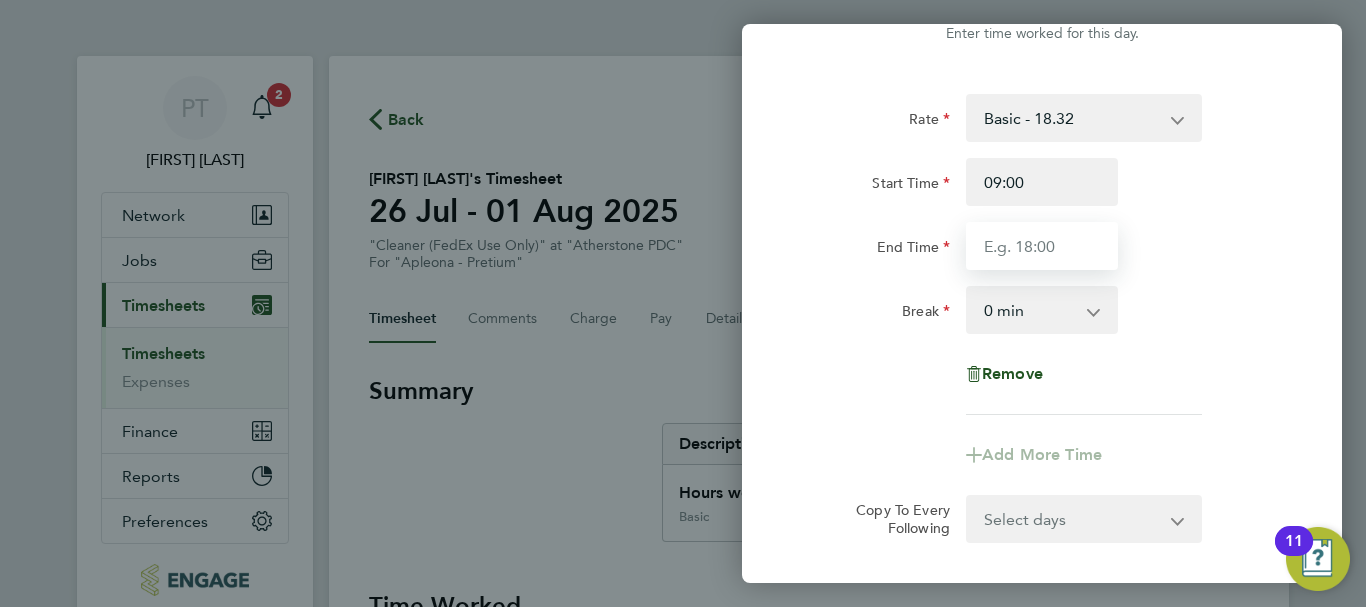 click on "End Time" at bounding box center [1042, 246] 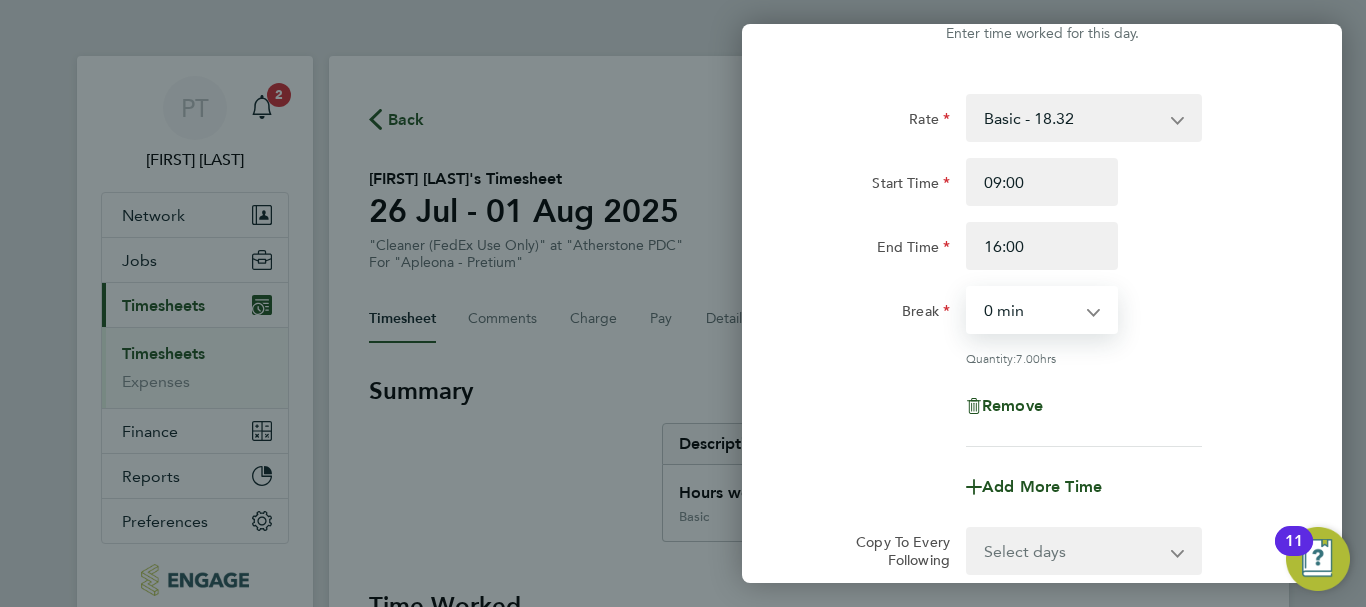 click on "0 min   15 min   30 min   45 min   60 min   75 min   90 min" at bounding box center (1030, 310) 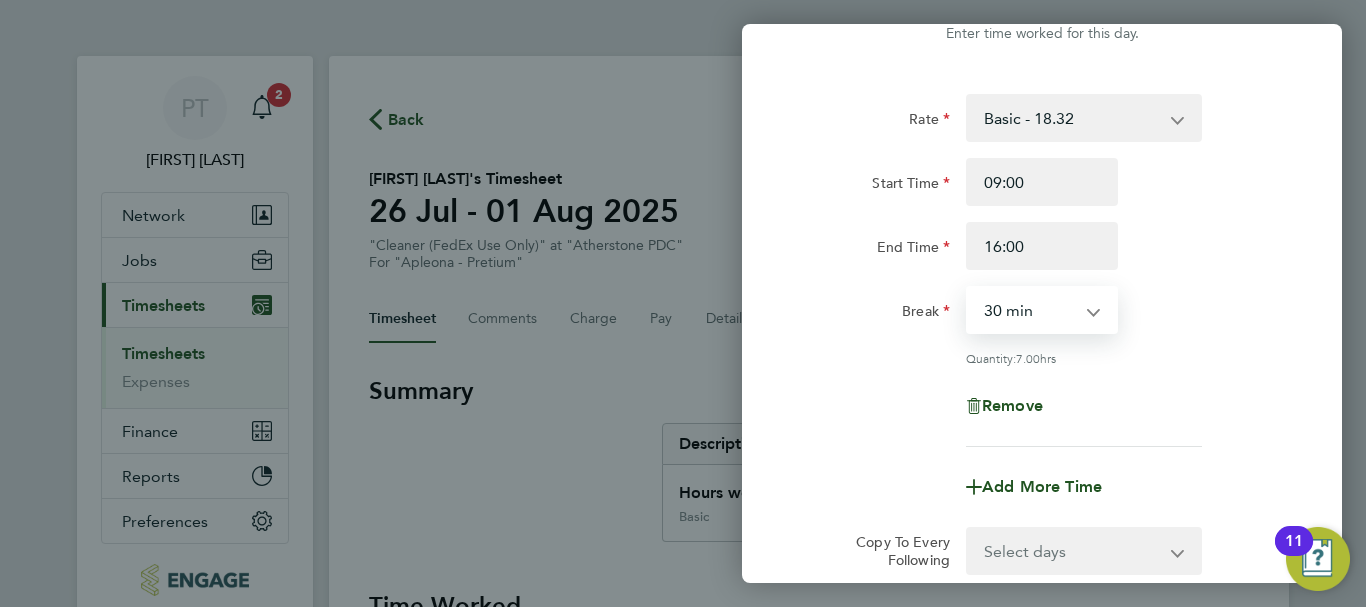 click on "0 min   15 min   30 min   45 min   60 min   75 min   90 min" at bounding box center (1030, 310) 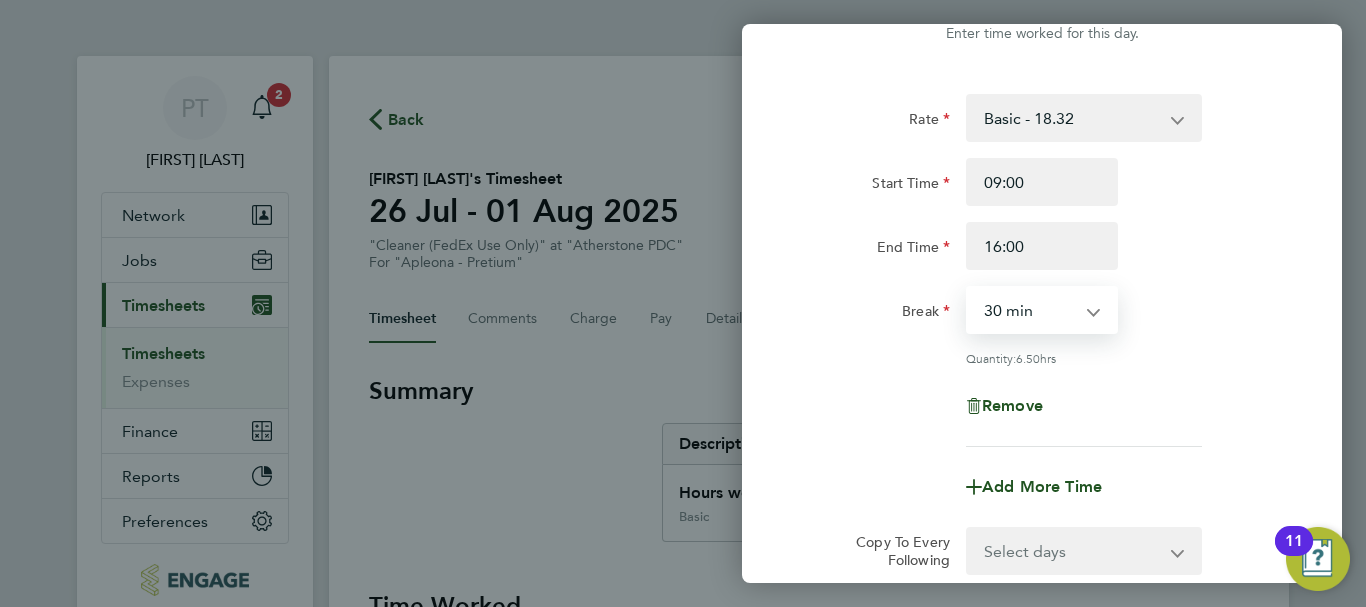 click on "Remove" 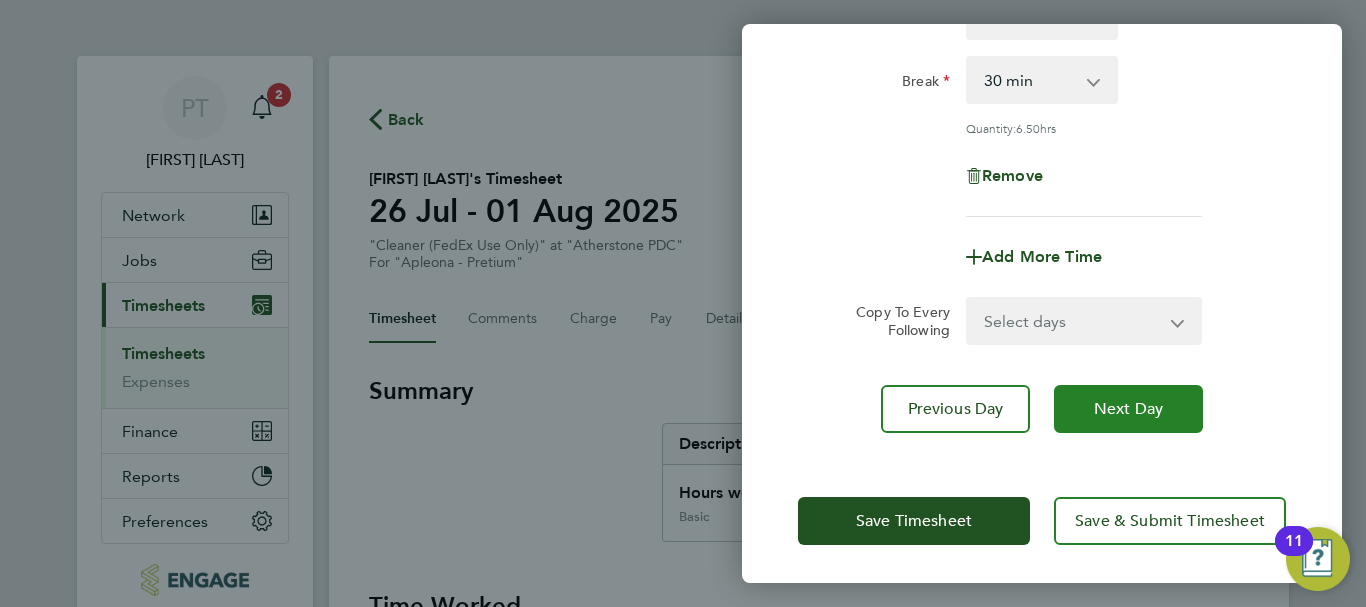 click on "Next Day" 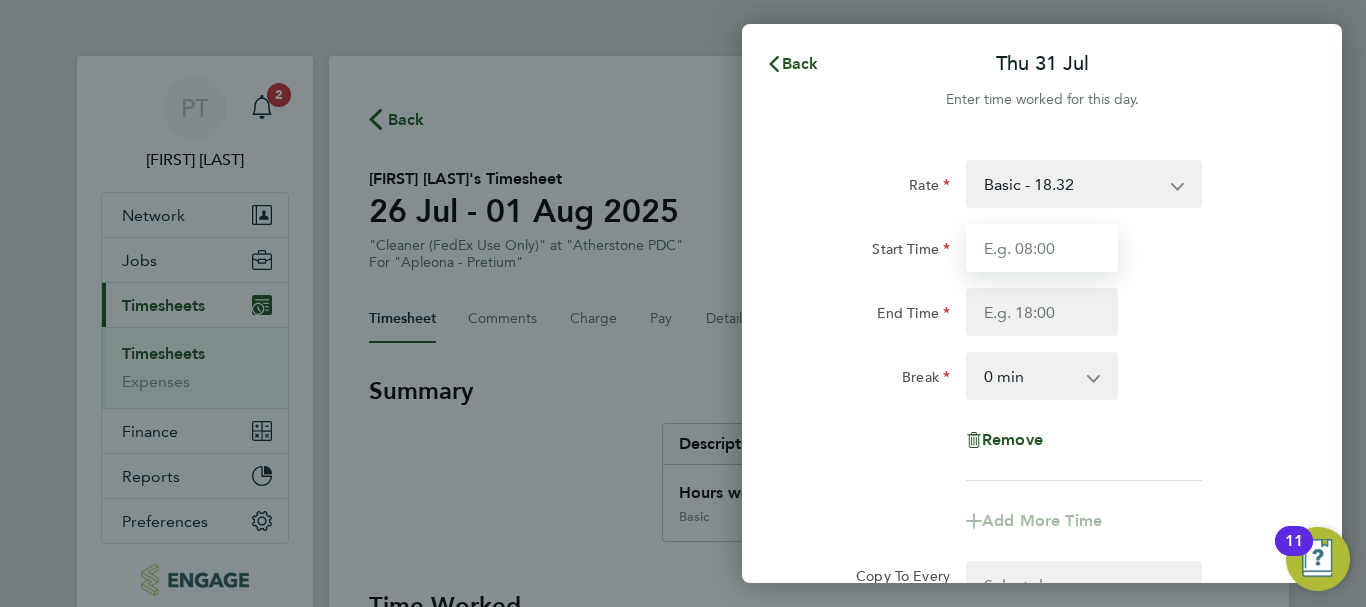 click on "Start Time" at bounding box center (1042, 248) 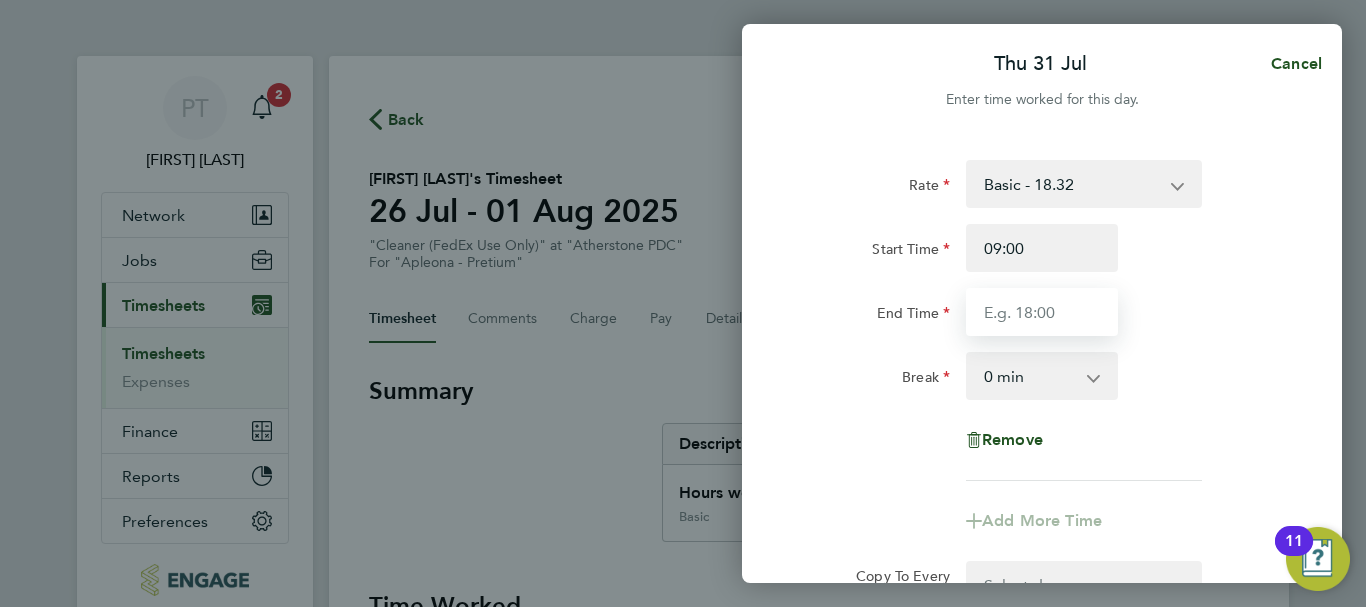 drag, startPoint x: 1029, startPoint y: 313, endPoint x: 1000, endPoint y: 309, distance: 29.274563 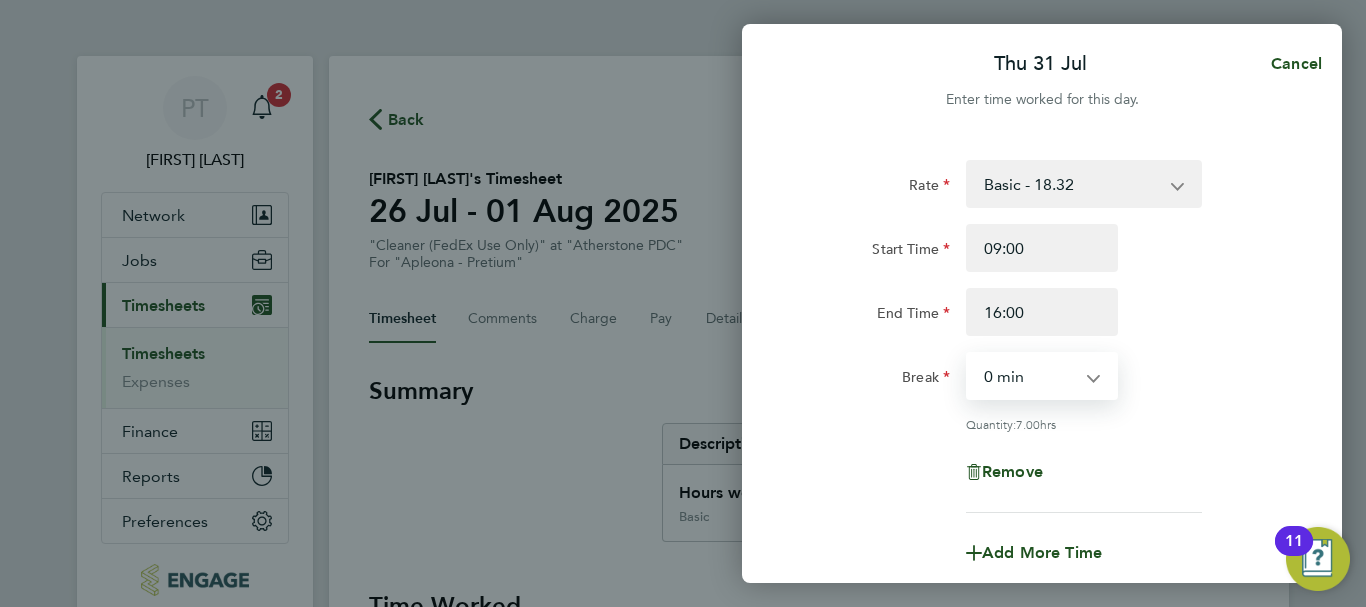 click on "0 min   15 min   30 min   45 min   60 min   75 min   90 min" at bounding box center (1030, 376) 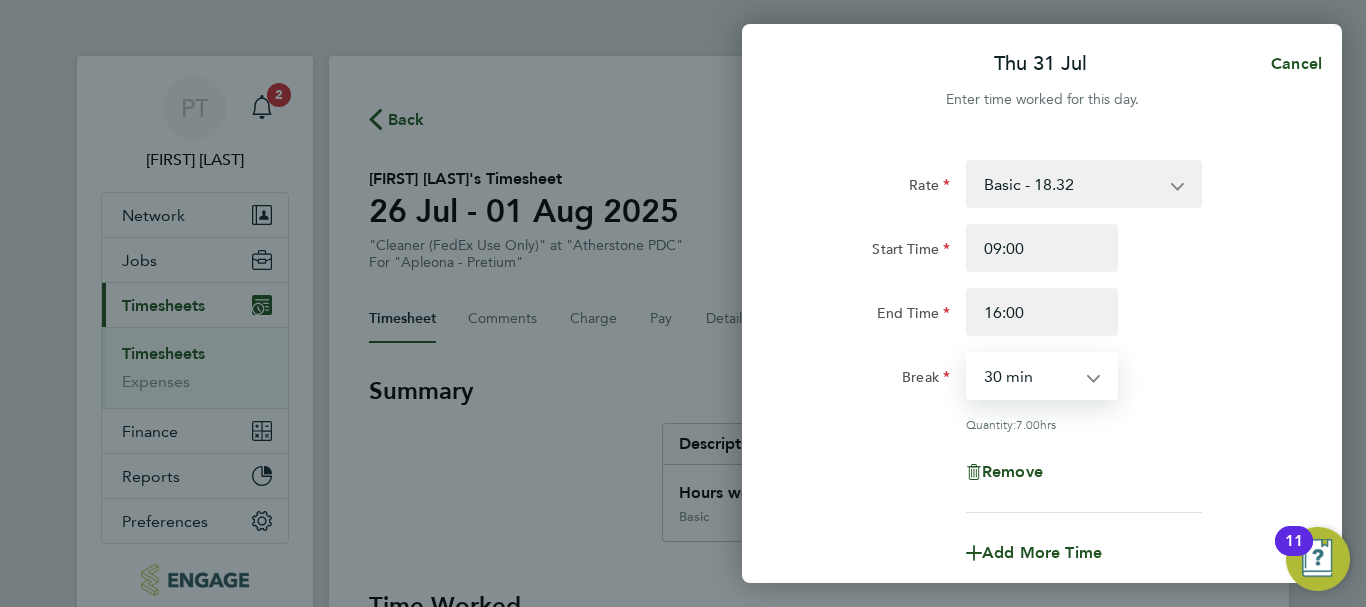 click on "0 min   15 min   30 min   45 min   60 min   75 min   90 min" at bounding box center [1030, 376] 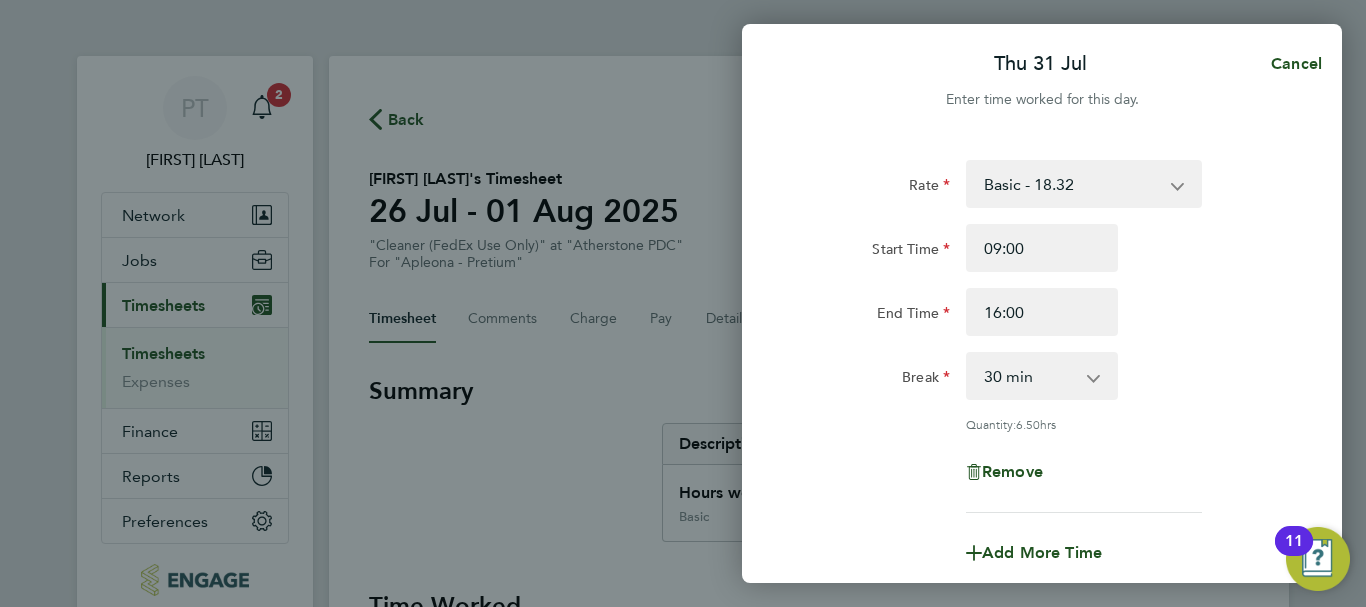 click on "Rate  Basic - 18.32
Start Time 09:00 End Time 16:00 Break  0 min   15 min   30 min   45 min   60 min   75 min   90 min
Quantity:  6.50  hrs
Remove" 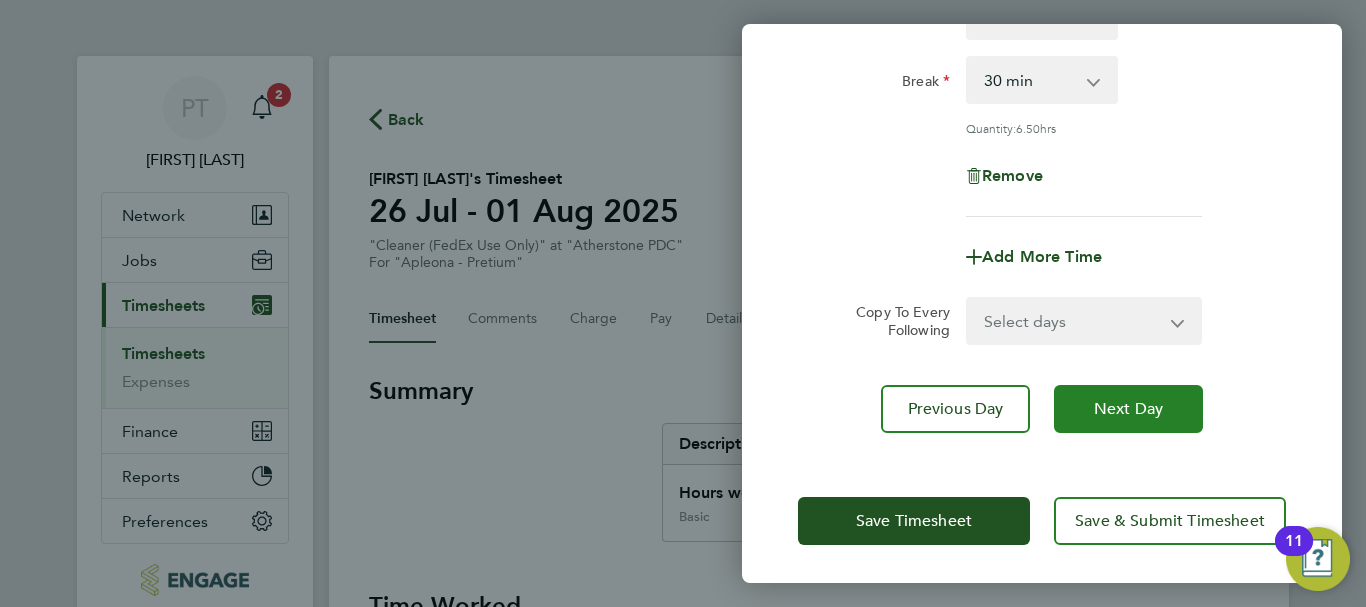 click on "Next Day" 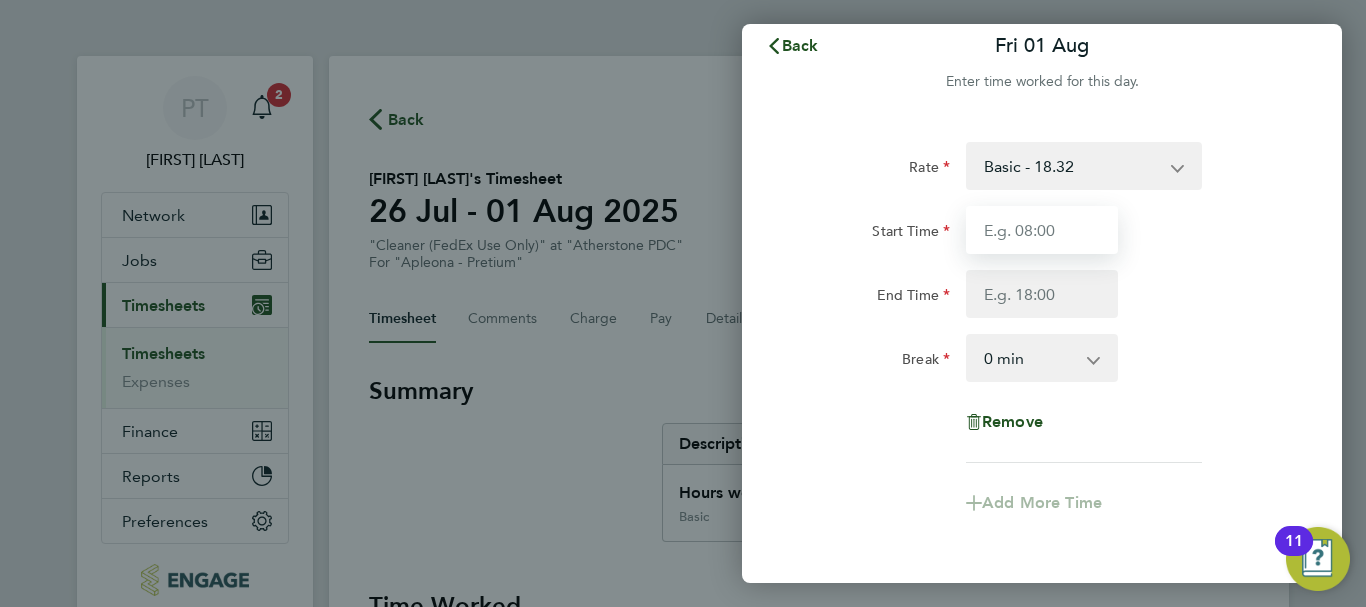click on "Start Time" at bounding box center (1042, 230) 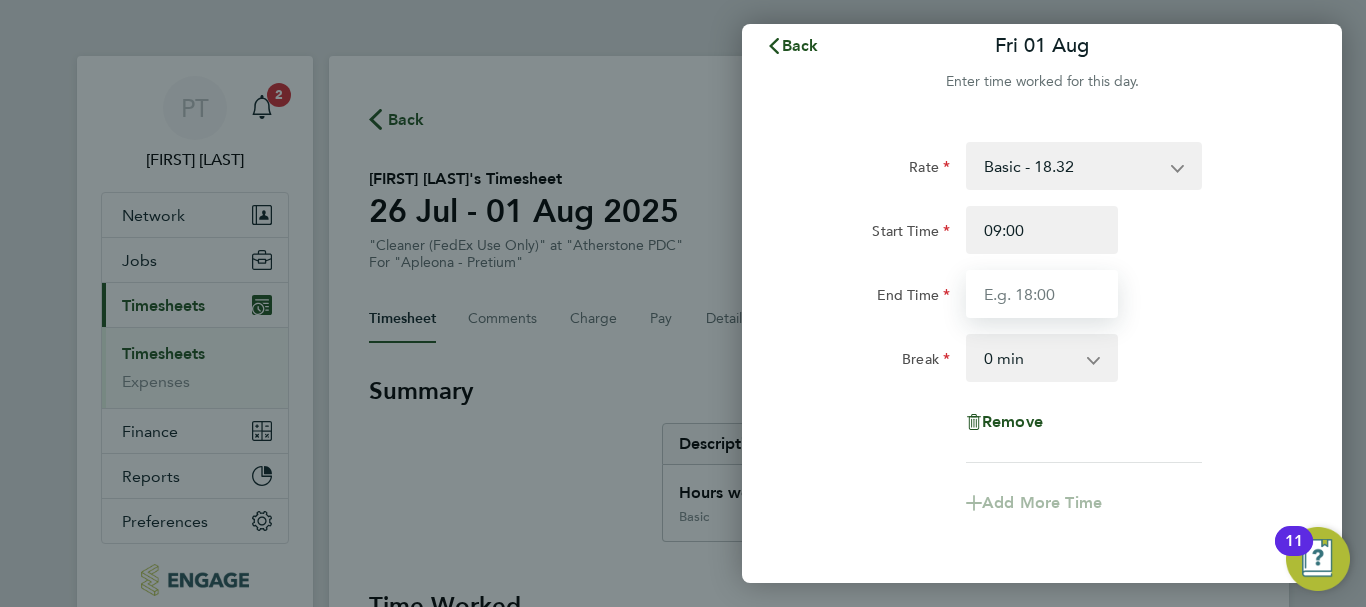 click on "End Time" at bounding box center [1042, 294] 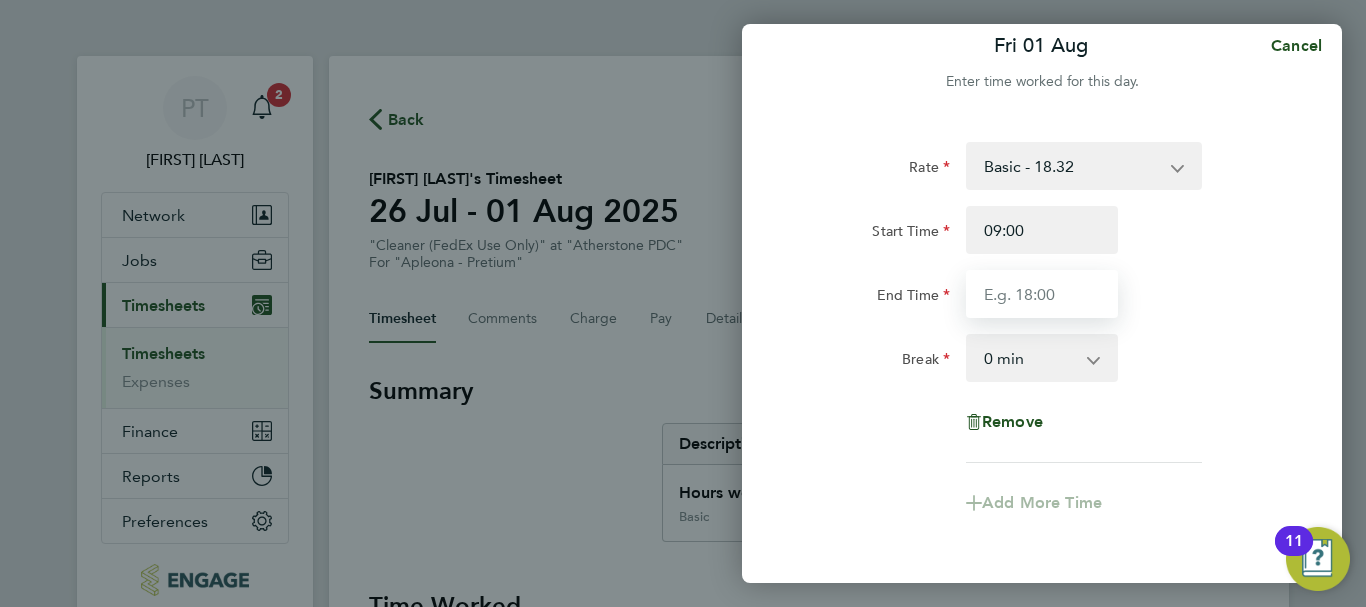 type on "16:00" 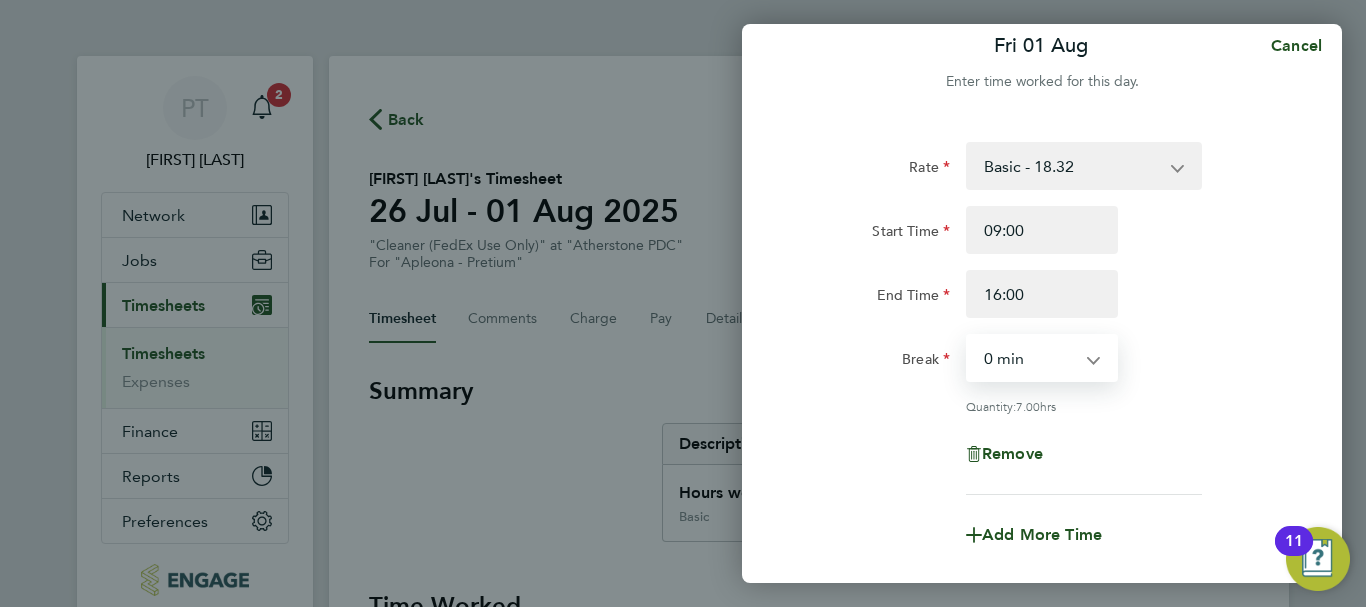 click on "0 min   15 min   30 min   45 min   60 min   75 min   90 min" at bounding box center [1030, 358] 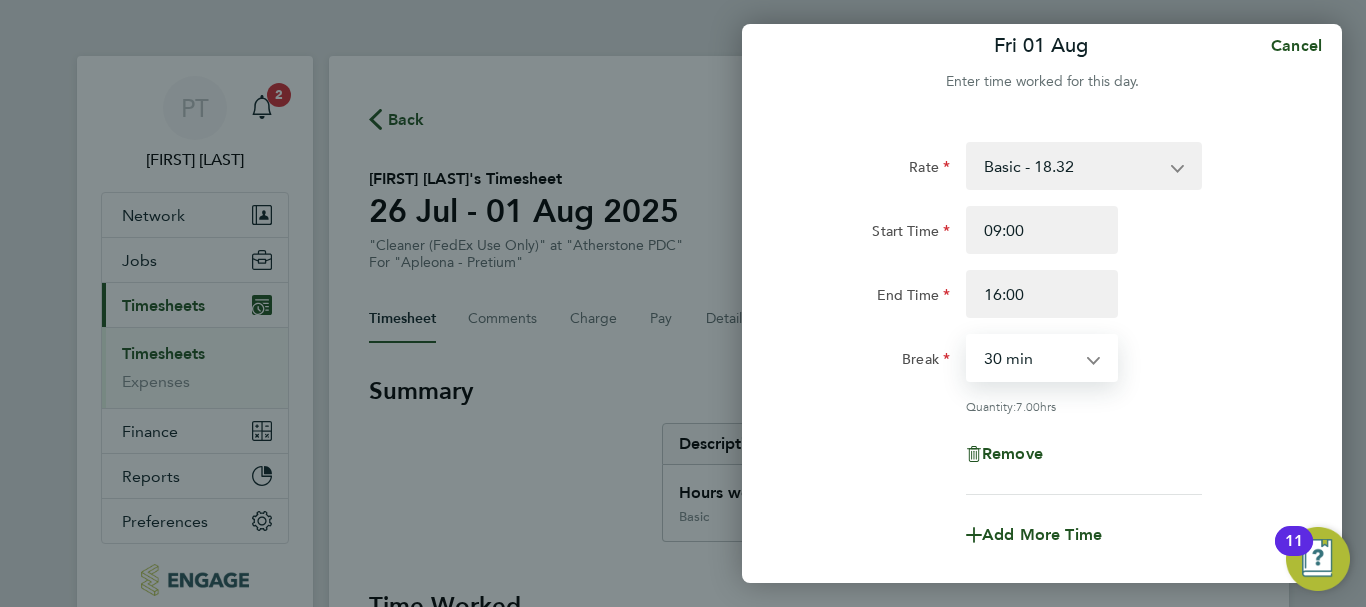 click on "0 min   15 min   30 min   45 min   60 min   75 min   90 min" at bounding box center [1030, 358] 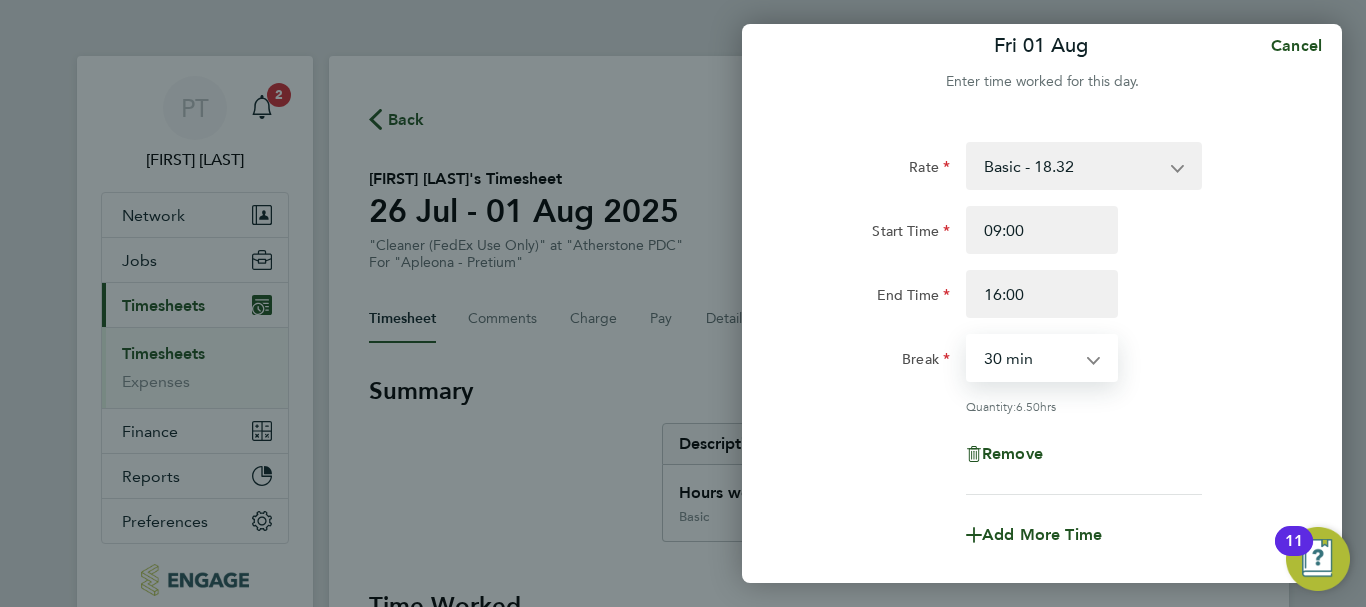 click on "Break  0 min   15 min   30 min   45 min   60 min   75 min   90 min" 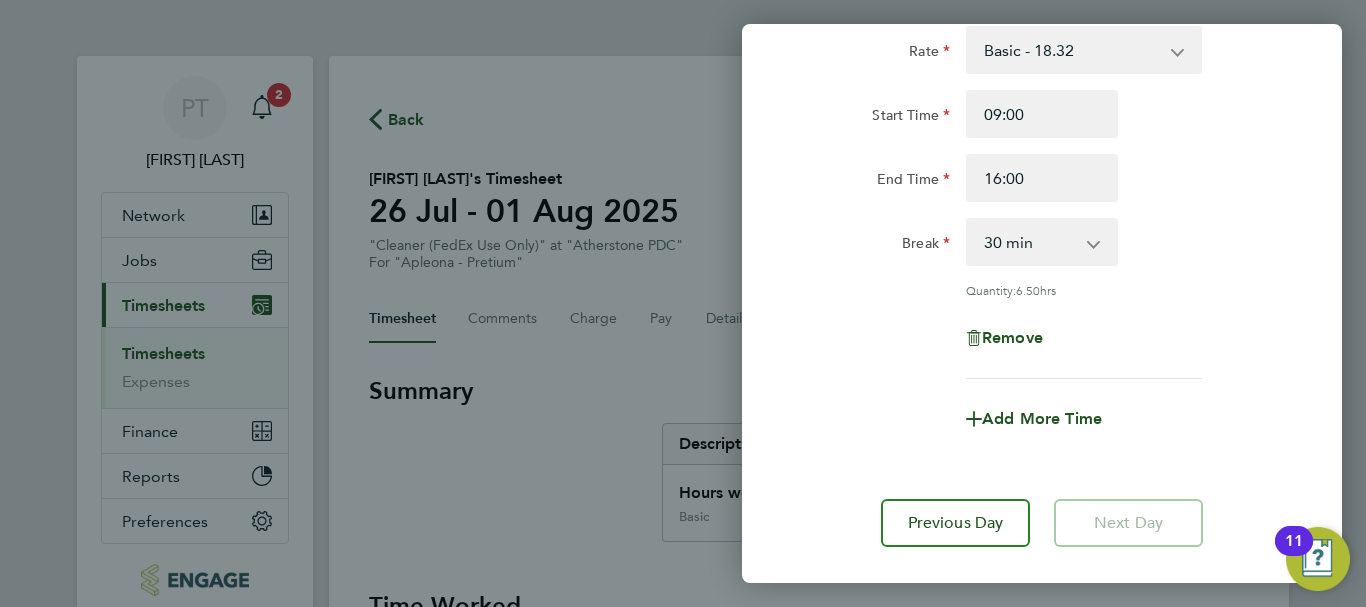 scroll, scrollTop: 248, scrollLeft: 0, axis: vertical 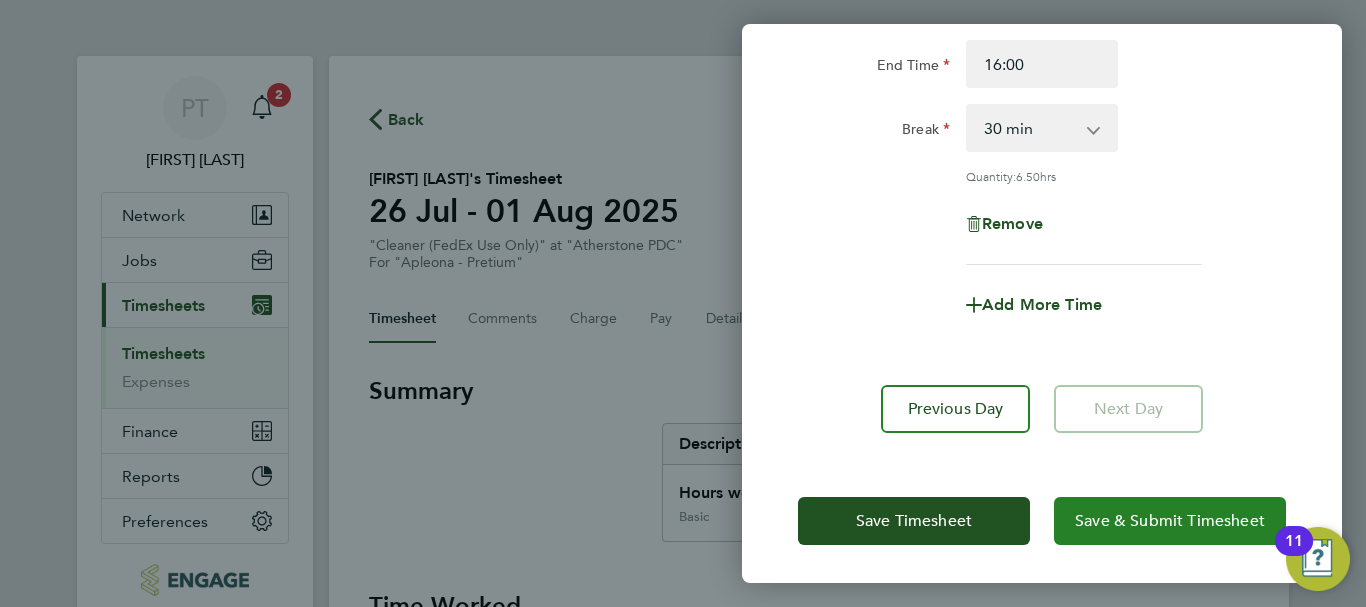 click on "Save & Submit Timesheet" 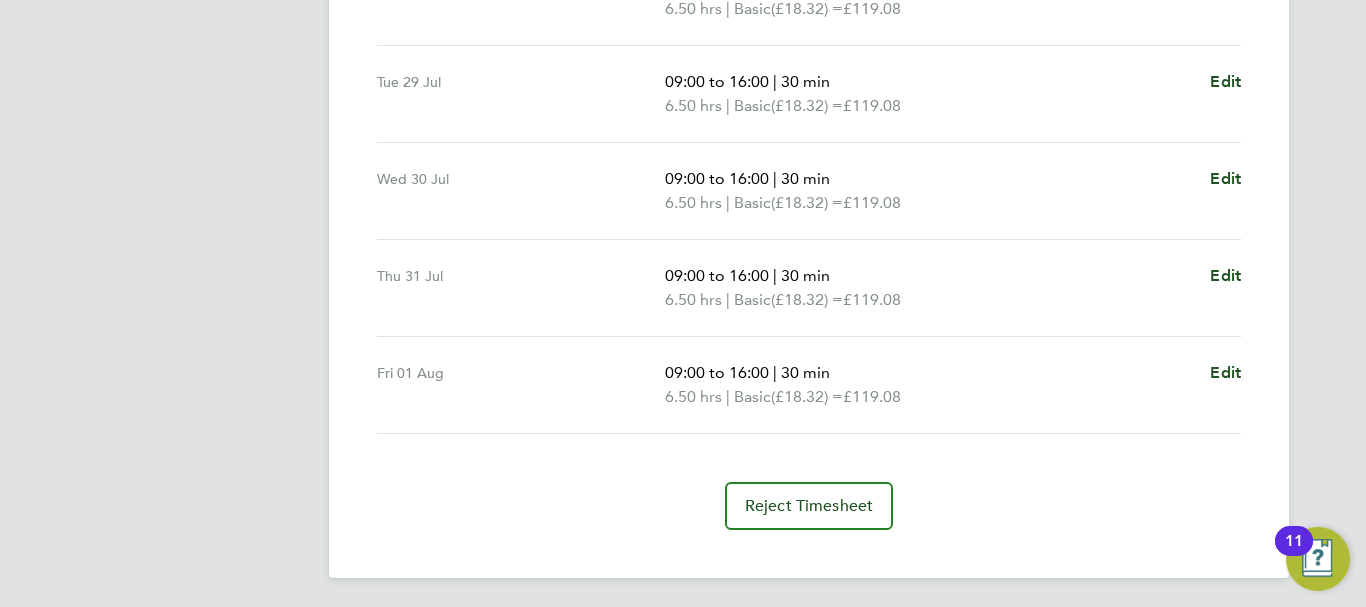 scroll, scrollTop: 838, scrollLeft: 0, axis: vertical 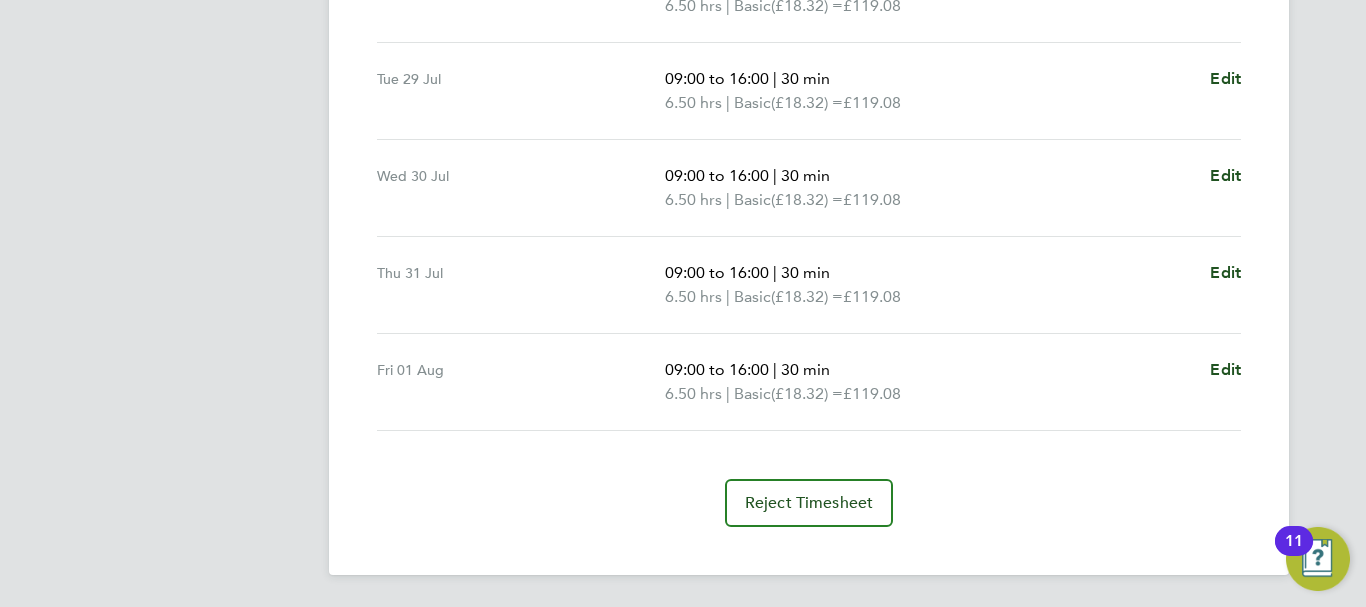 type 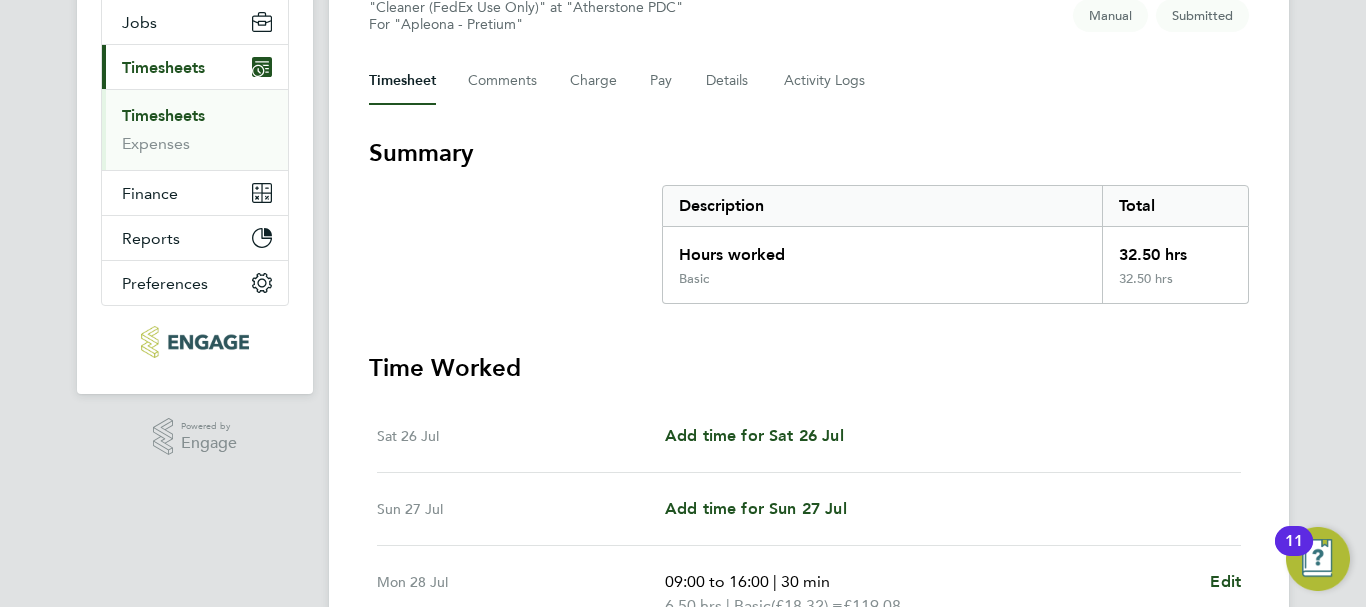scroll, scrollTop: 0, scrollLeft: 0, axis: both 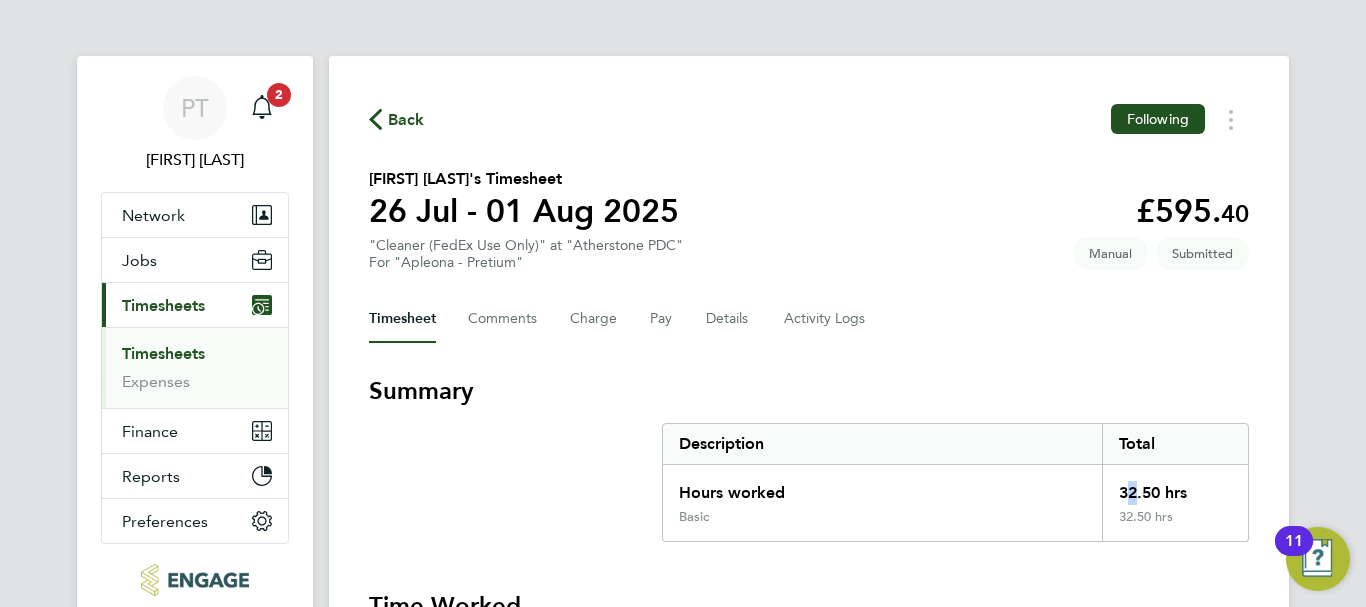 click on "32.50 hrs" at bounding box center (1175, 487) 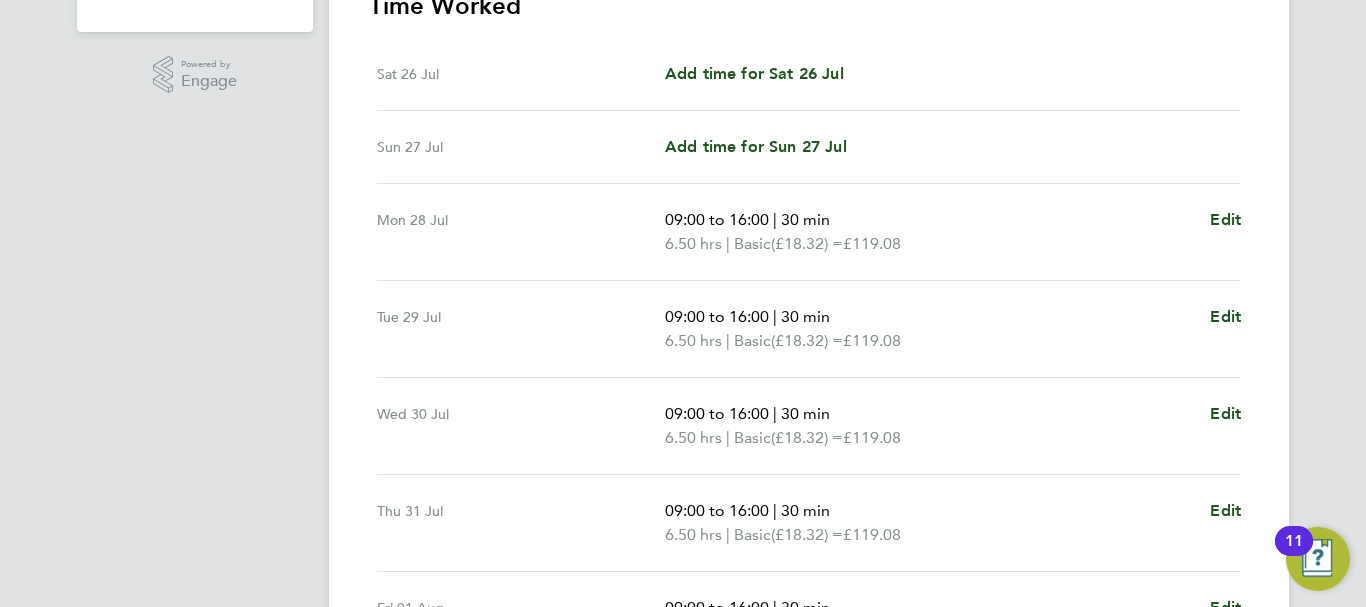 scroll, scrollTop: 838, scrollLeft: 0, axis: vertical 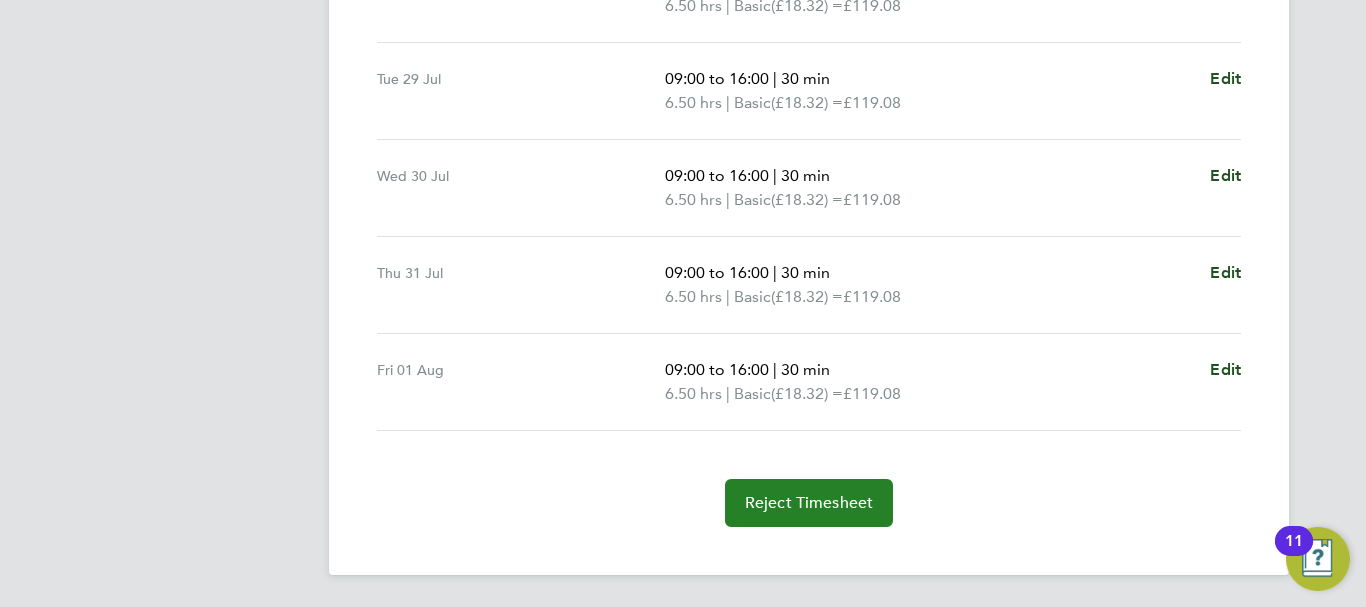 click on "Reject Timesheet" 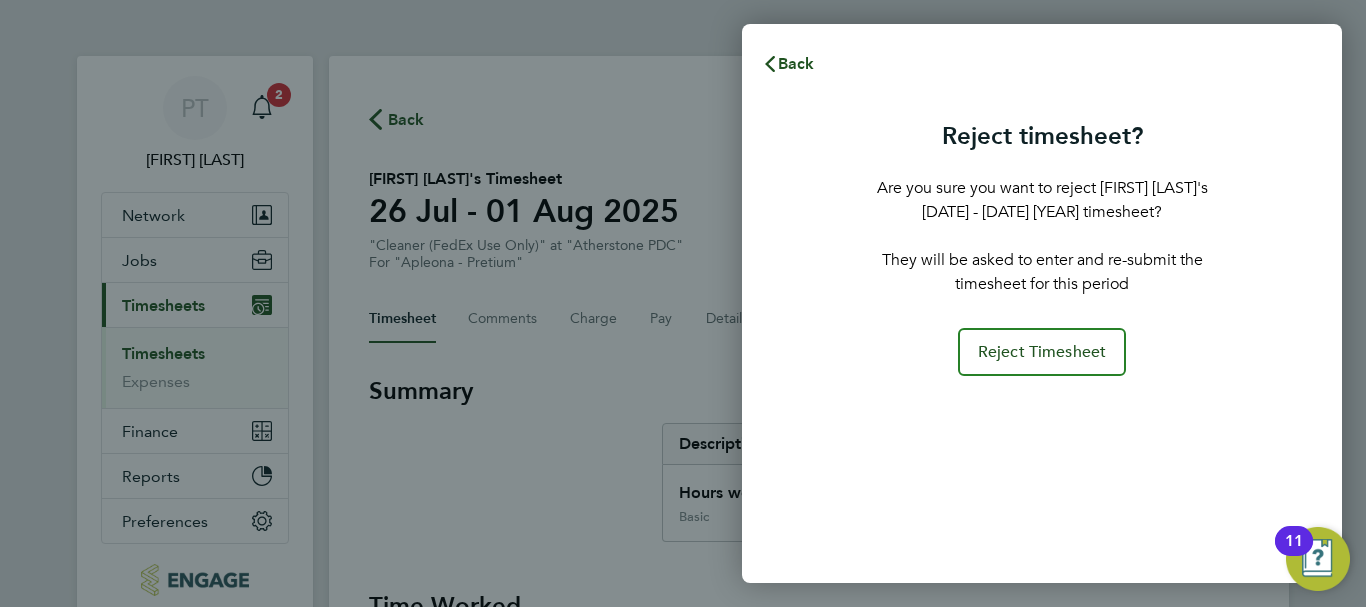 scroll, scrollTop: 0, scrollLeft: 0, axis: both 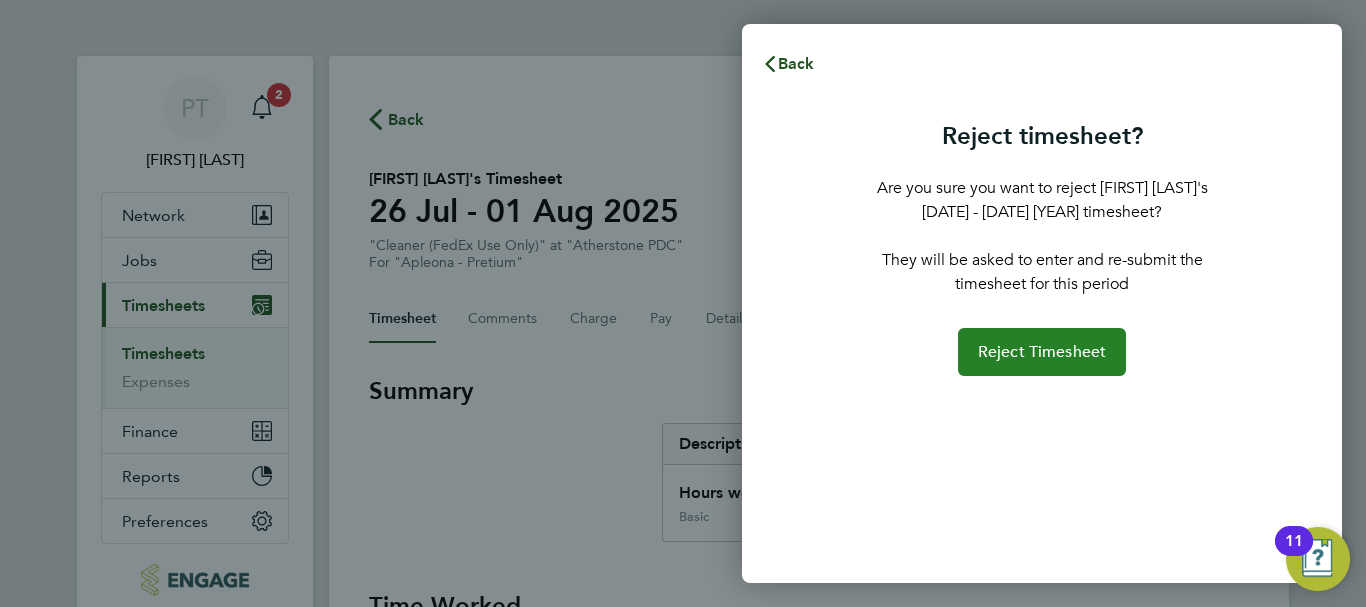 click on "Reject Timesheet" 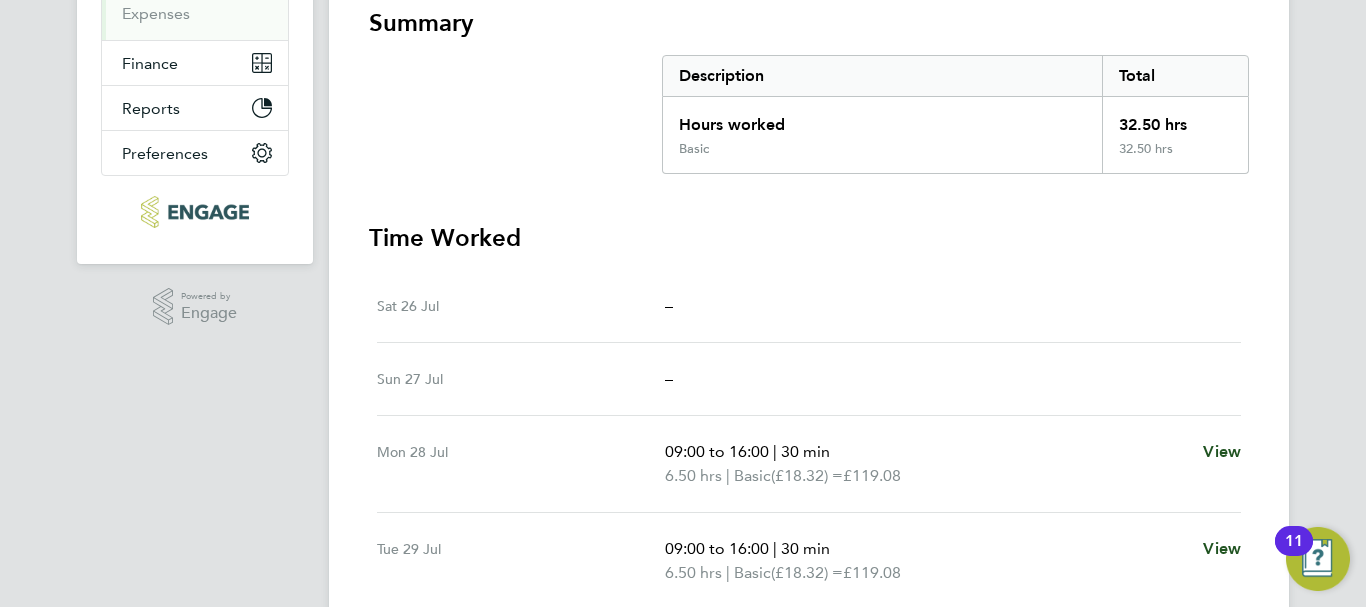 scroll, scrollTop: 0, scrollLeft: 0, axis: both 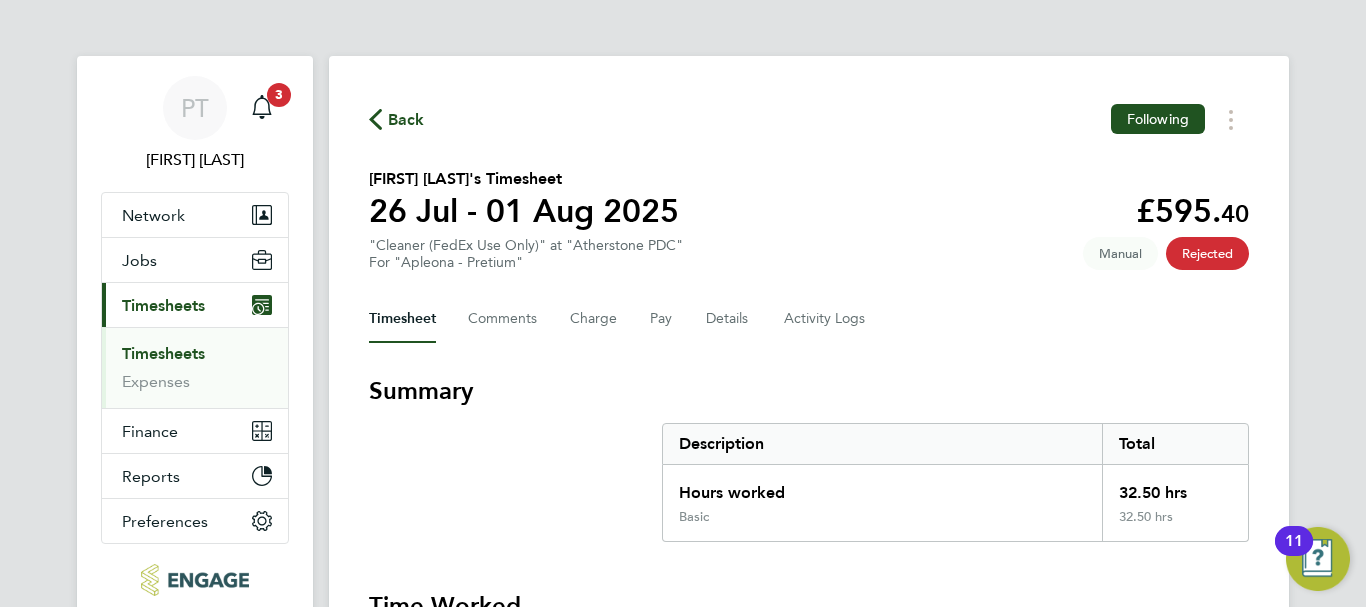 click on "Timesheets" at bounding box center [163, 305] 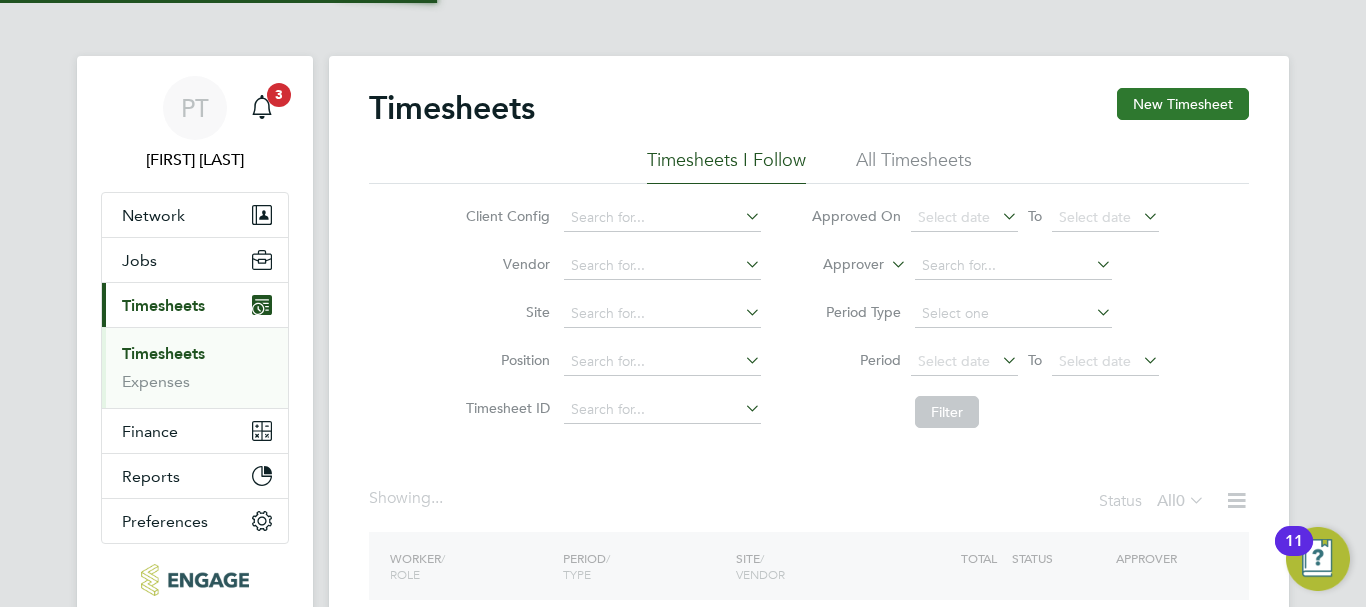 click on "New Timesheet" 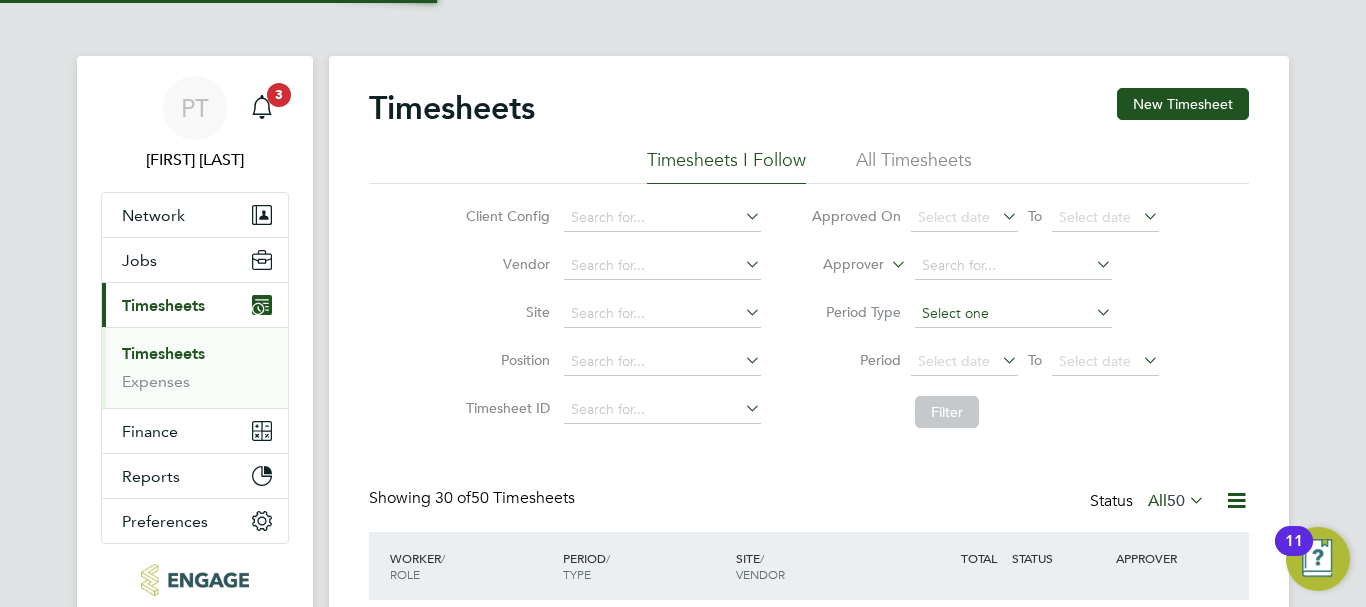 click on "New Timesheet" 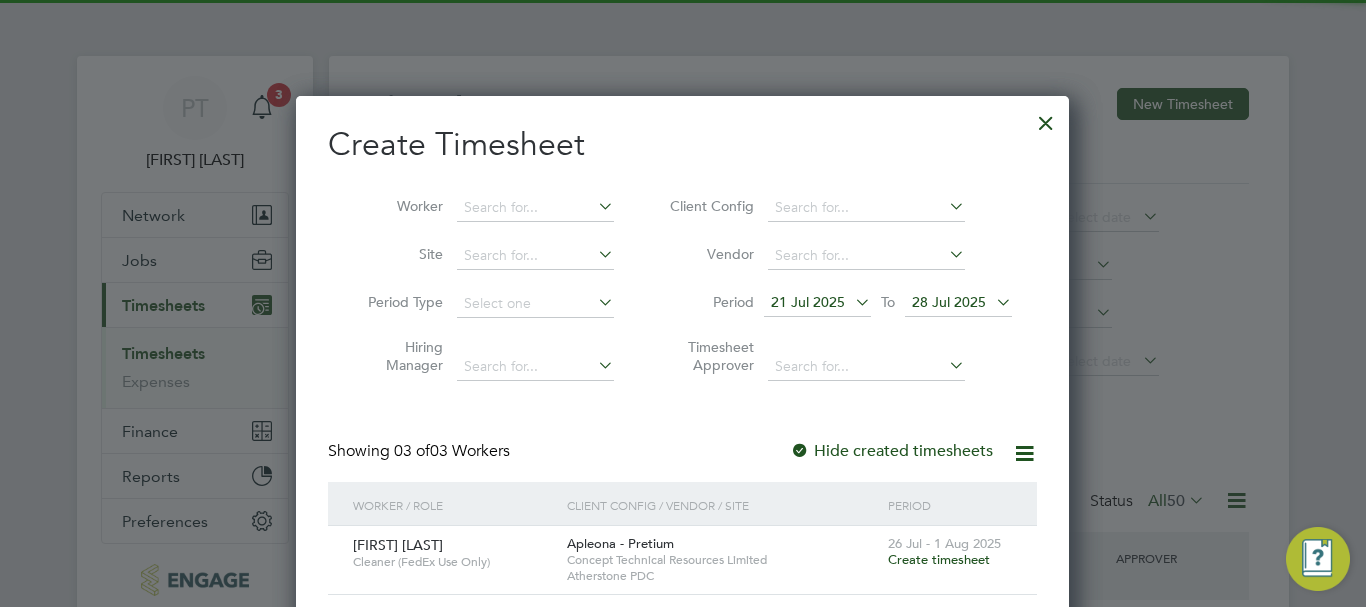 scroll, scrollTop: 10, scrollLeft: 10, axis: both 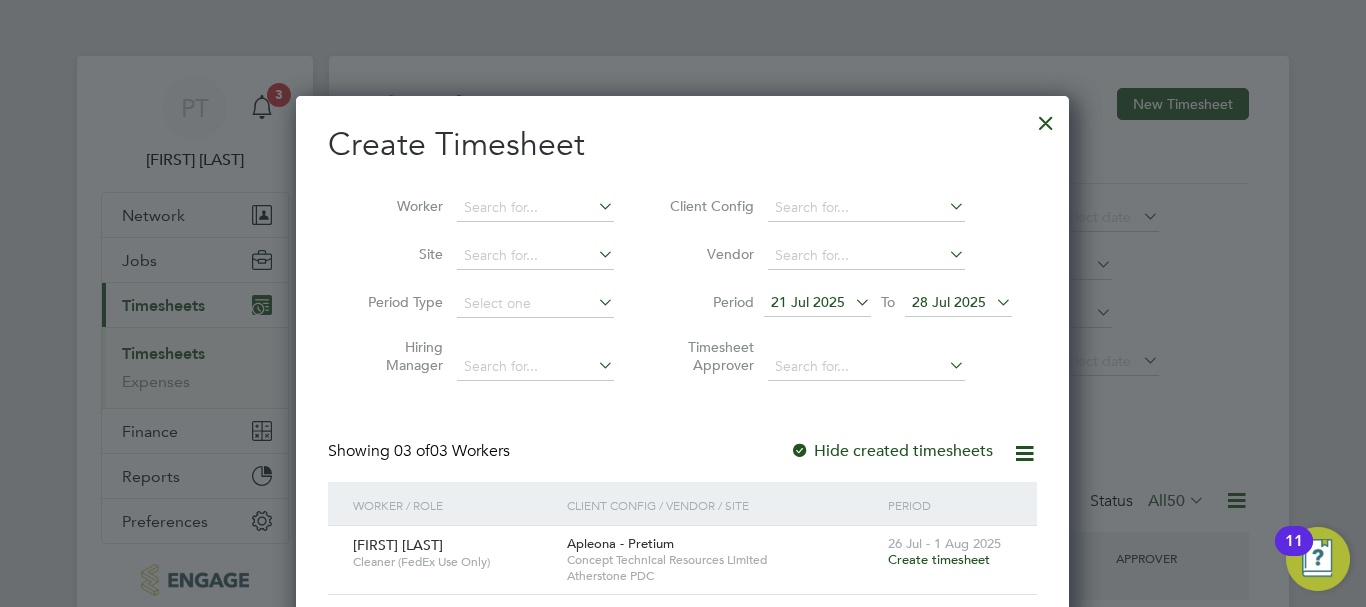 click at bounding box center (851, 302) 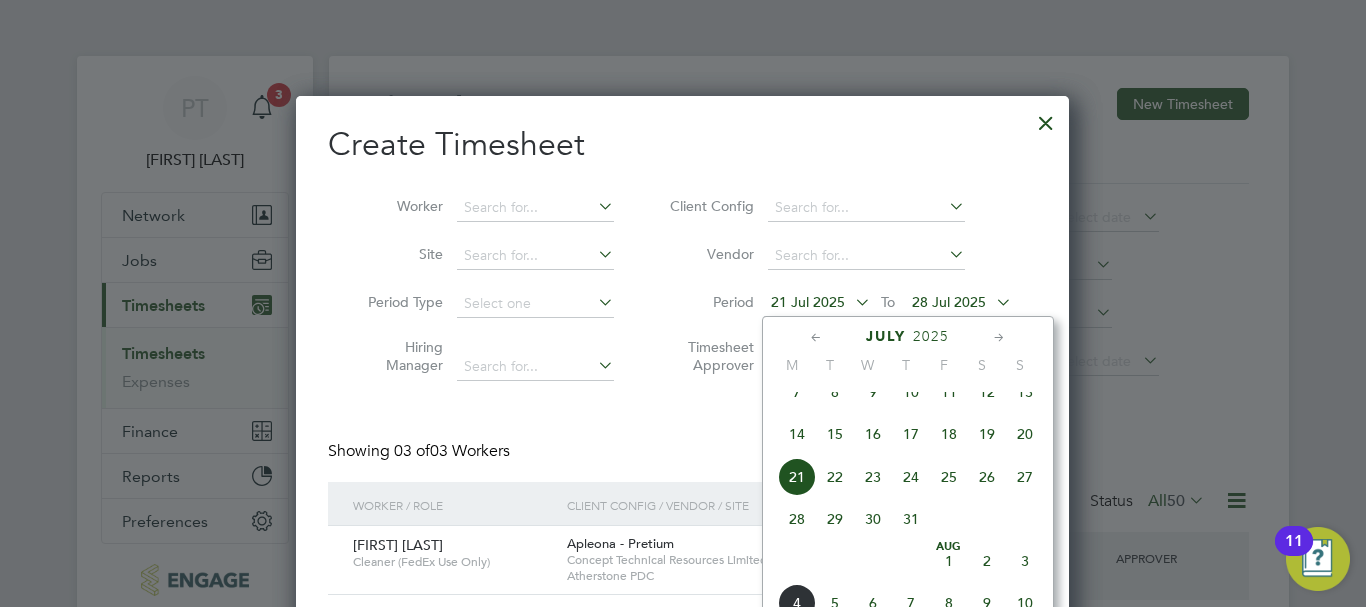 click on "28" 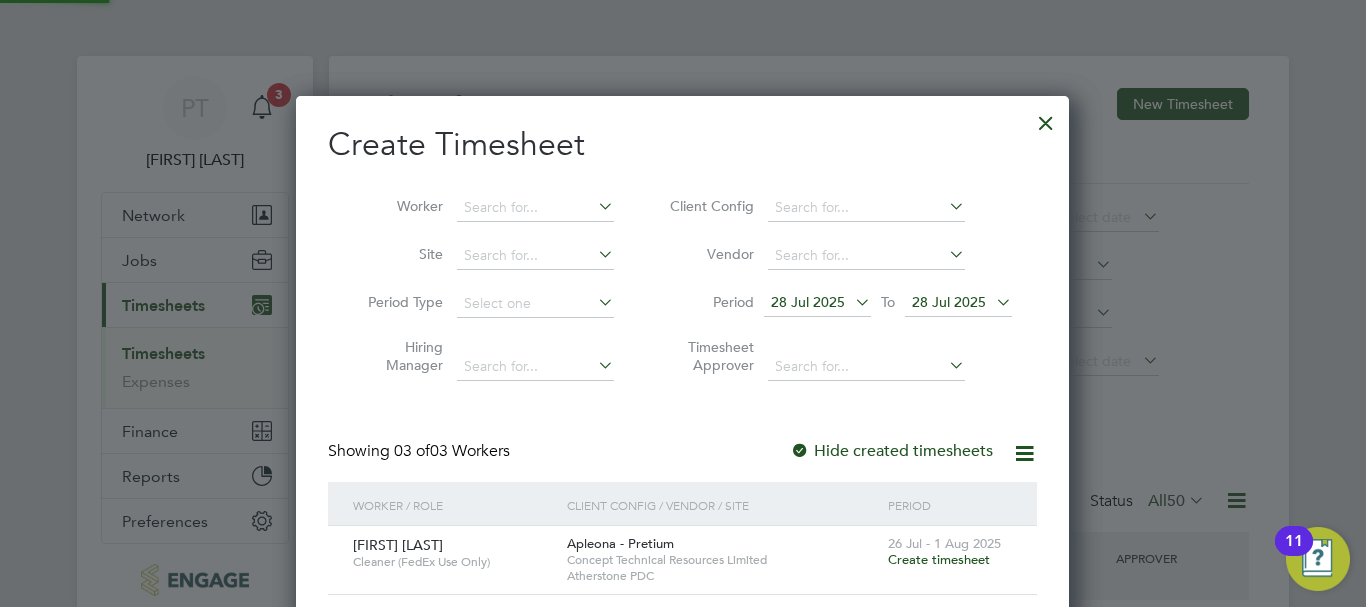 click on "28 Jul 2025" at bounding box center [958, 303] 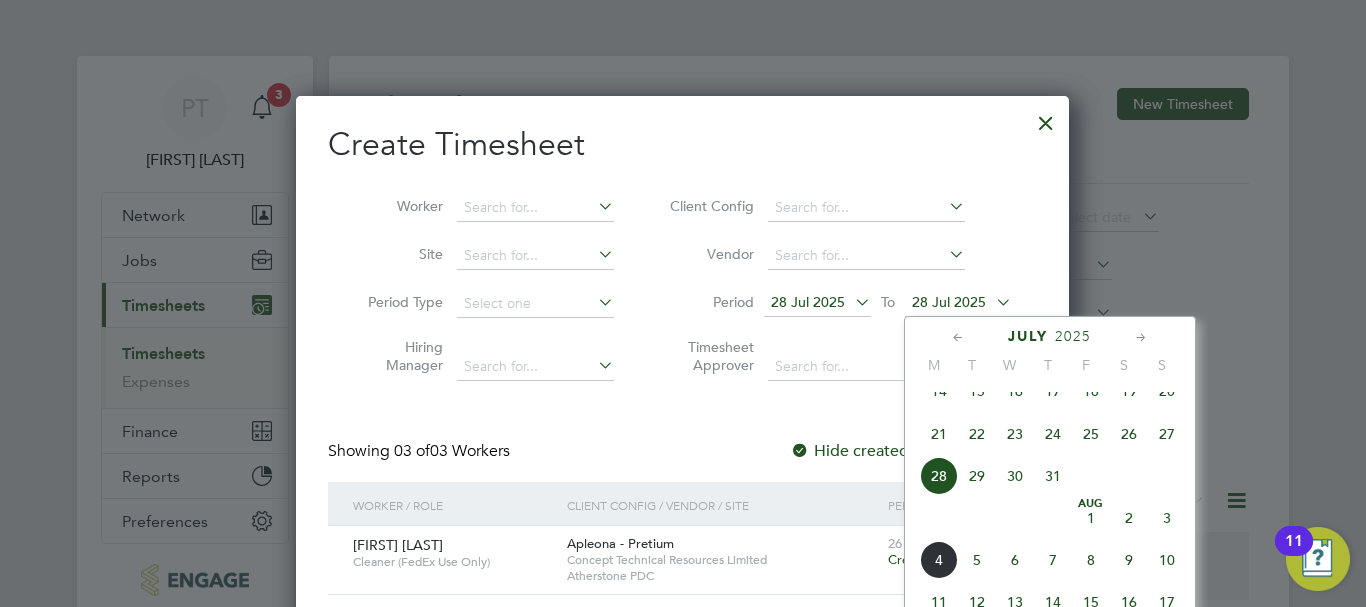 click on "3" 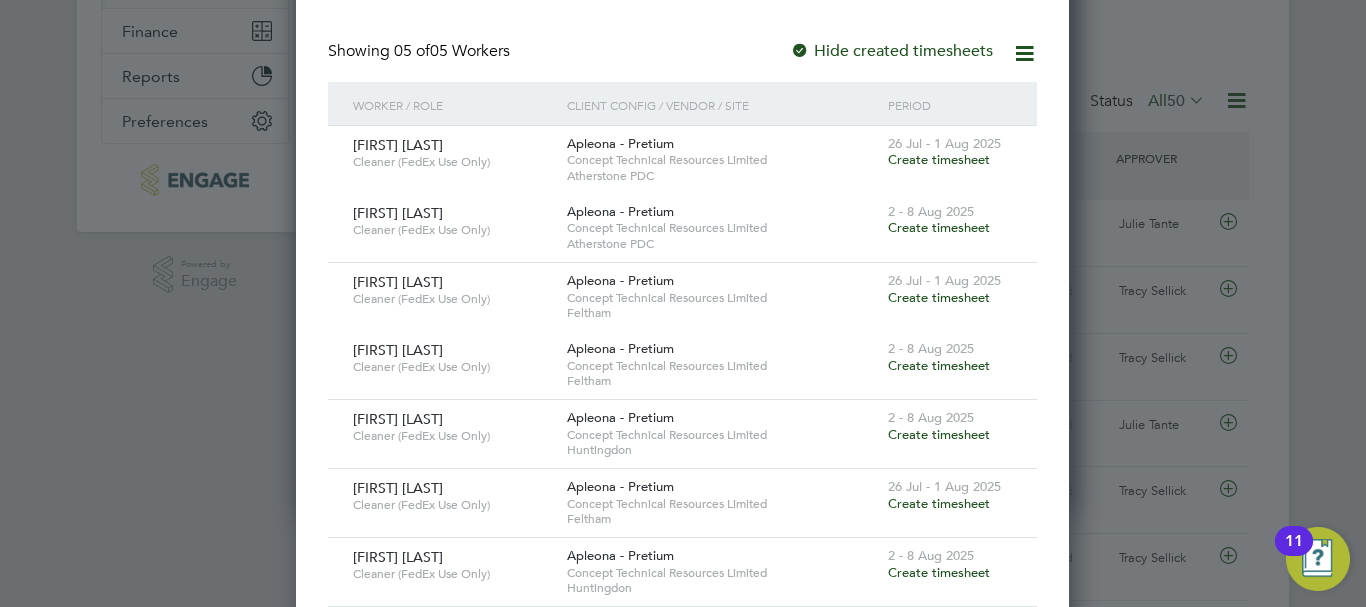 click on "Create timesheet" at bounding box center [939, 159] 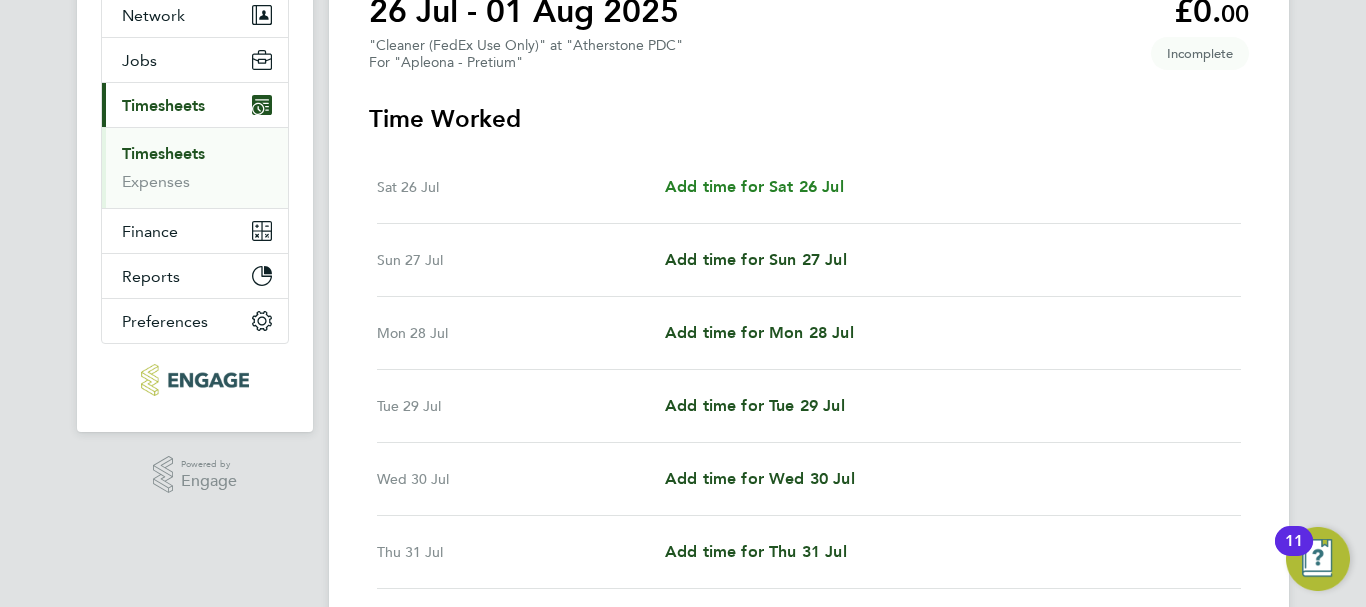click on "Add time for Sat 26 Jul" at bounding box center [754, 186] 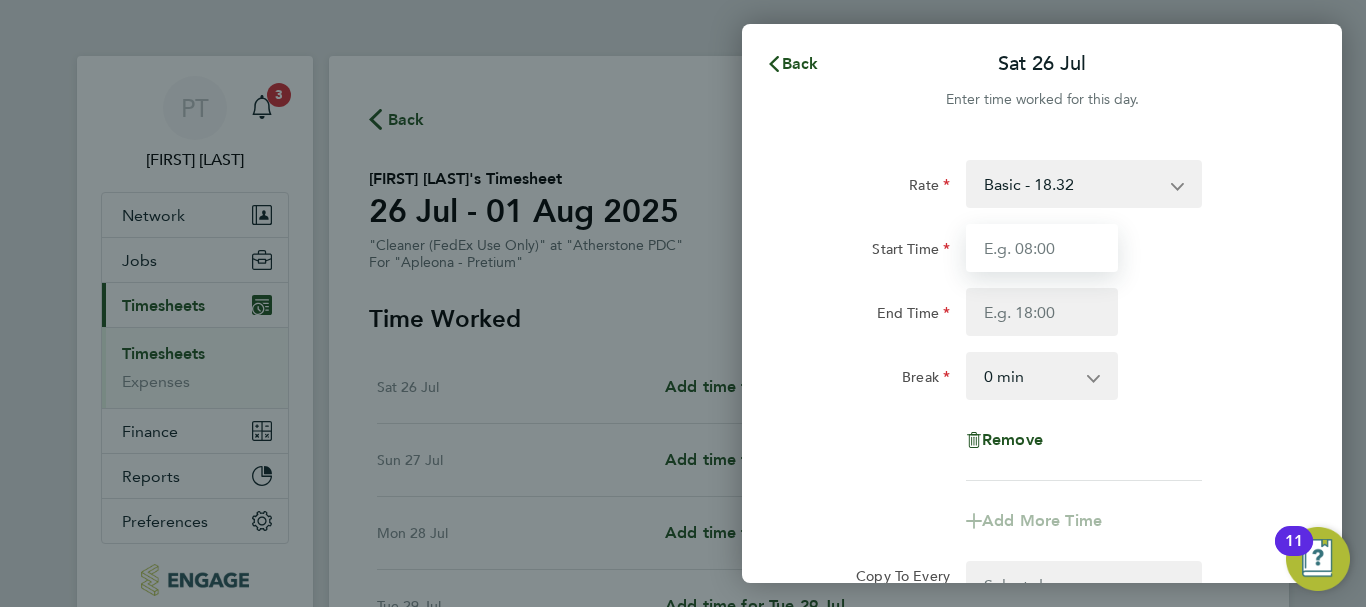 click on "Start Time" at bounding box center [1042, 248] 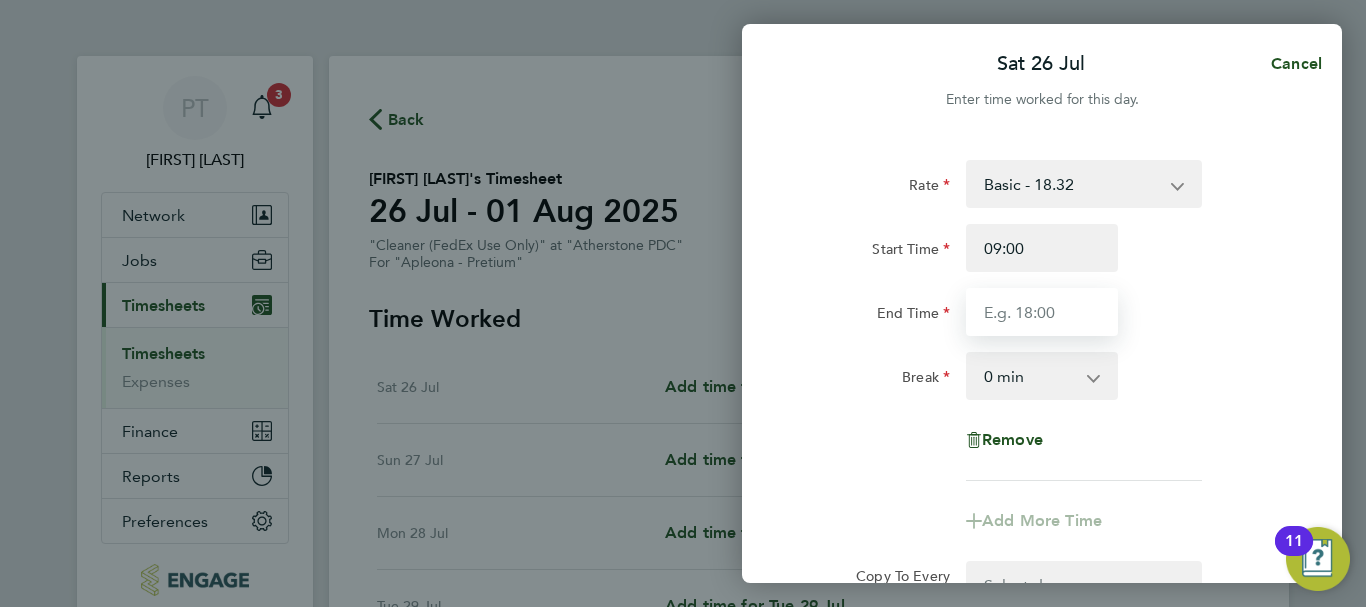 click on "End Time" at bounding box center (1042, 312) 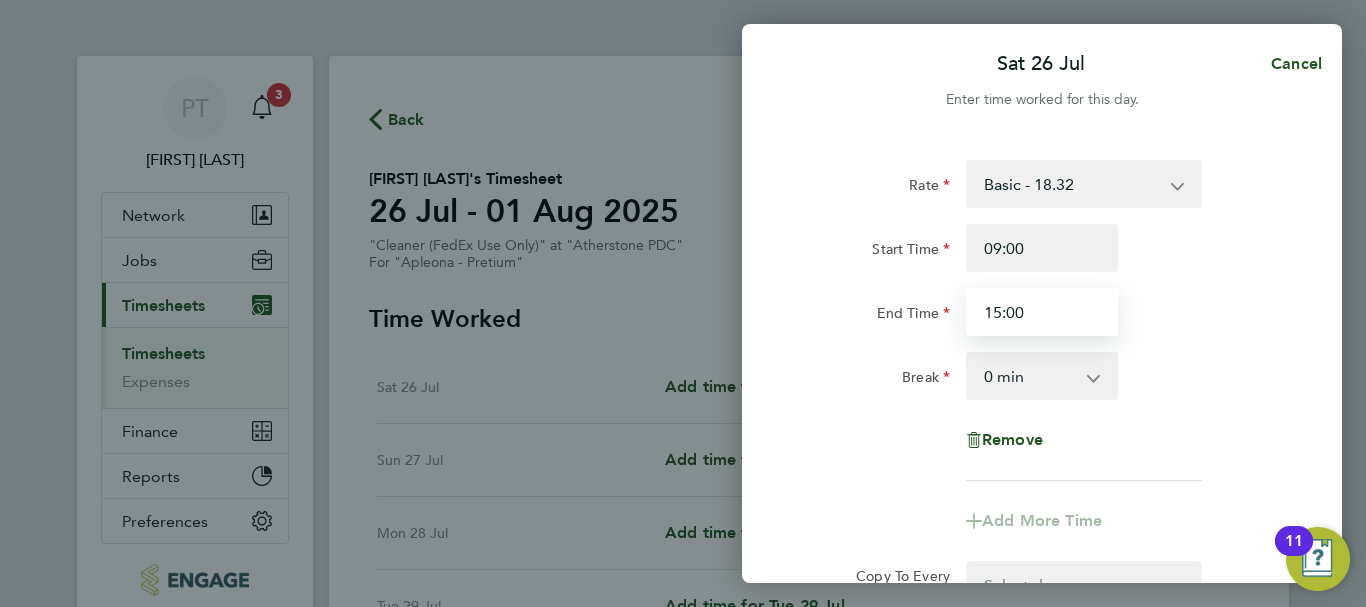 click on "15:00" at bounding box center (1042, 312) 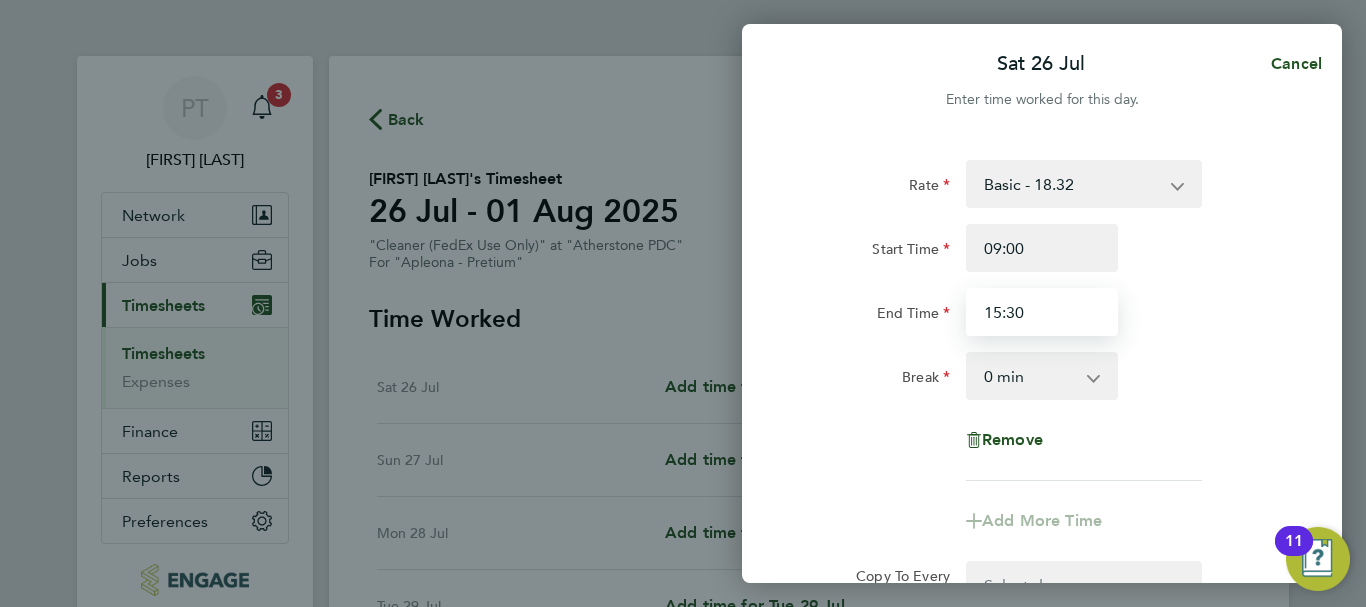type on "15:30" 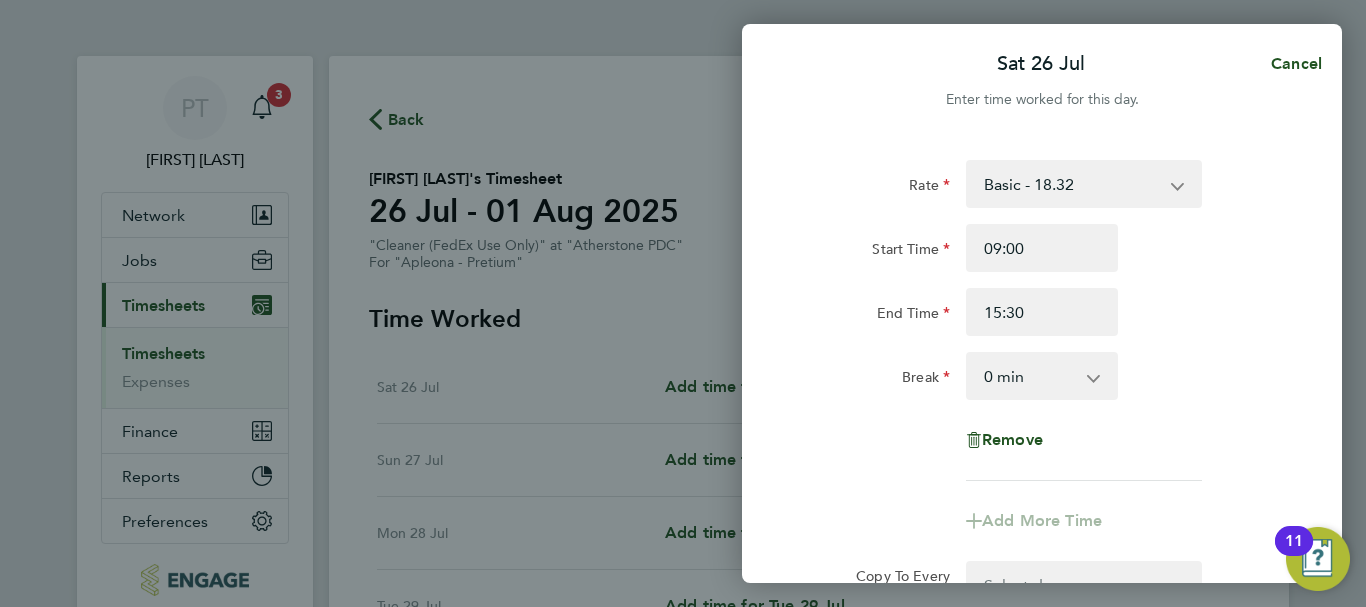 drag, startPoint x: 1040, startPoint y: 379, endPoint x: 1053, endPoint y: 374, distance: 13.928389 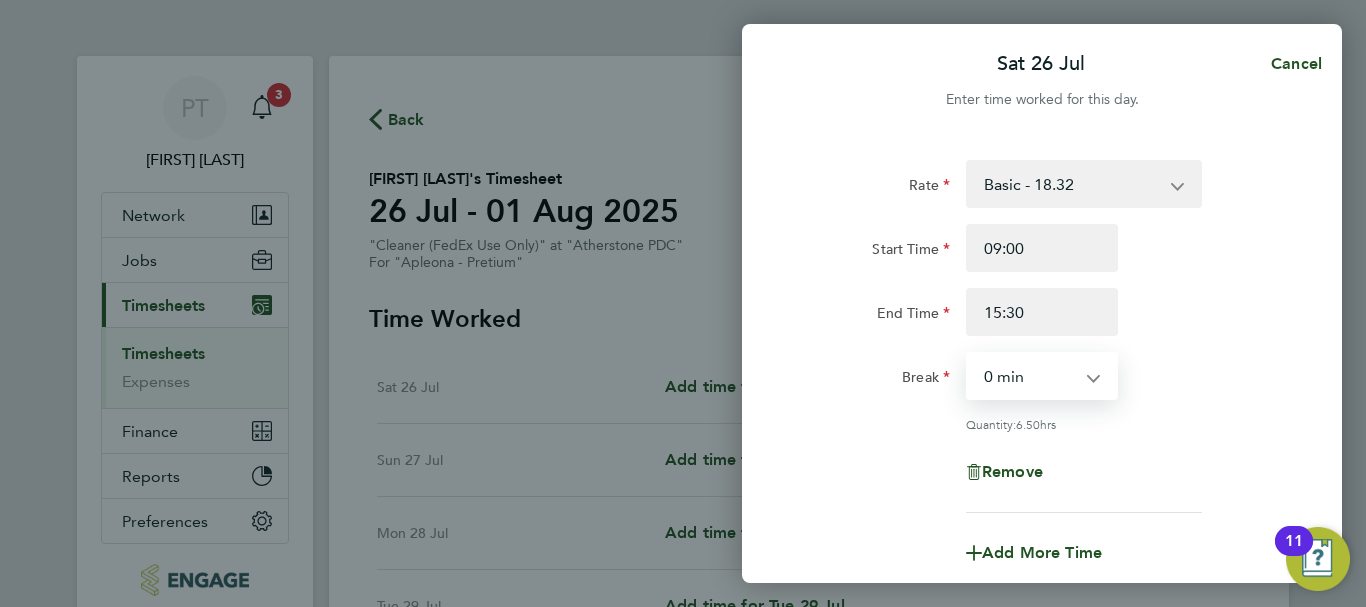 select on "30" 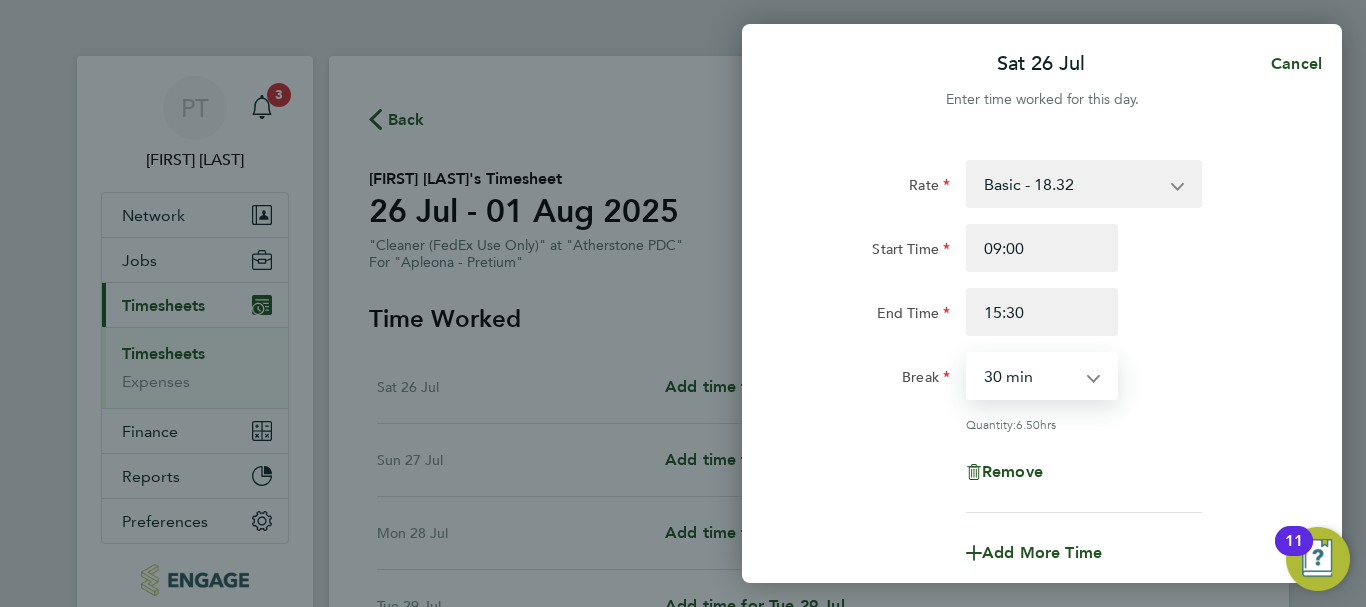 click on "0 min   15 min   30 min   45 min   60 min   75 min   90 min" at bounding box center [1030, 376] 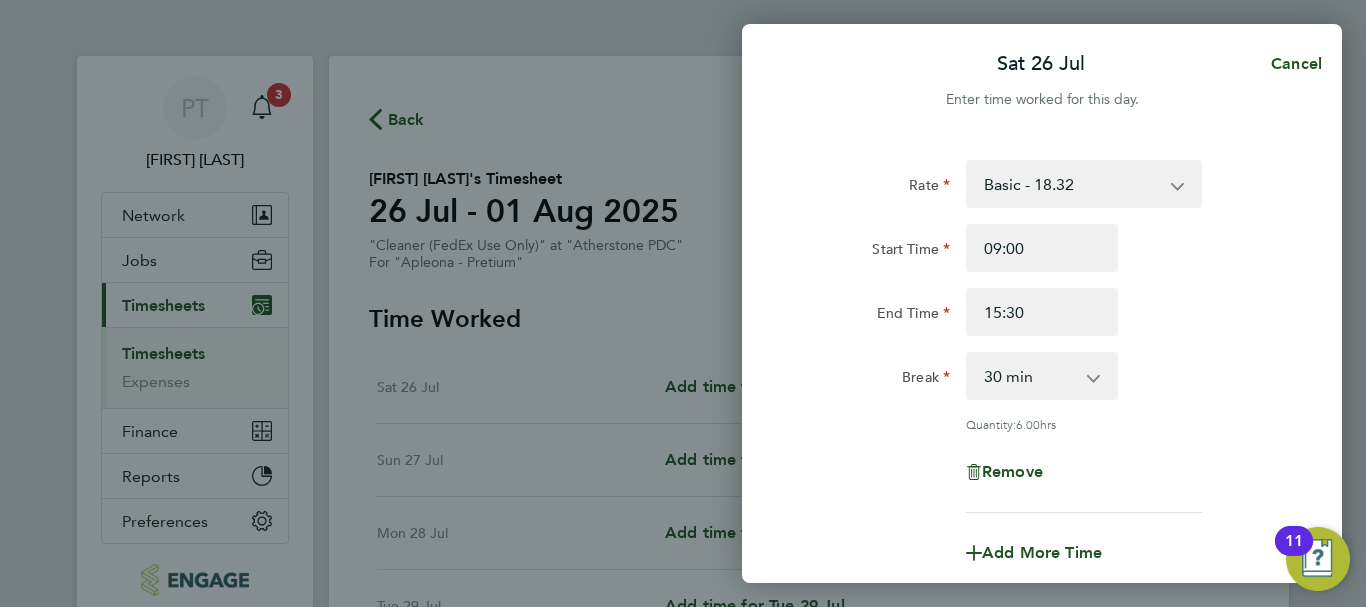 click on "End Time 15:30" 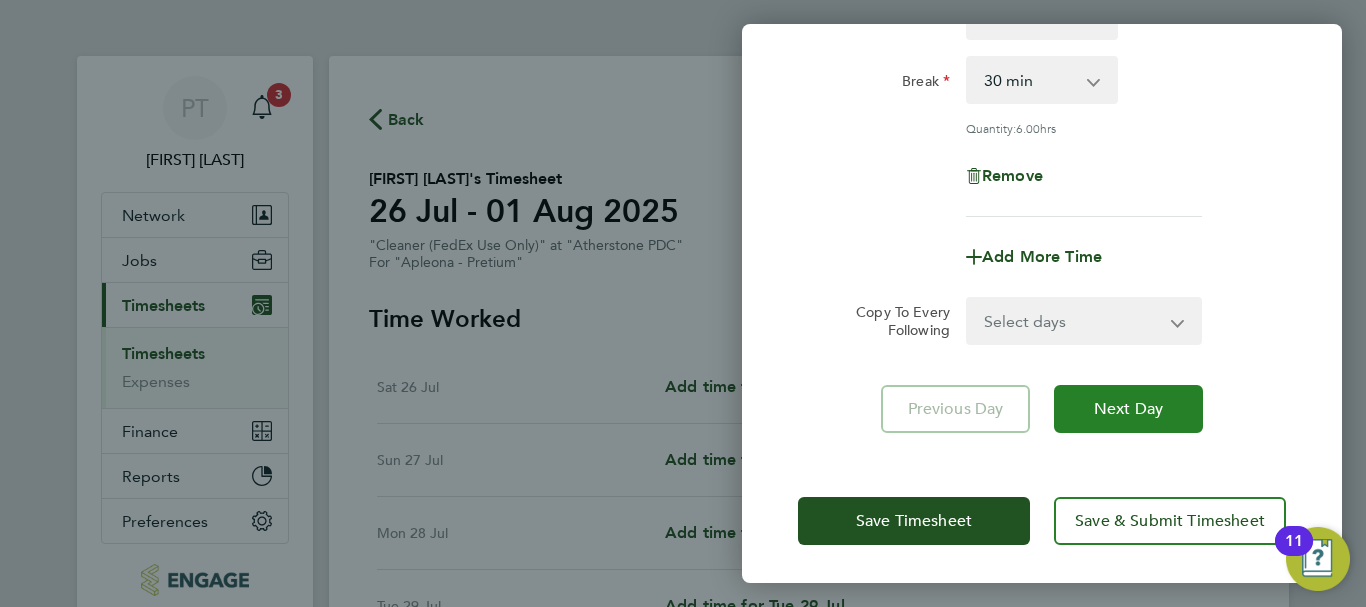 click on "Next Day" 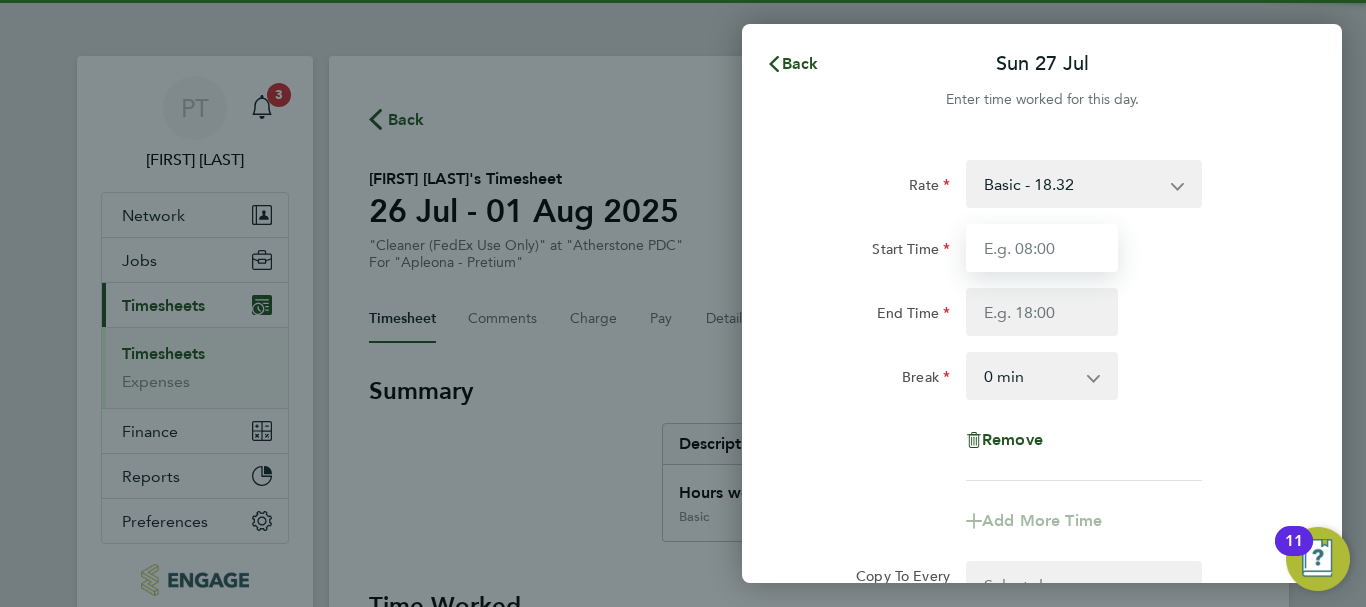 click on "Start Time" at bounding box center [1042, 248] 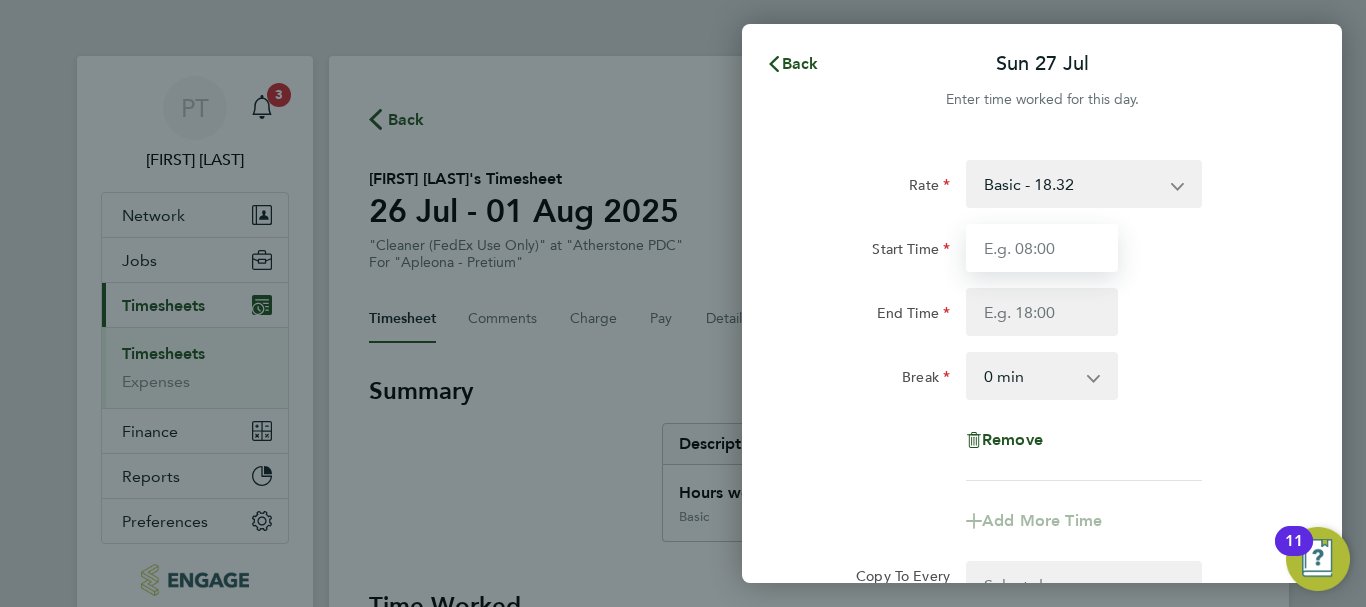 type on "09:00" 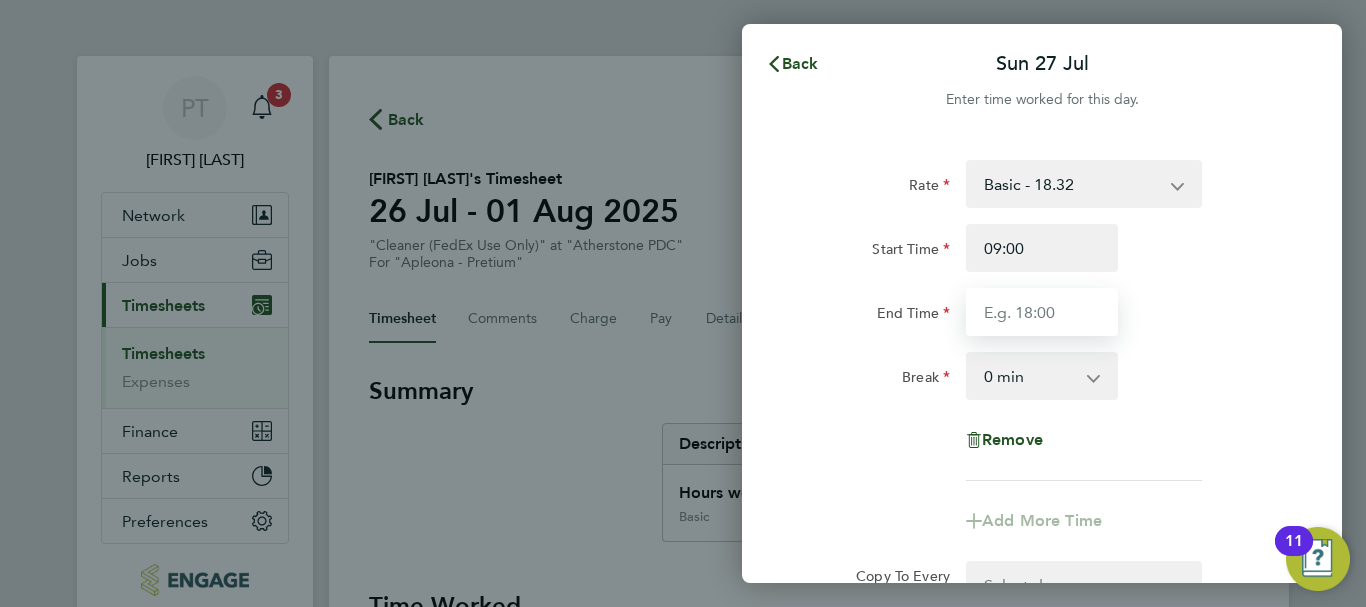 click on "End Time" at bounding box center (1042, 312) 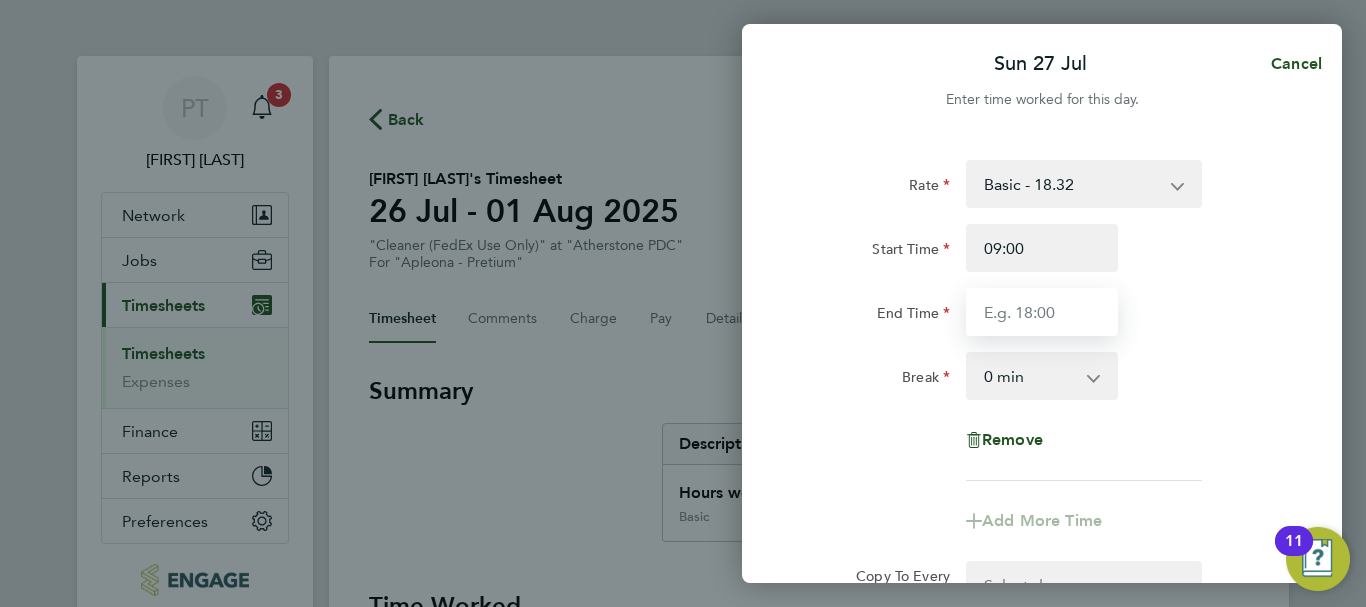 type on "15:30" 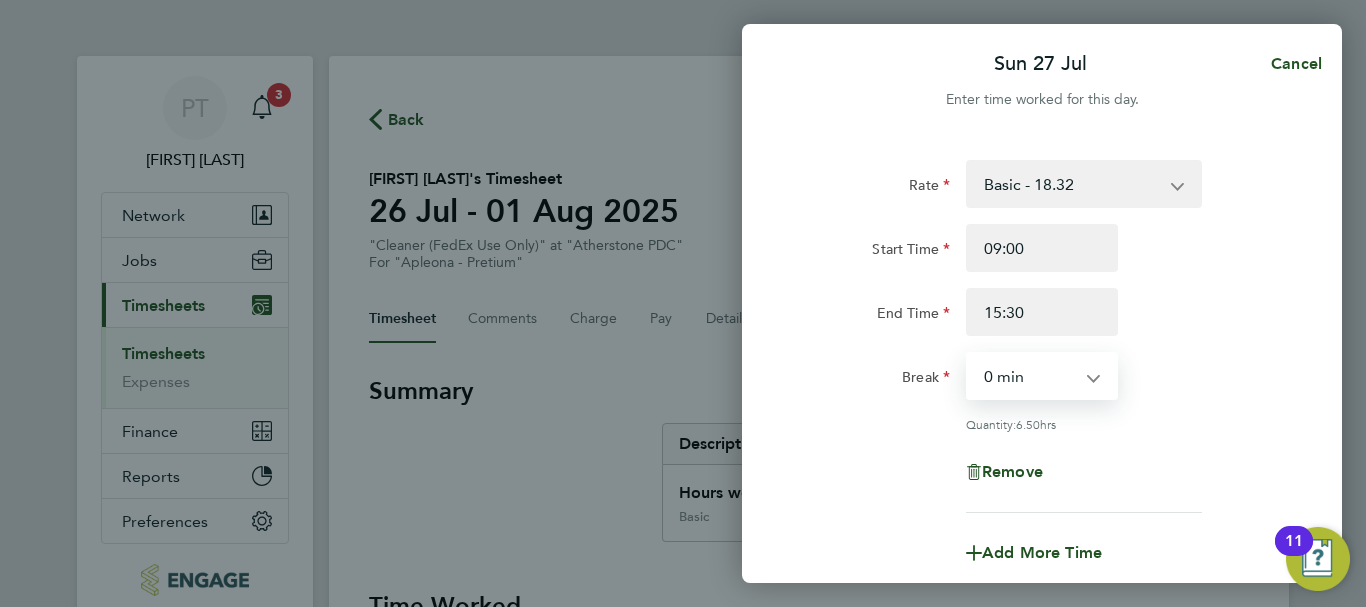 click on "0 min   15 min   30 min   45 min   60 min   75 min   90 min" at bounding box center (1030, 376) 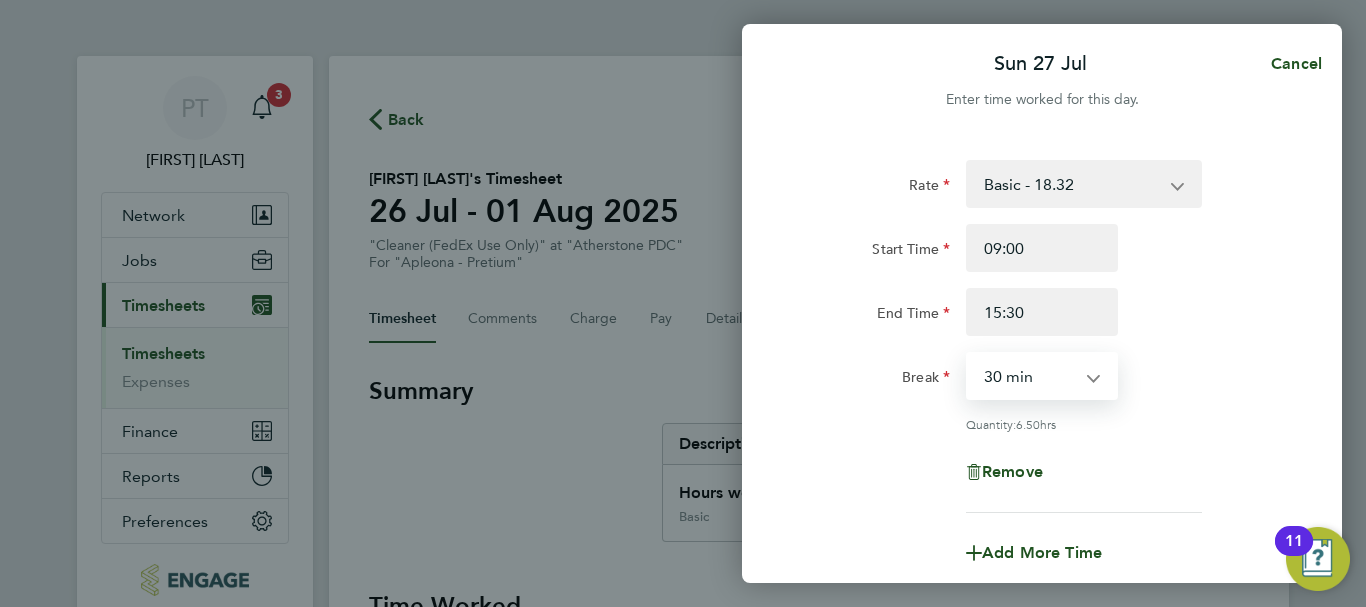 click on "0 min   15 min   30 min   45 min   60 min   75 min   90 min" at bounding box center [1030, 376] 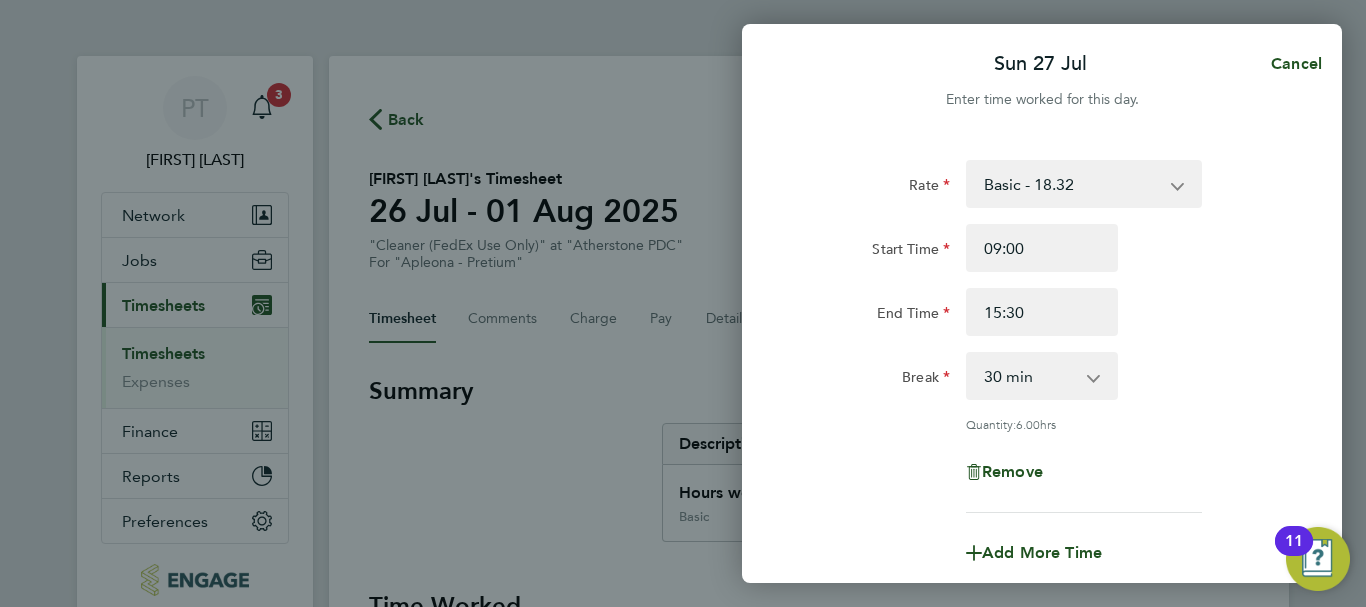 click on "Break  0 min   15 min   30 min   45 min   60 min   75 min   90 min" 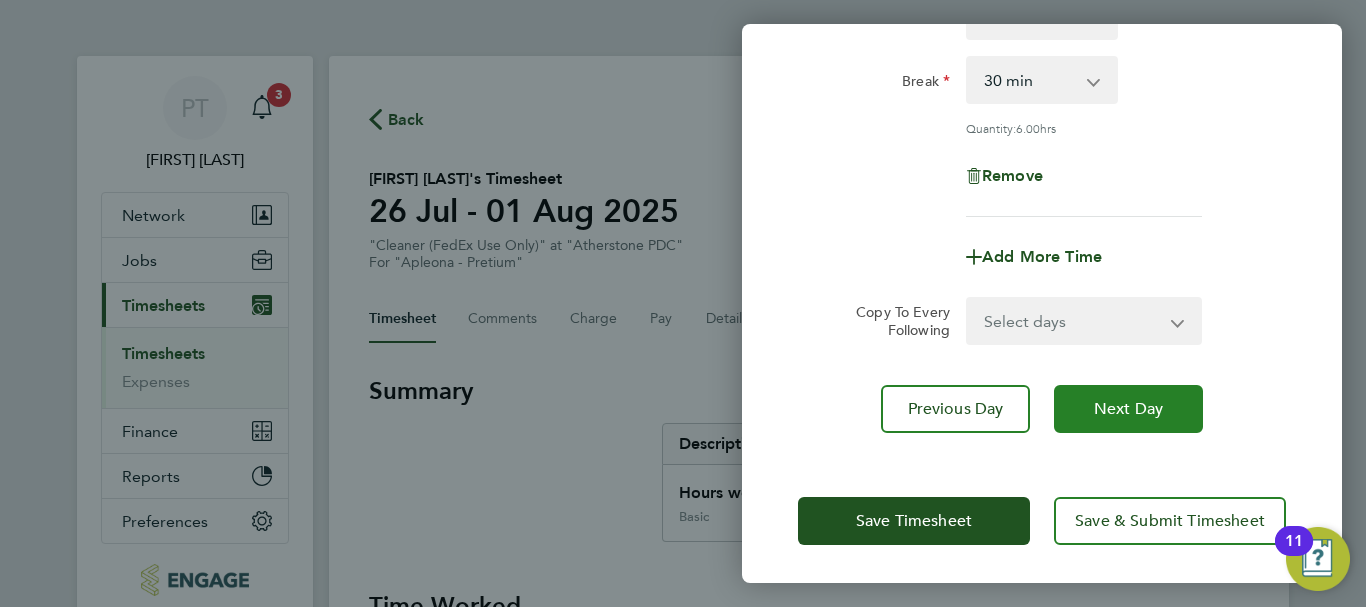 click on "Next Day" 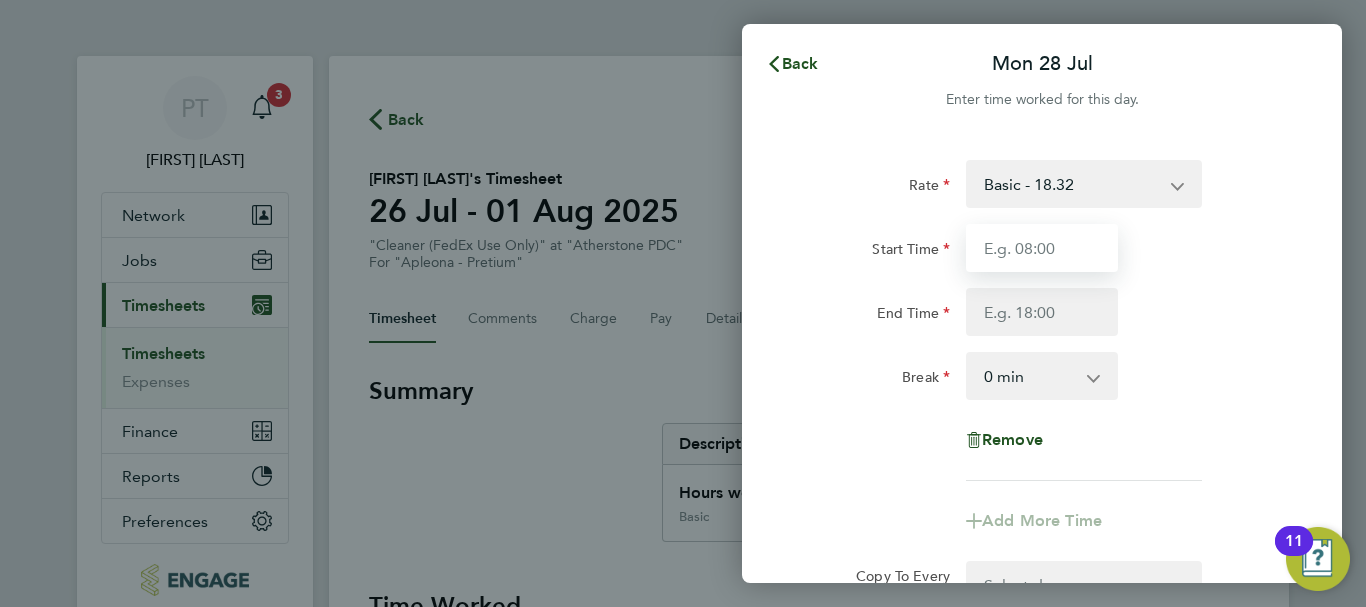 click on "Start Time" at bounding box center (1042, 248) 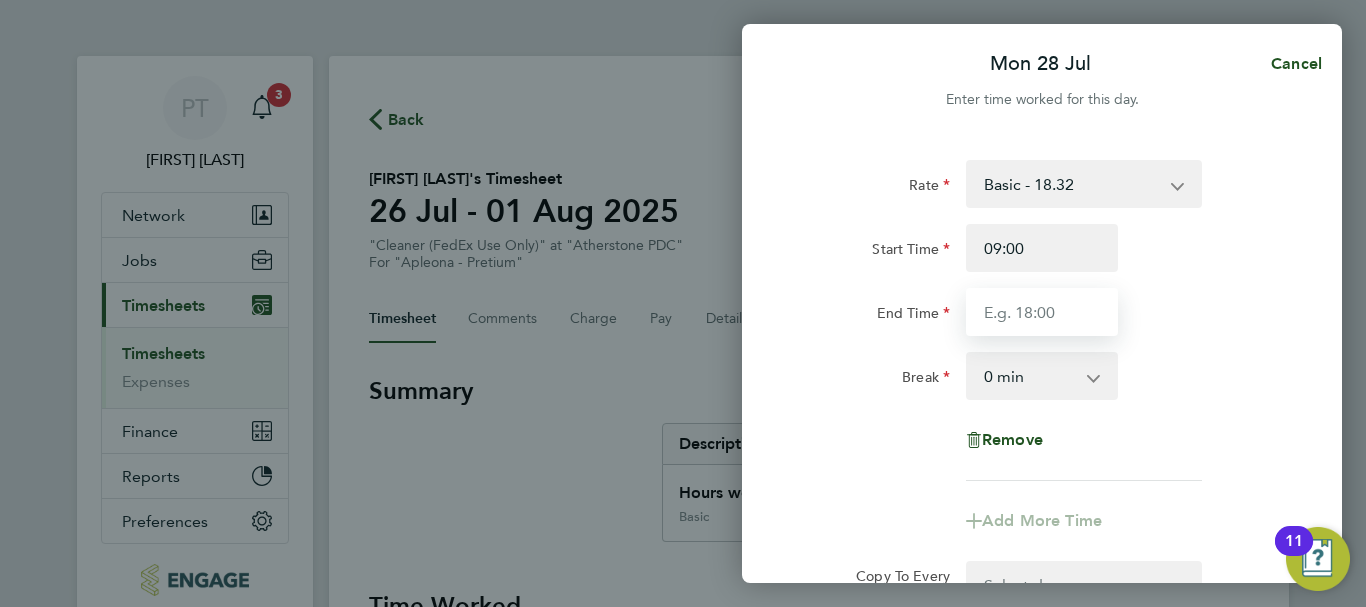 click on "End Time" at bounding box center [1042, 312] 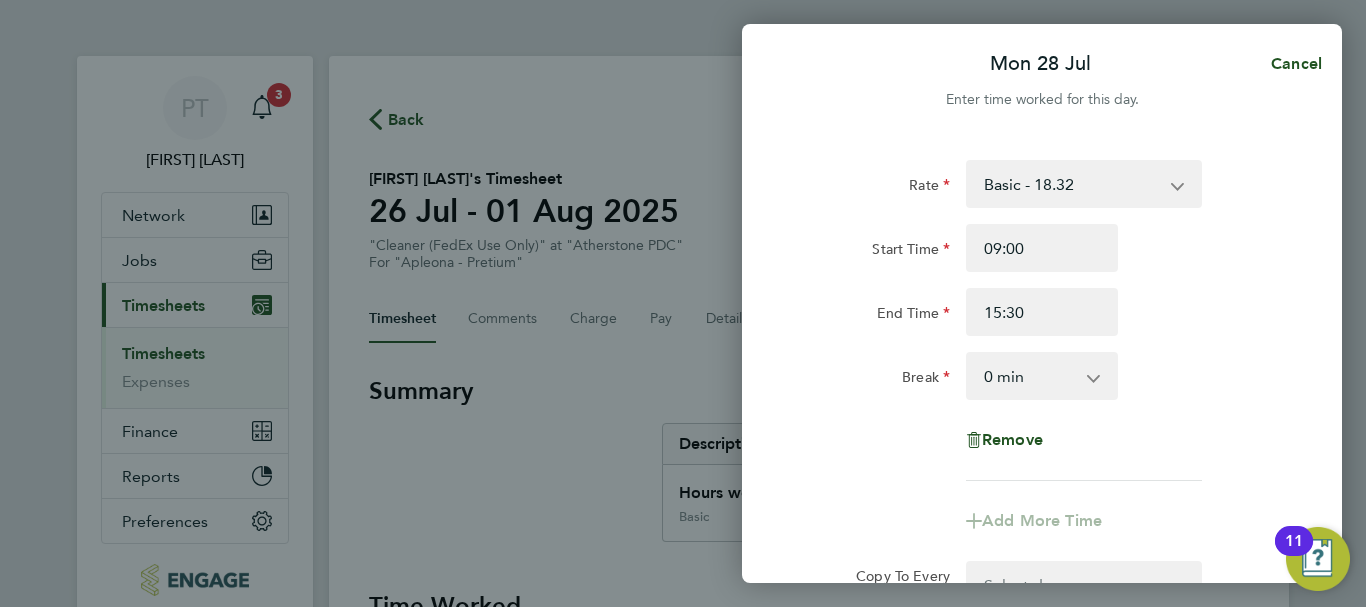 click on "0 min   15 min   30 min   45 min   60 min   75 min   90 min" at bounding box center [1030, 376] 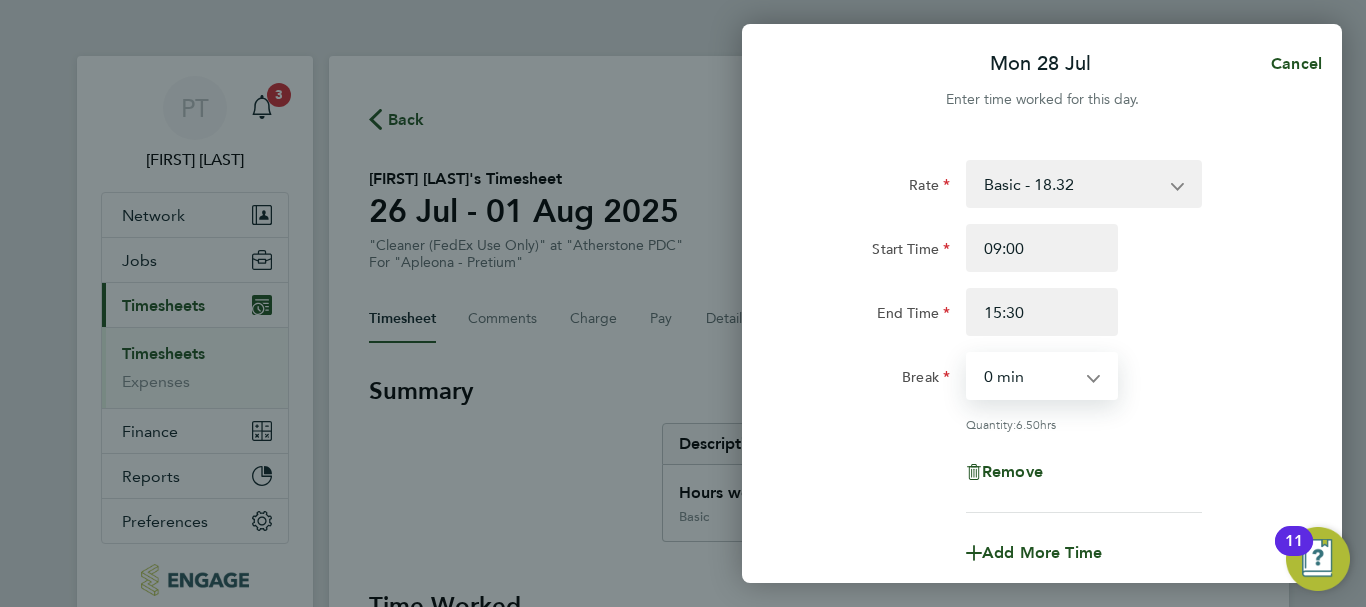 select on "30" 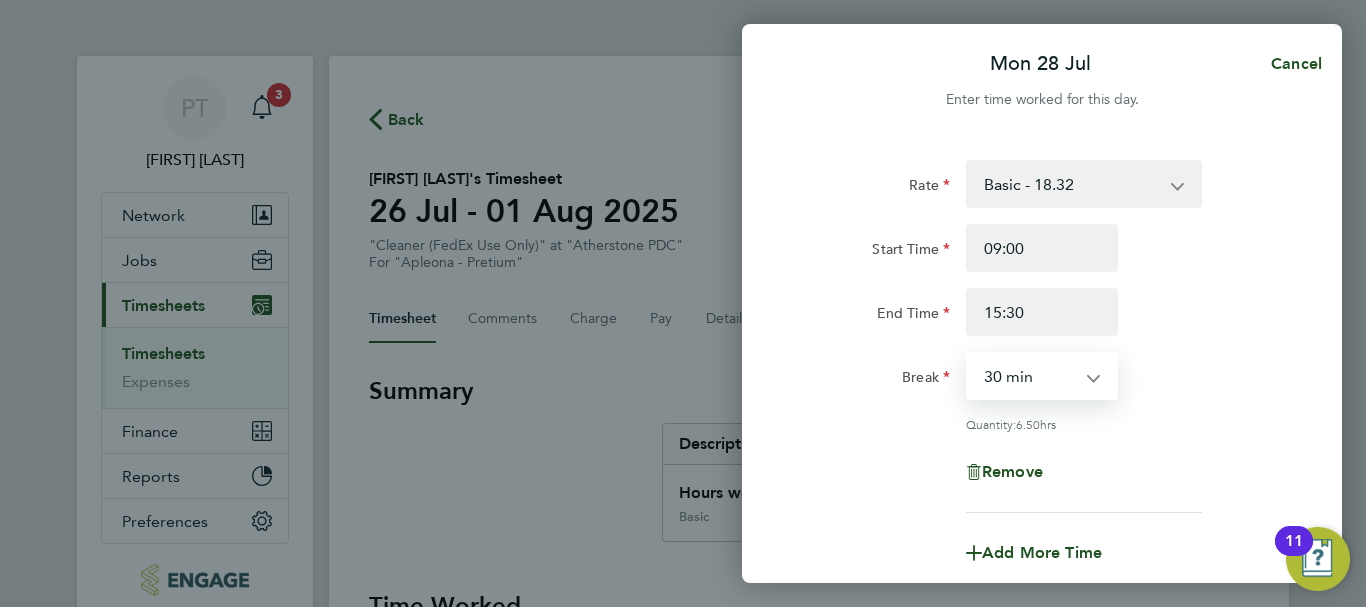 click on "0 min   15 min   30 min   45 min   60 min   75 min   90 min" at bounding box center (1030, 376) 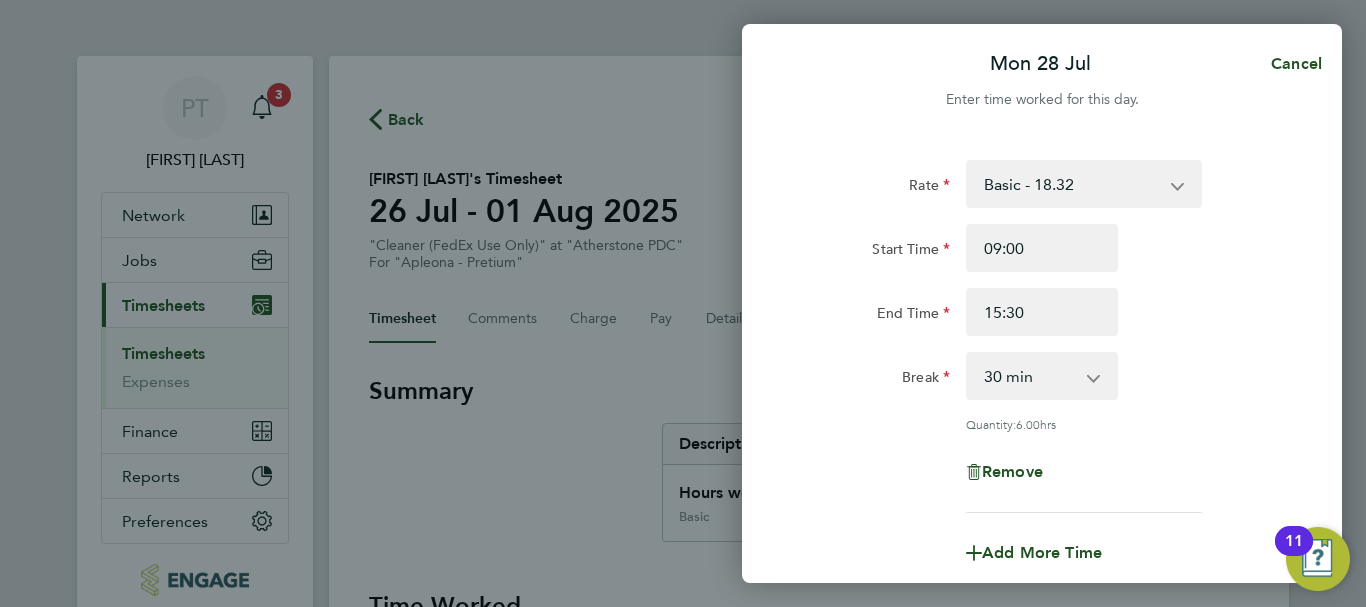 click on "End Time 15:30" 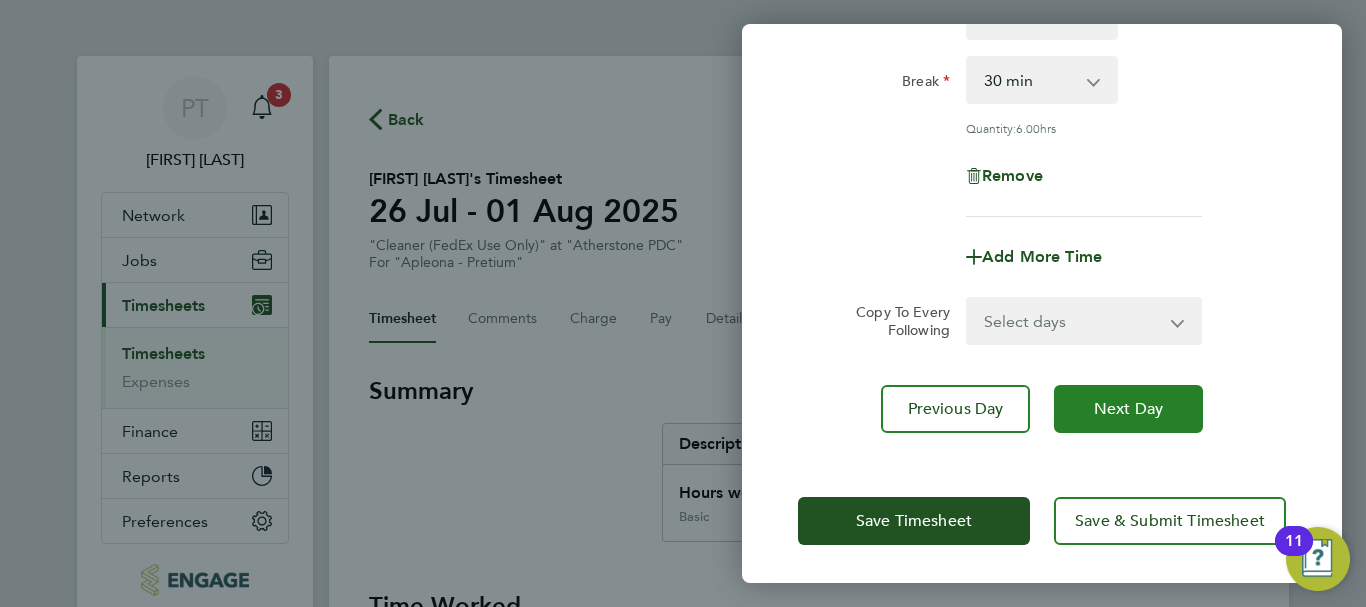 click on "Next Day" 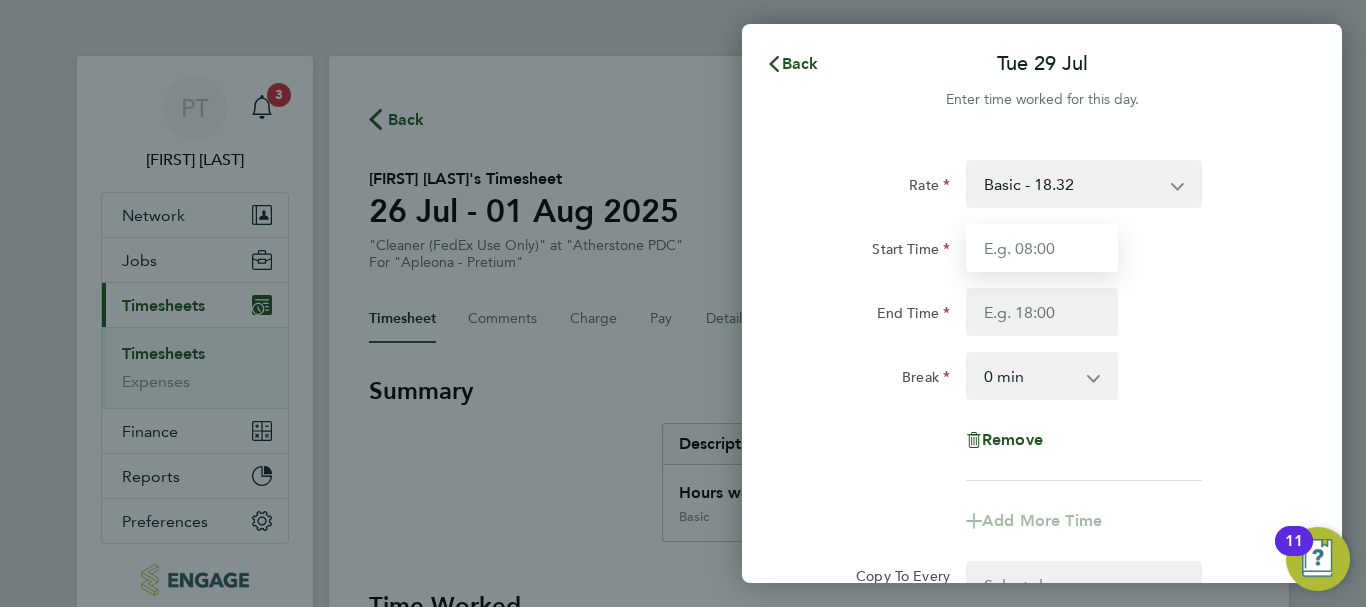 click on "Start Time" at bounding box center [1042, 248] 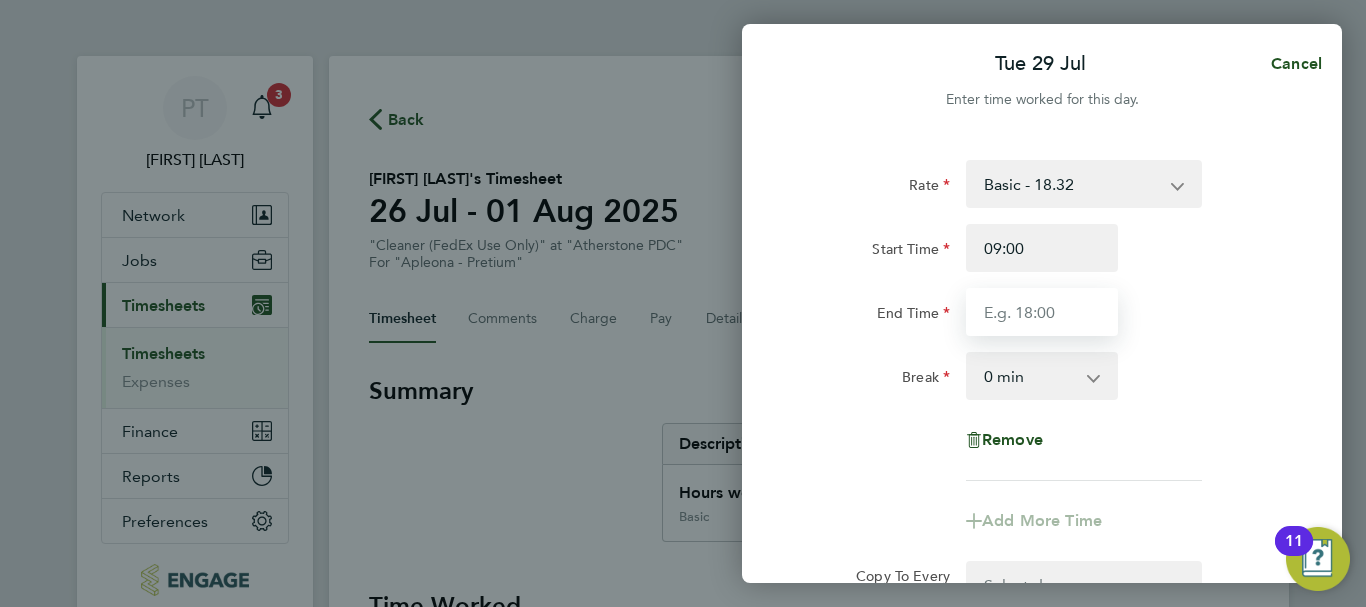 click on "End Time" at bounding box center [1042, 312] 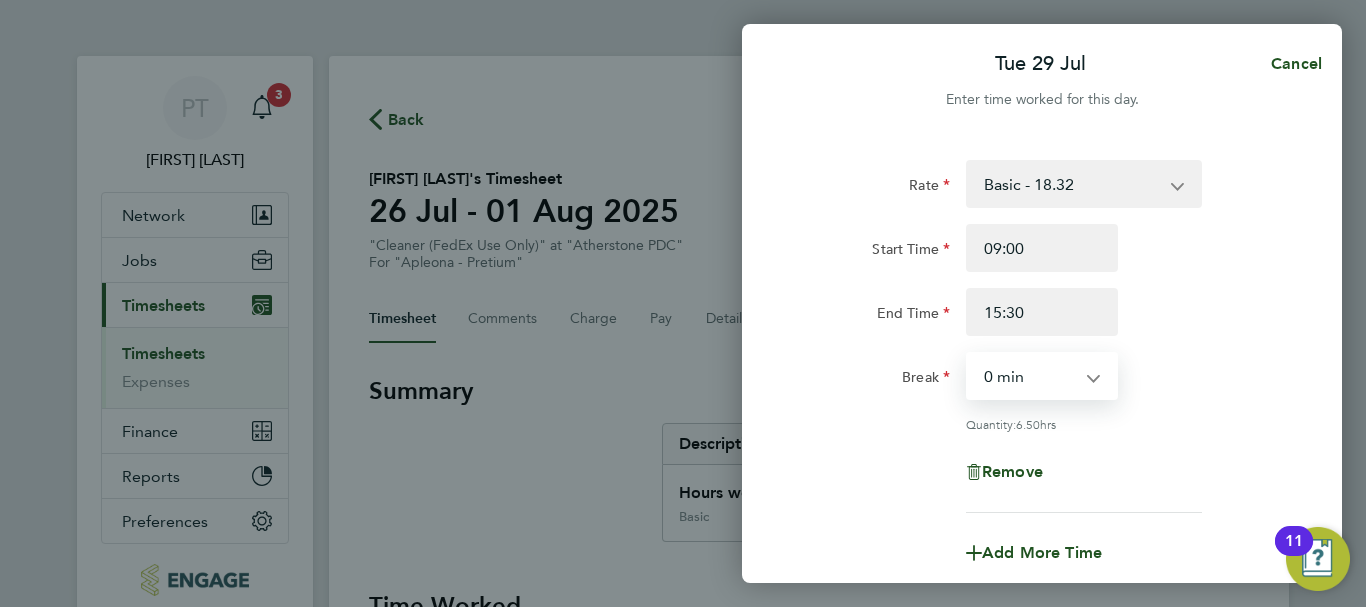 click on "0 min   15 min   30 min   45 min   60 min   75 min   90 min" at bounding box center [1030, 376] 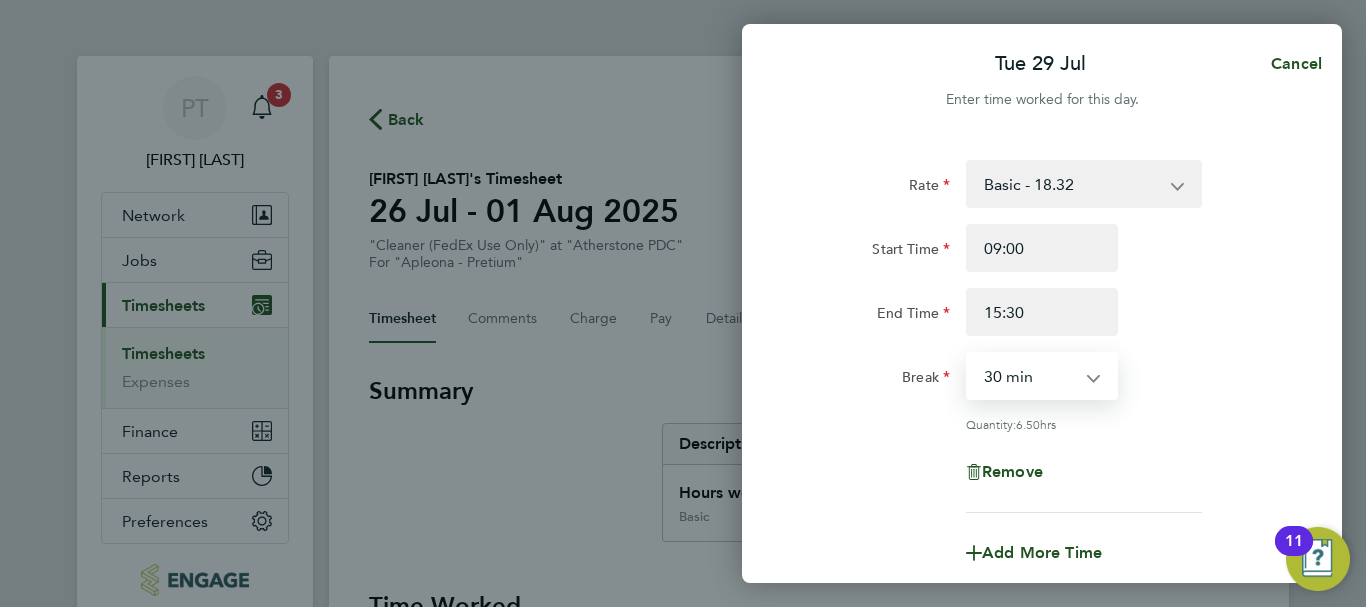 click on "0 min   15 min   30 min   45 min   60 min   75 min   90 min" at bounding box center [1030, 376] 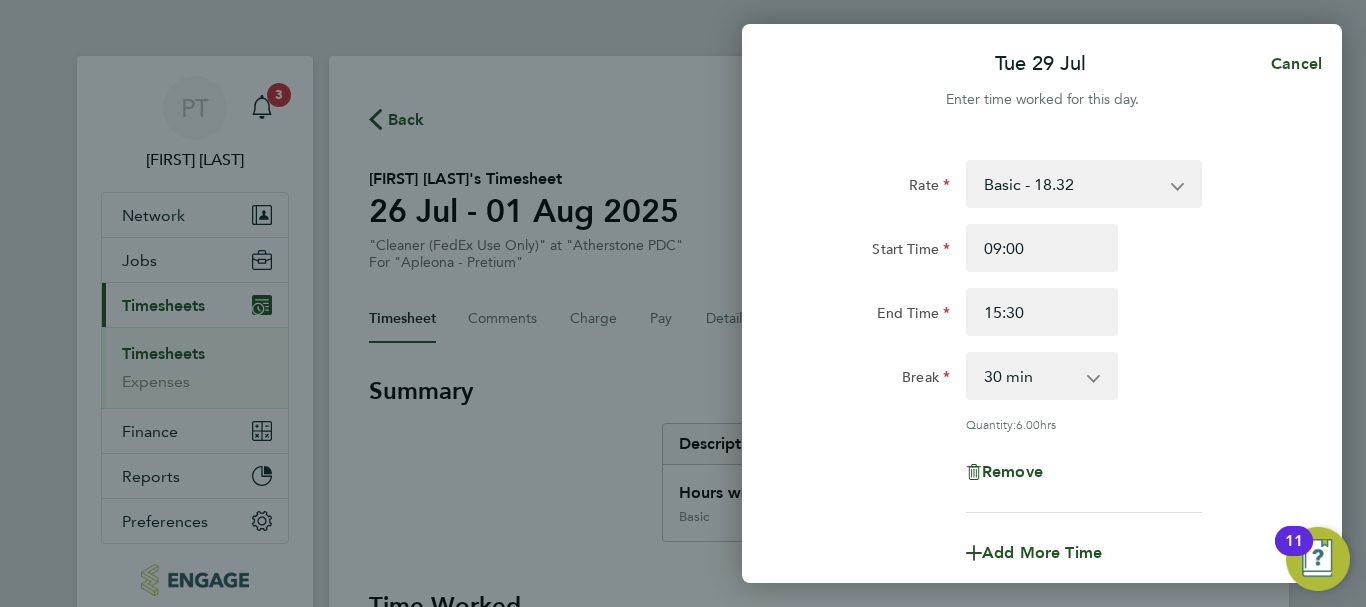click on "Rate  Basic - 18.32
Start Time 09:00 End Time 15:30 Break  0 min   15 min   30 min   45 min   60 min   75 min   90 min
Quantity:  6.00  hrs
Remove" 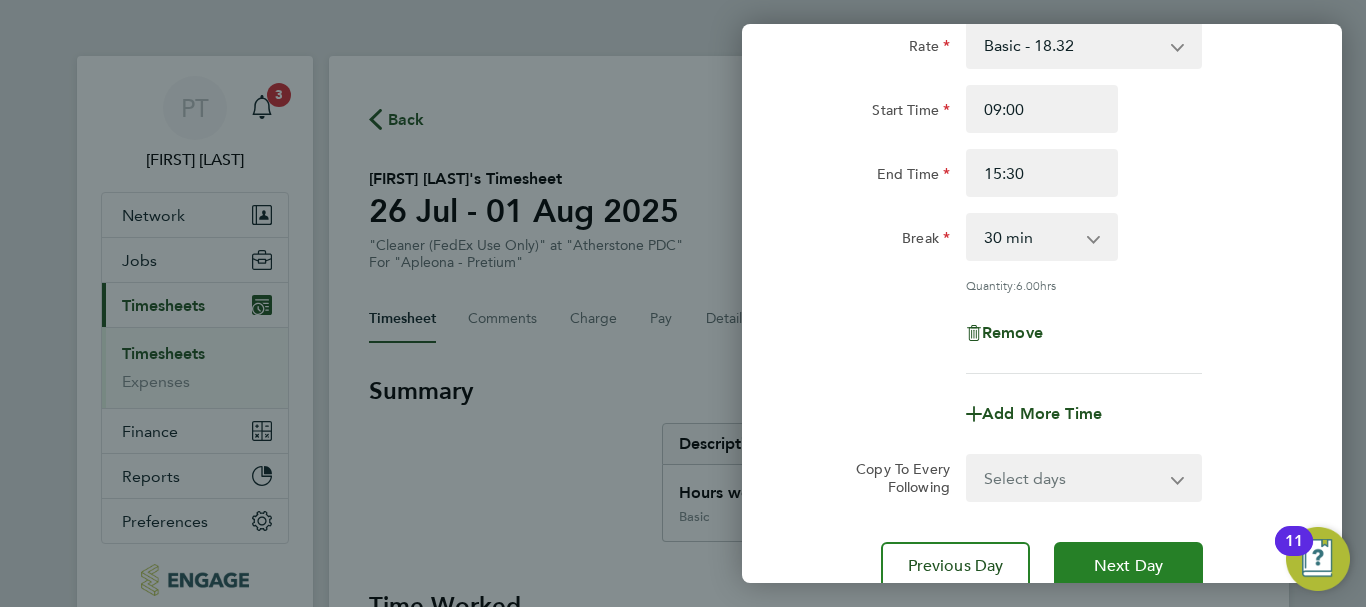 scroll, scrollTop: 296, scrollLeft: 0, axis: vertical 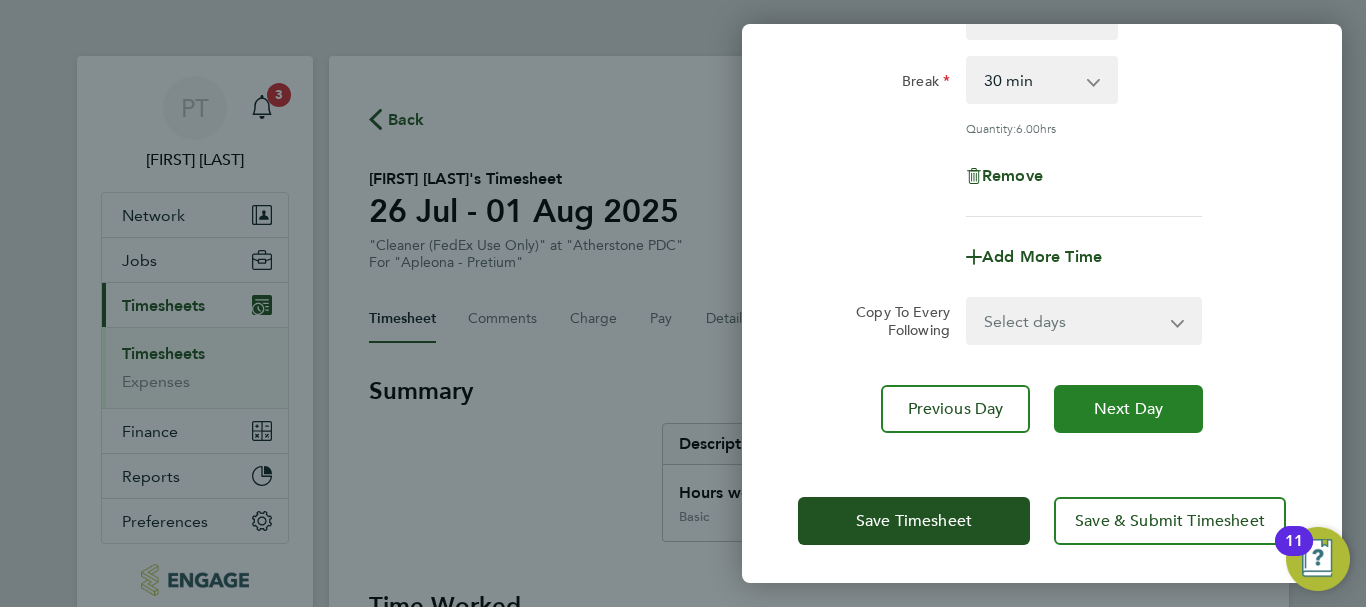 click on "Next Day" 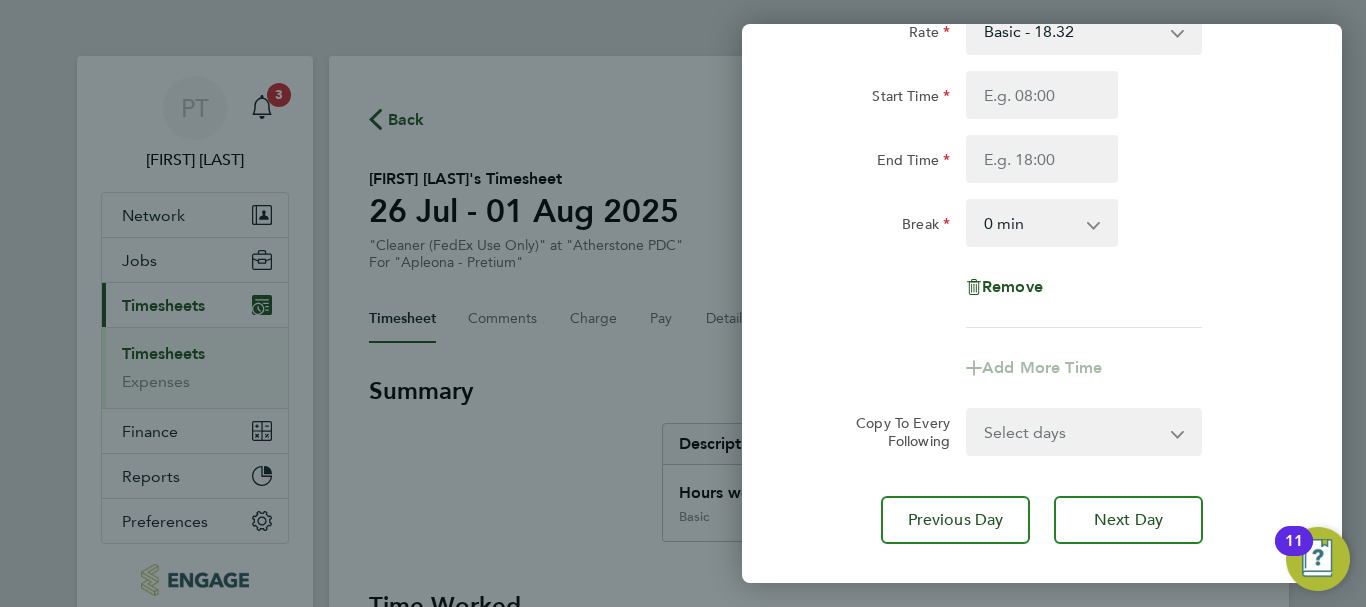 scroll, scrollTop: 0, scrollLeft: 0, axis: both 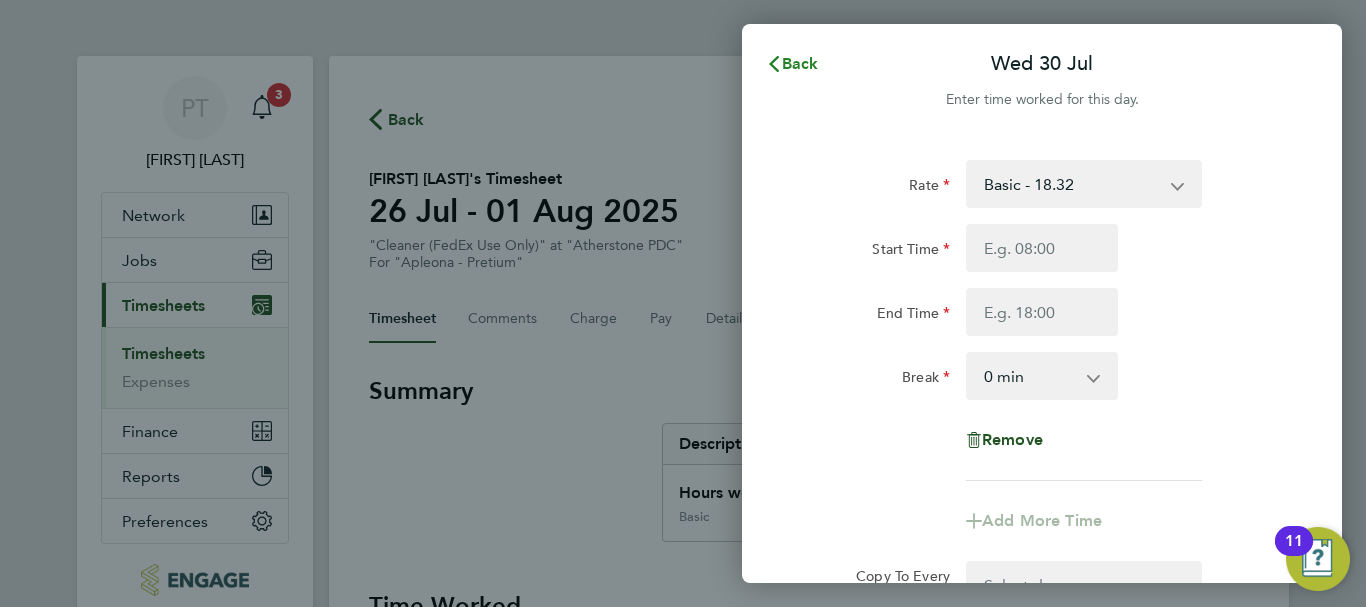 click on "Back" 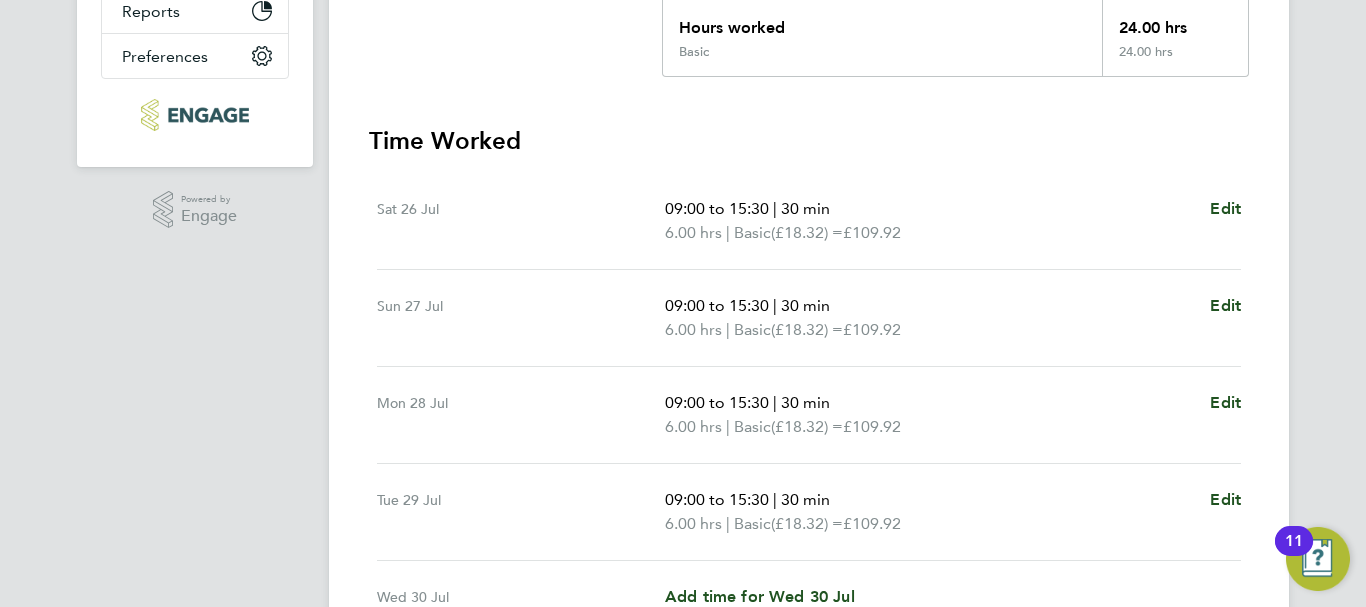 scroll, scrollTop: 500, scrollLeft: 0, axis: vertical 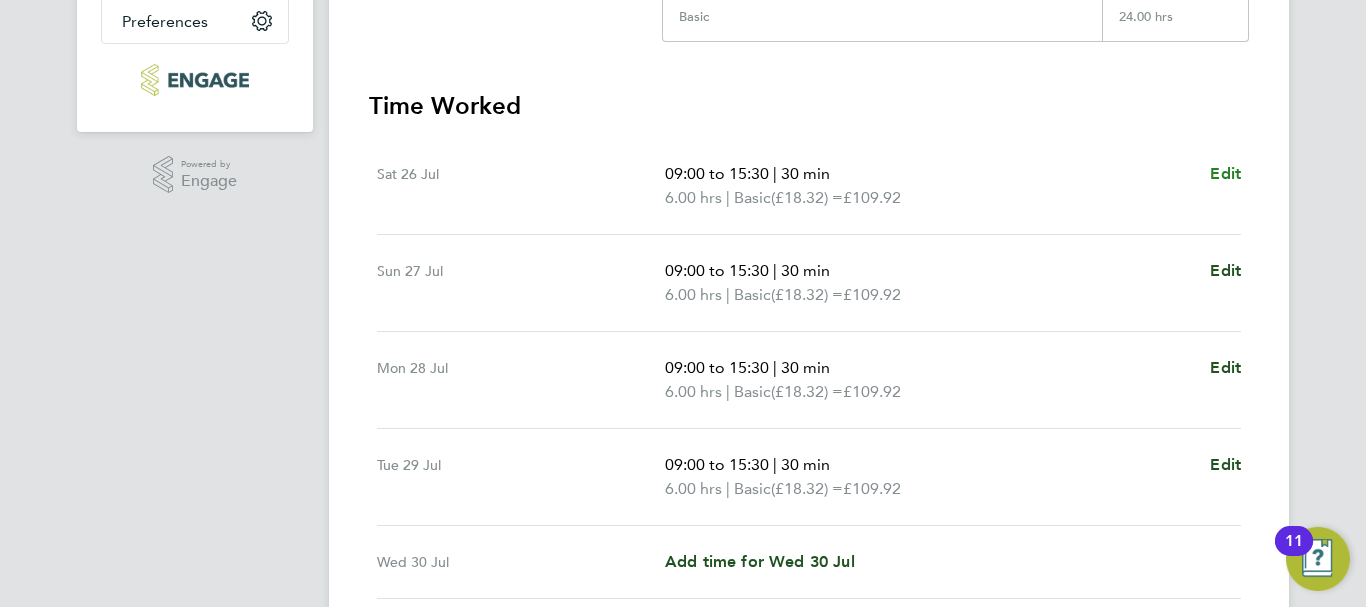 click on "Edit" at bounding box center (1225, 173) 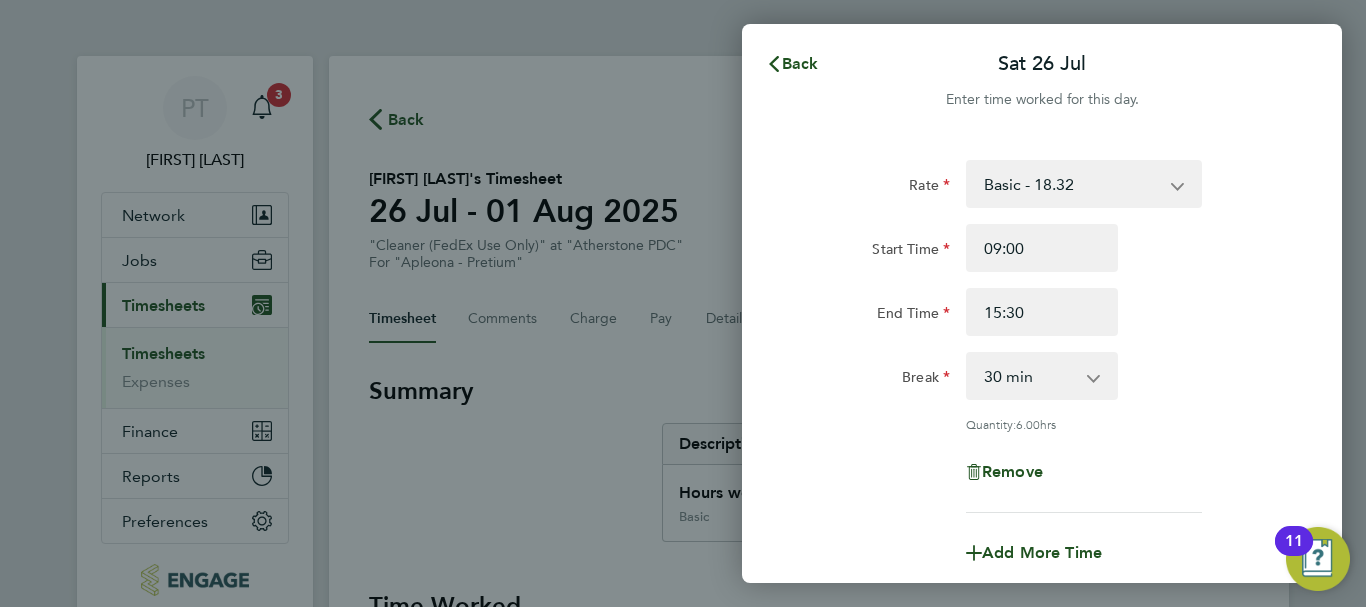 scroll, scrollTop: 0, scrollLeft: 0, axis: both 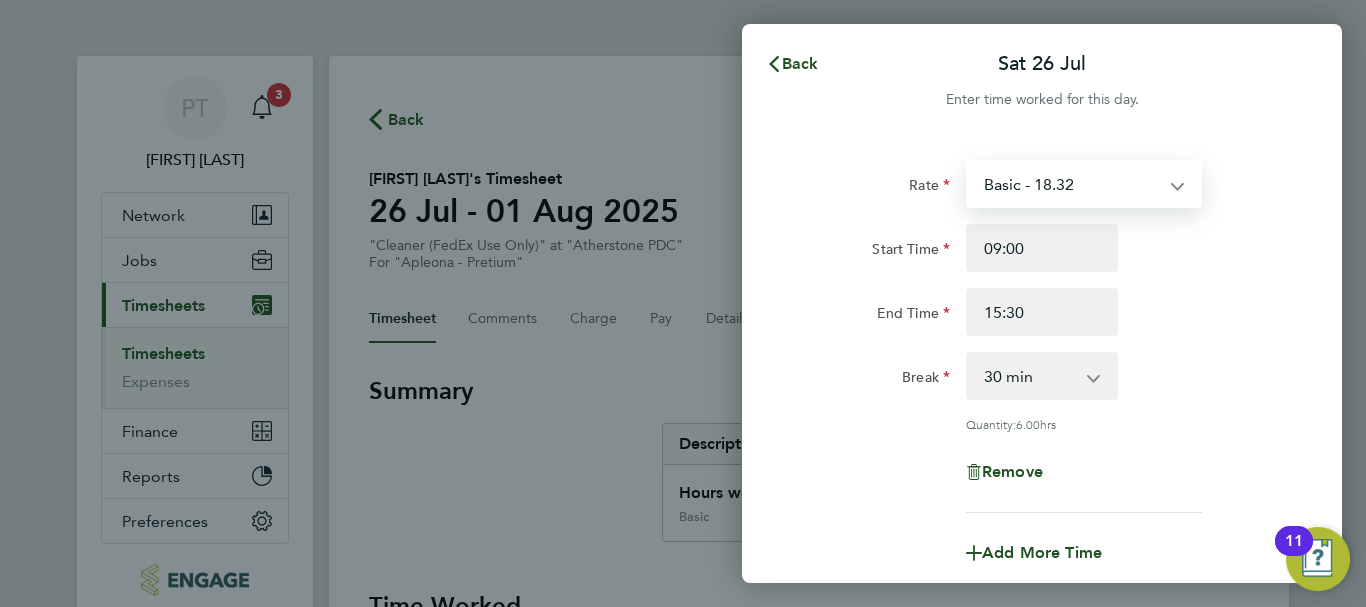 click on "Basic - 18.32" at bounding box center (1072, 184) 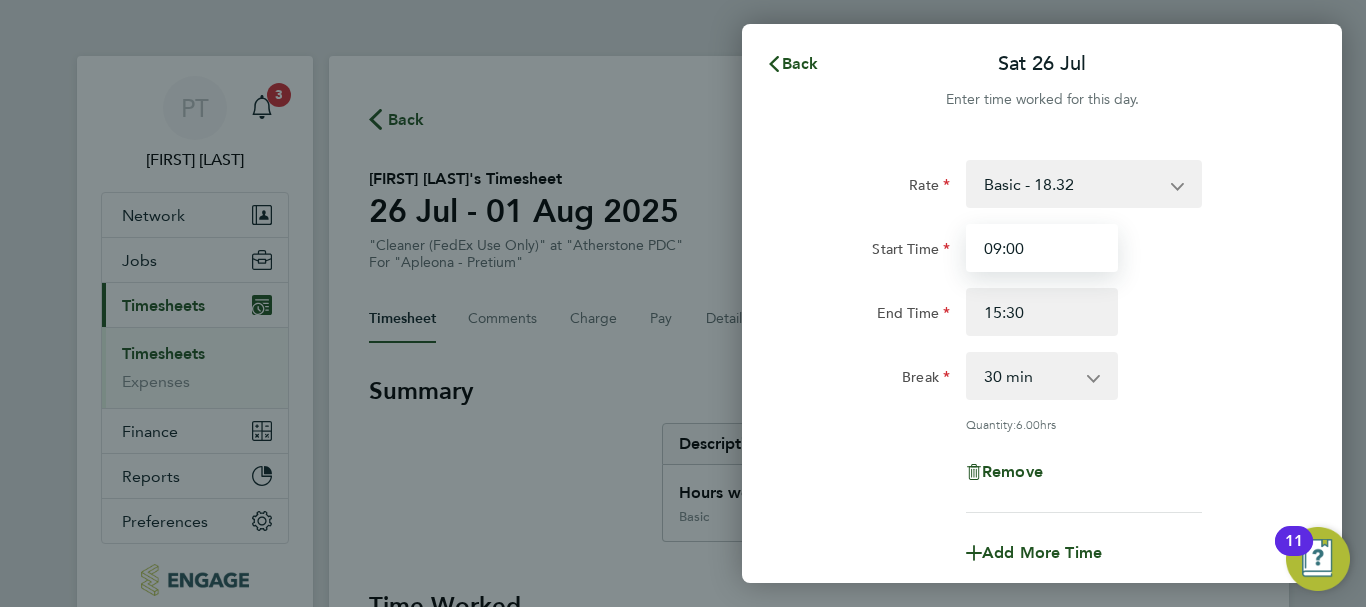 drag, startPoint x: 1037, startPoint y: 244, endPoint x: 801, endPoint y: 259, distance: 236.47621 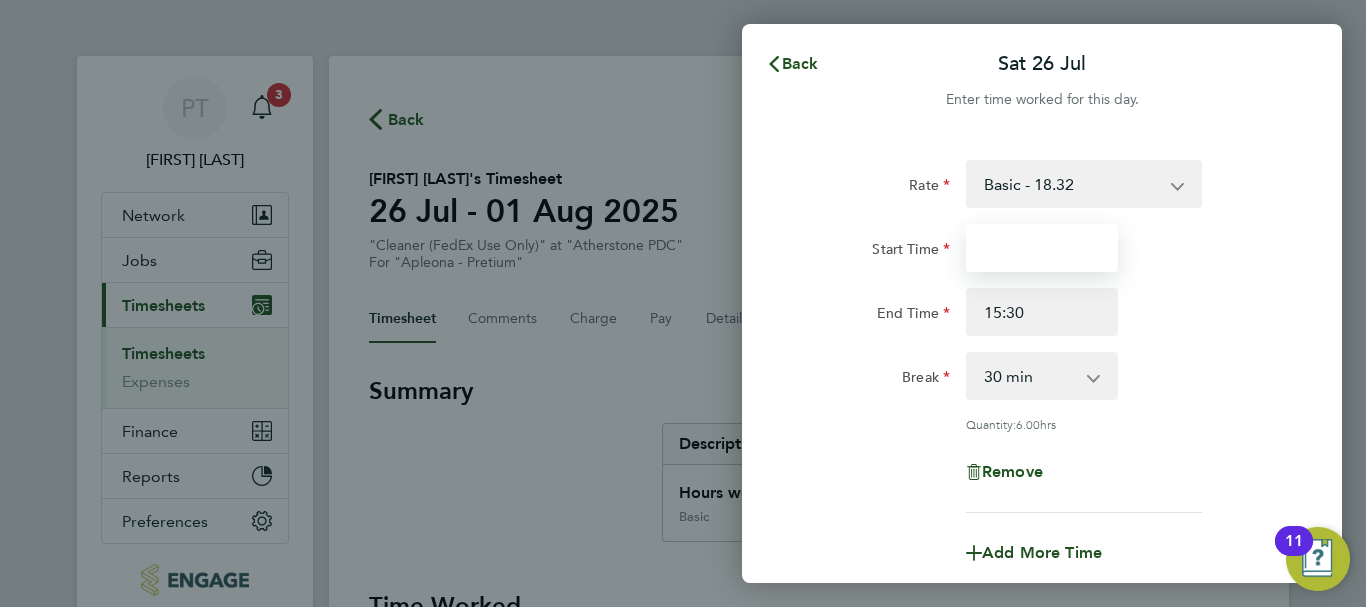type 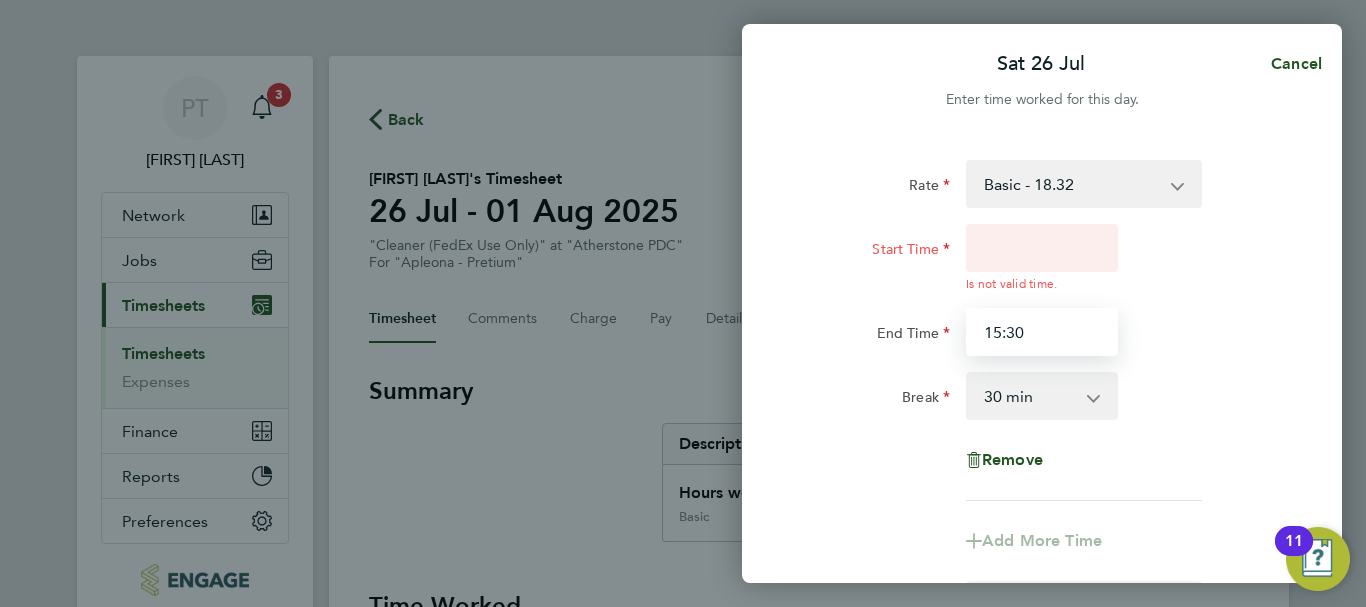 drag, startPoint x: 1024, startPoint y: 309, endPoint x: 937, endPoint y: 321, distance: 87.823685 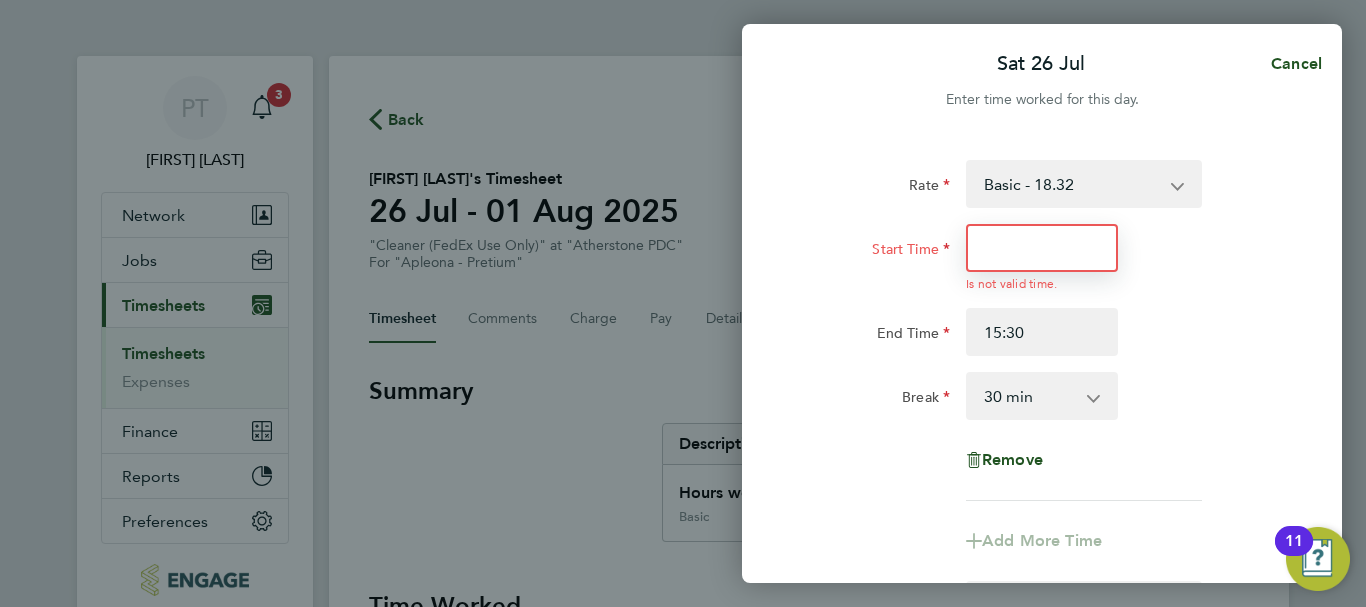 click on "Start Time" at bounding box center (1042, 248) 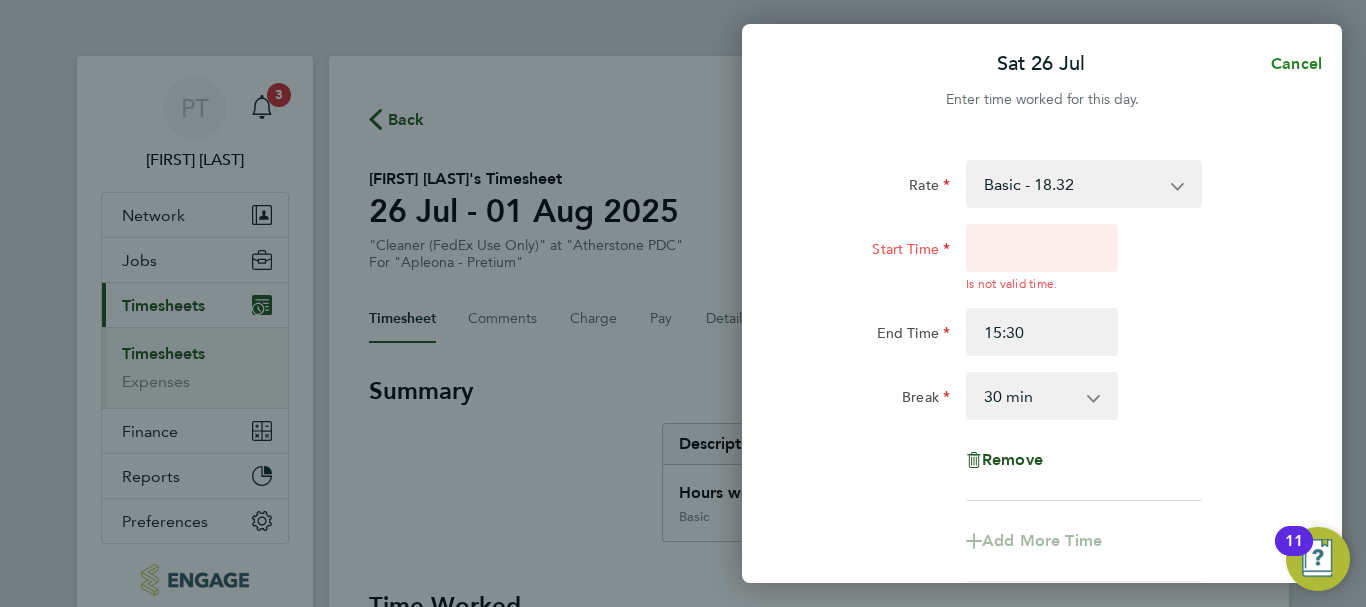 drag, startPoint x: 1303, startPoint y: 65, endPoint x: 1109, endPoint y: 427, distance: 410.7067 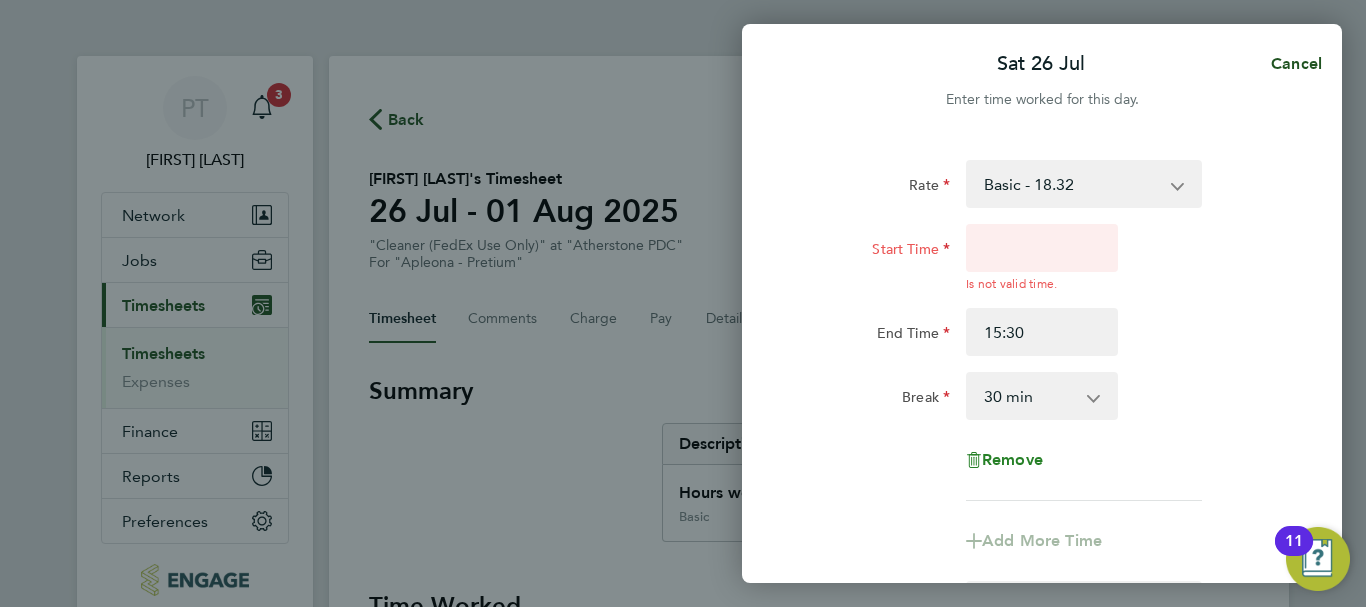 drag, startPoint x: 1014, startPoint y: 460, endPoint x: 1028, endPoint y: 455, distance: 14.866069 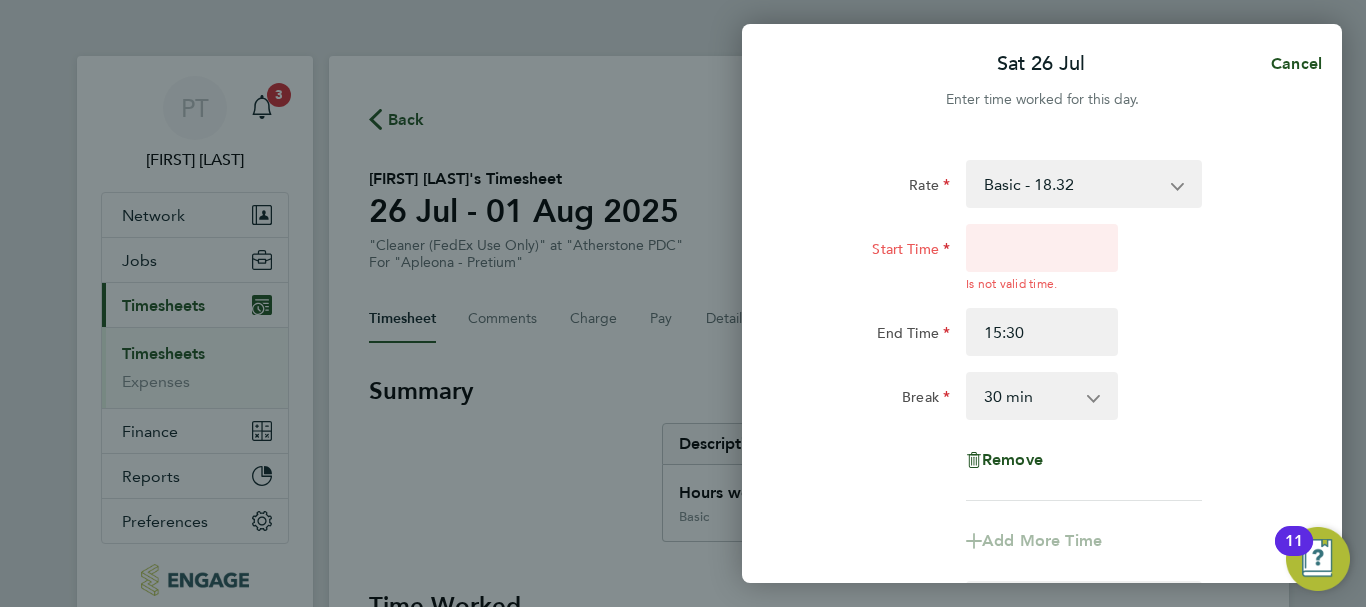 select on "null" 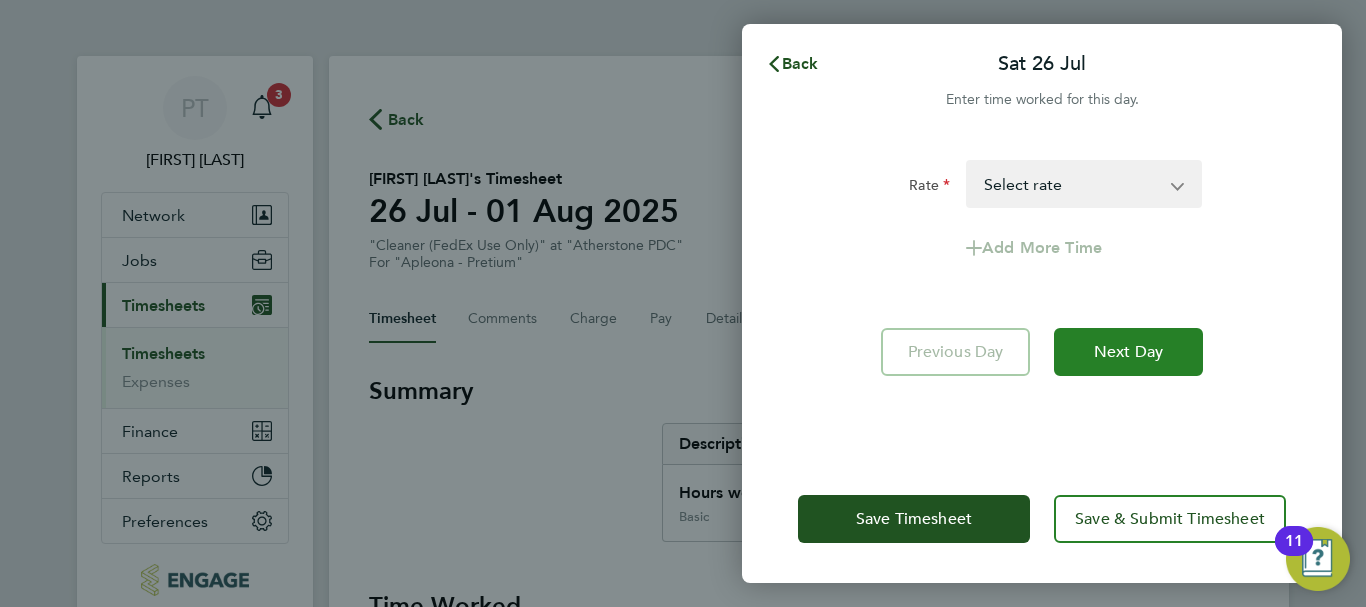 click on "Next Day" 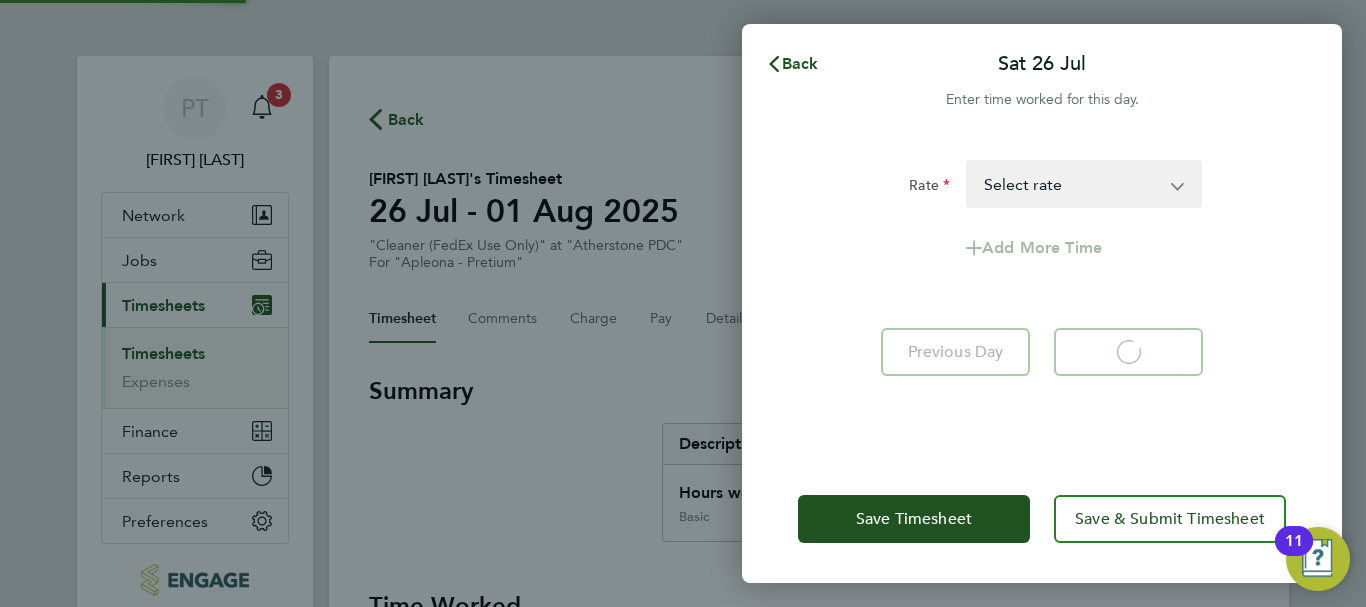 select on "30" 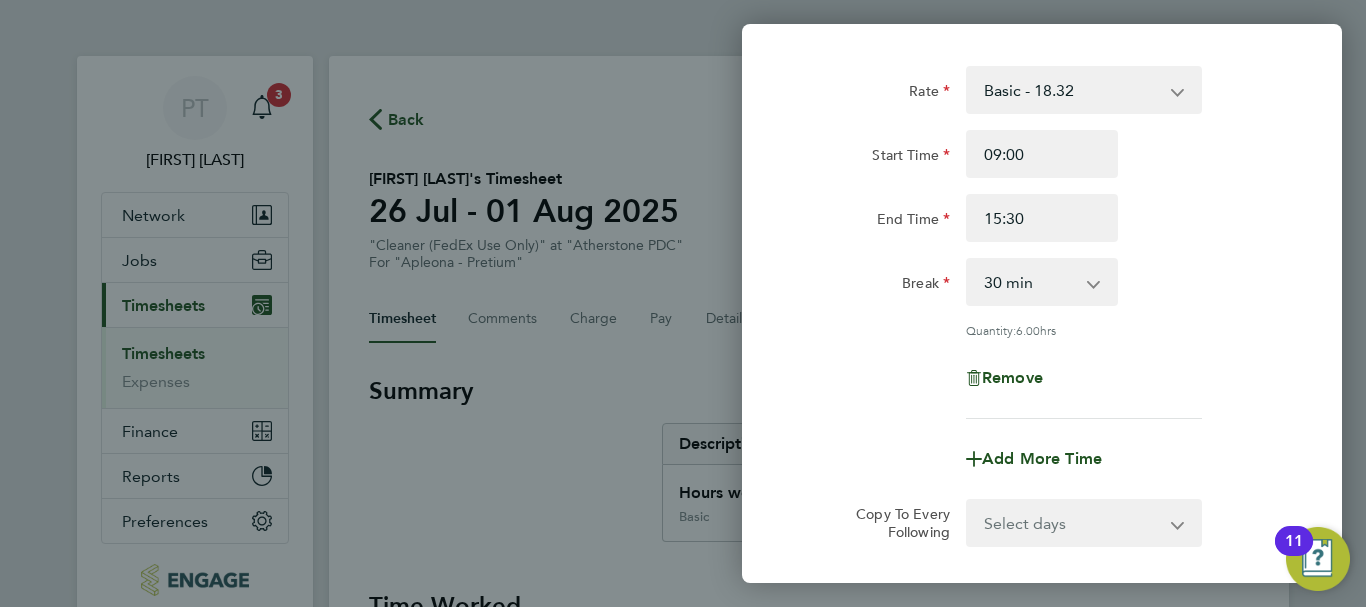scroll, scrollTop: 296, scrollLeft: 0, axis: vertical 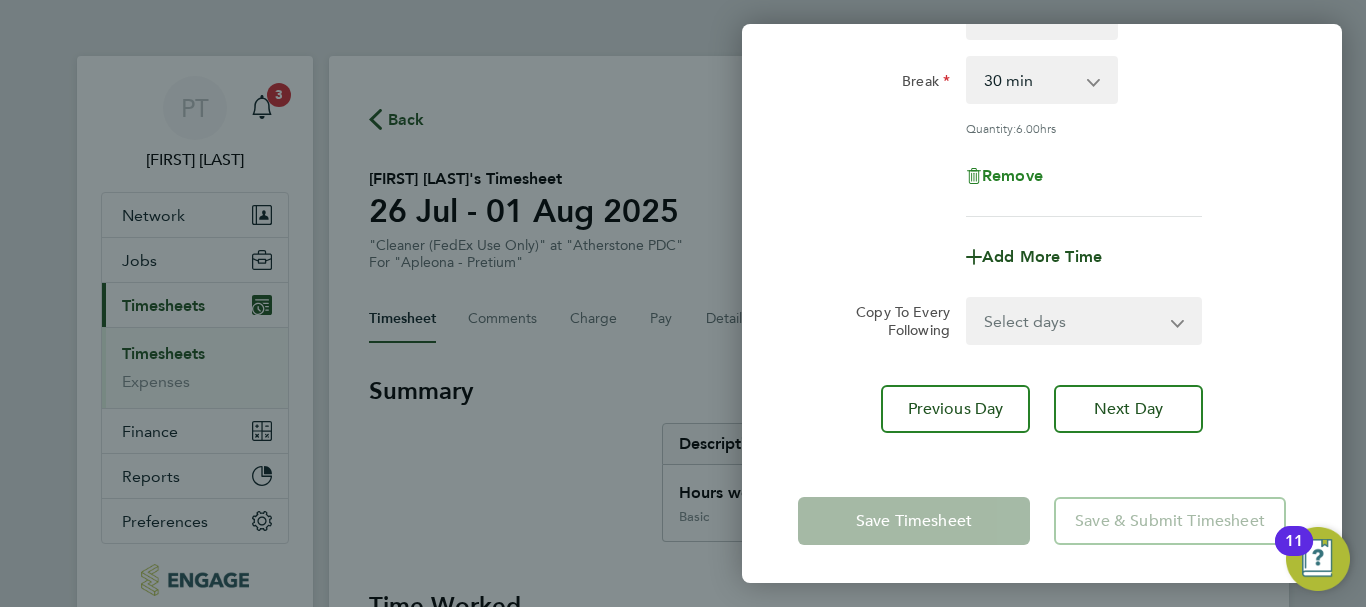 click on "Remove" 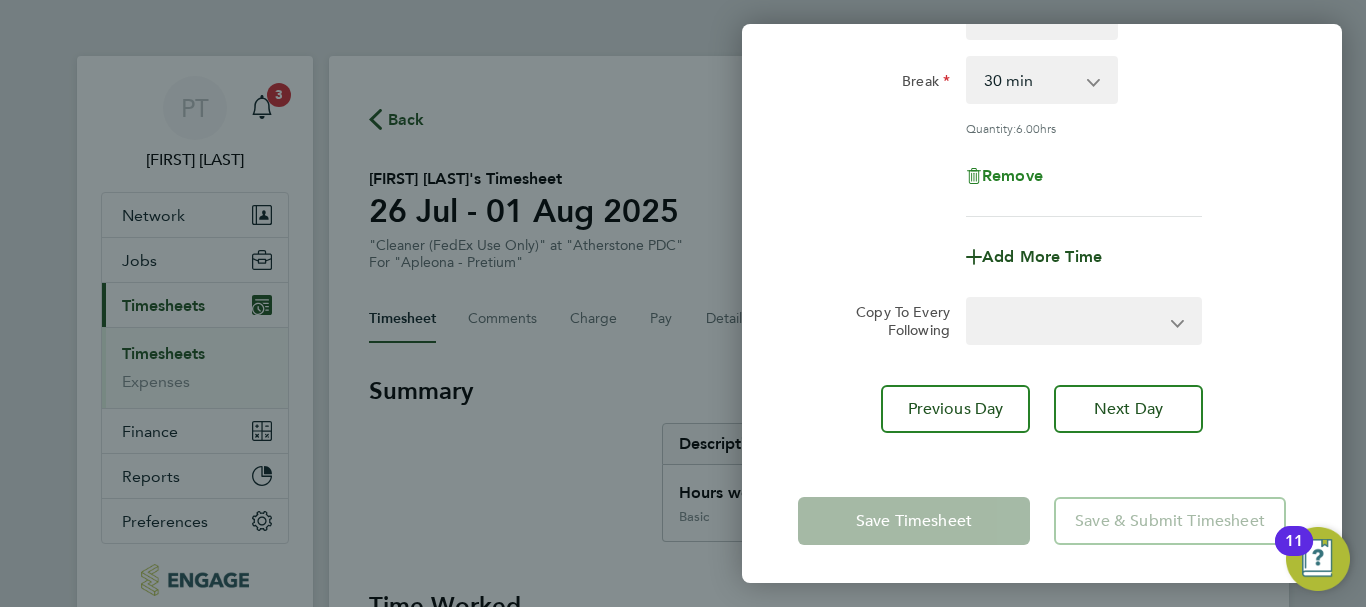 scroll, scrollTop: 0, scrollLeft: 0, axis: both 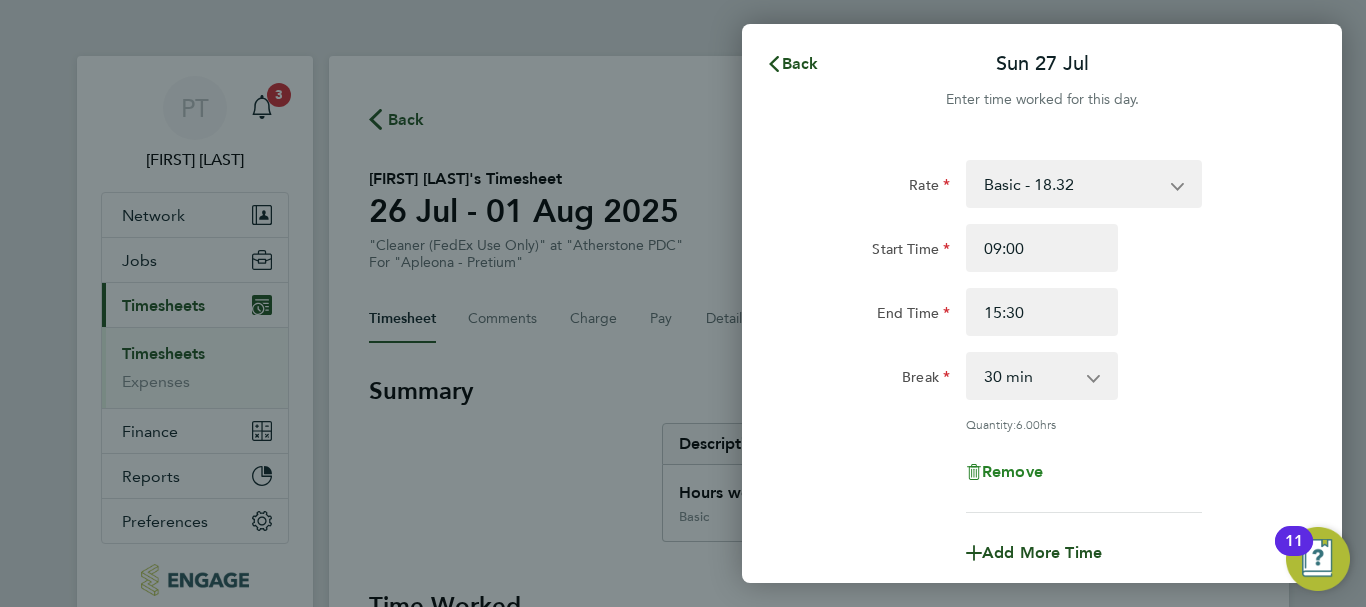 select on "null" 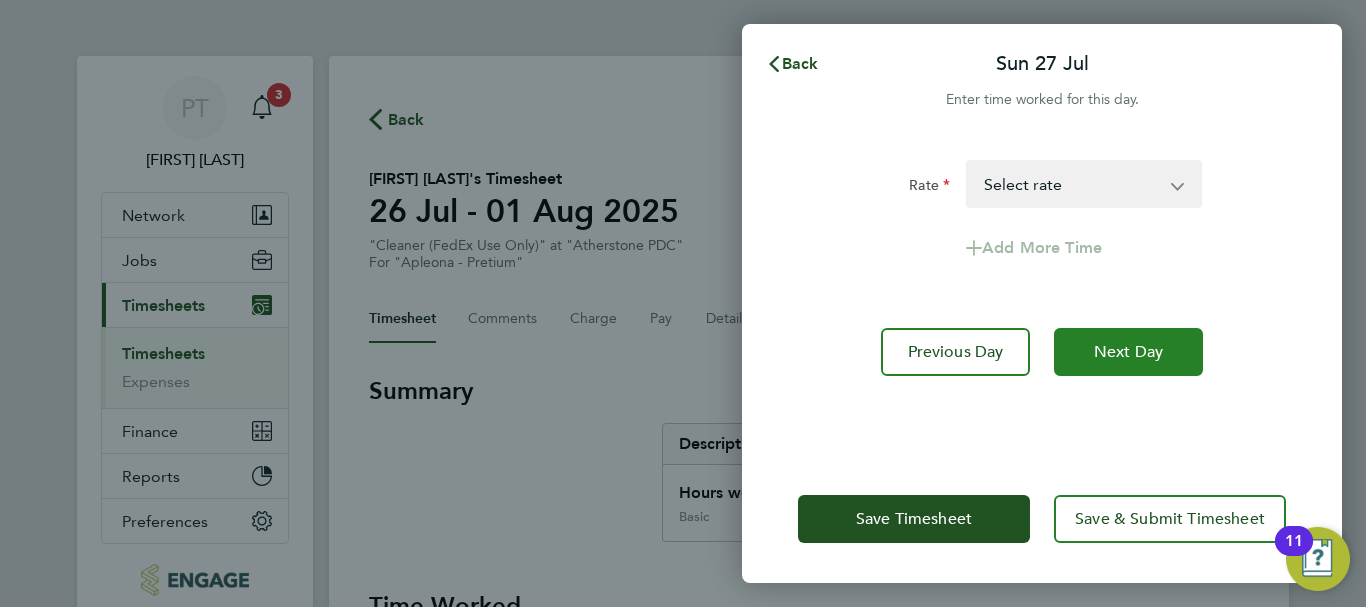 click on "Next Day" 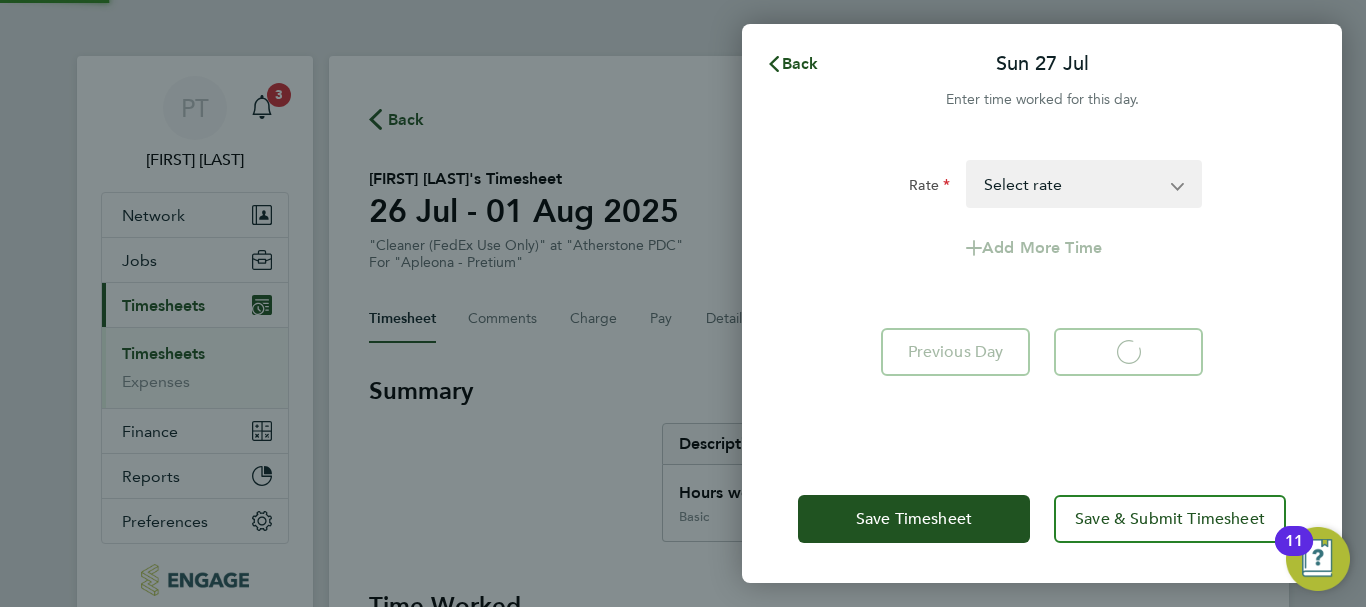 select on "30" 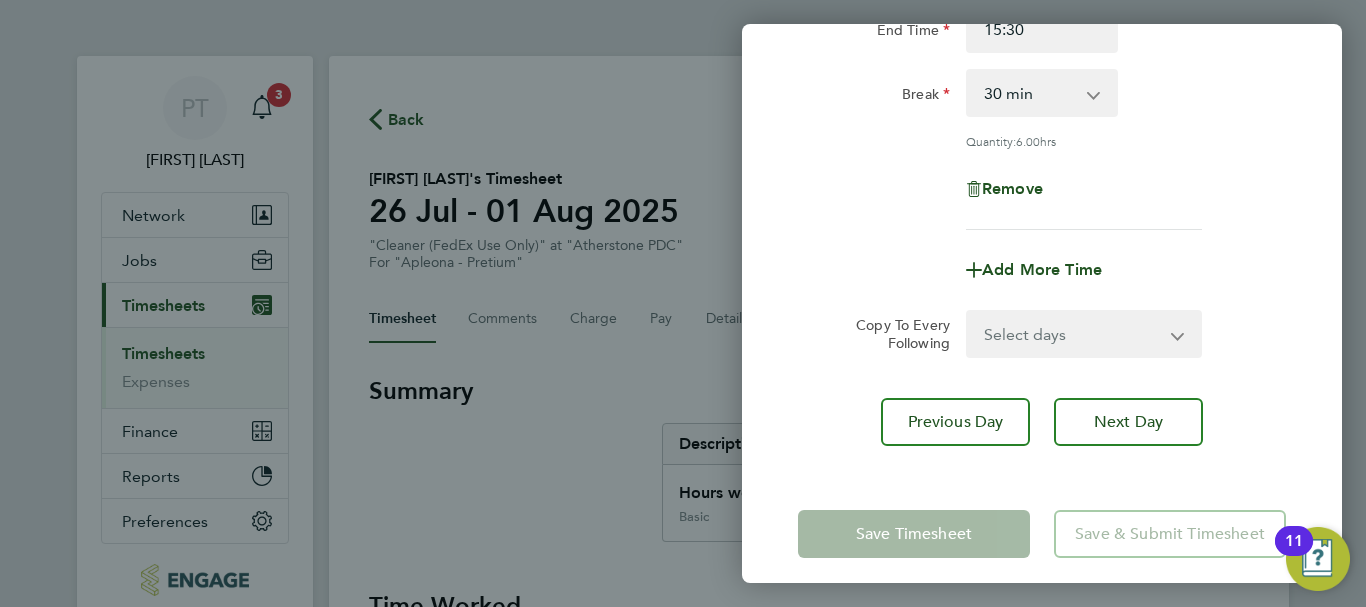 scroll, scrollTop: 296, scrollLeft: 0, axis: vertical 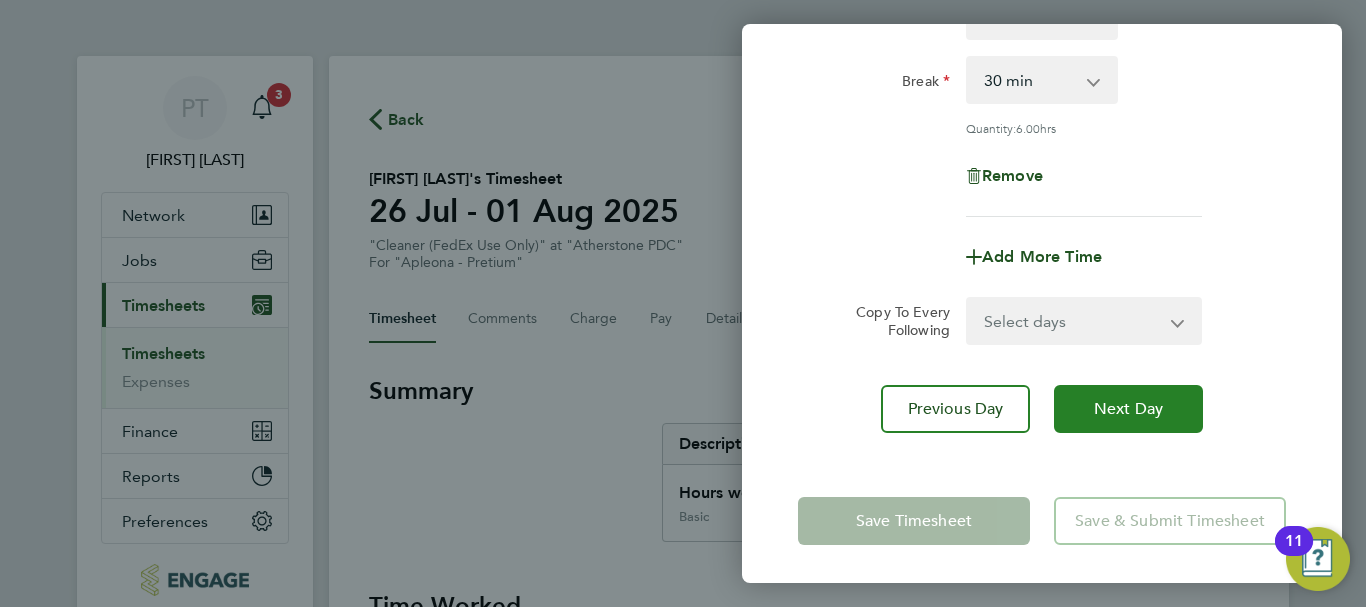 click on "Next Day" 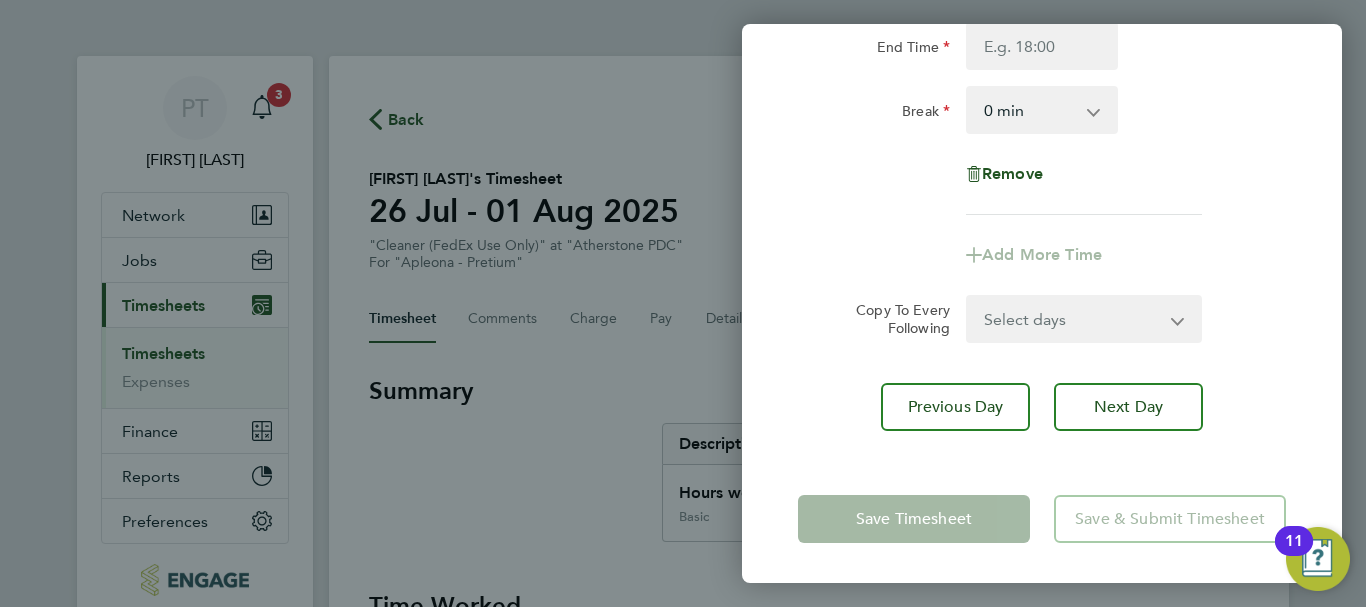 scroll, scrollTop: 0, scrollLeft: 0, axis: both 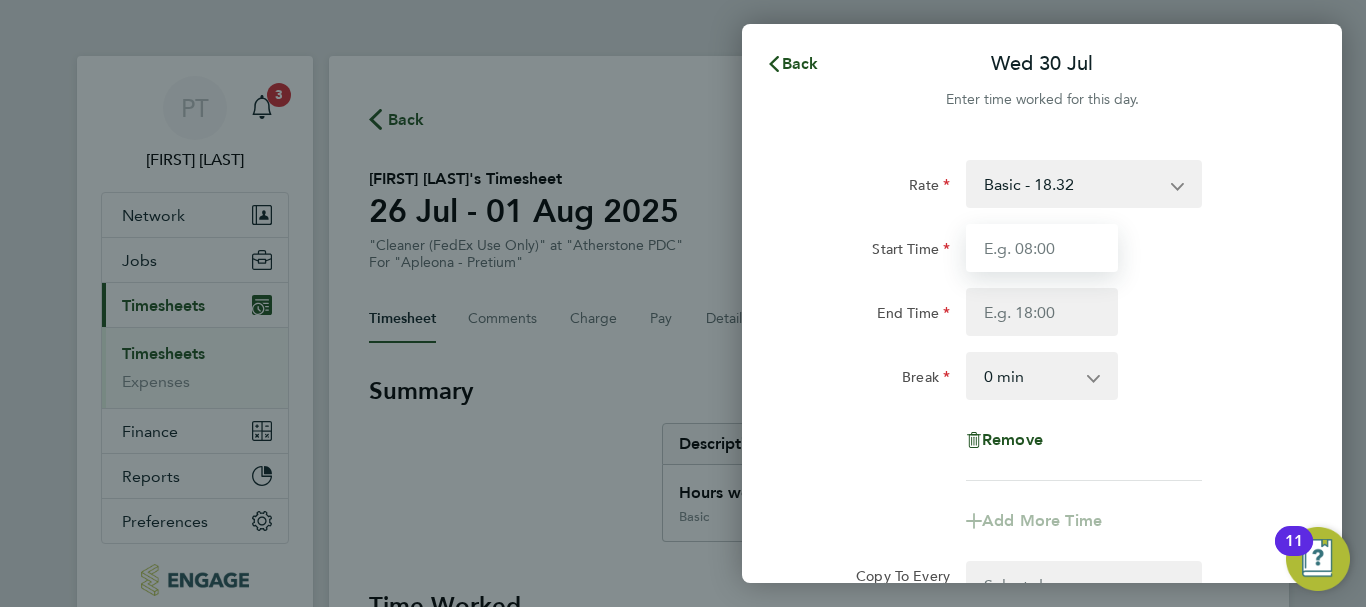 click on "Start Time" at bounding box center (1042, 248) 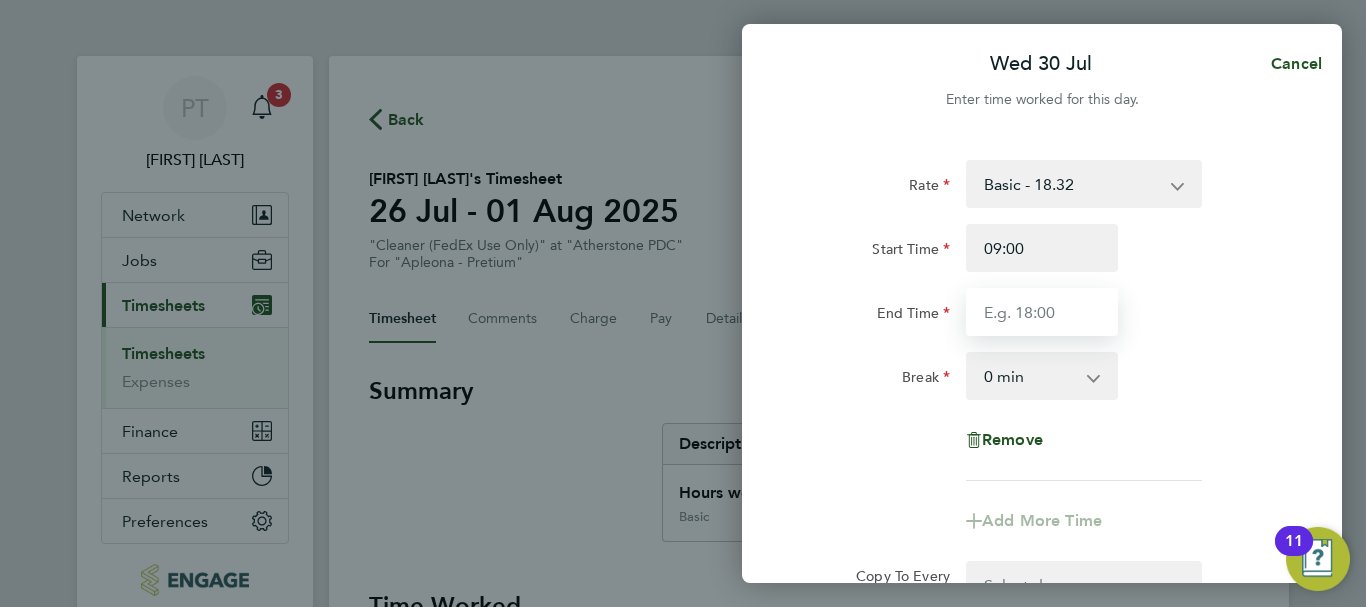 drag, startPoint x: 1007, startPoint y: 322, endPoint x: 1018, endPoint y: 322, distance: 11 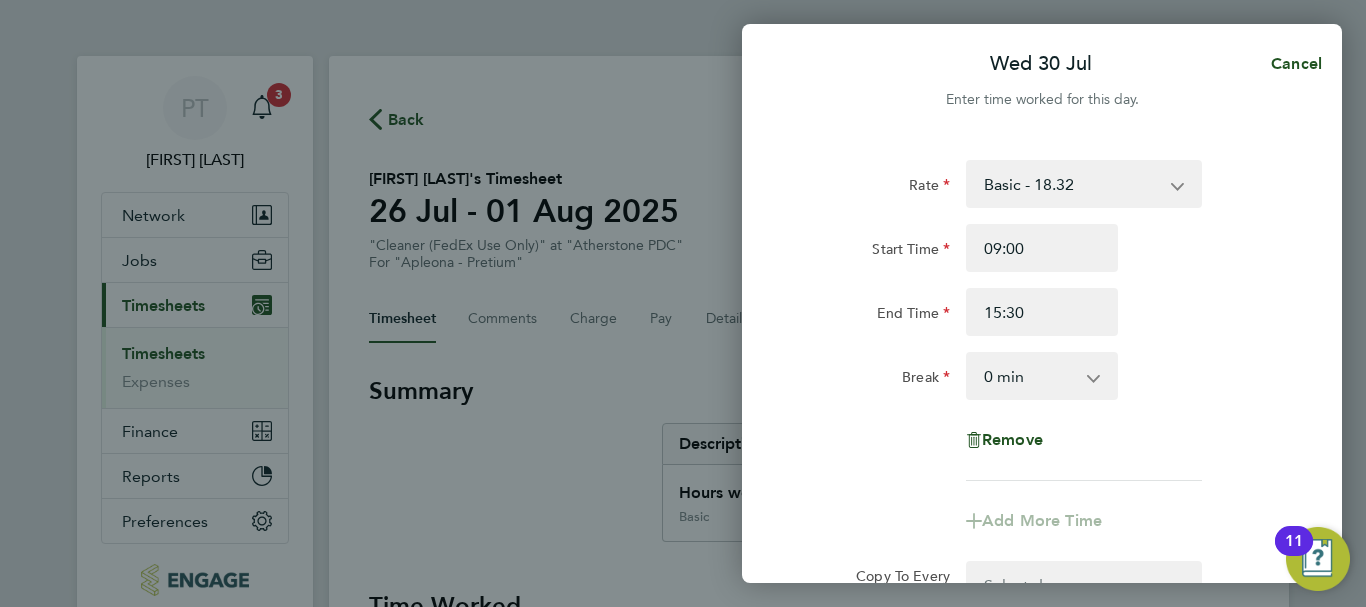 click on "0 min   15 min   30 min   45 min   60 min   75 min   90 min" at bounding box center [1030, 376] 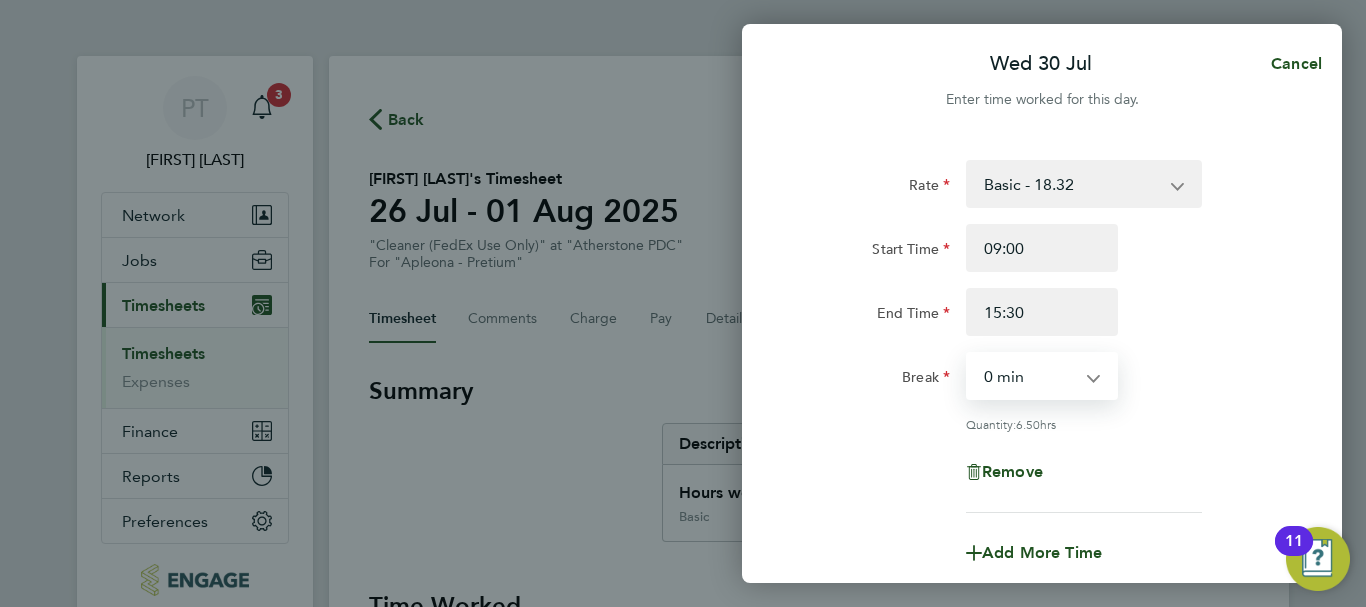 select on "30" 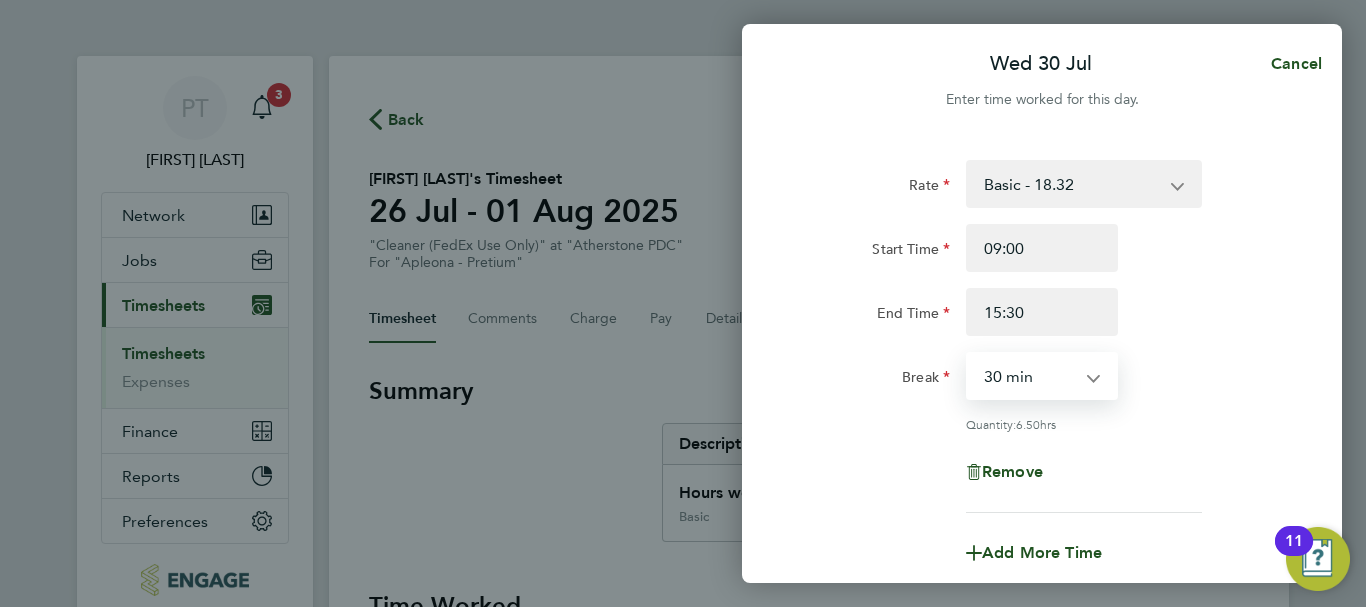 click on "0 min   15 min   30 min   45 min   60 min   75 min   90 min" at bounding box center (1030, 376) 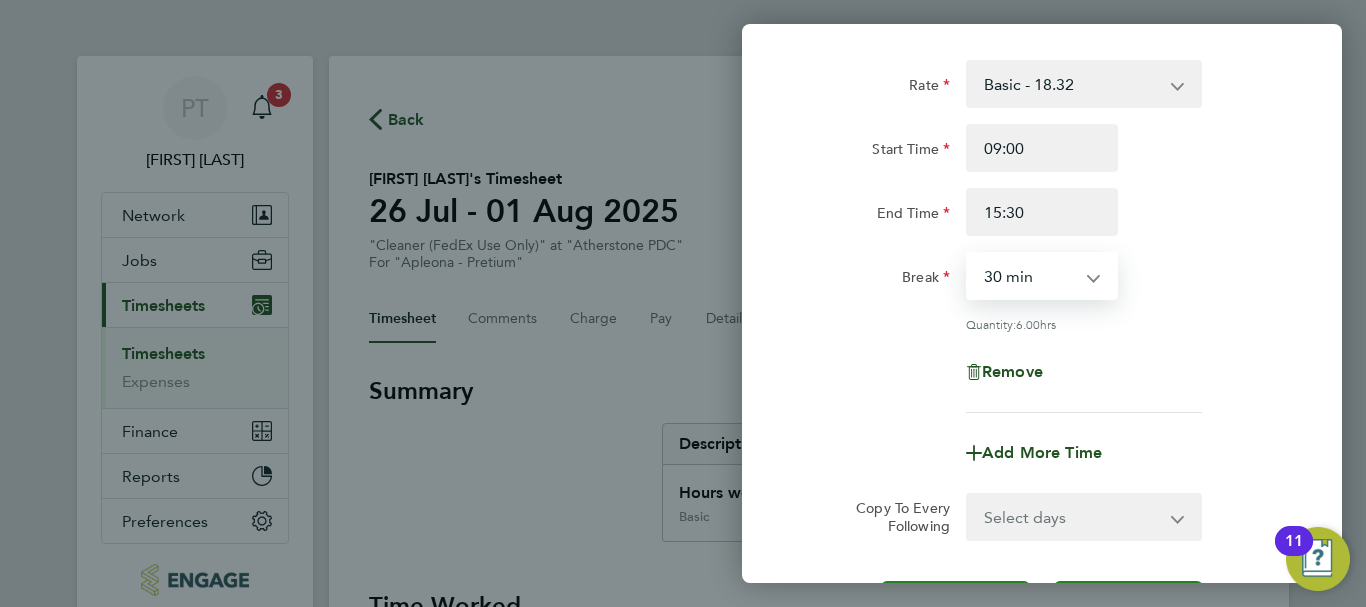 scroll, scrollTop: 296, scrollLeft: 0, axis: vertical 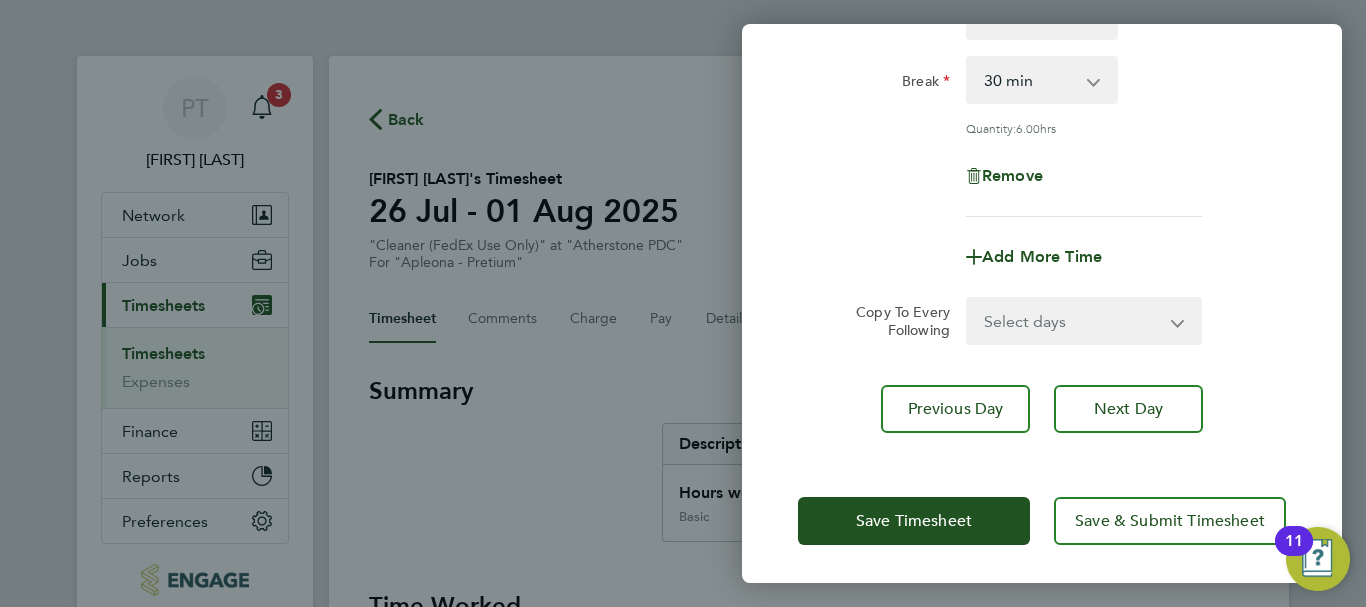 click on "Rate  Basic - 18.32
Start Time 09:00 End Time 15:30 Break  0 min   15 min   30 min   45 min   60 min   75 min   90 min
Quantity:  6.00  hrs
Remove
Add More Time" 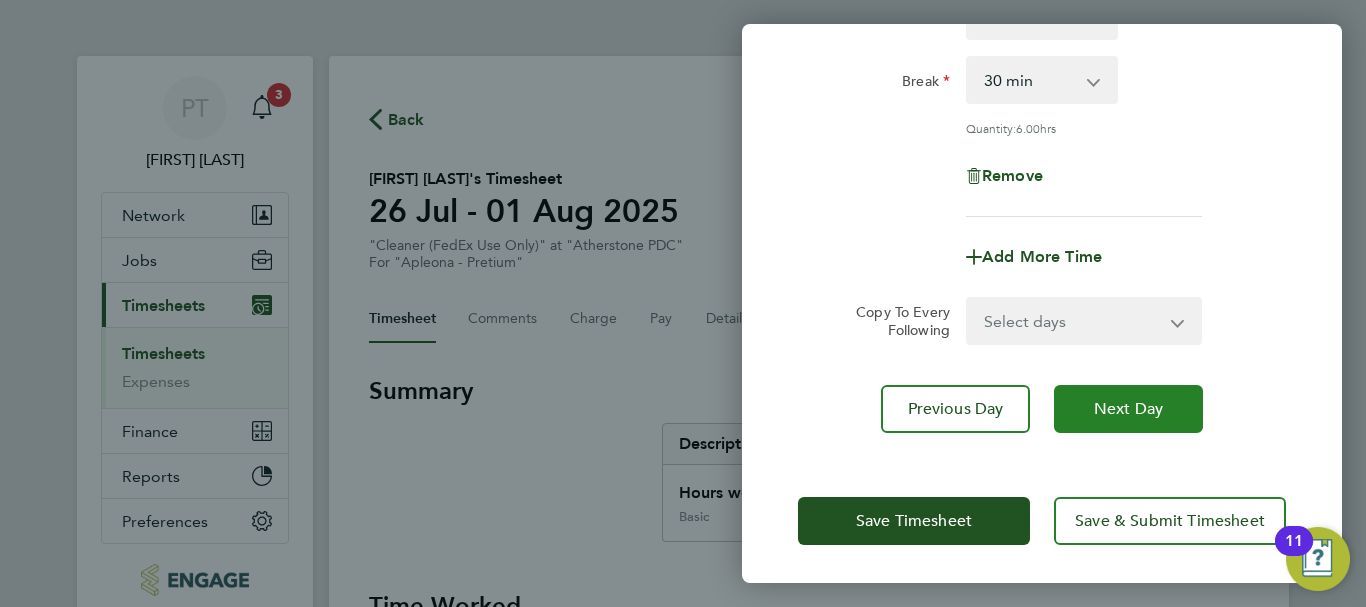 click on "Next Day" 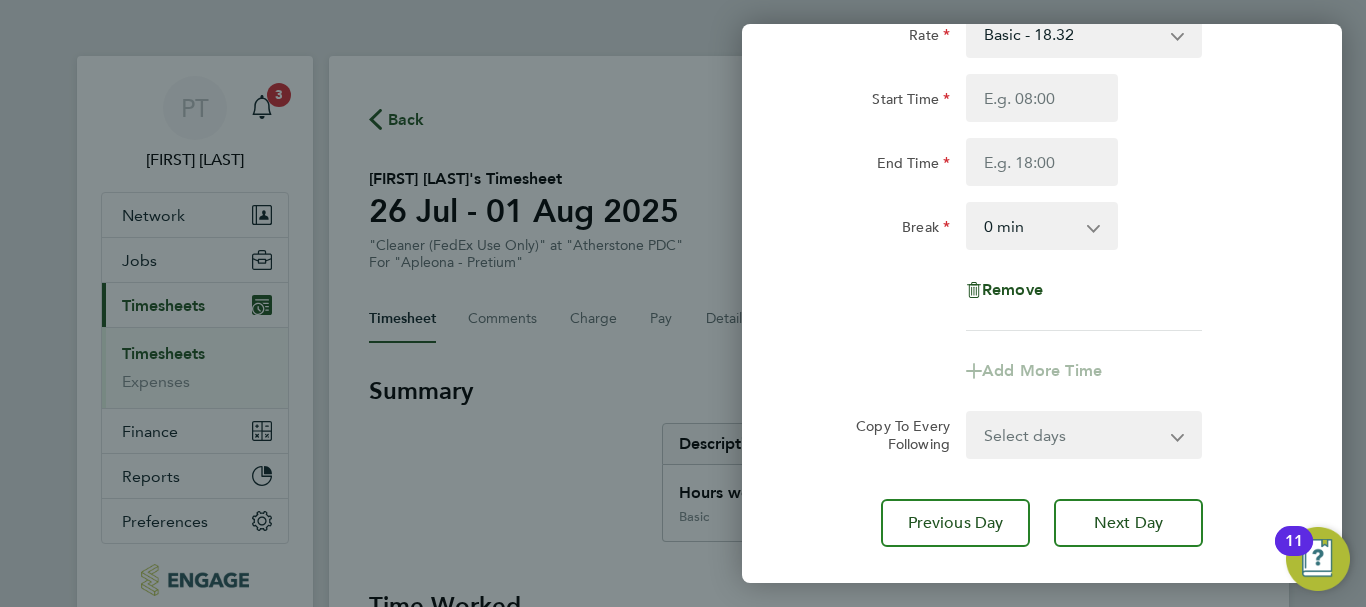 scroll, scrollTop: 0, scrollLeft: 0, axis: both 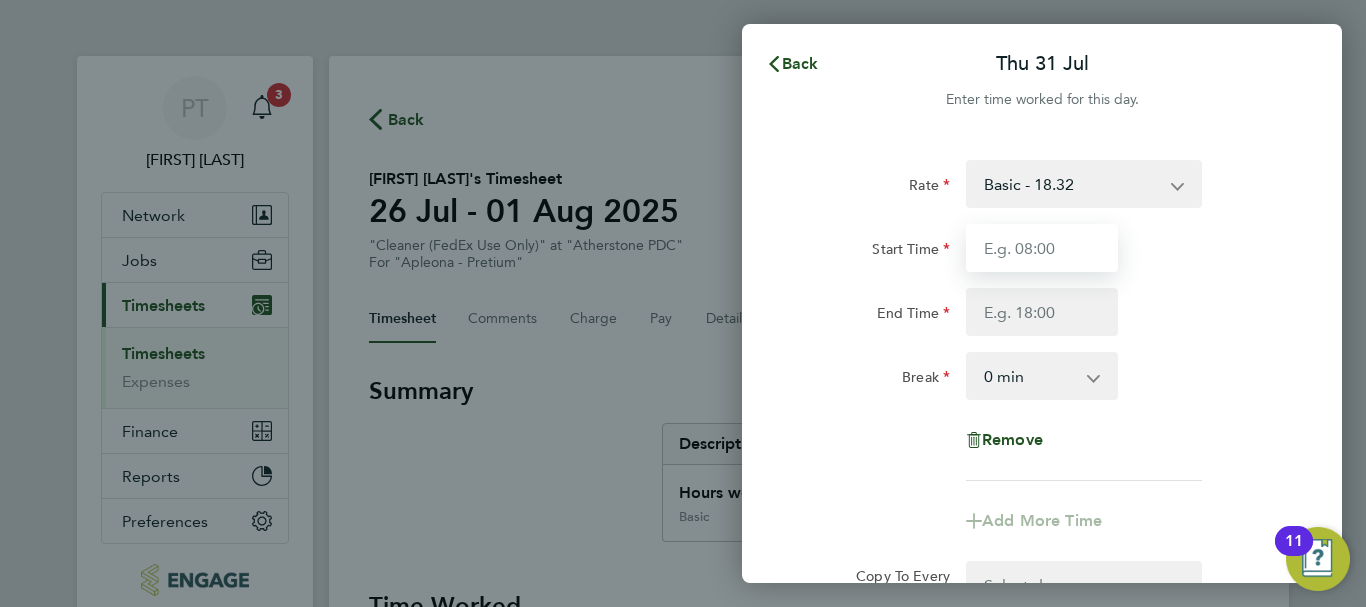 click on "Start Time" at bounding box center (1042, 248) 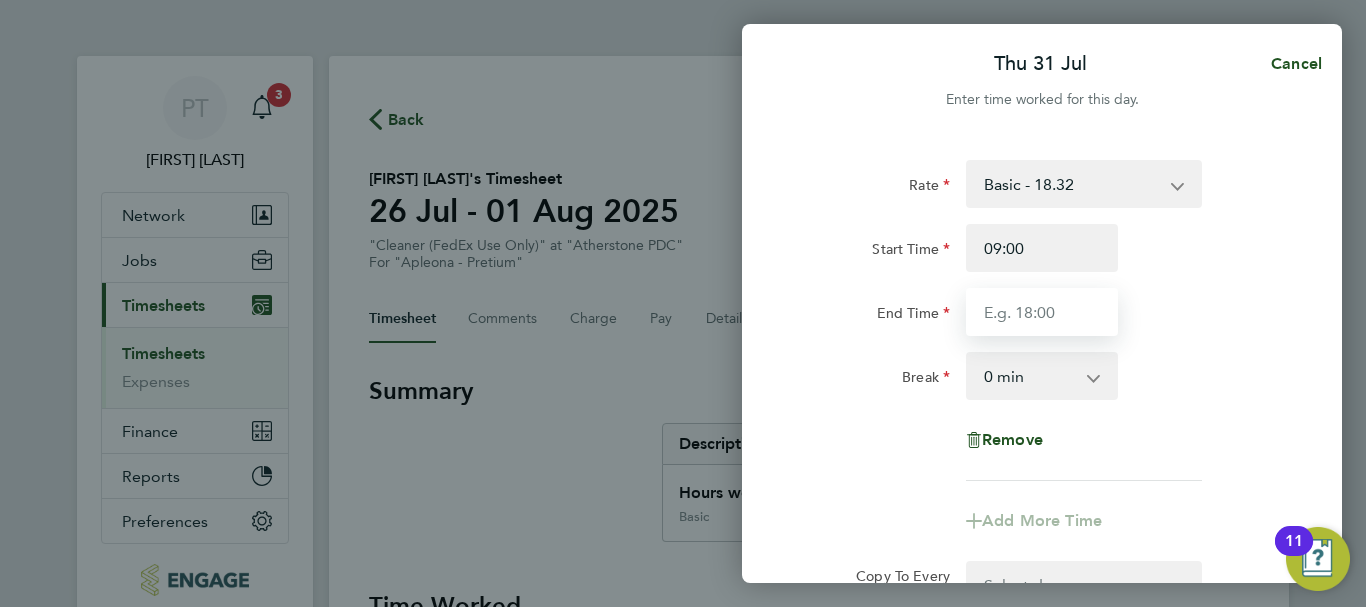 click on "End Time" at bounding box center (1042, 312) 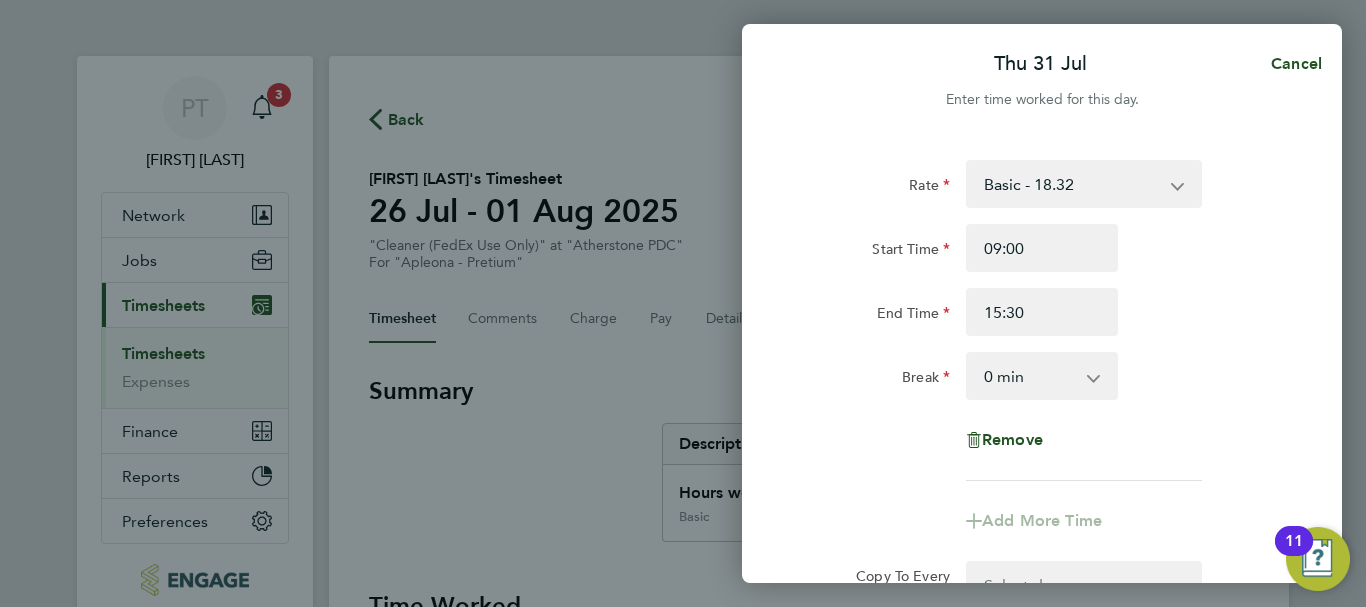 click on "0 min   15 min   30 min   45 min   60 min   75 min   90 min" at bounding box center (1030, 376) 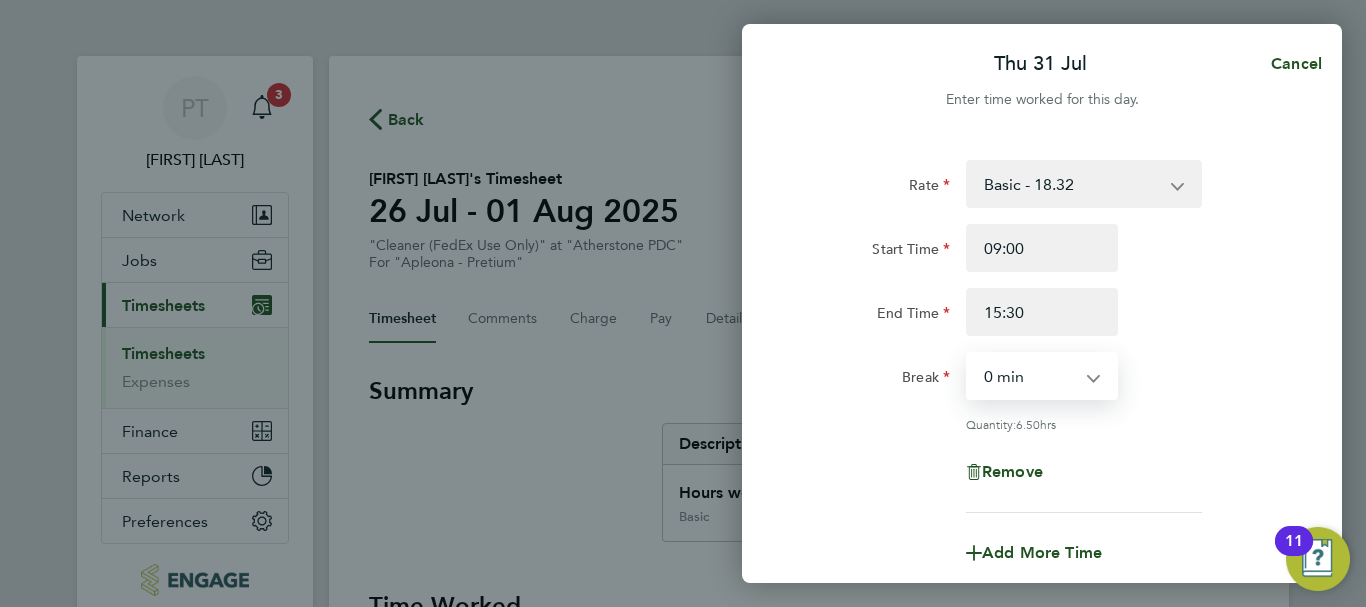 select on "30" 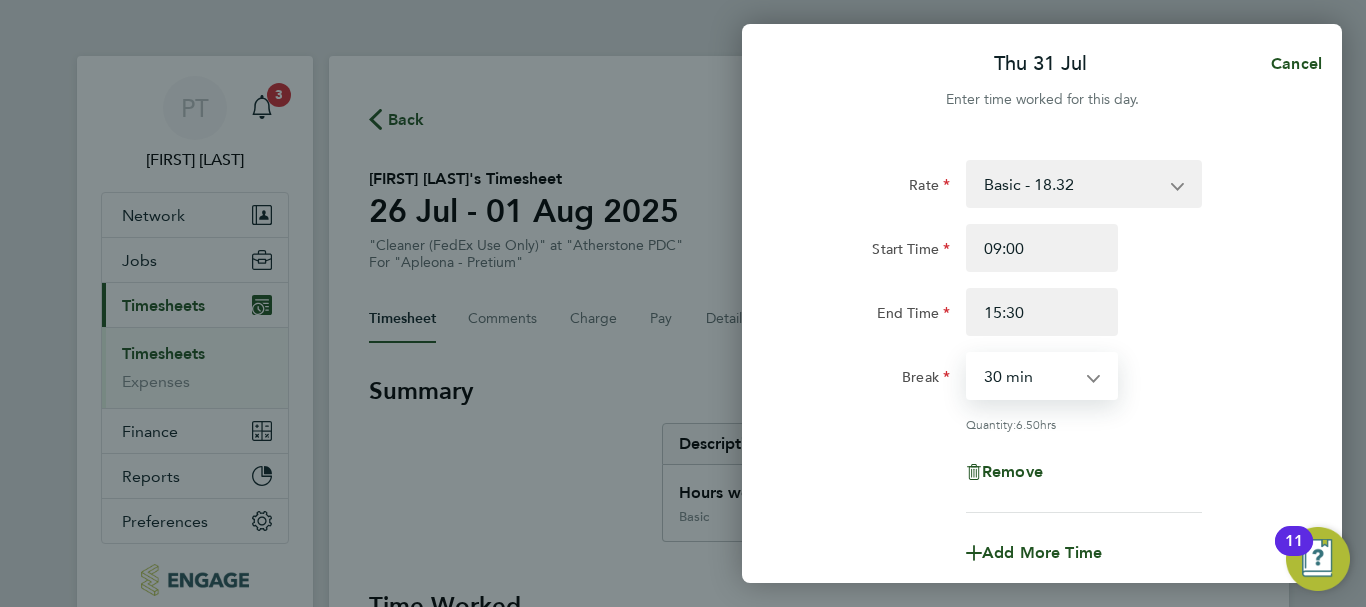 click on "0 min   15 min   30 min   45 min   60 min   75 min   90 min" at bounding box center (1030, 376) 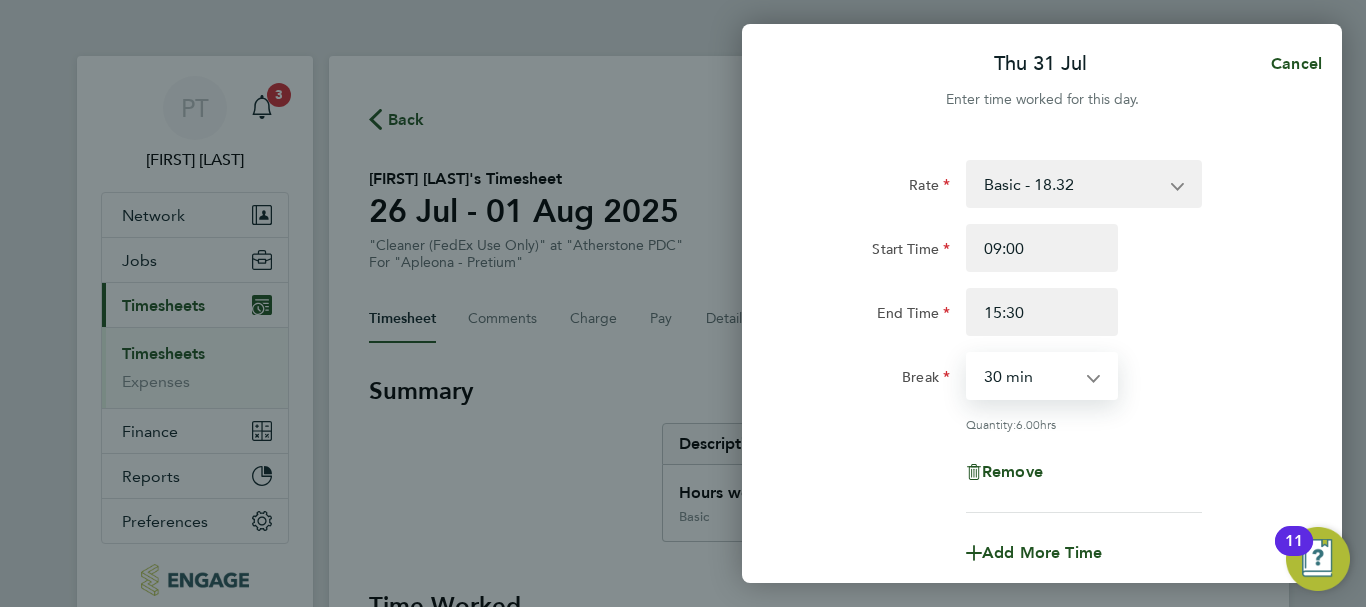 click on "Break  0 min   15 min   30 min   45 min   60 min   75 min   90 min" 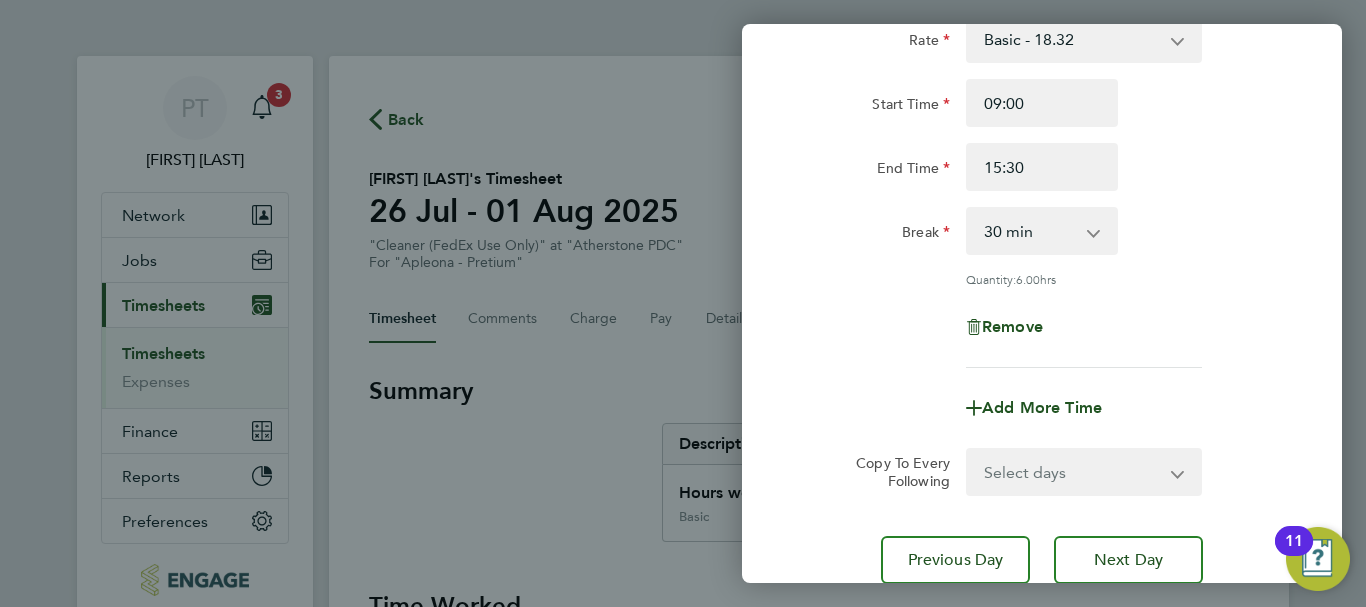 scroll, scrollTop: 296, scrollLeft: 0, axis: vertical 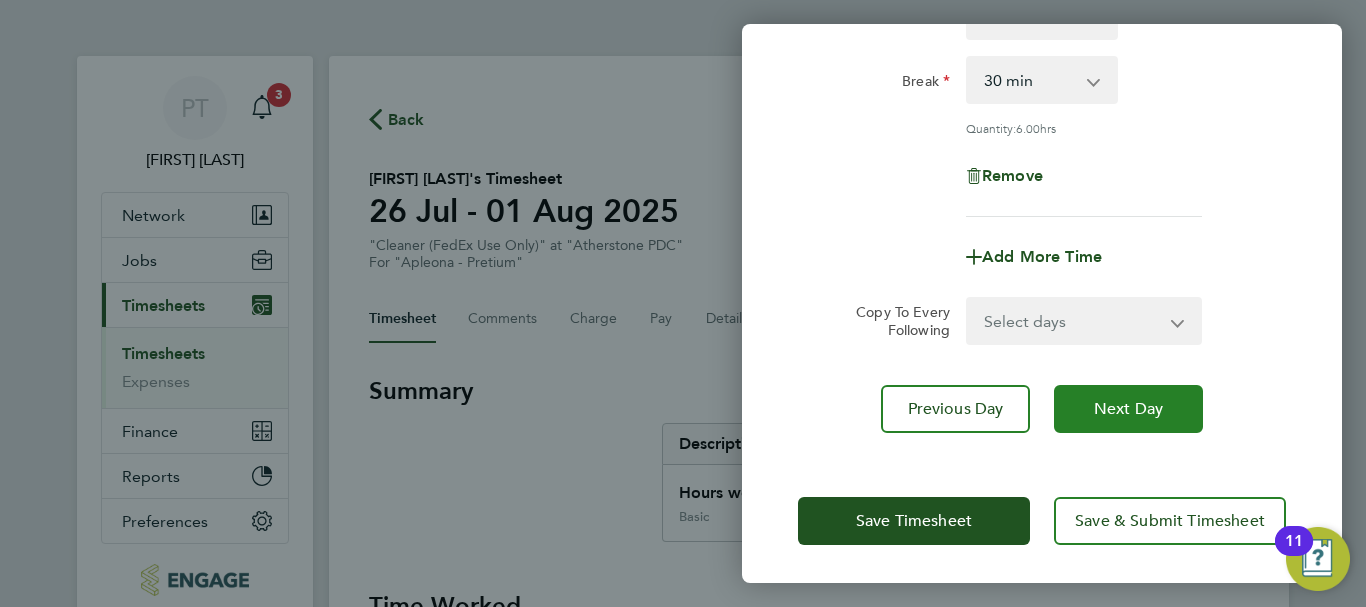 click on "Next Day" 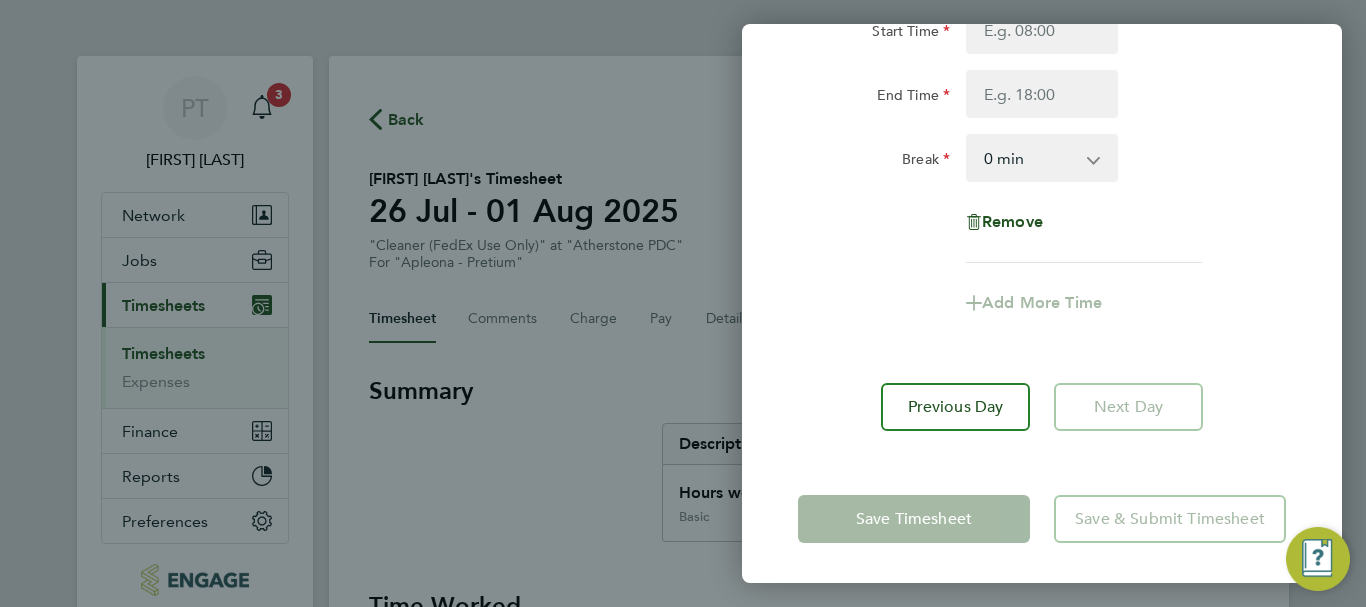 scroll, scrollTop: 0, scrollLeft: 0, axis: both 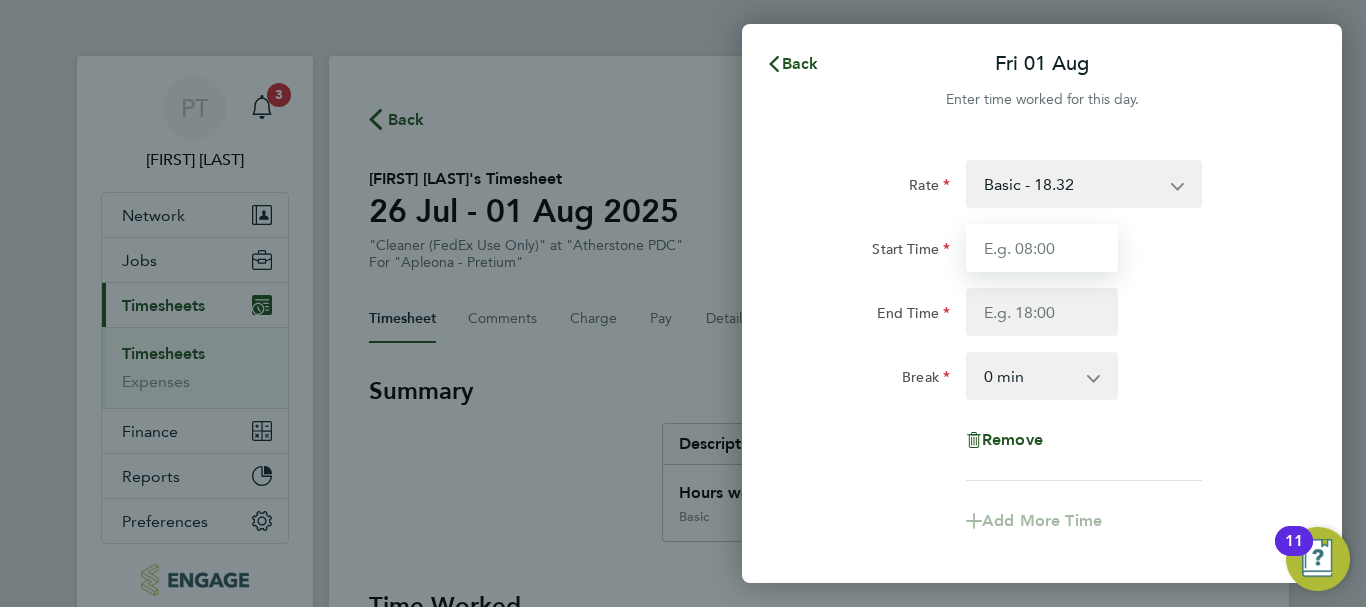 click on "Start Time" at bounding box center (1042, 248) 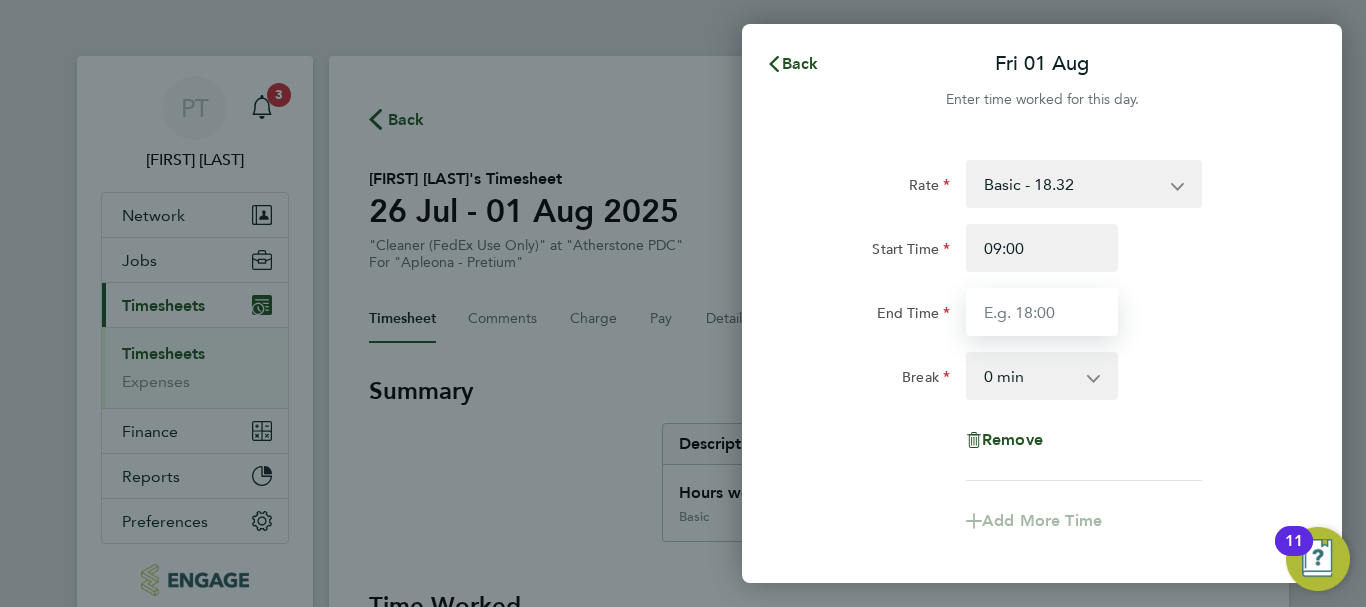 click on "End Time" at bounding box center (1042, 312) 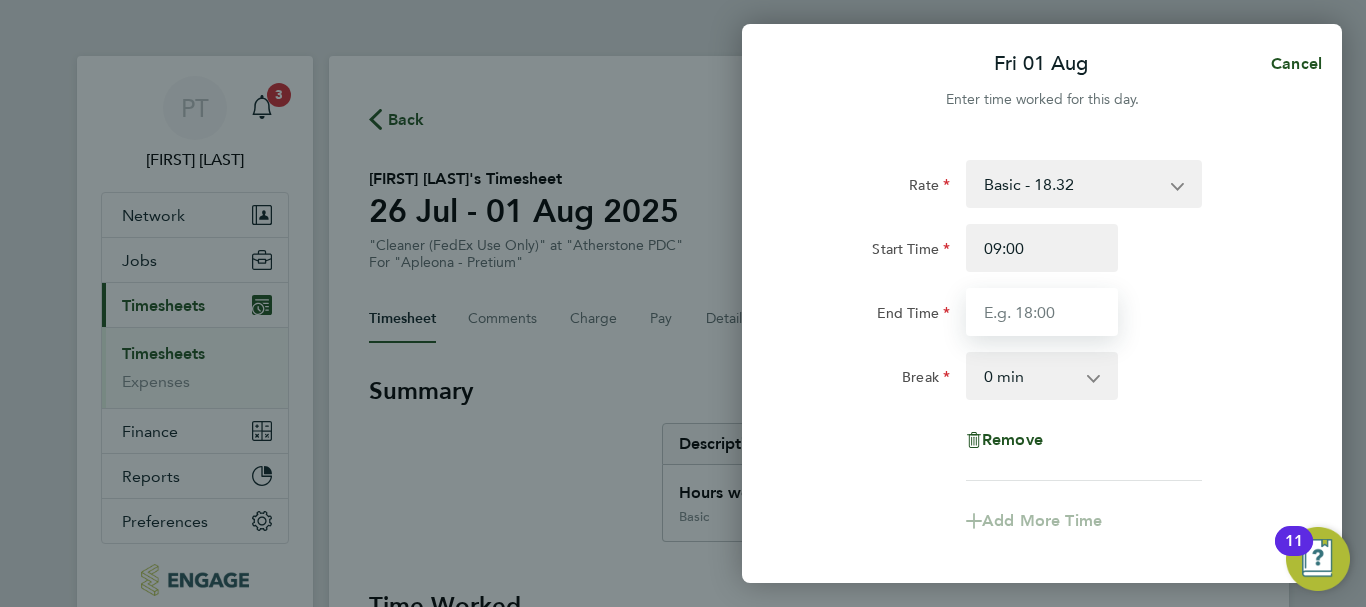 type on "15:30" 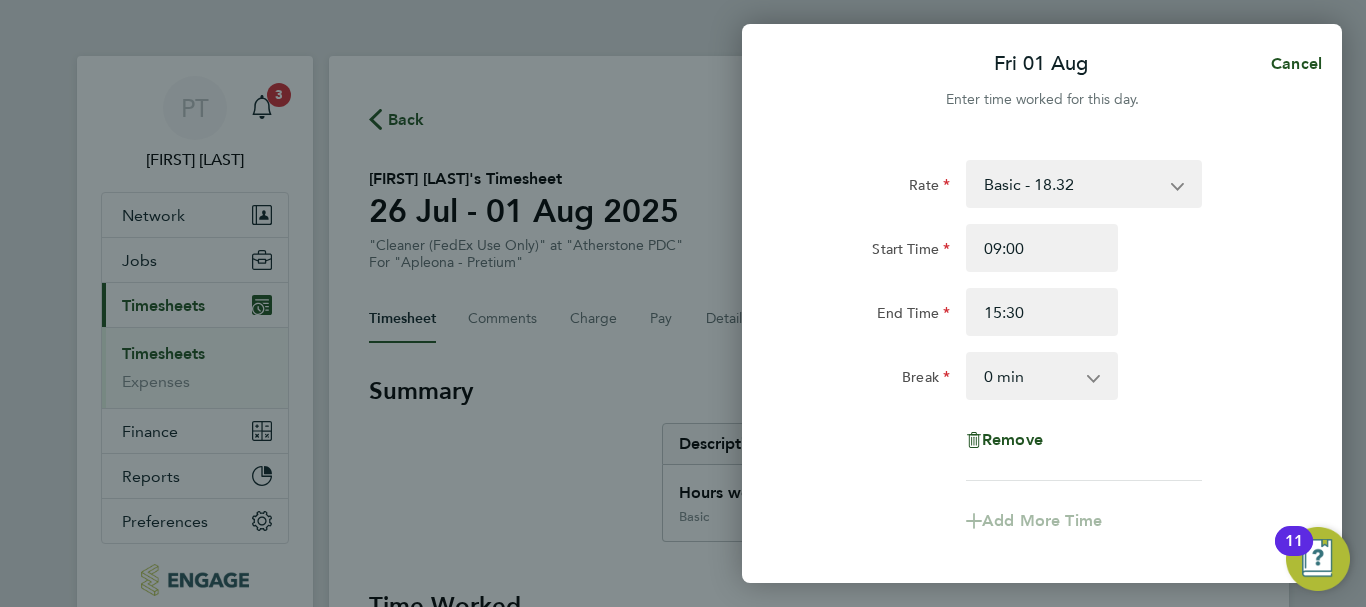 click on "0 min   15 min   30 min   45 min   60 min   75 min   90 min" at bounding box center [1030, 376] 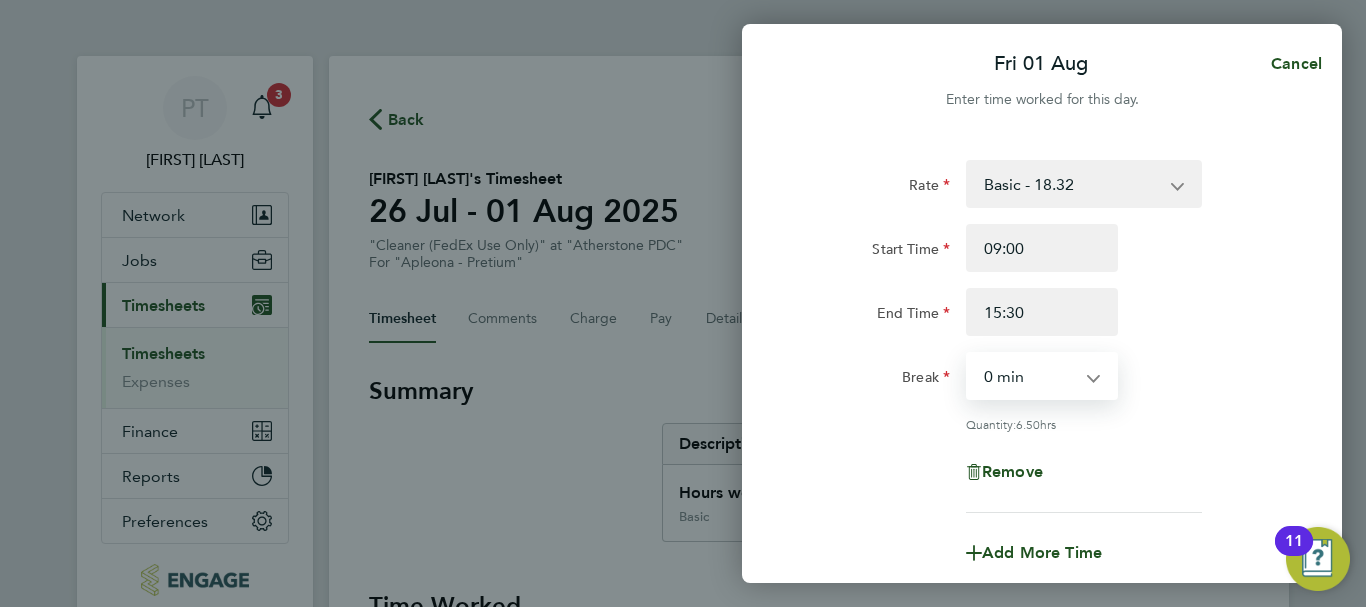 select on "30" 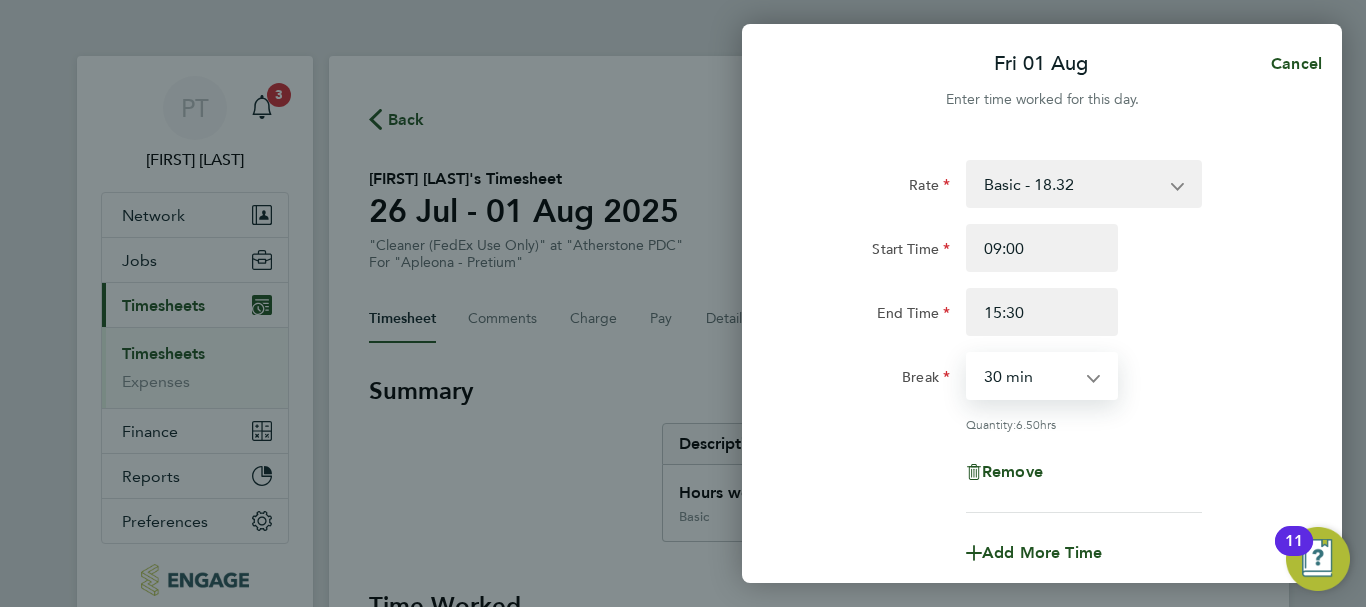 click on "0 min   15 min   30 min   45 min   60 min   75 min   90 min" at bounding box center [1030, 376] 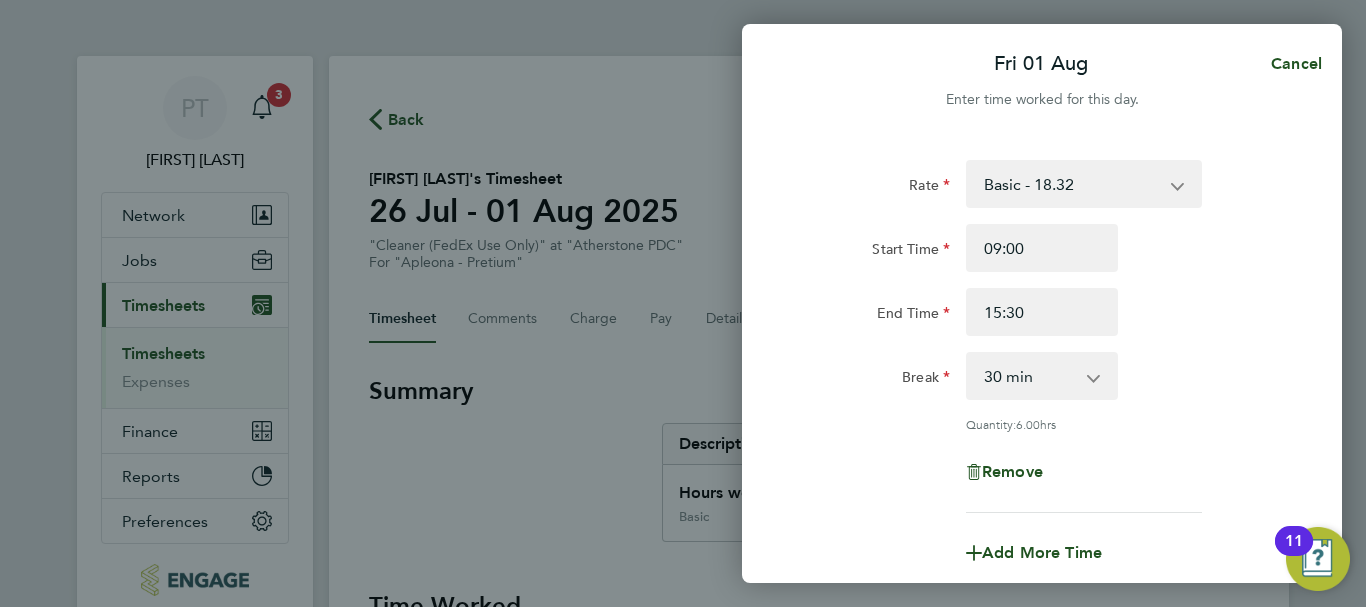 drag, startPoint x: 1200, startPoint y: 377, endPoint x: 1207, endPoint y: 404, distance: 27.89265 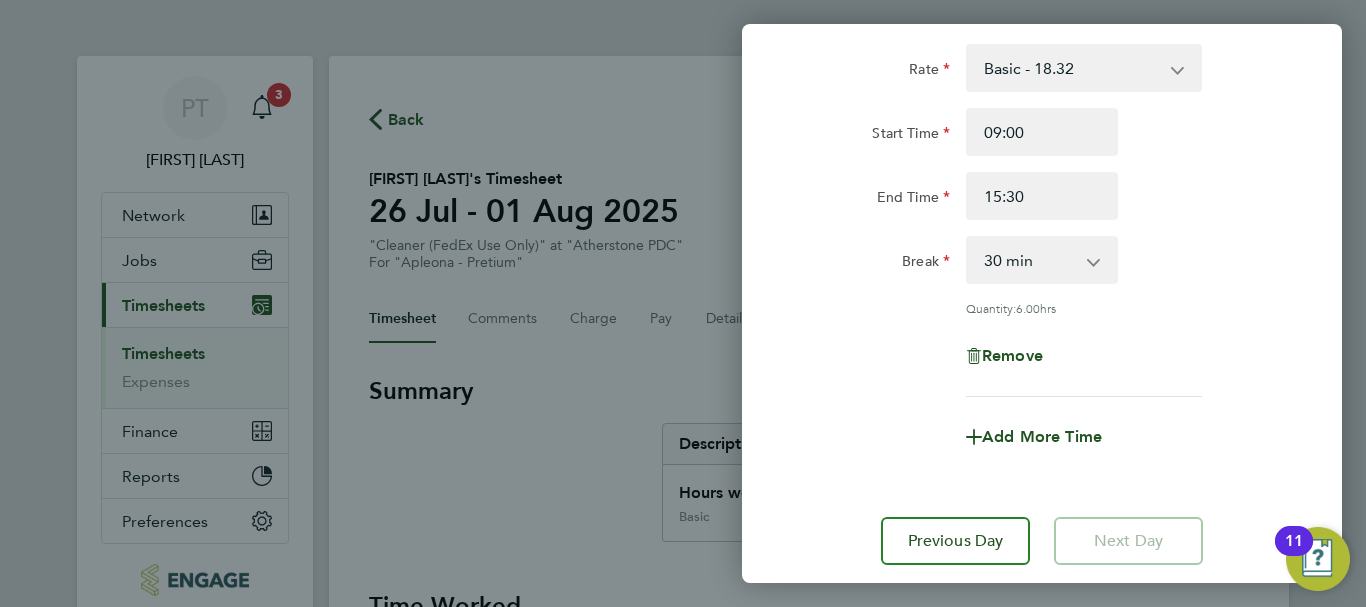 scroll, scrollTop: 248, scrollLeft: 0, axis: vertical 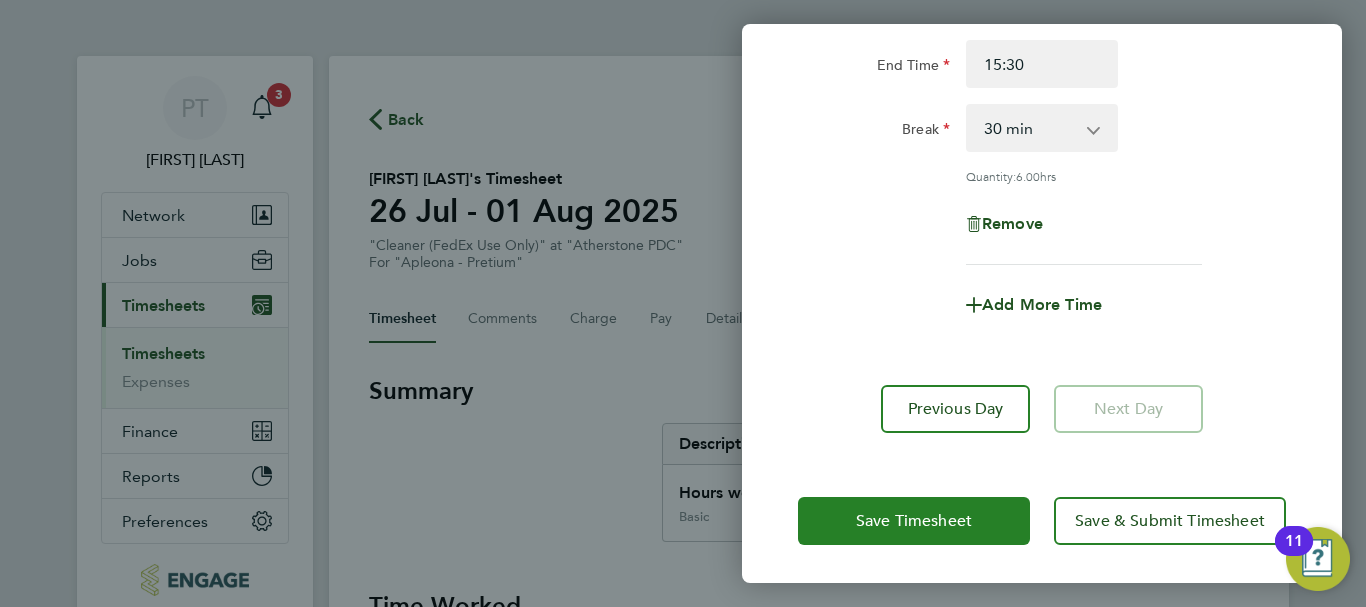 click on "Save Timesheet" 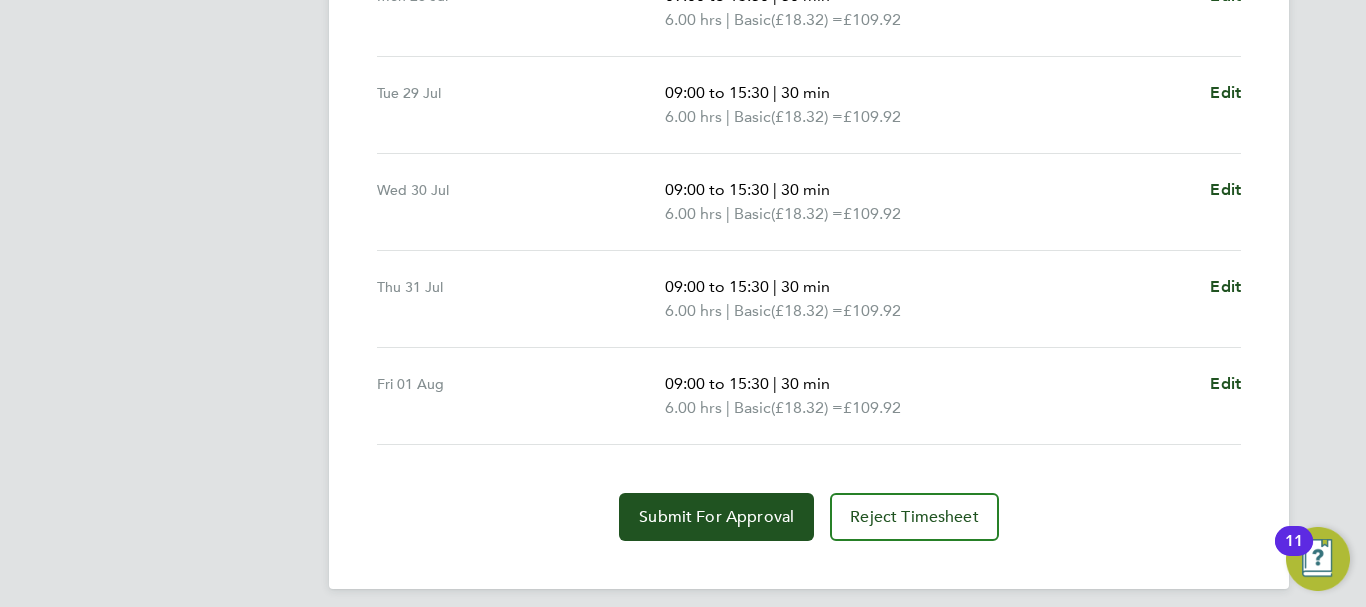 scroll, scrollTop: 838, scrollLeft: 0, axis: vertical 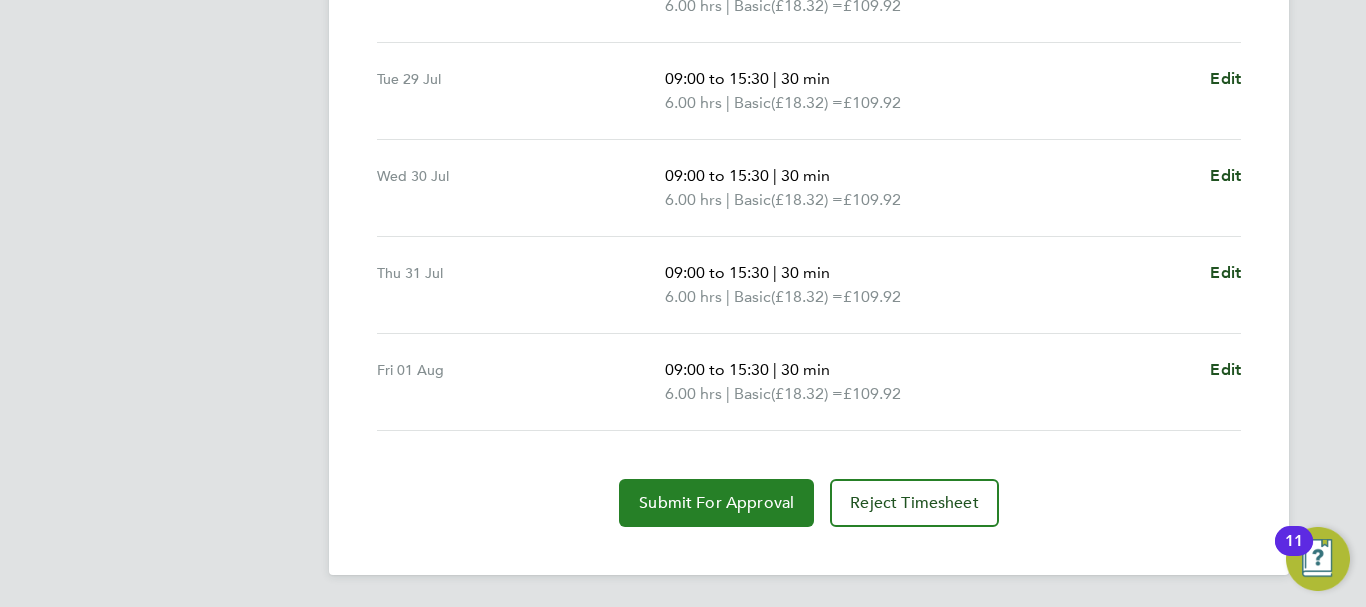 click on "Submit For Approval" 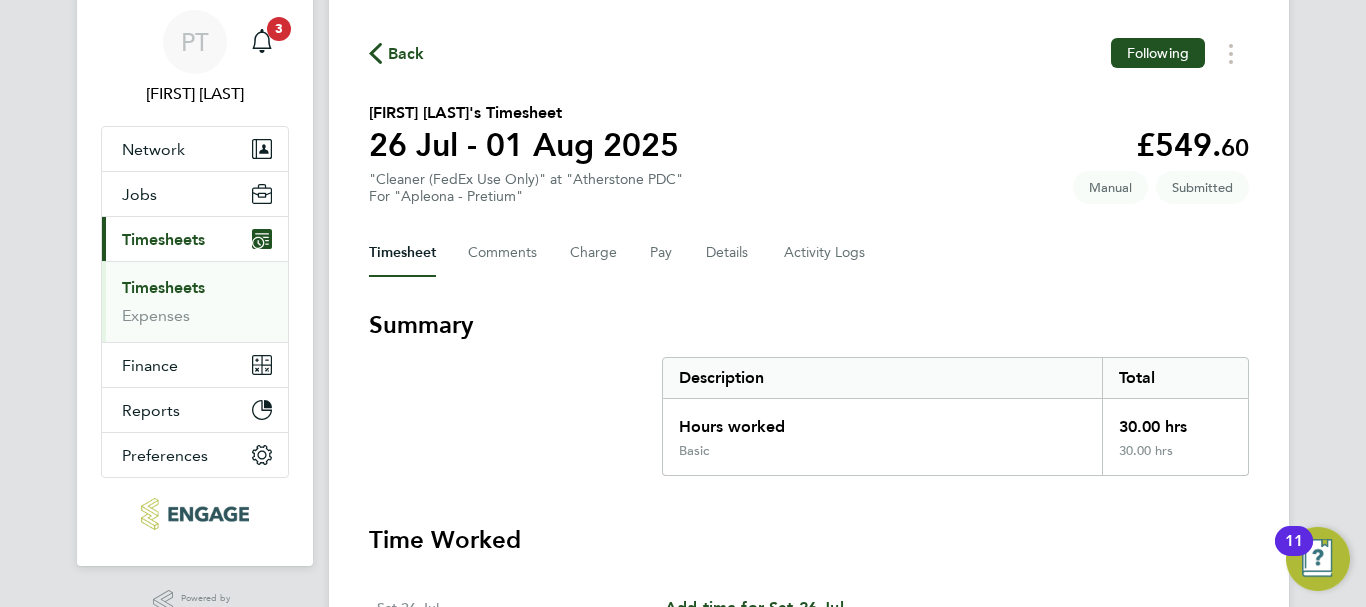 scroll, scrollTop: 0, scrollLeft: 0, axis: both 